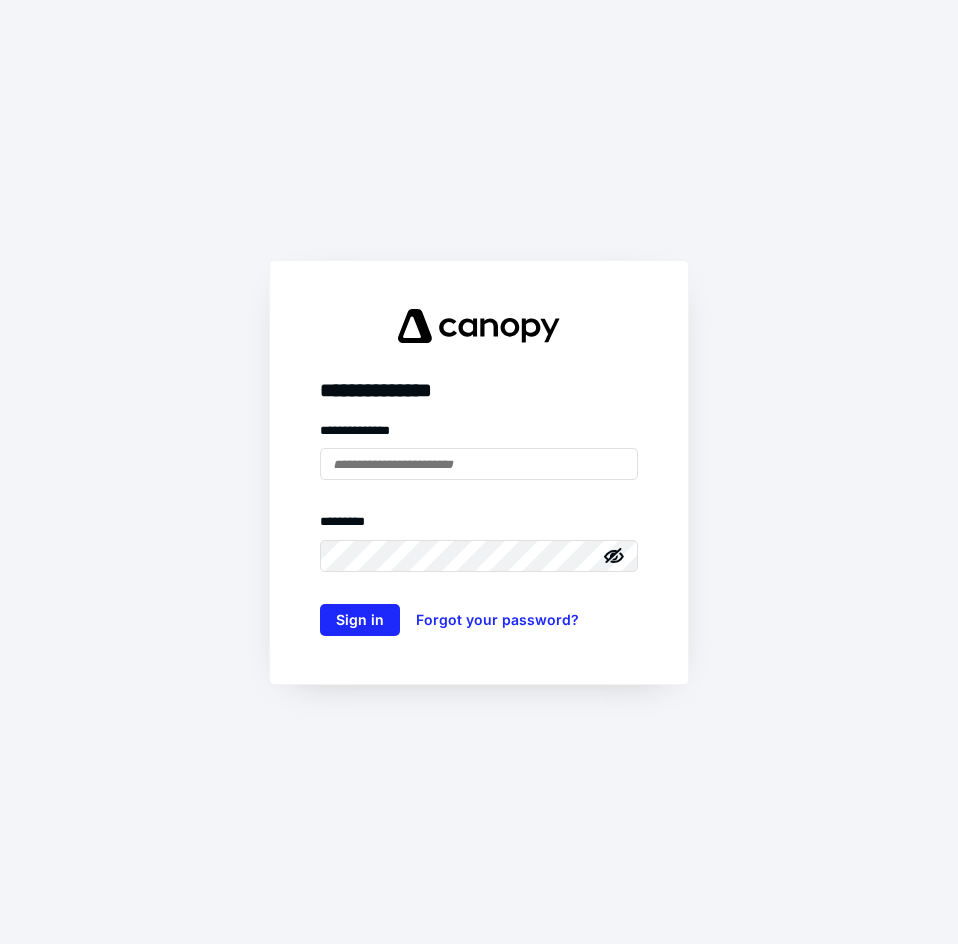scroll, scrollTop: 0, scrollLeft: 0, axis: both 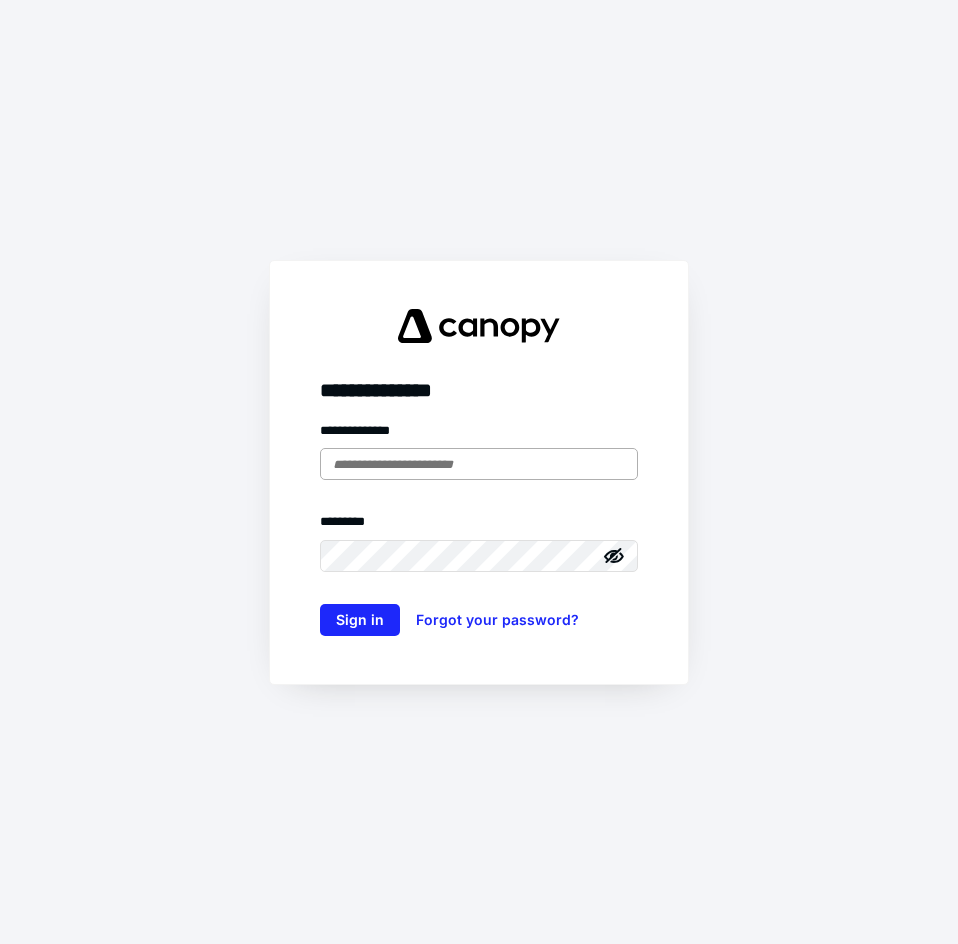 click at bounding box center (479, 464) 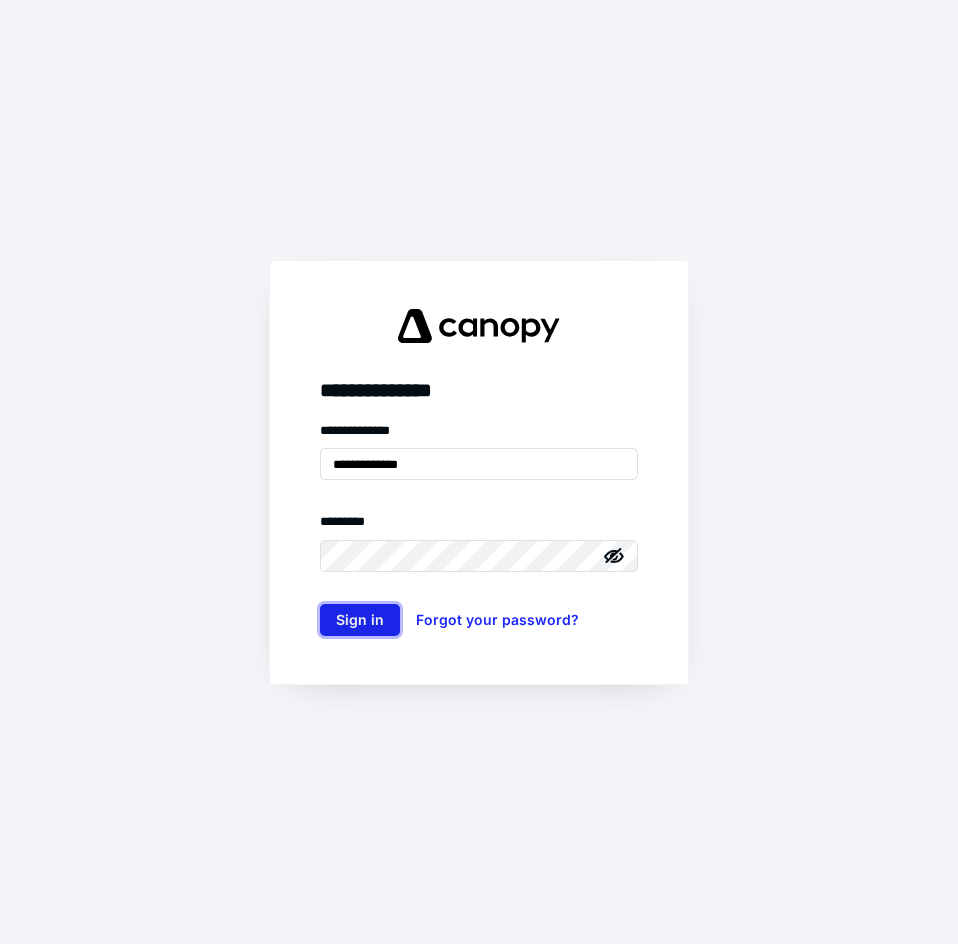 click on "Sign in" at bounding box center [360, 620] 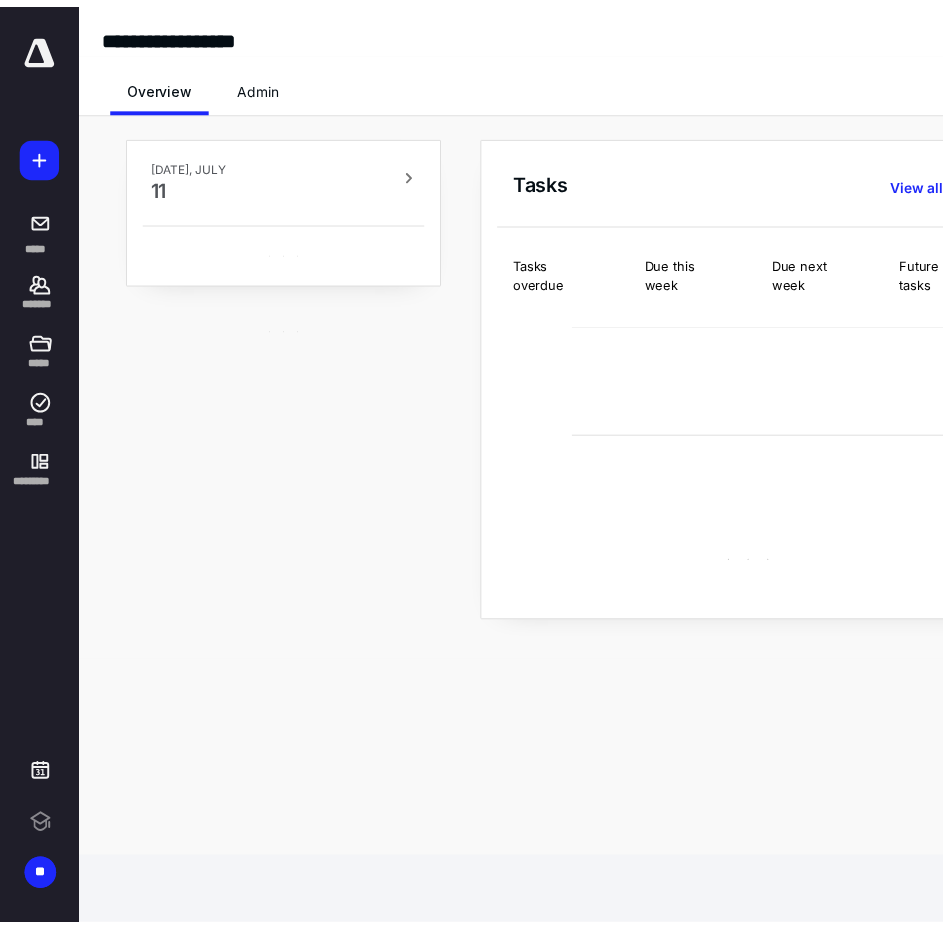 scroll, scrollTop: 0, scrollLeft: 0, axis: both 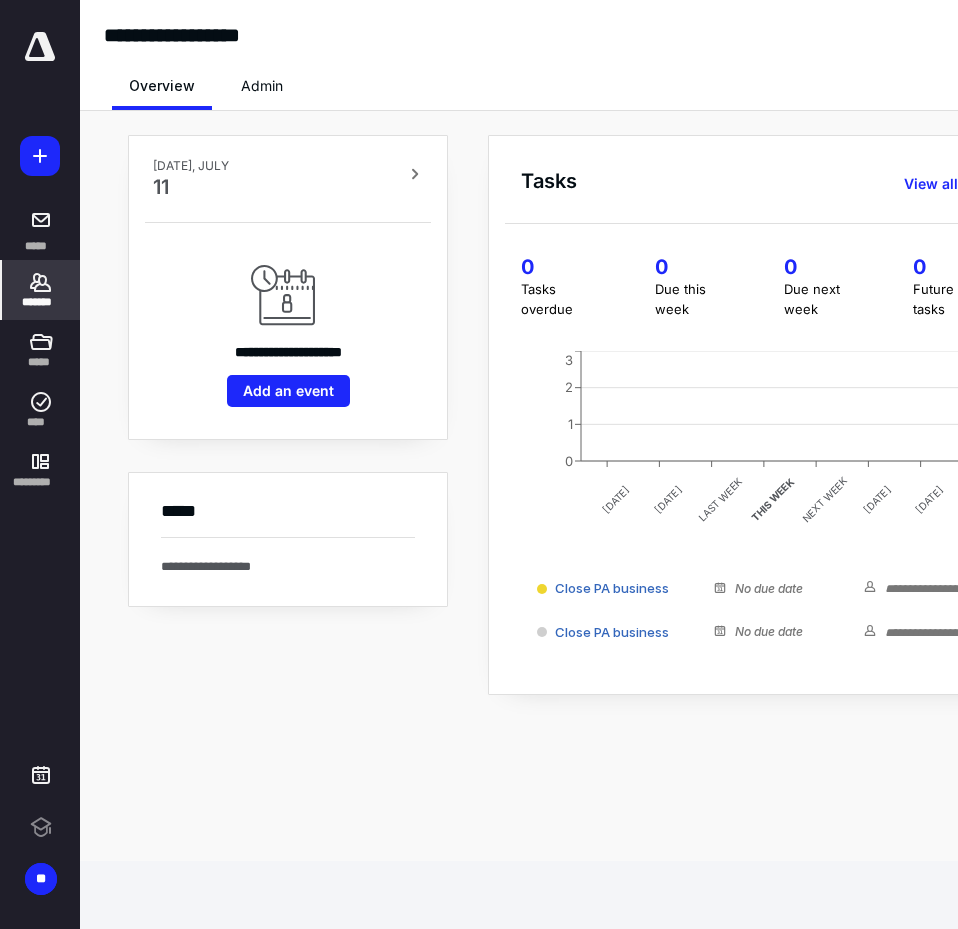 click on "*******" at bounding box center [41, 302] 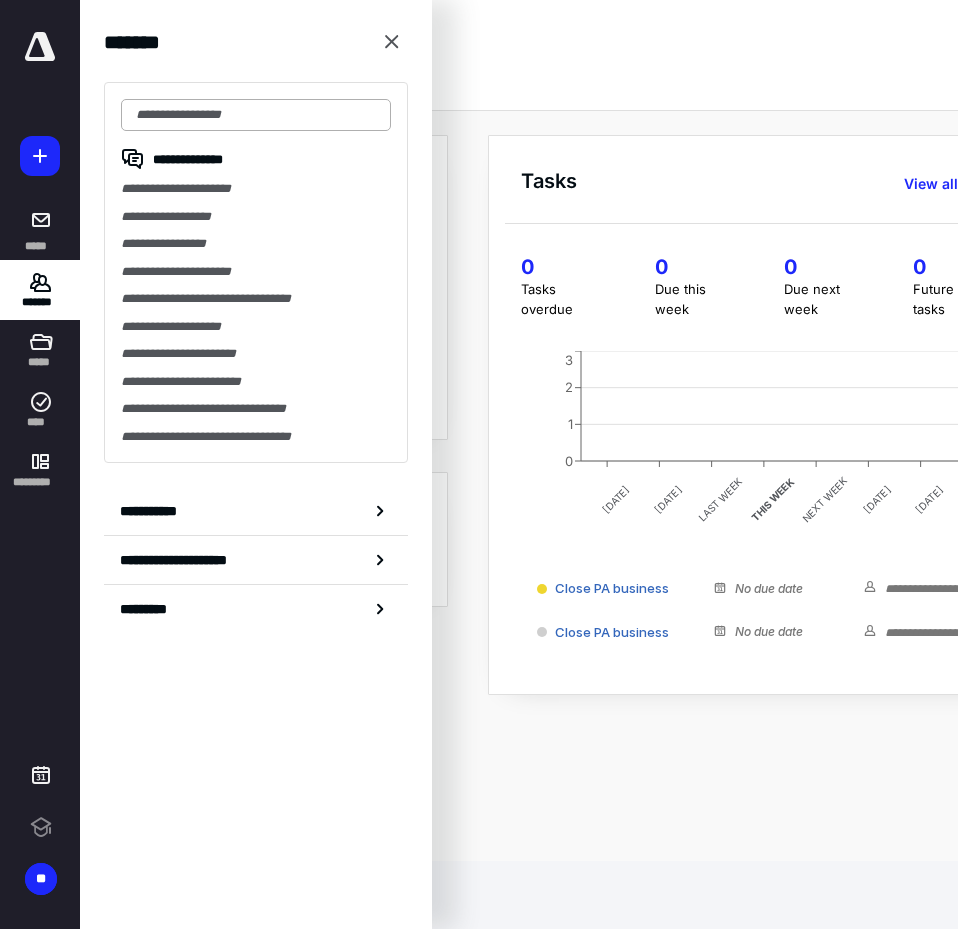 click at bounding box center (256, 115) 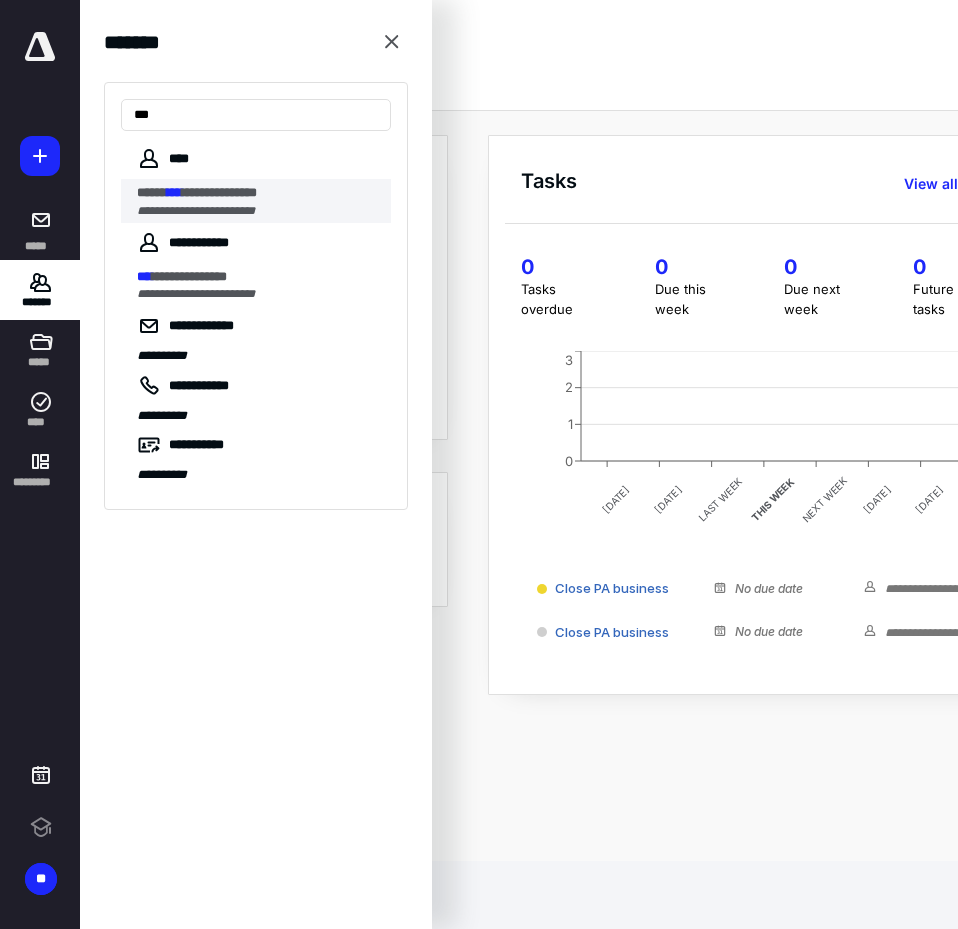 type on "***" 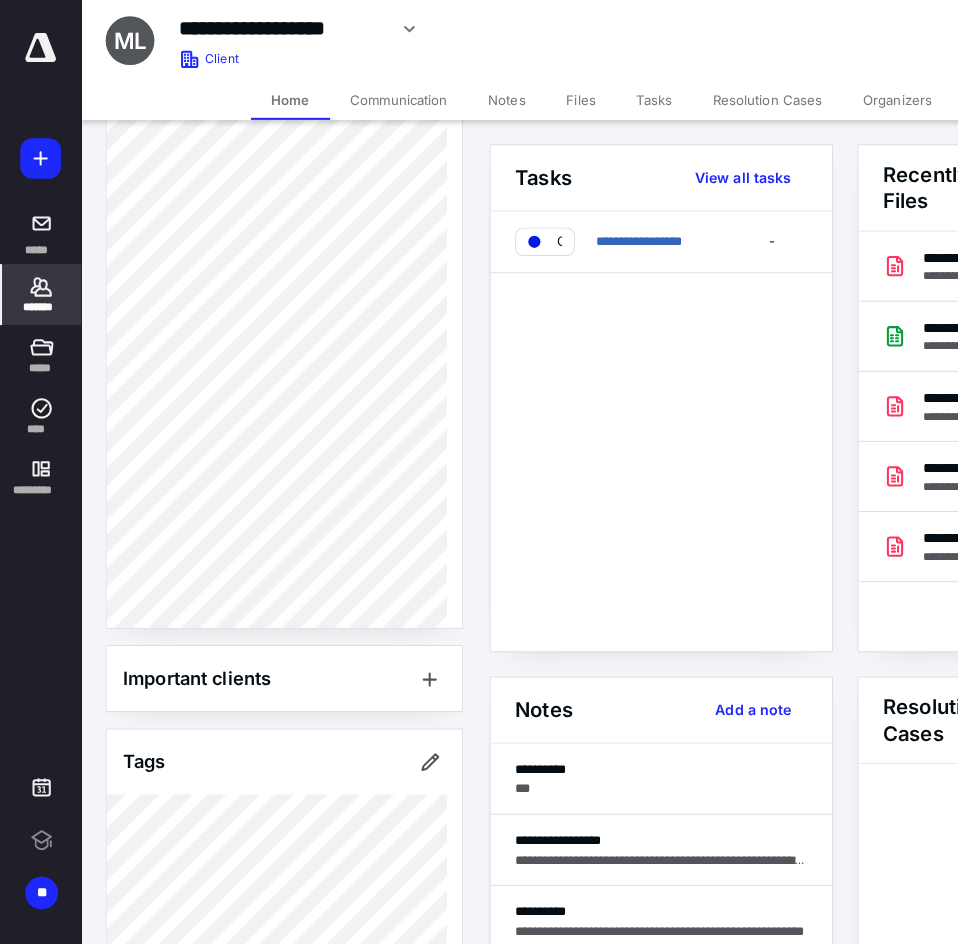 scroll, scrollTop: 1528, scrollLeft: 0, axis: vertical 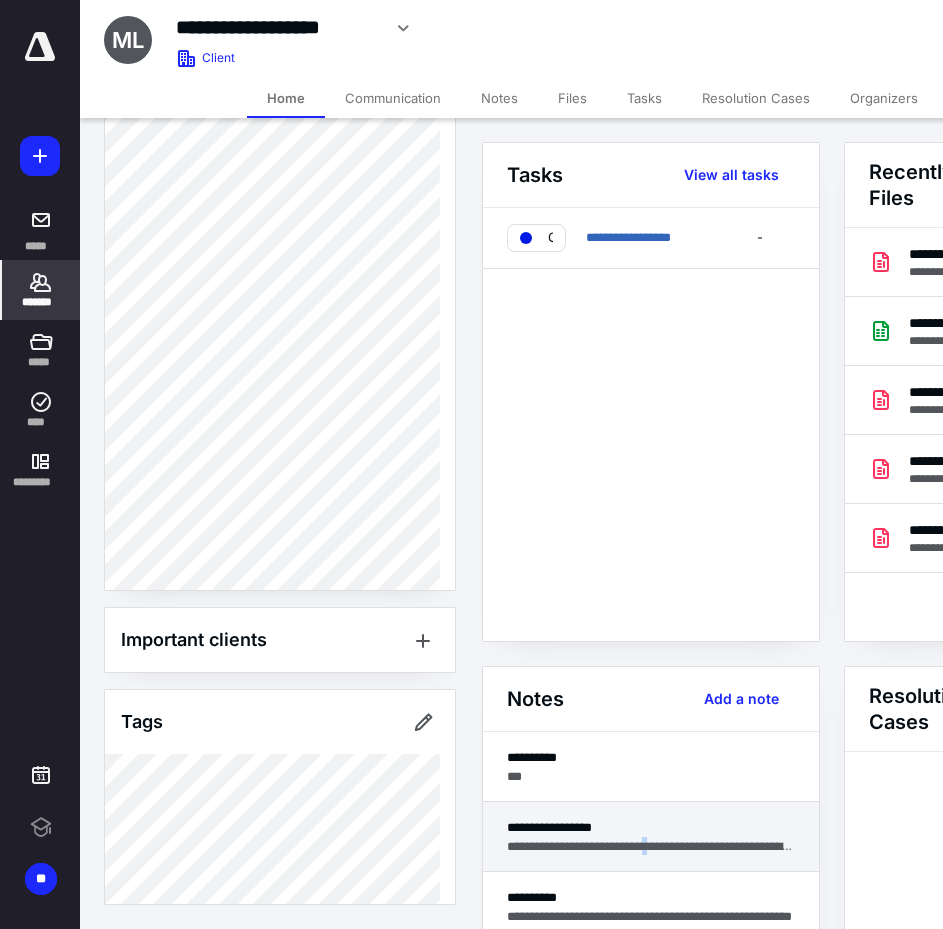 click on "**********" at bounding box center [651, 846] 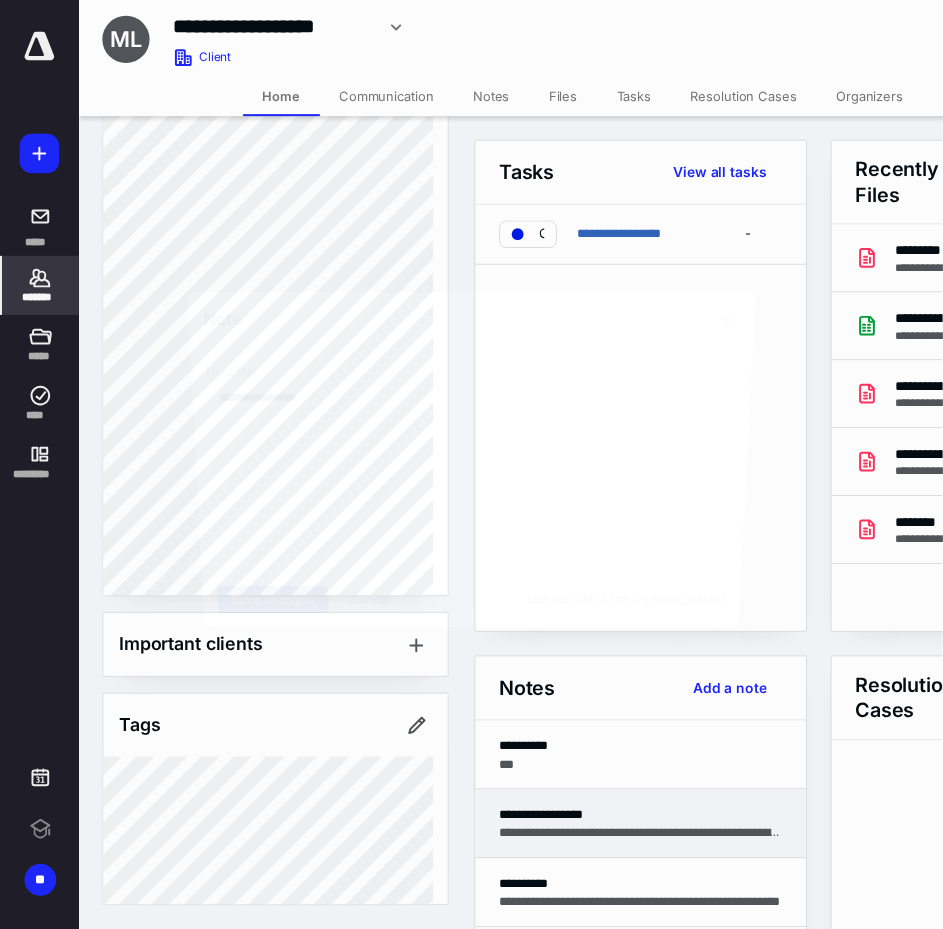 scroll, scrollTop: 1513, scrollLeft: 0, axis: vertical 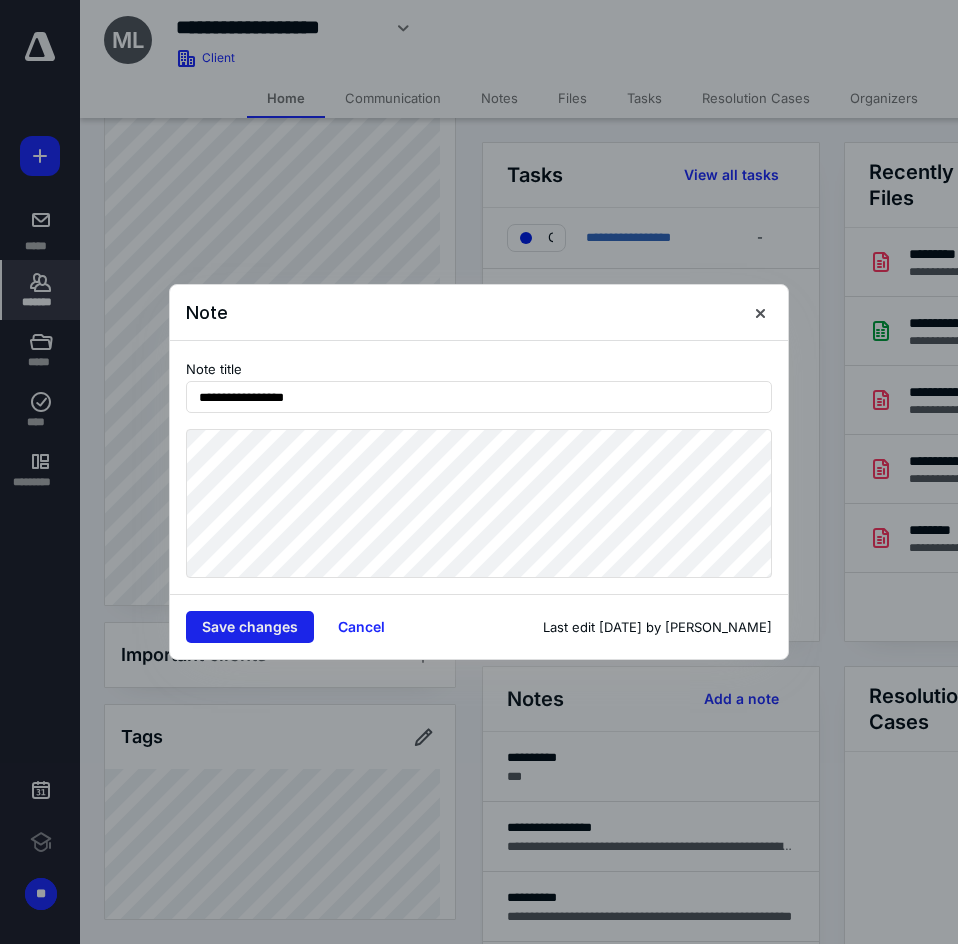click on "Save changes" at bounding box center (250, 627) 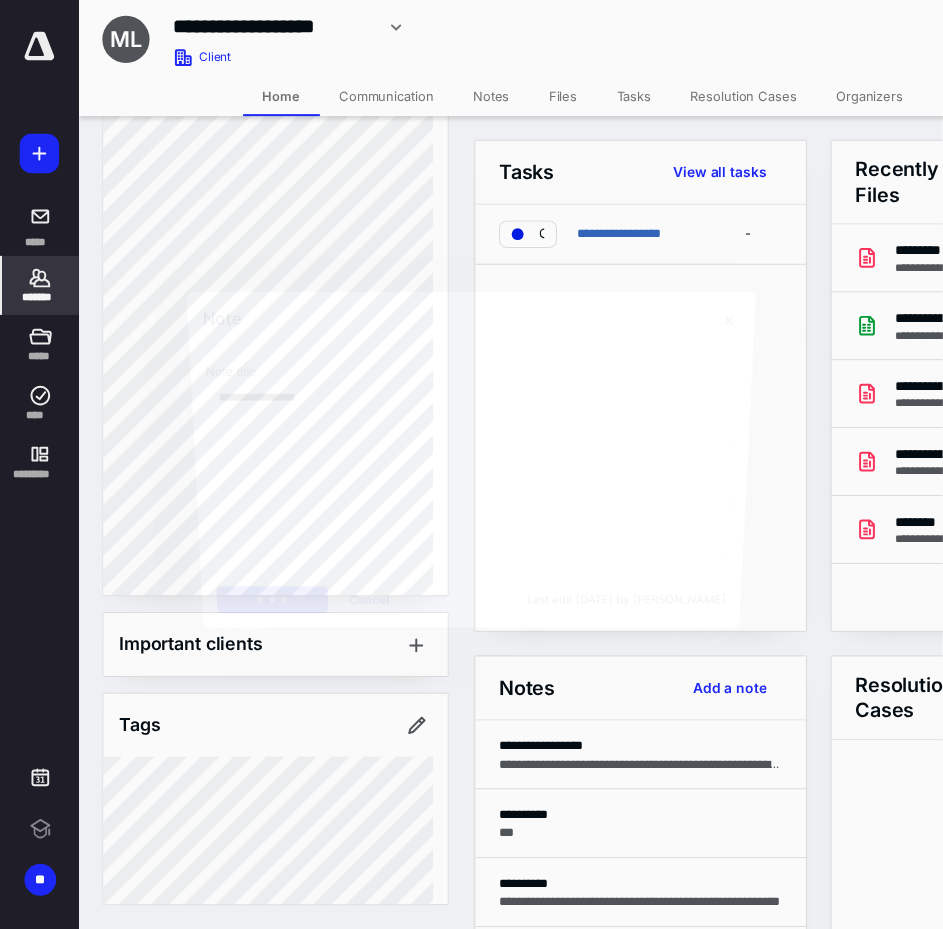 scroll, scrollTop: 1528, scrollLeft: 0, axis: vertical 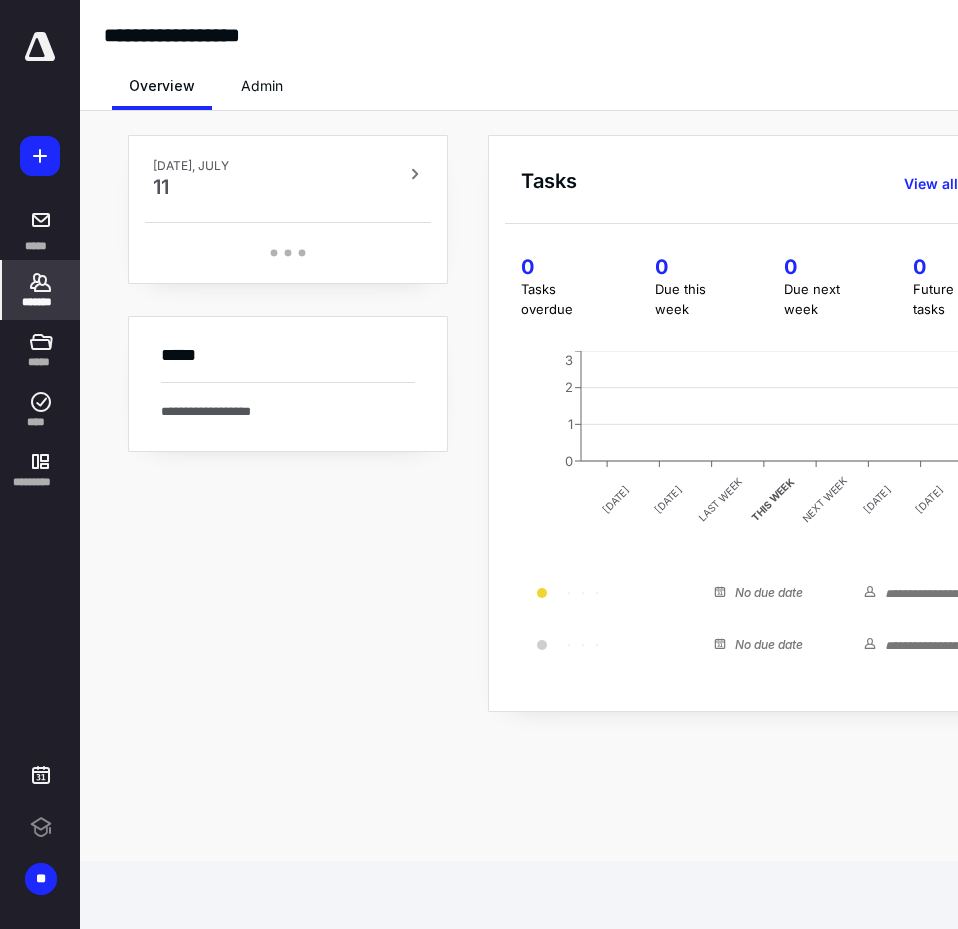 click on "*******" at bounding box center [41, 290] 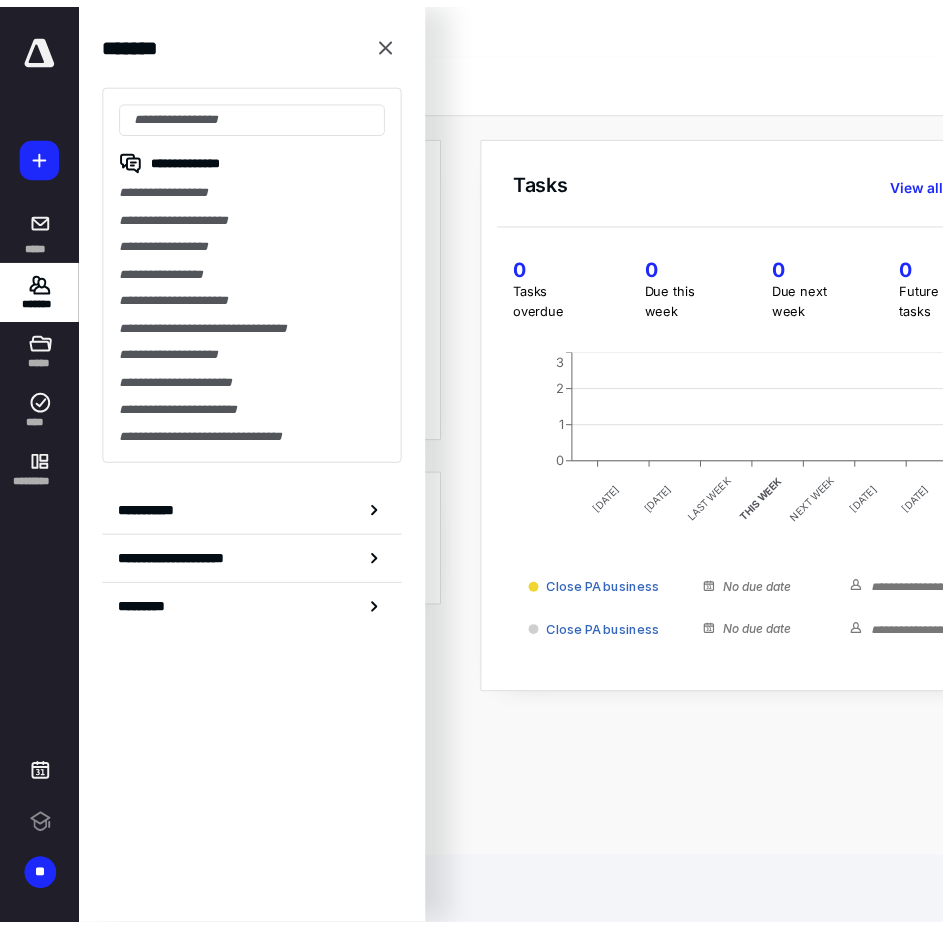 scroll, scrollTop: 0, scrollLeft: 0, axis: both 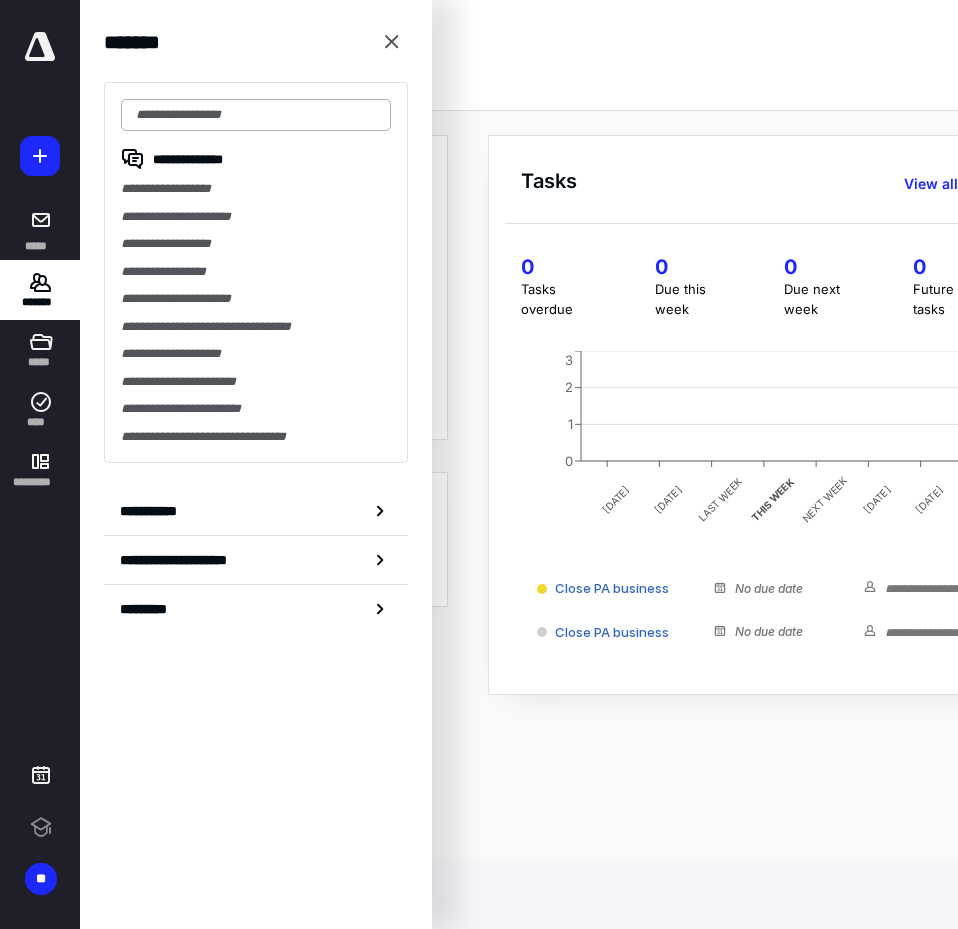 click at bounding box center [256, 115] 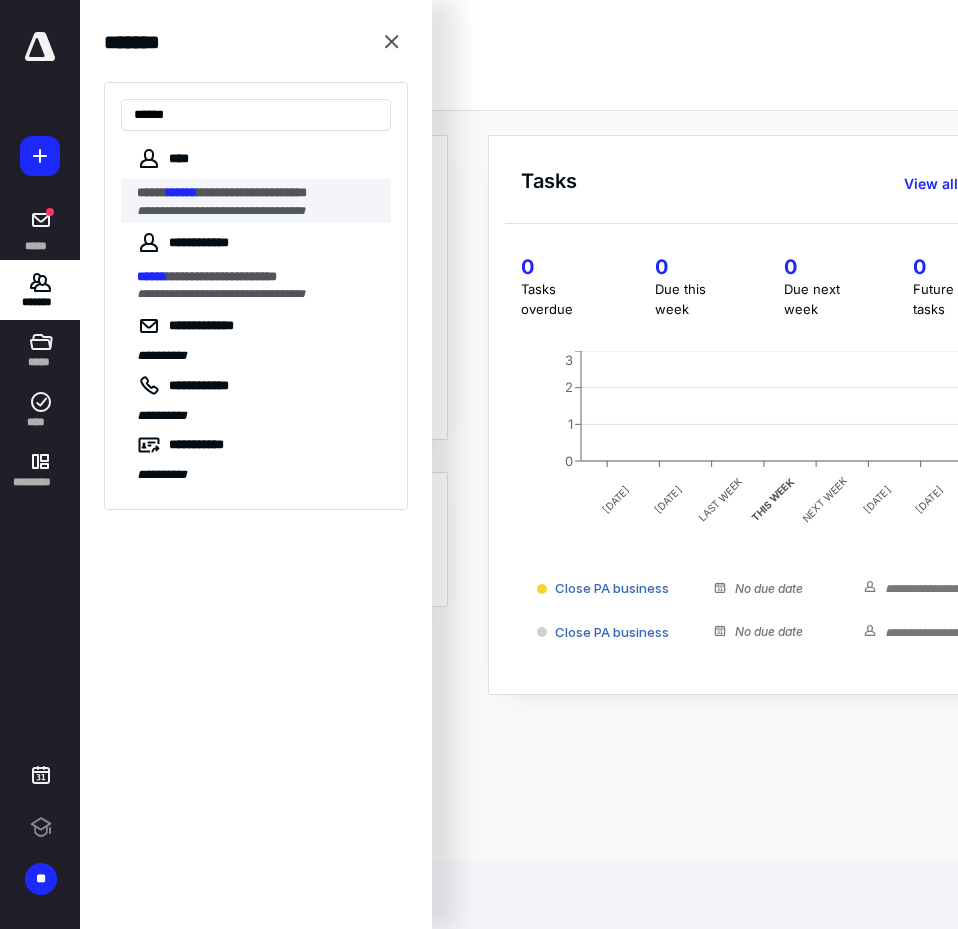type on "******" 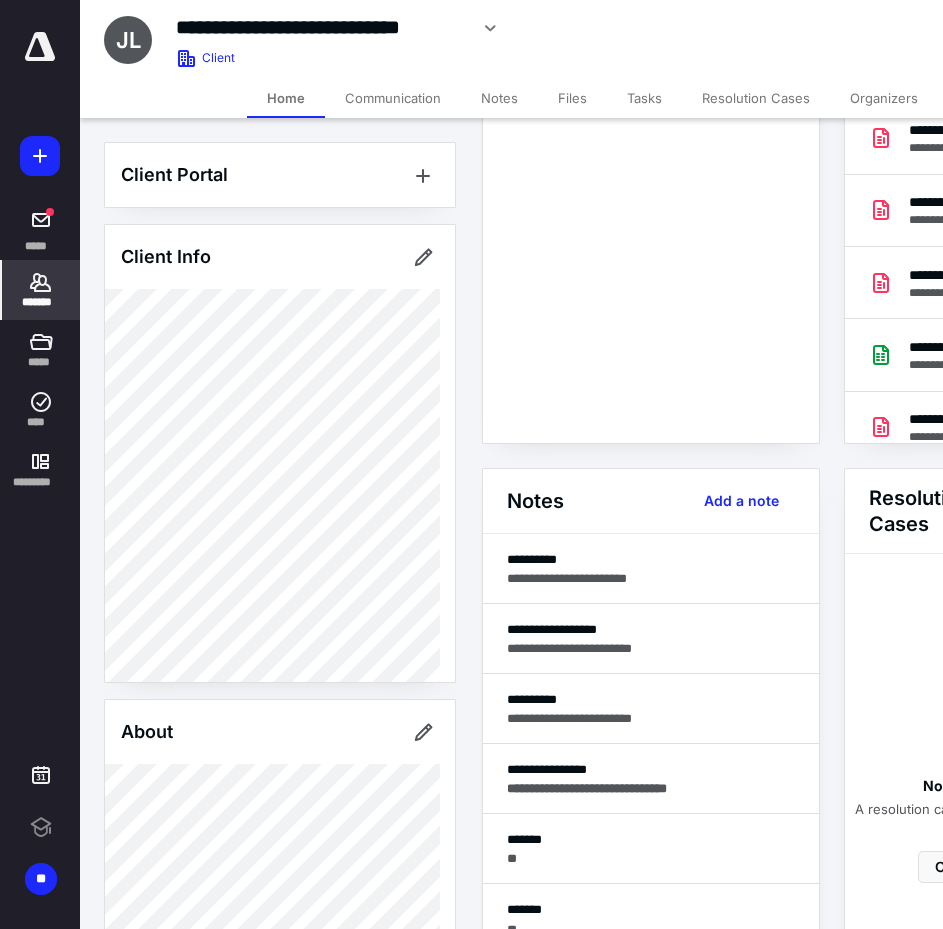 scroll, scrollTop: 200, scrollLeft: 0, axis: vertical 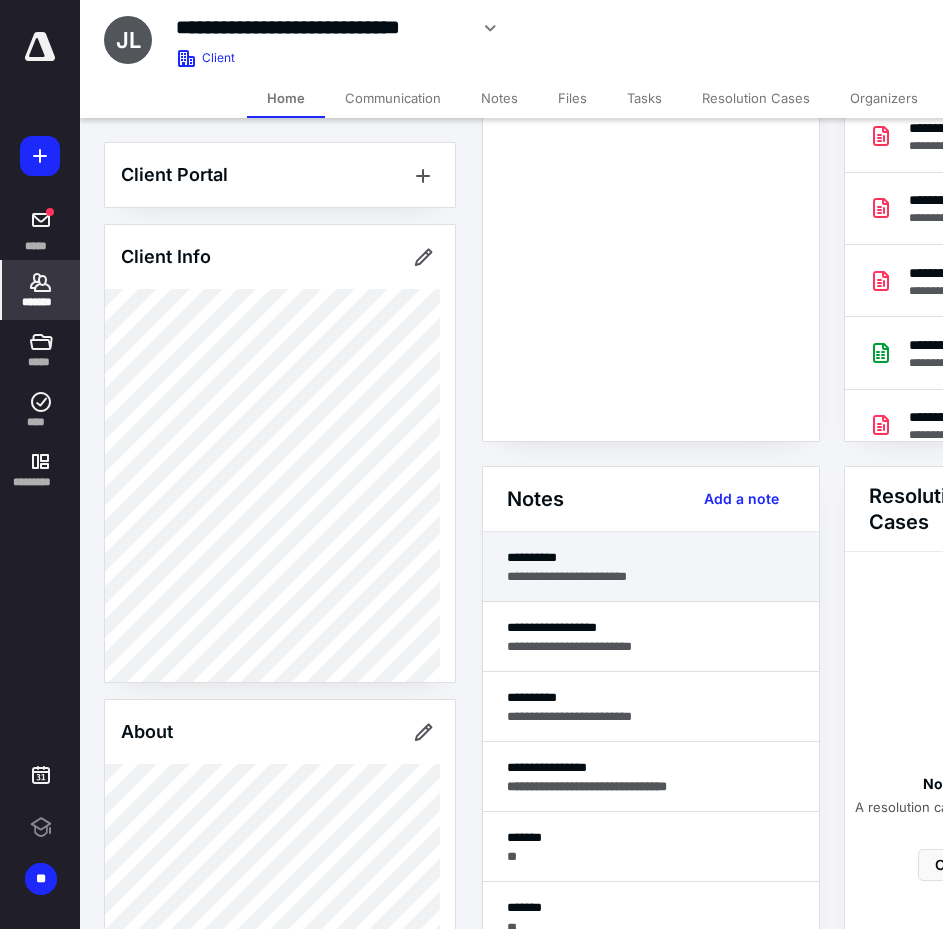 click on "**********" at bounding box center (651, 576) 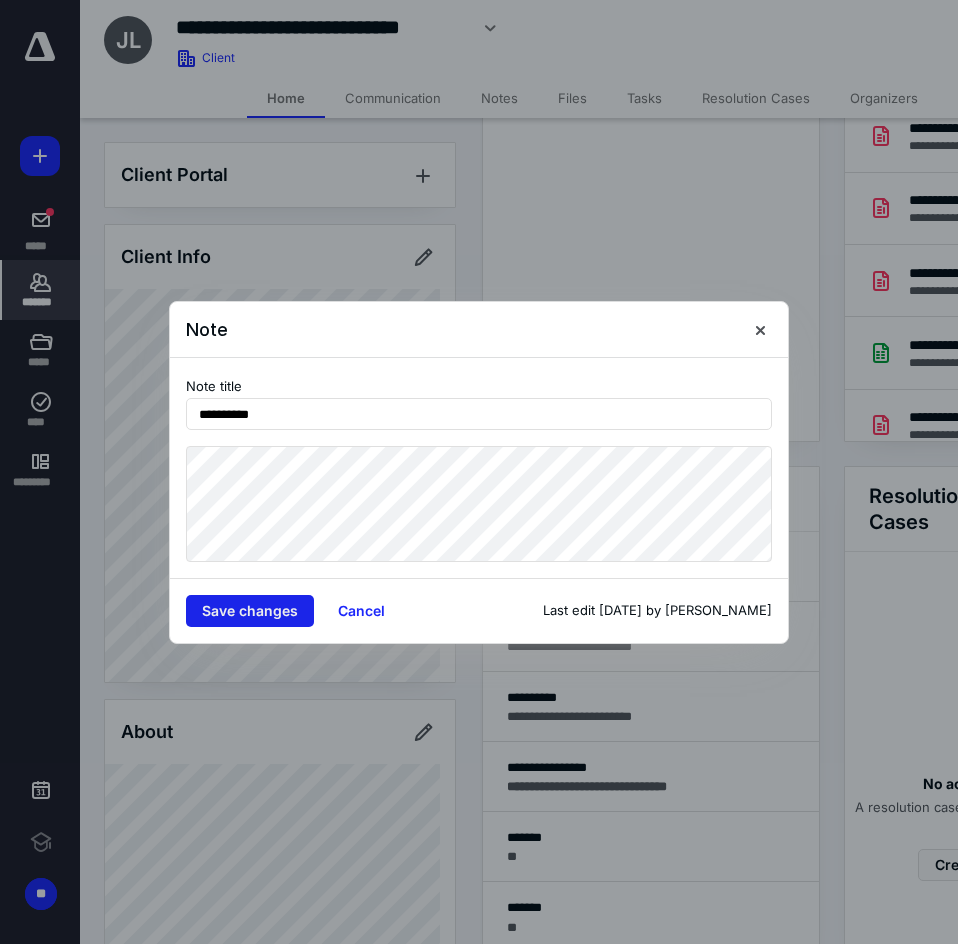 click on "Save changes" at bounding box center [250, 611] 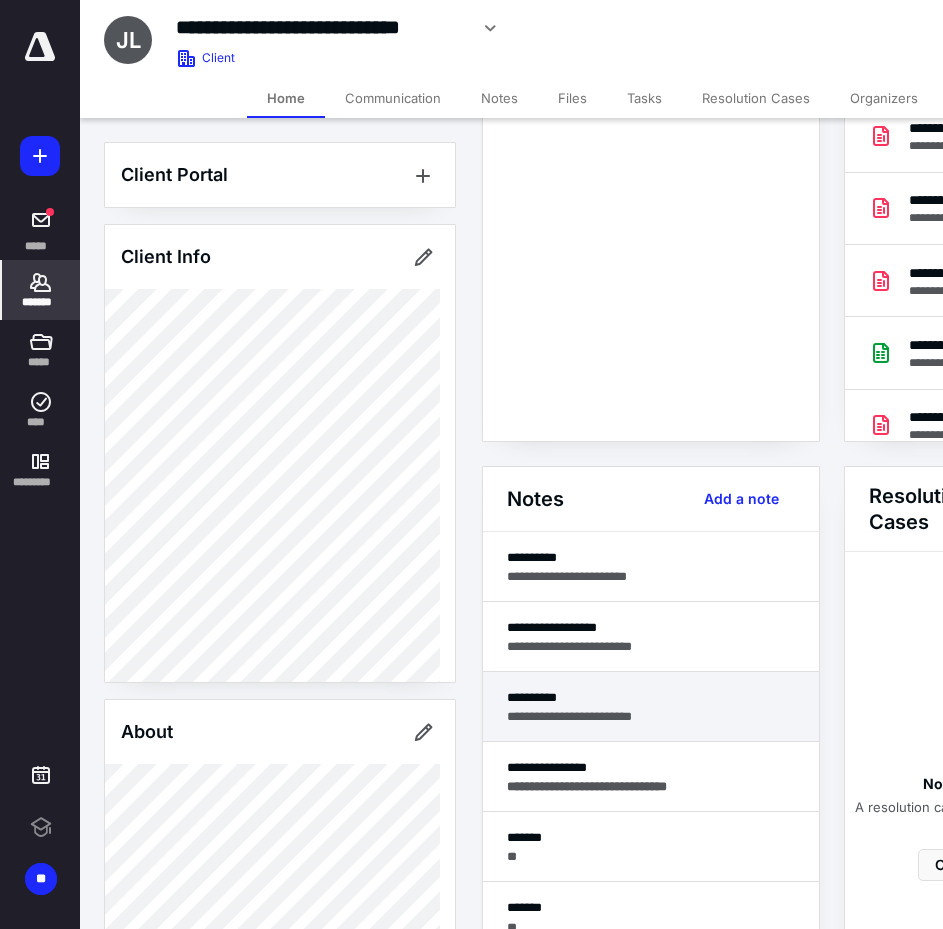 click on "**********" at bounding box center (651, 716) 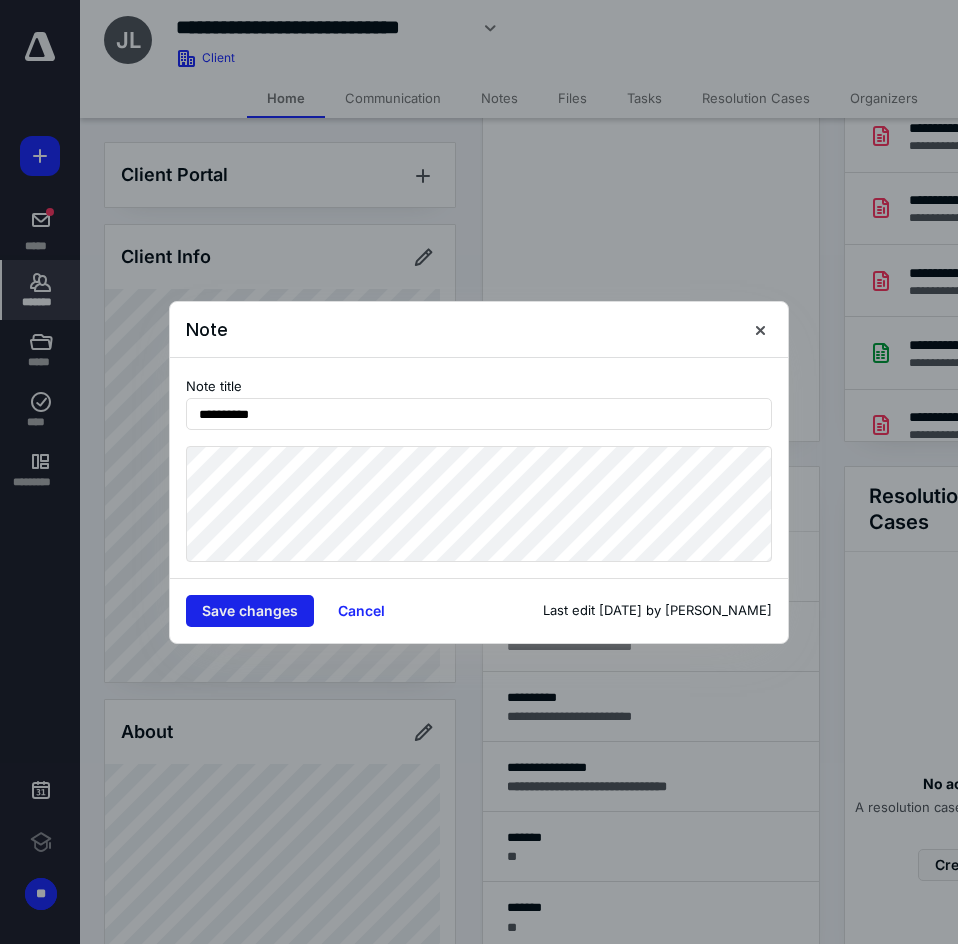 click on "Save changes" at bounding box center [250, 611] 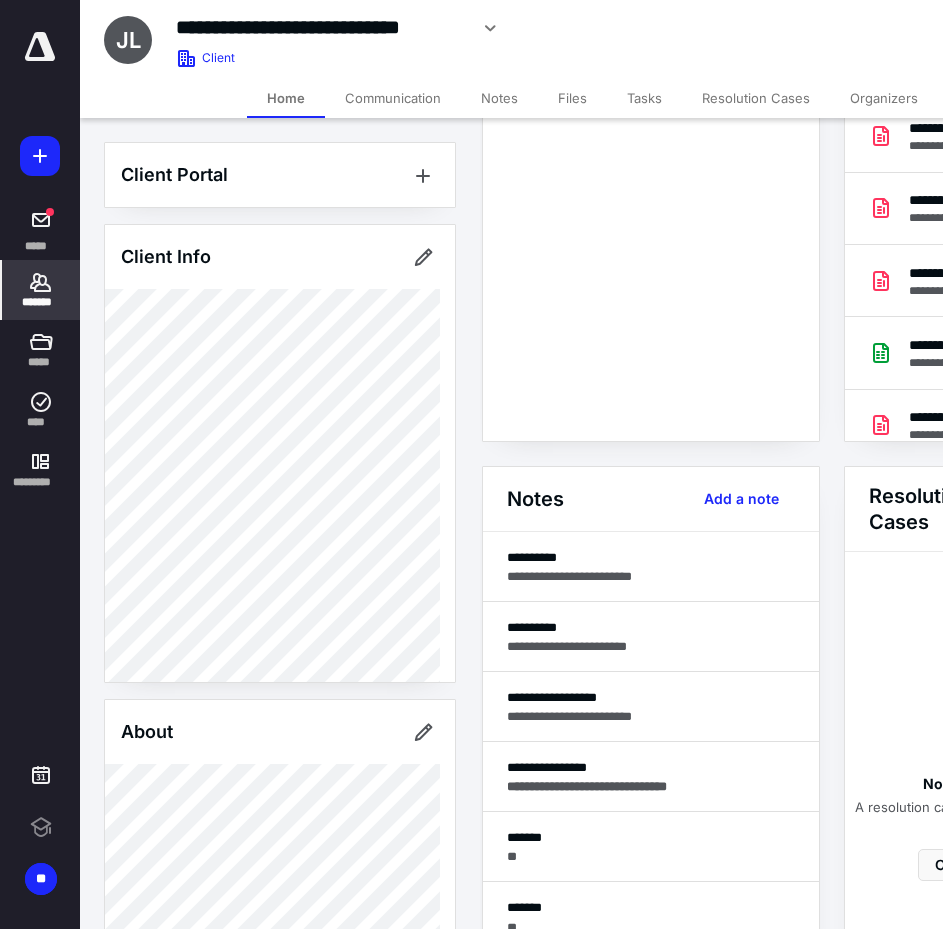 click on "*******" at bounding box center [41, 302] 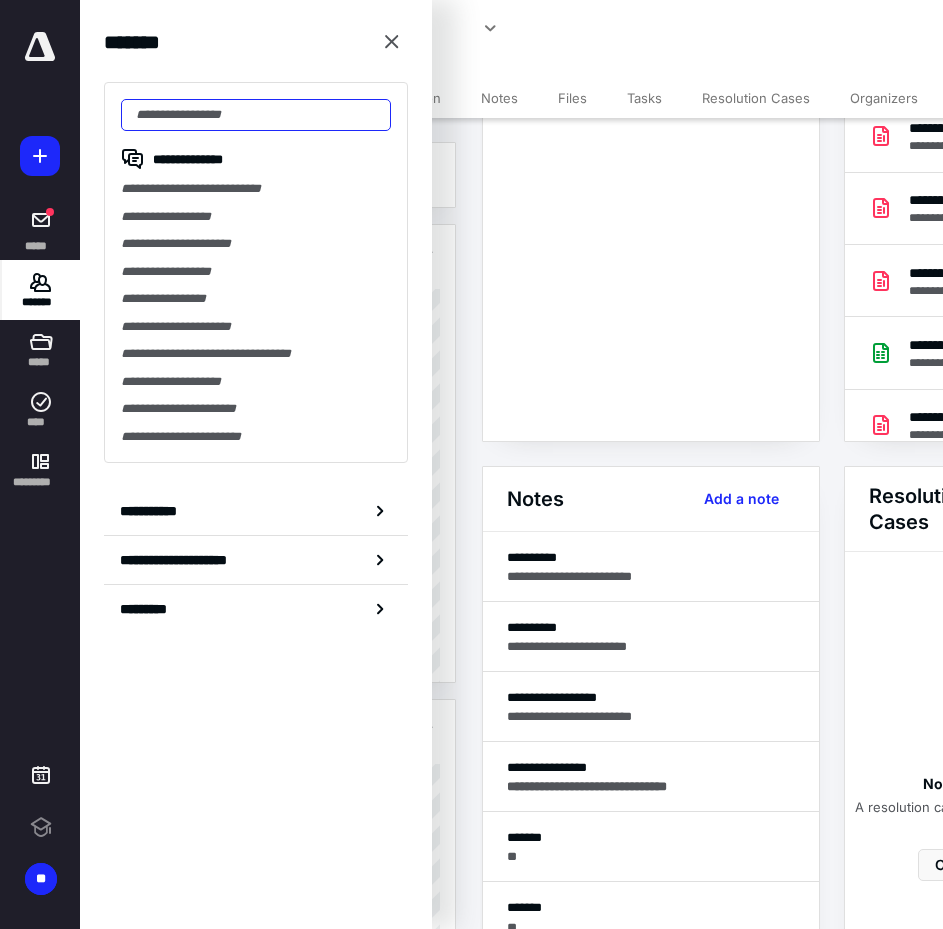 click at bounding box center [256, 115] 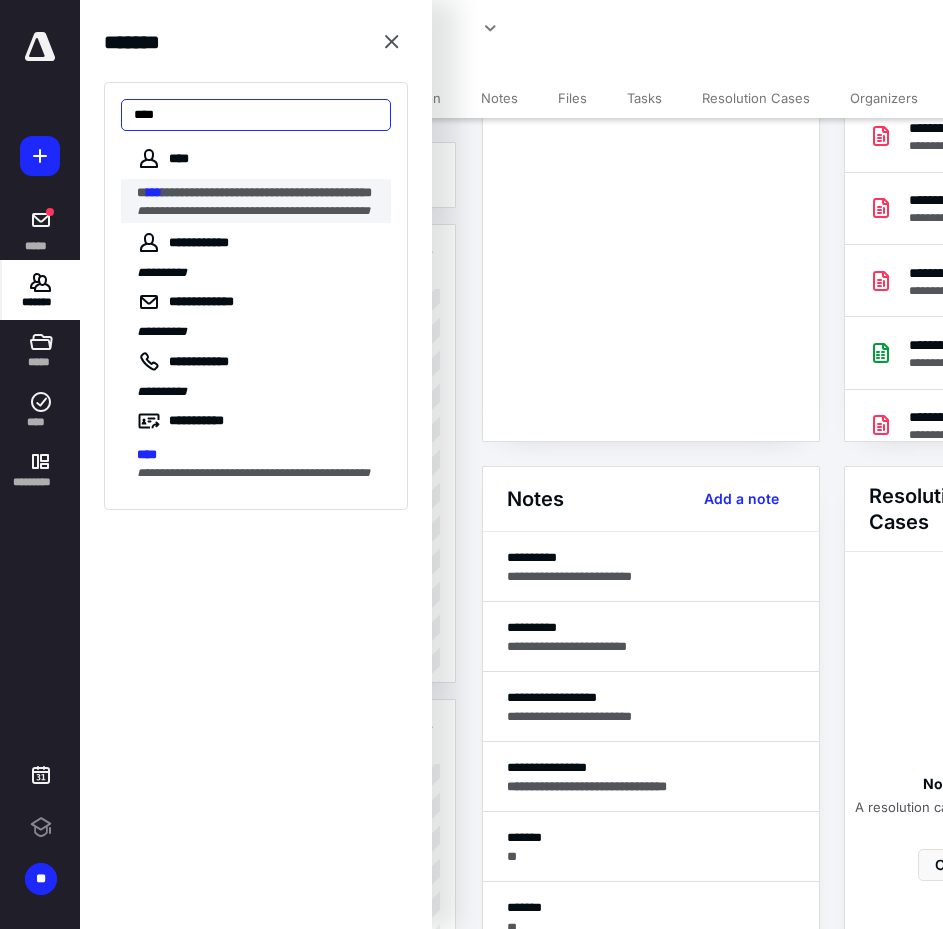 type on "****" 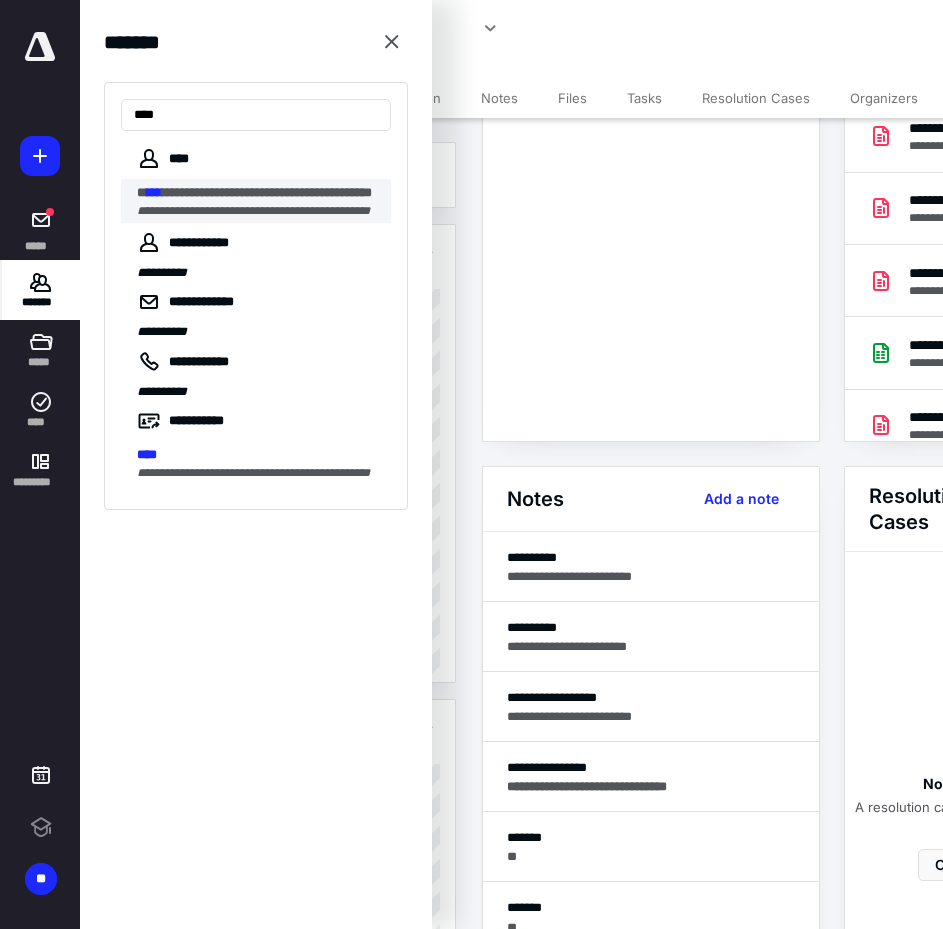 click on "**********" at bounding box center [258, 193] 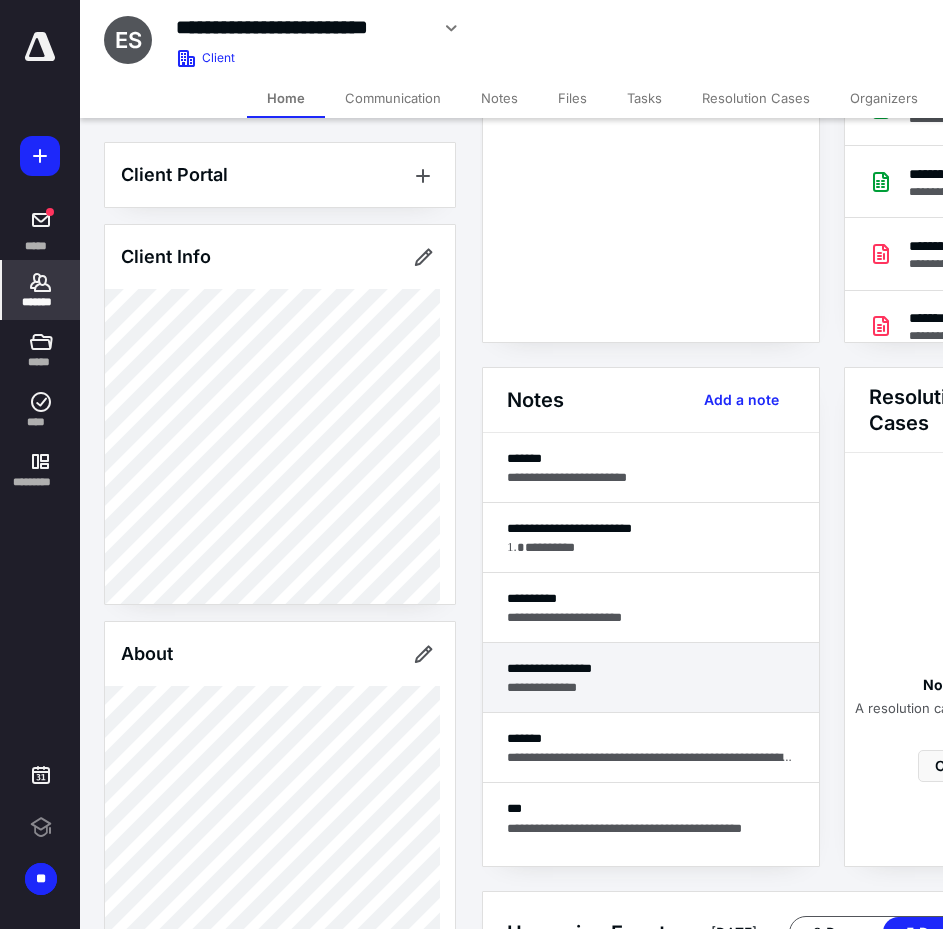 scroll, scrollTop: 300, scrollLeft: 0, axis: vertical 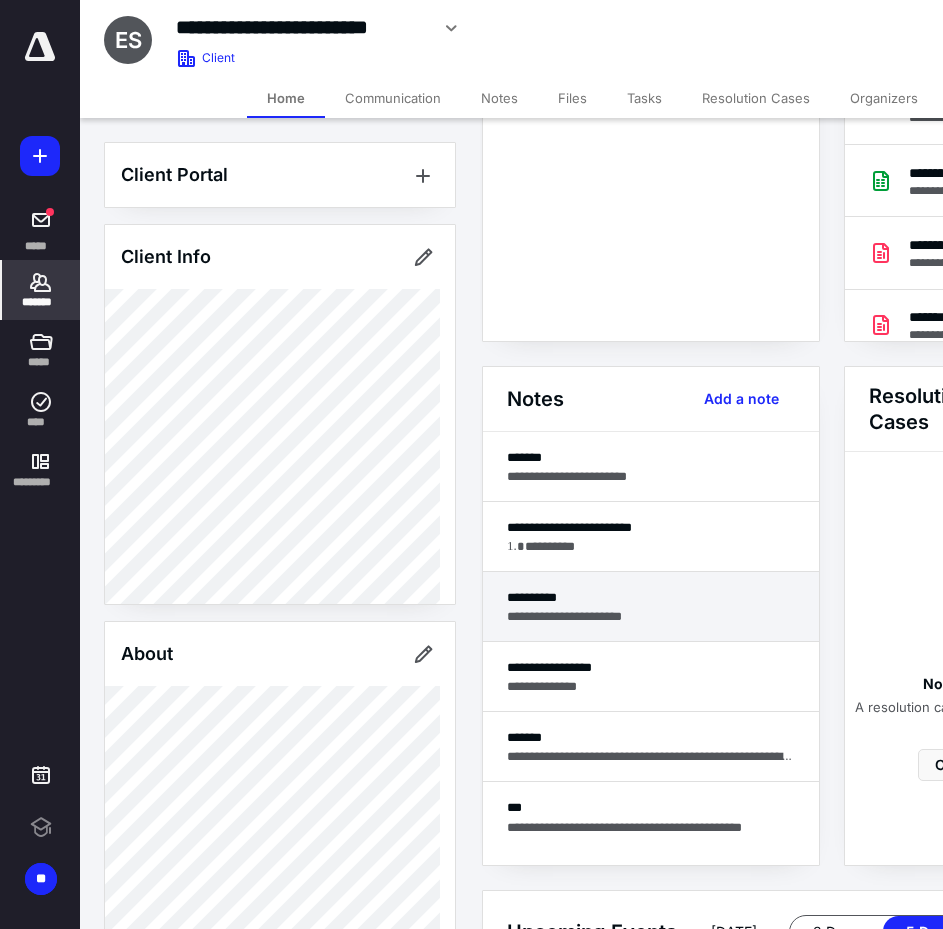 click on "**********" at bounding box center [651, 616] 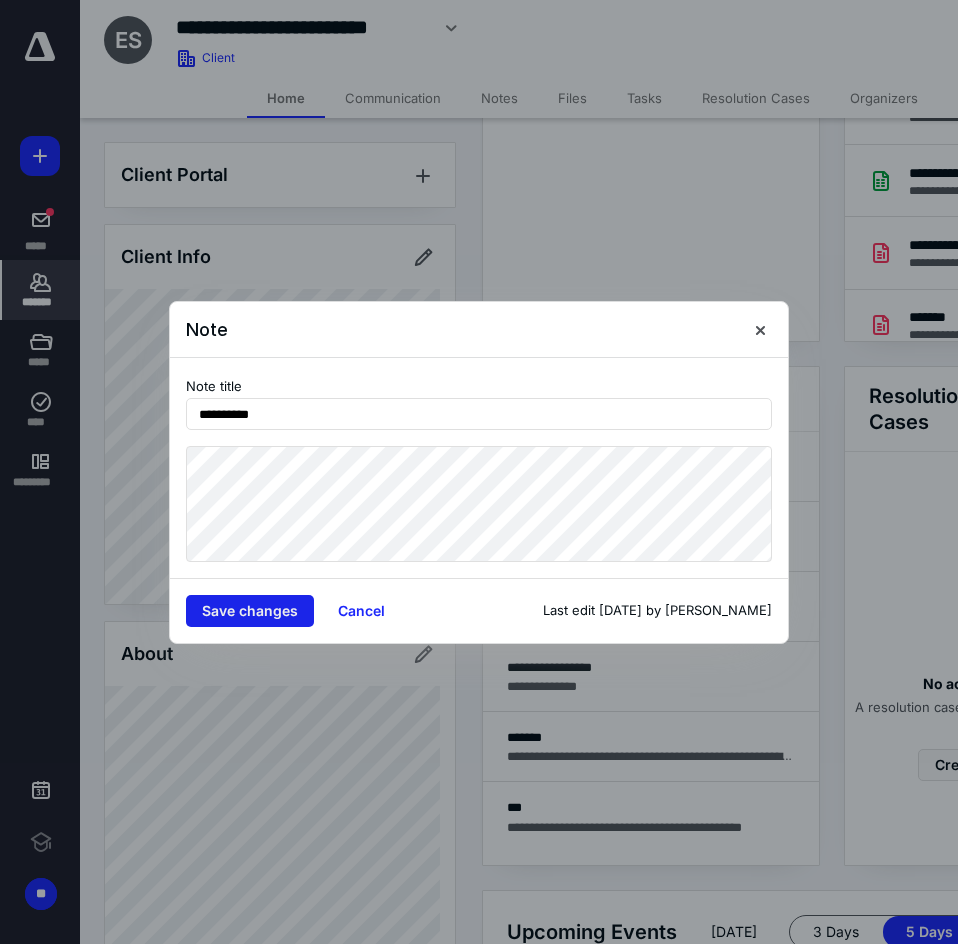 click on "Save changes" at bounding box center (250, 611) 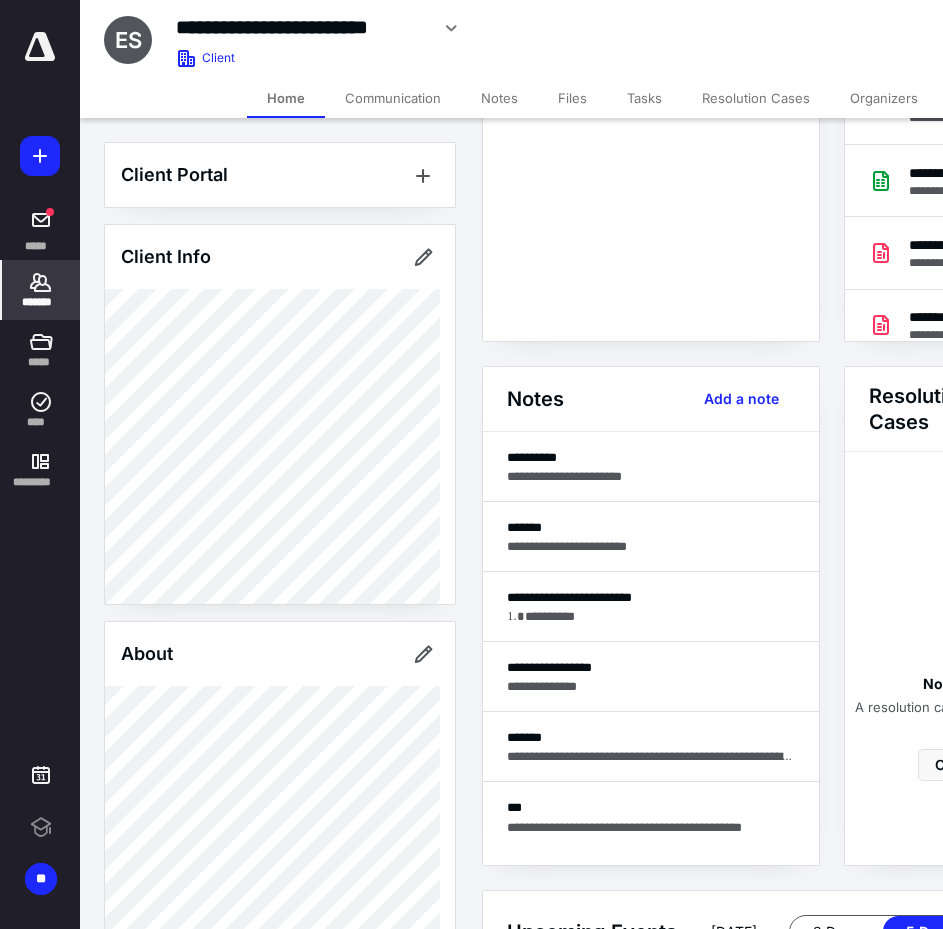 click on "*******" at bounding box center (41, 290) 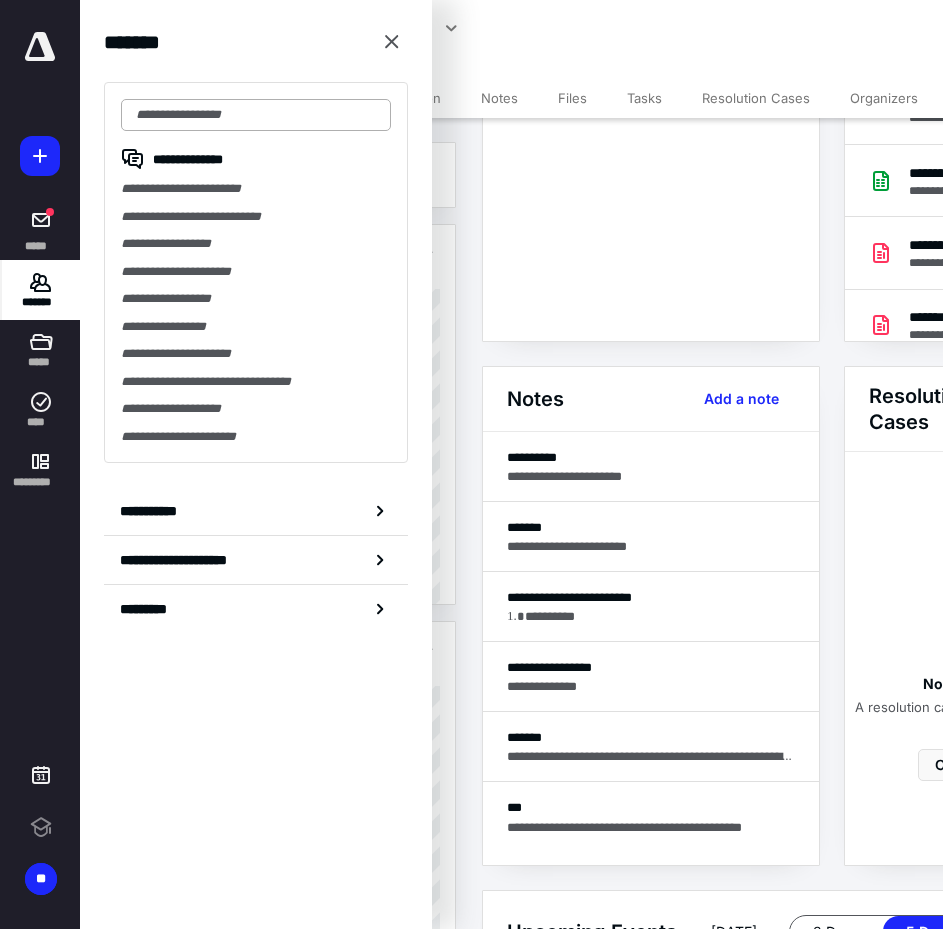 click at bounding box center [256, 115] 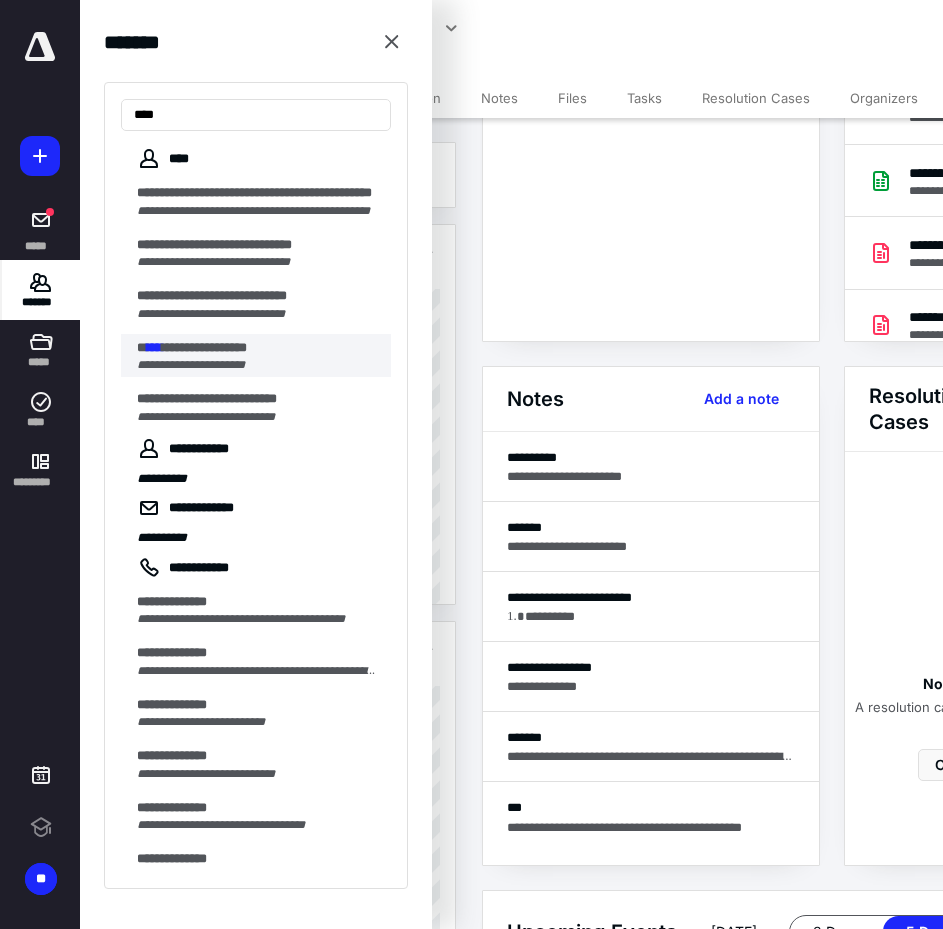 type on "****" 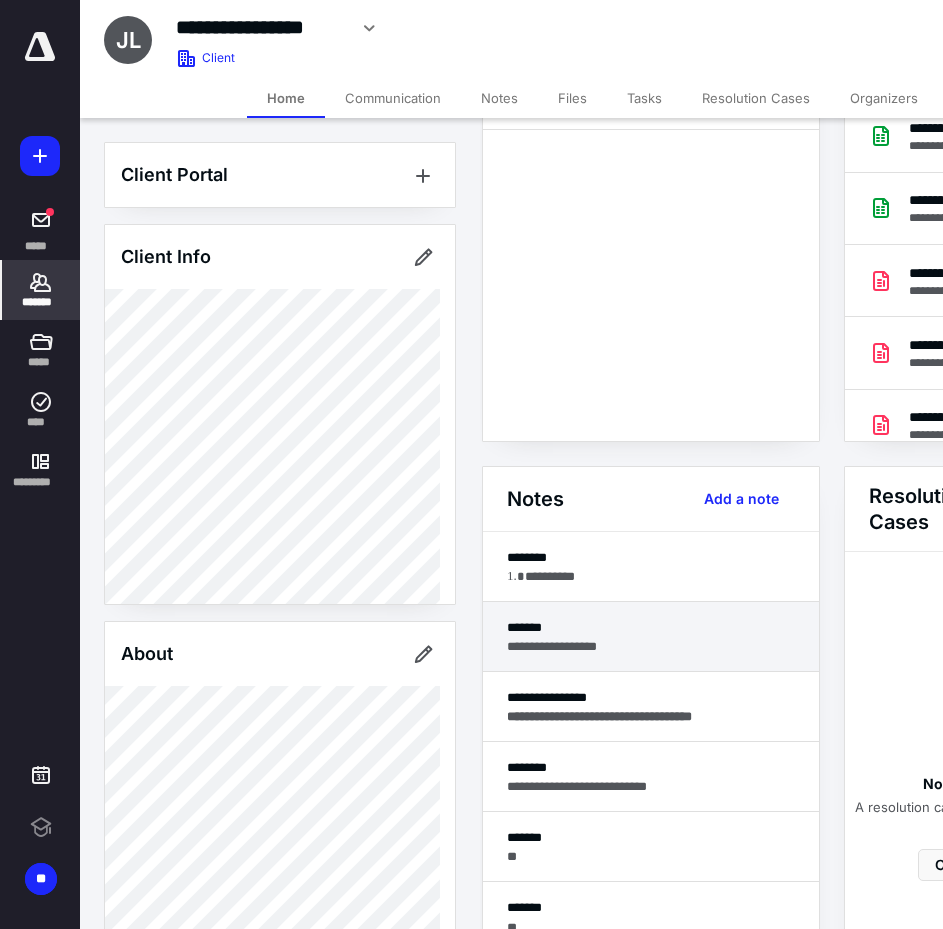 scroll, scrollTop: 300, scrollLeft: 0, axis: vertical 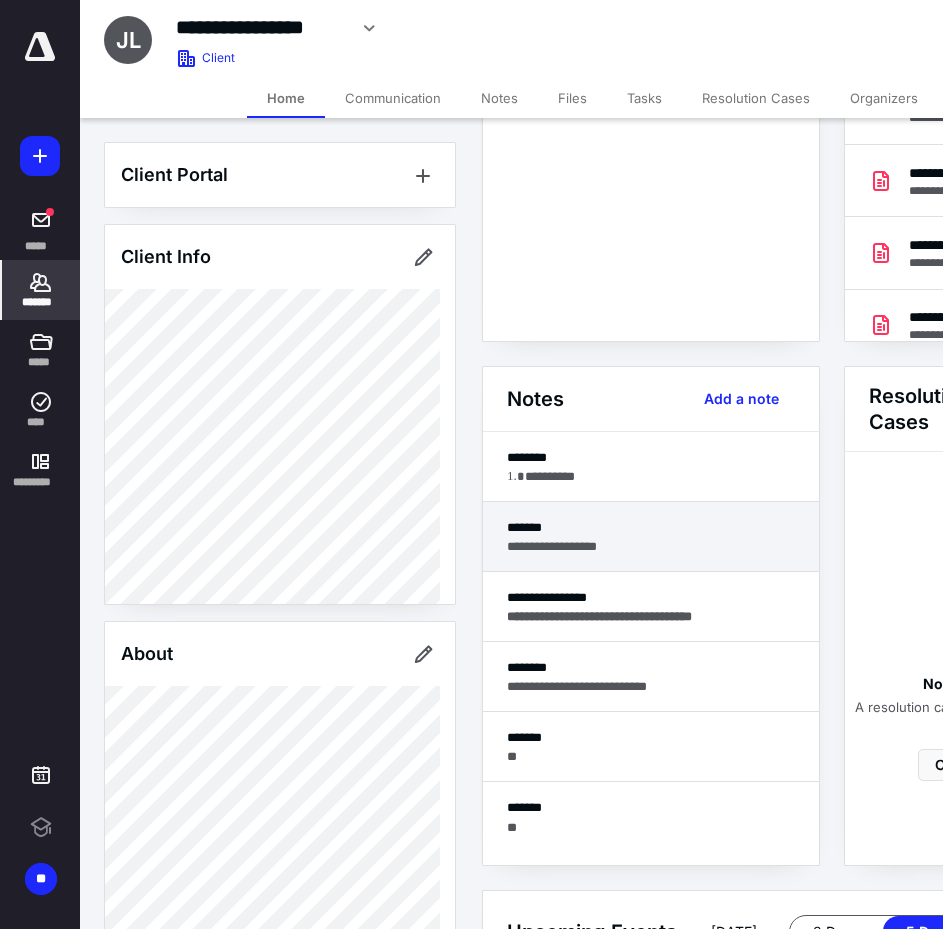 click on "**********" at bounding box center [651, 546] 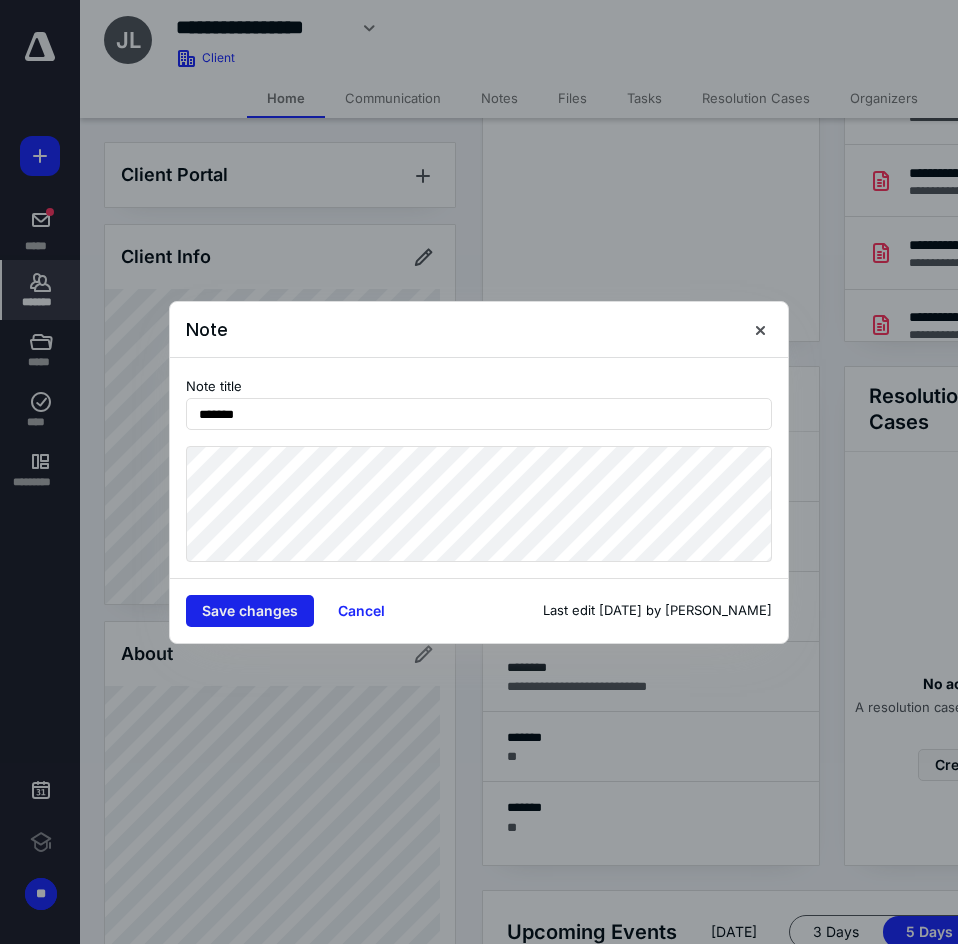 click on "Save changes" at bounding box center [250, 611] 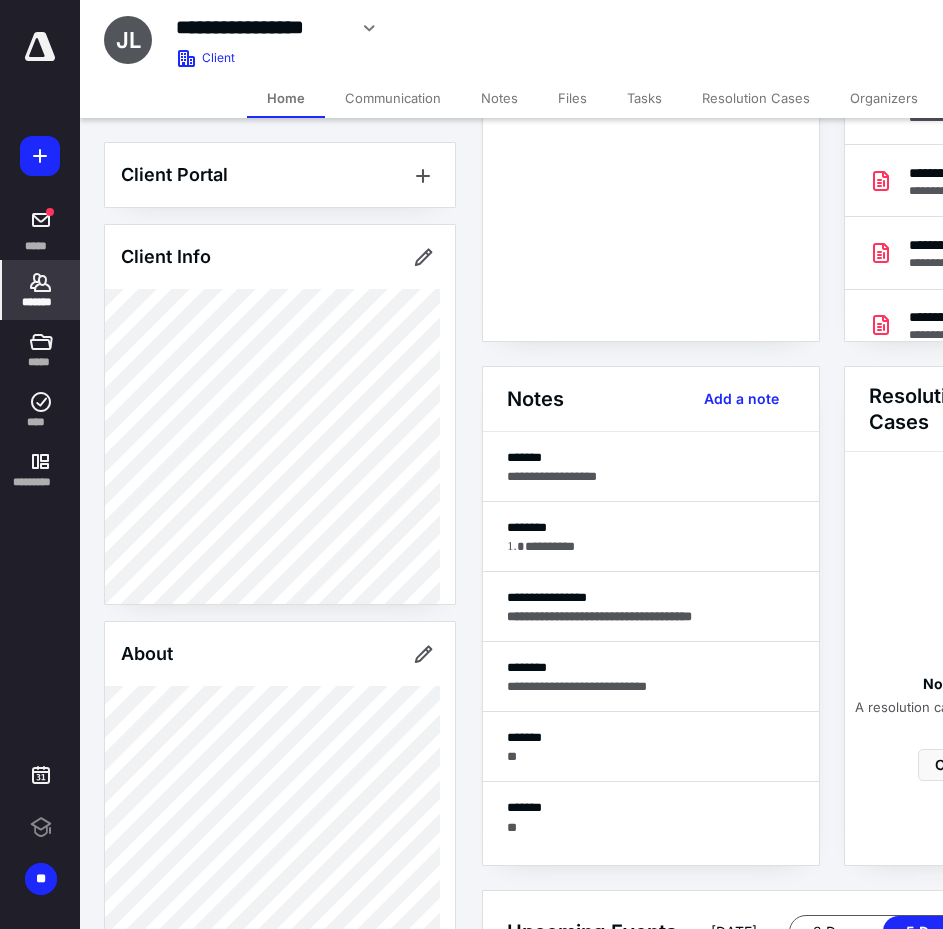 click on "Notes" at bounding box center (499, 98) 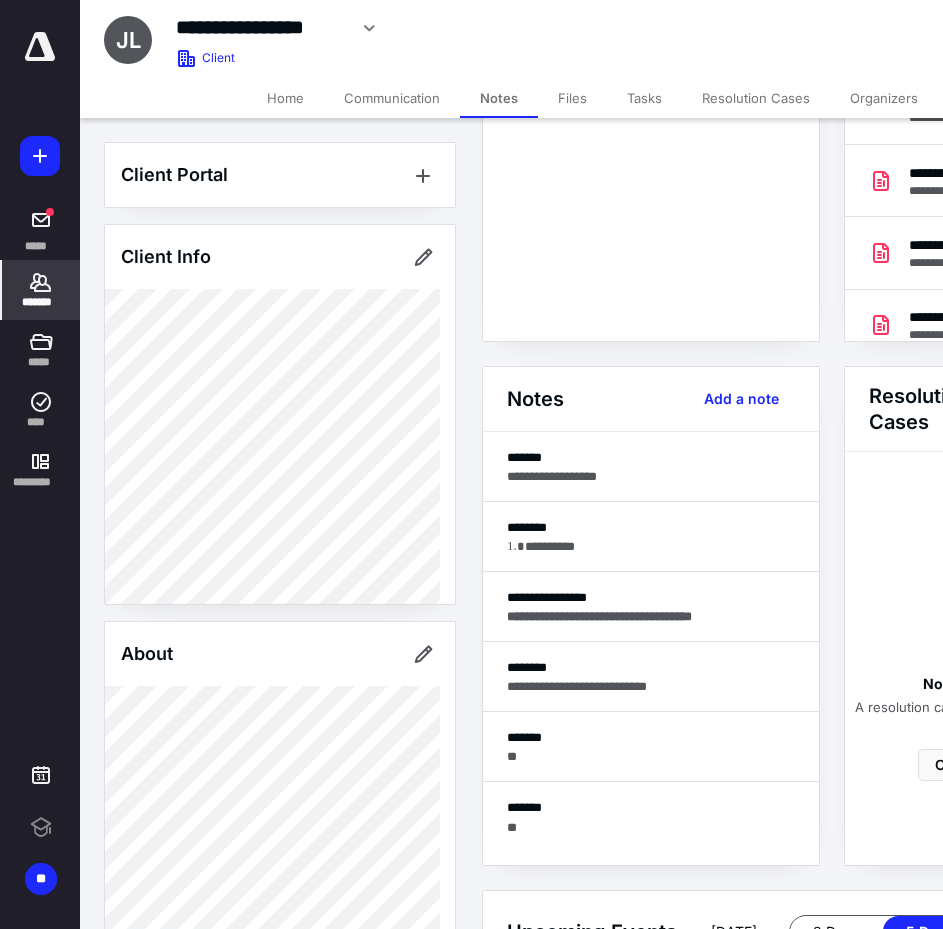 scroll, scrollTop: 0, scrollLeft: 0, axis: both 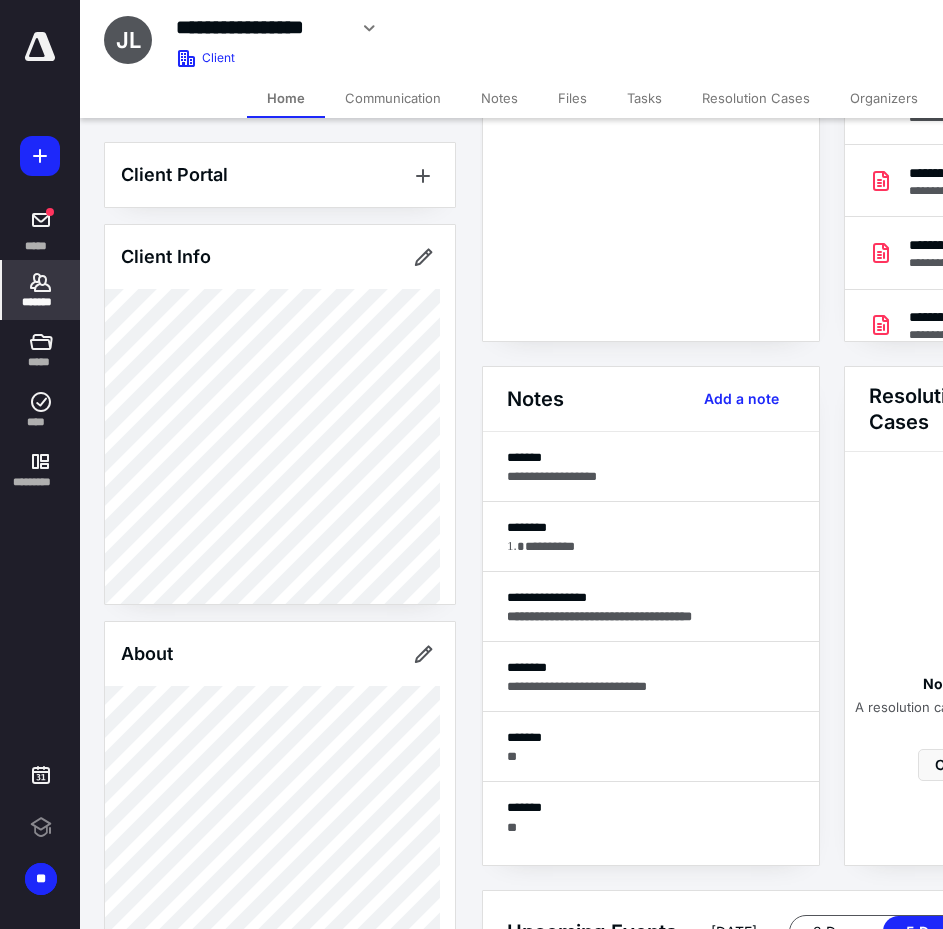 click on "Notes" at bounding box center [499, 98] 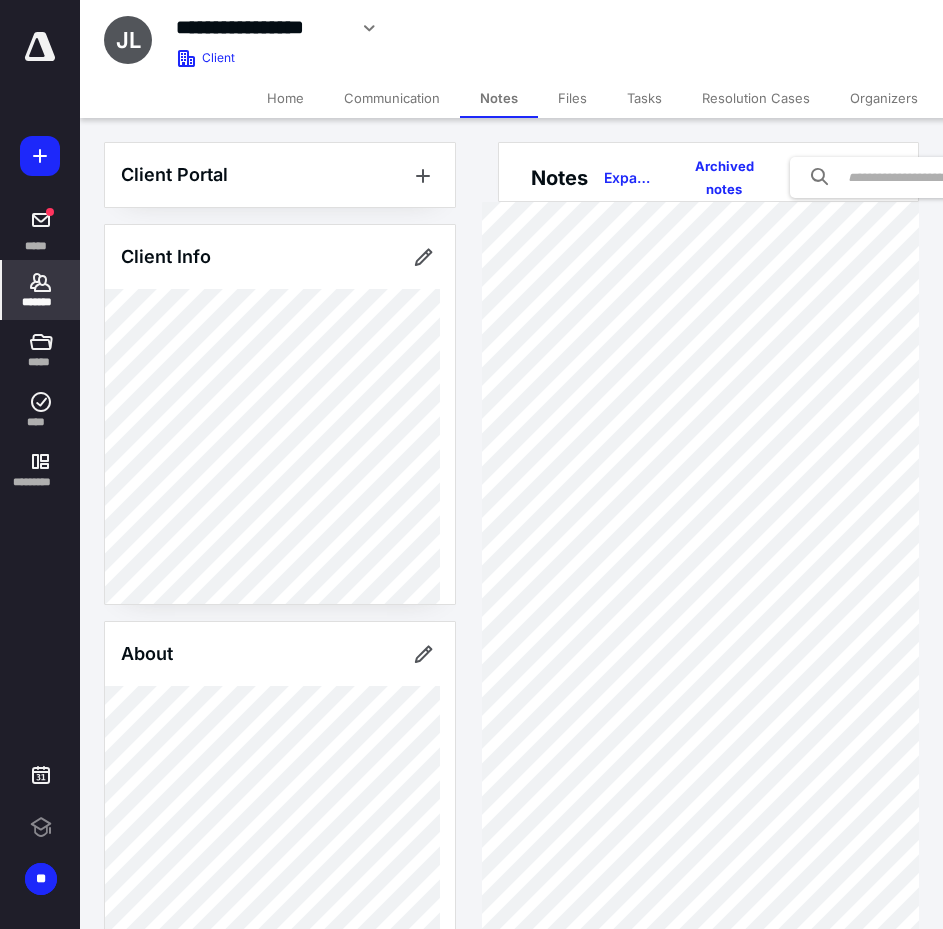 scroll, scrollTop: 100, scrollLeft: 0, axis: vertical 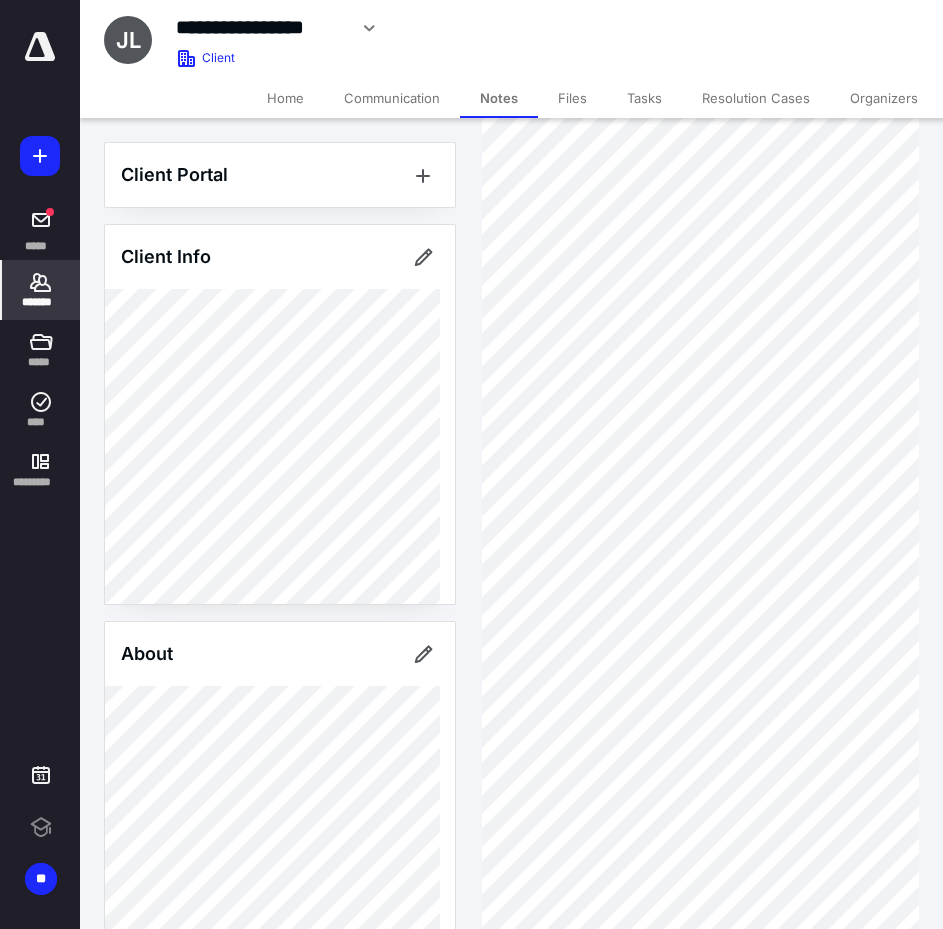 click on "*******" at bounding box center [41, 290] 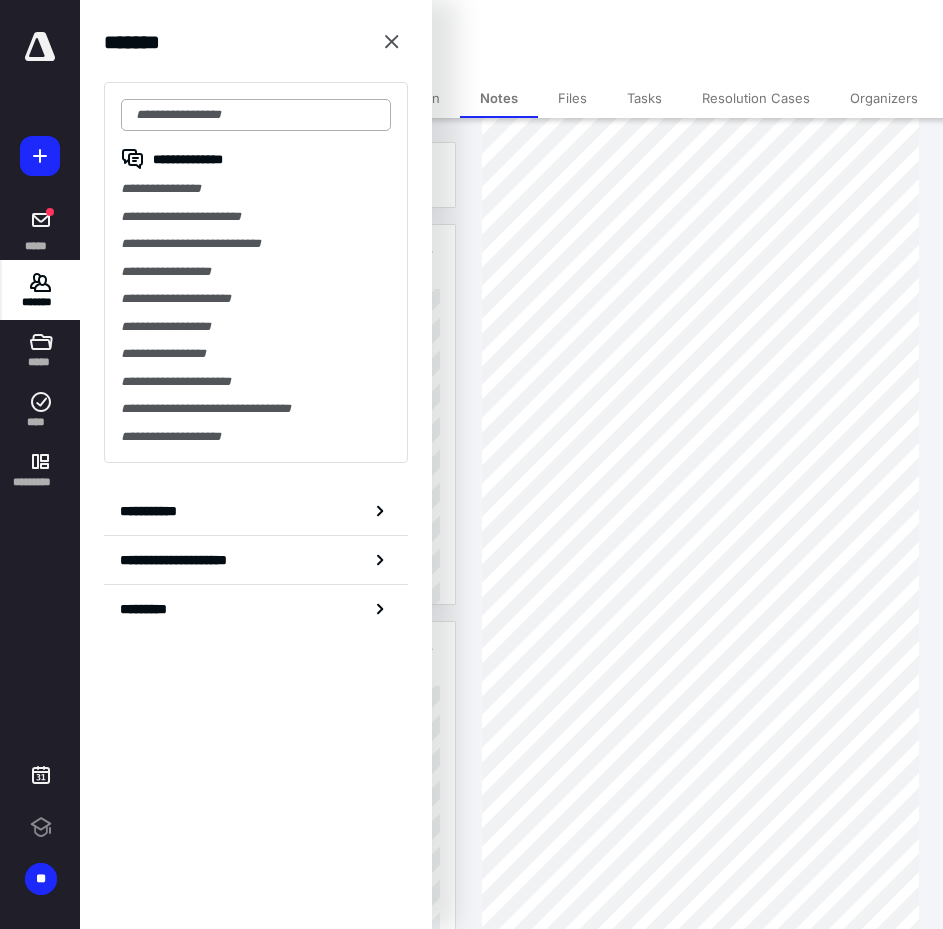 click at bounding box center [256, 115] 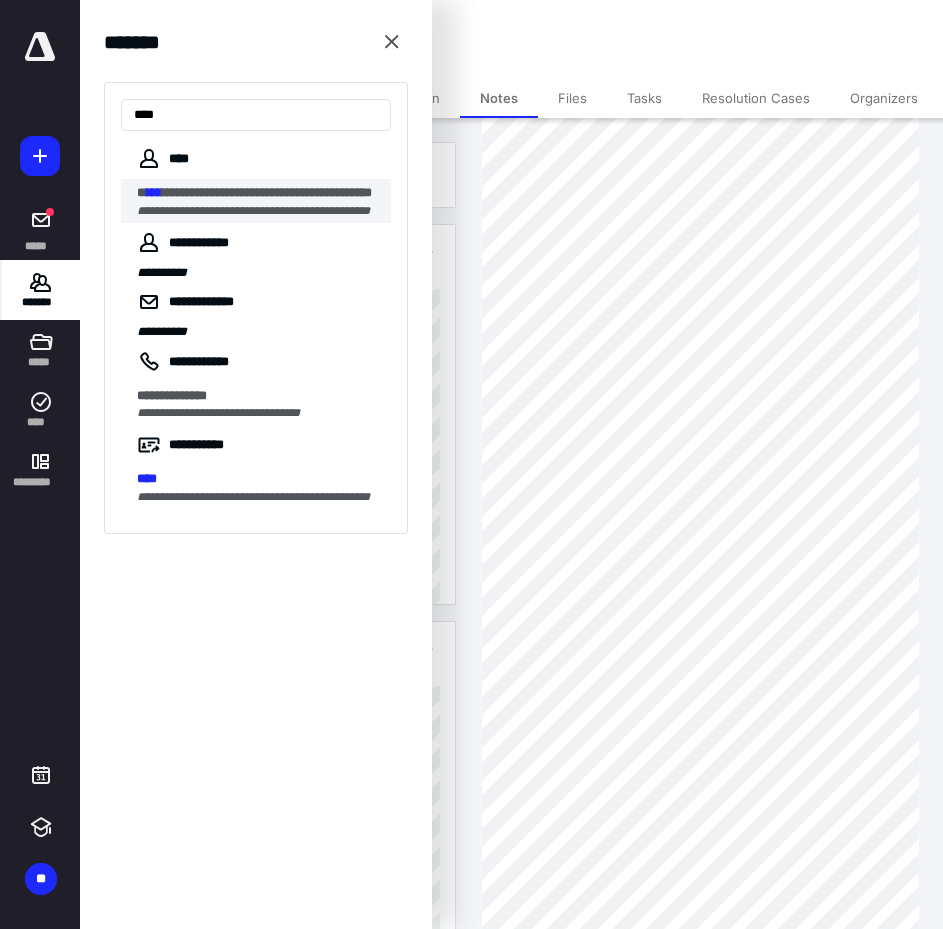 type on "****" 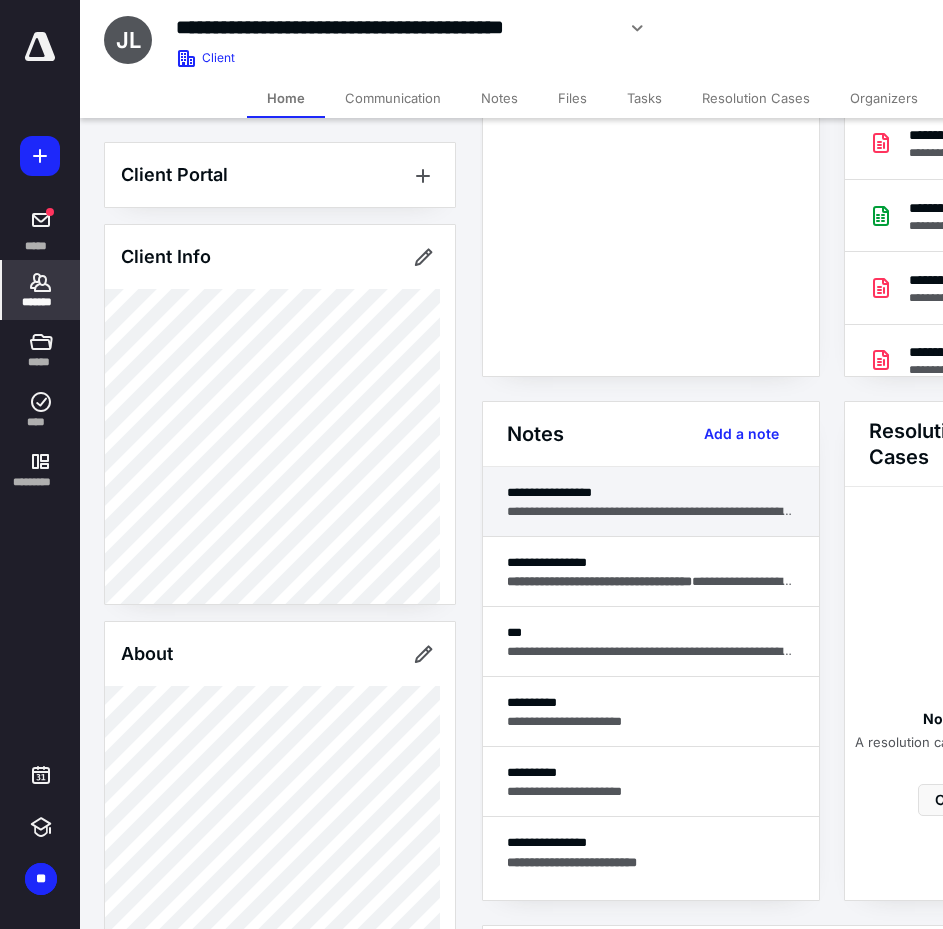 scroll, scrollTop: 300, scrollLeft: 0, axis: vertical 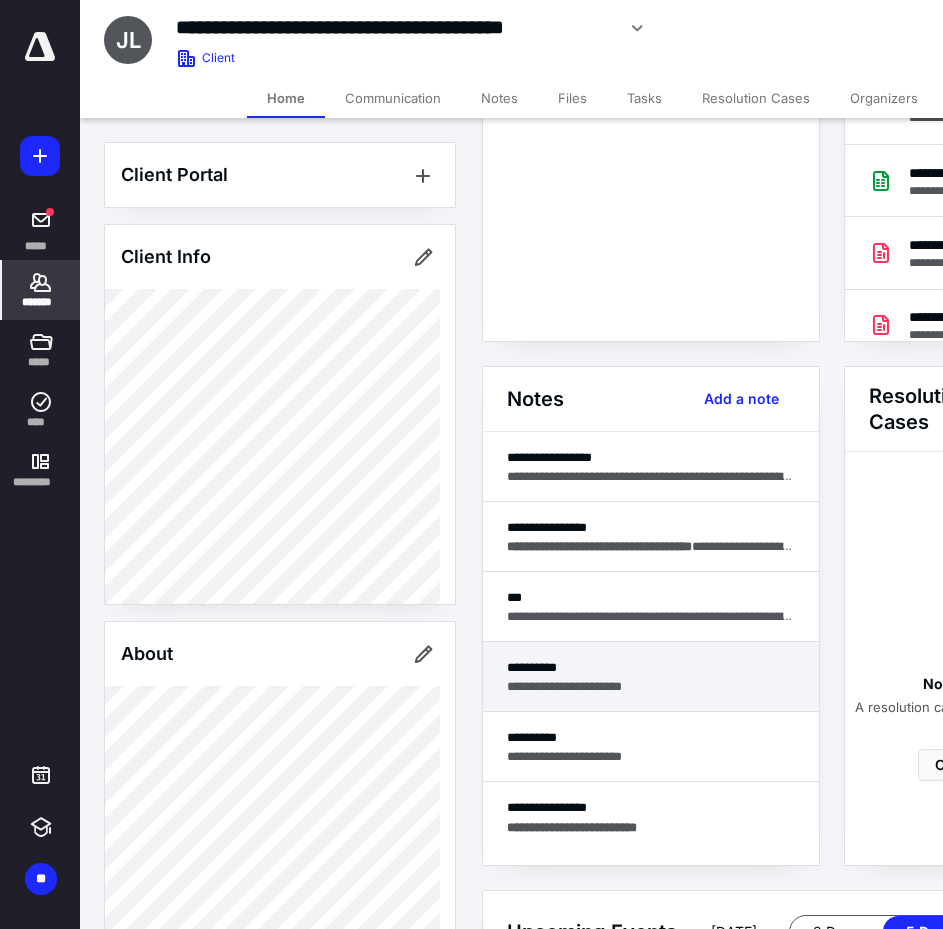 click on "**********" at bounding box center (651, 686) 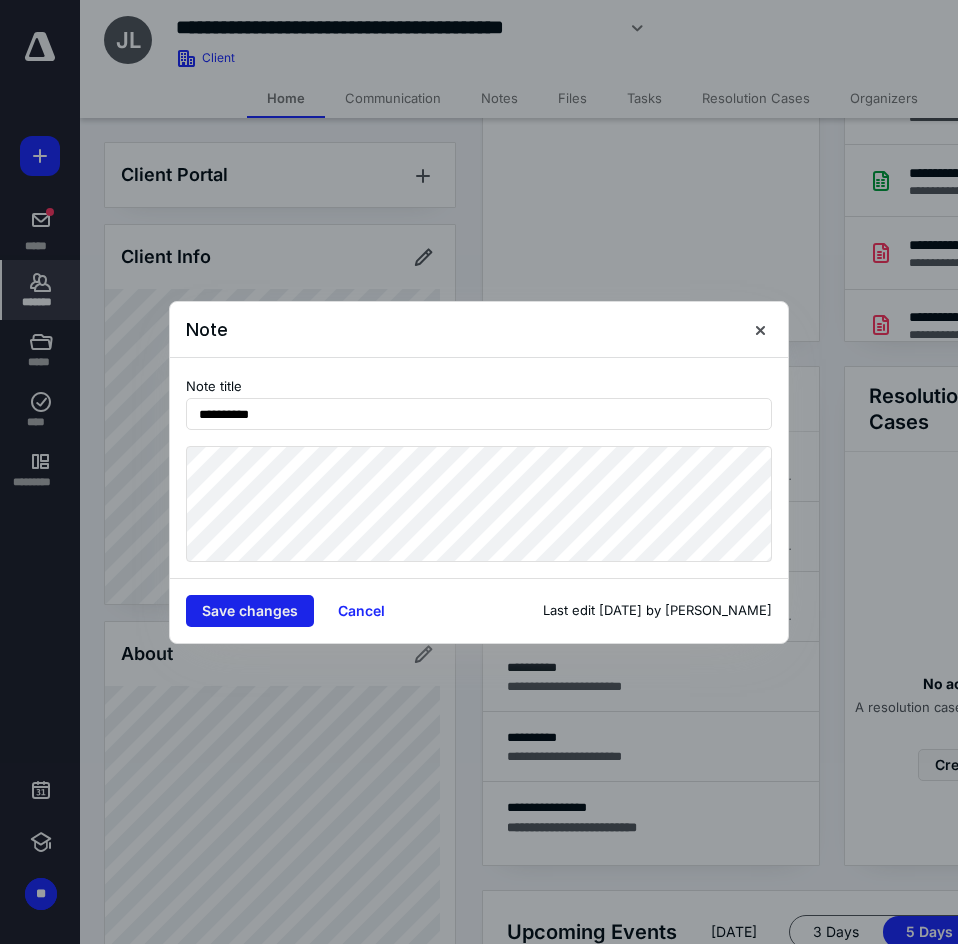 click on "Save changes" at bounding box center [250, 611] 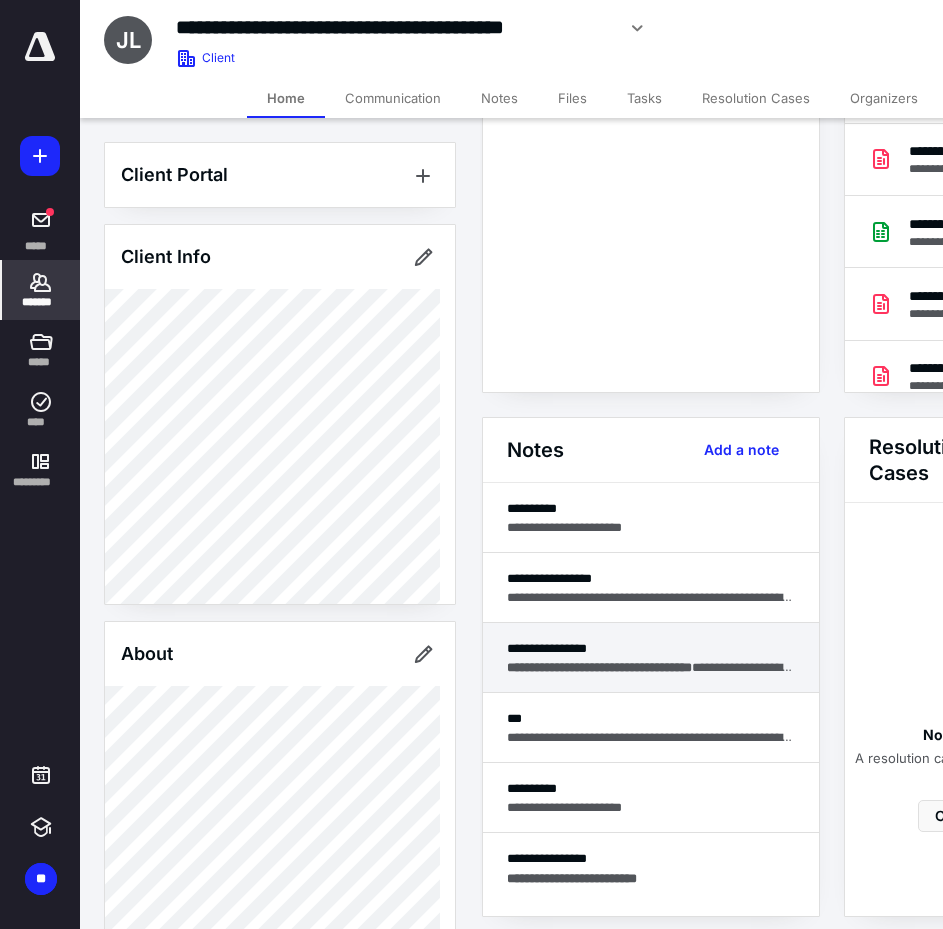scroll, scrollTop: 300, scrollLeft: 0, axis: vertical 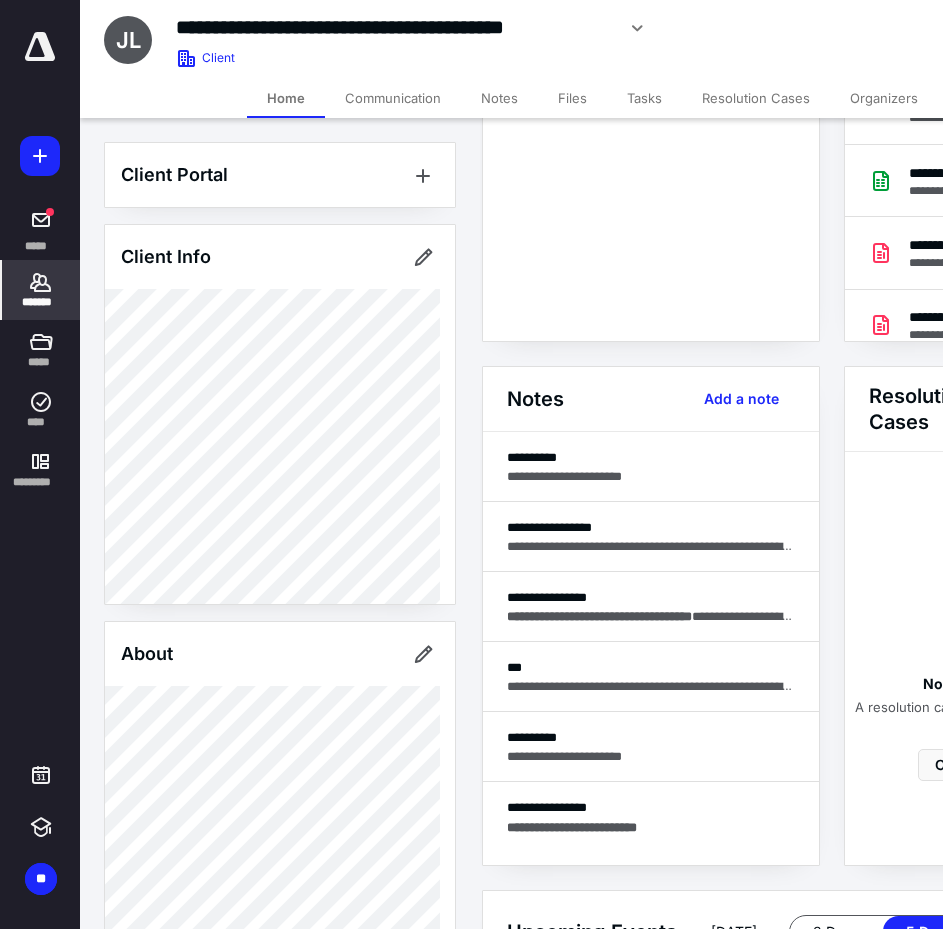 click on "Notes" at bounding box center [499, 98] 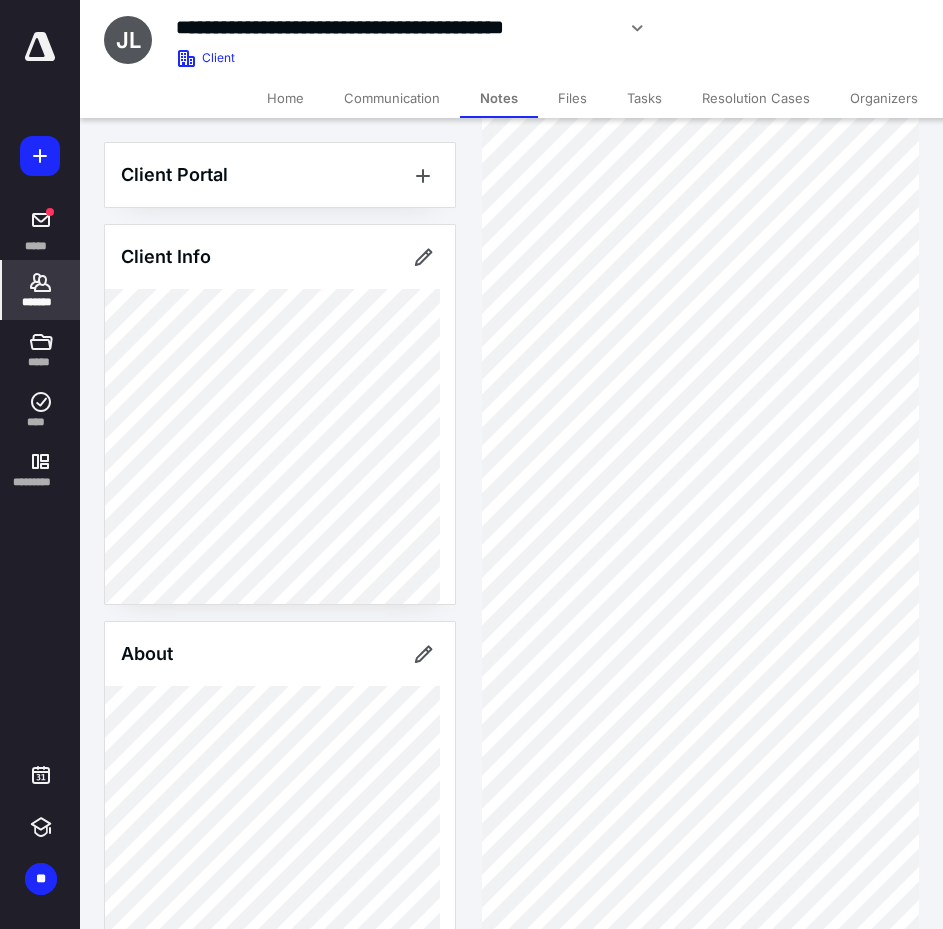scroll, scrollTop: 700, scrollLeft: 0, axis: vertical 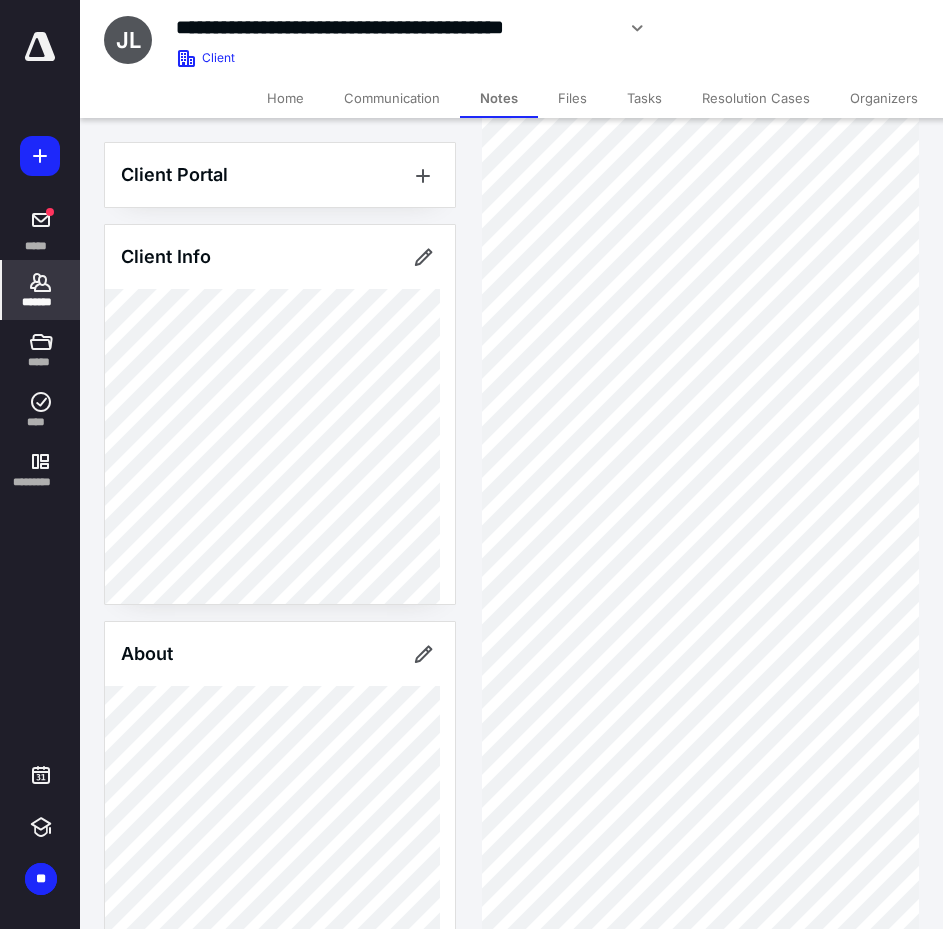 click on "*******" at bounding box center (41, 290) 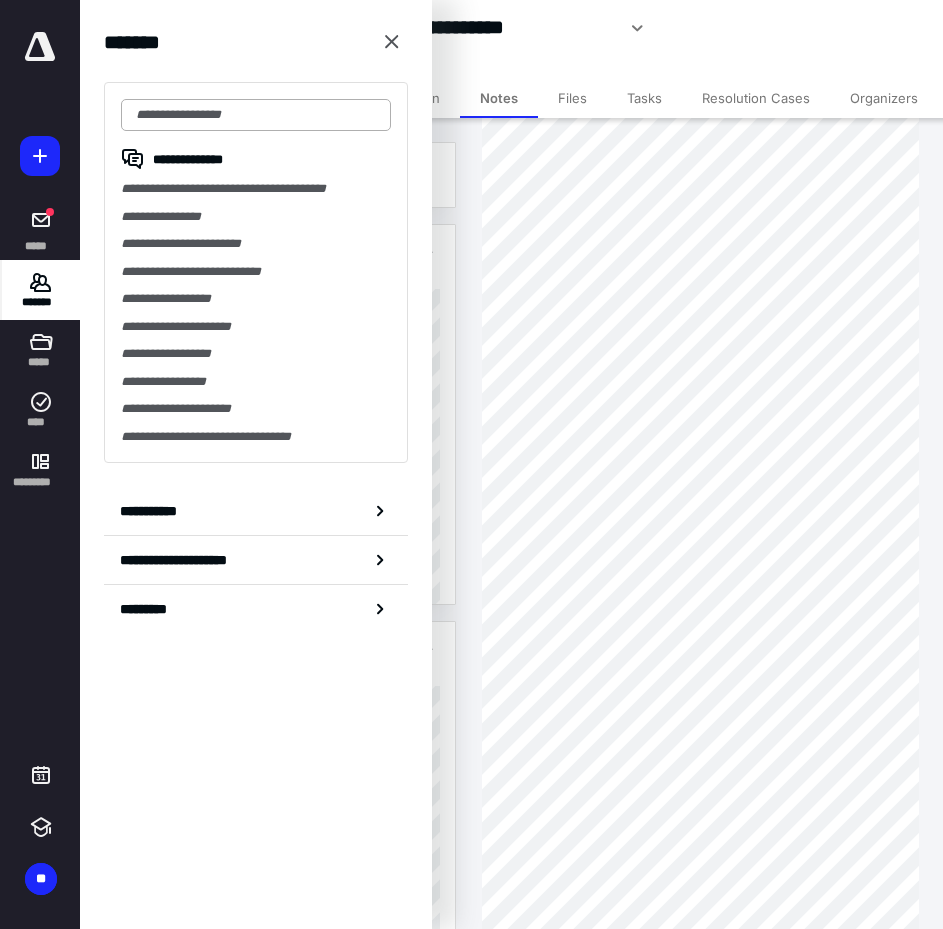 click at bounding box center [256, 115] 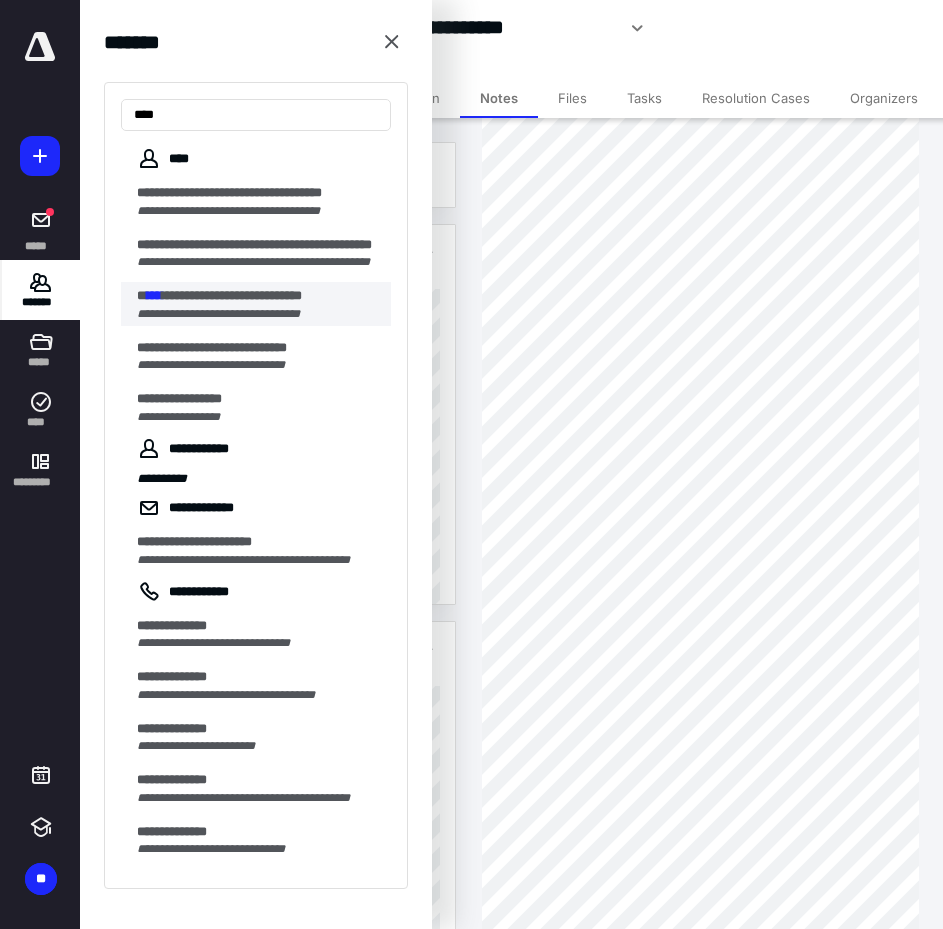 type on "****" 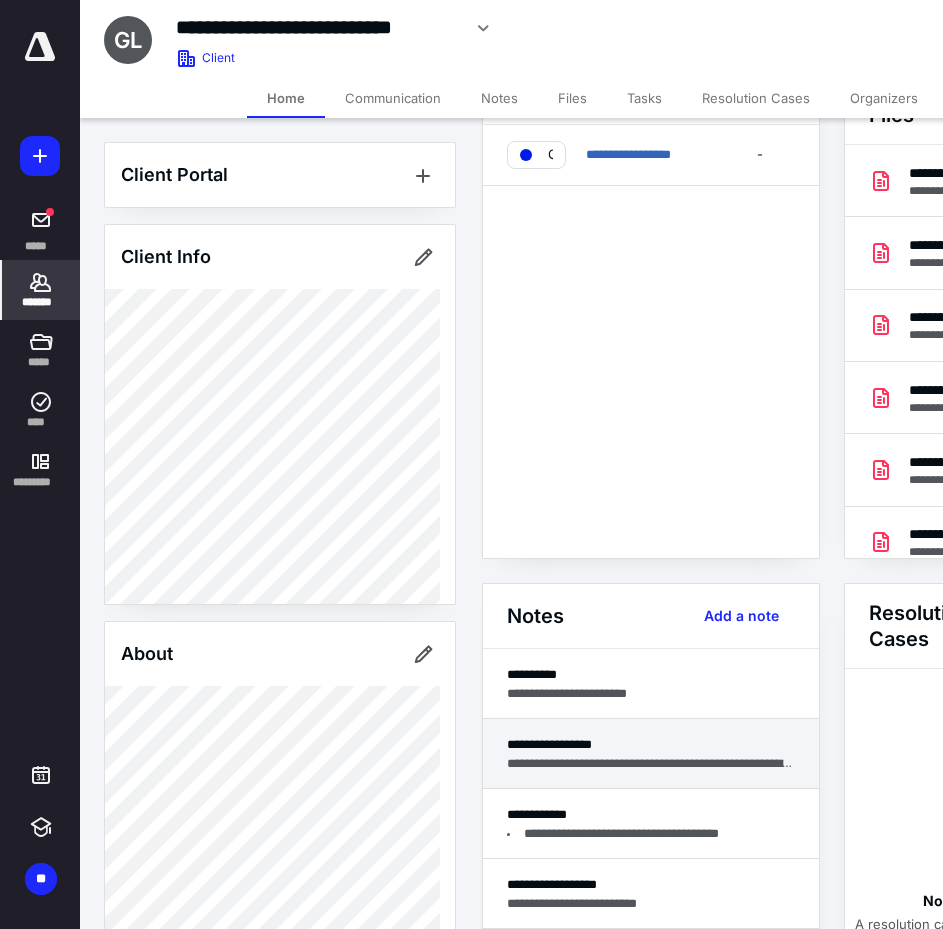 scroll, scrollTop: 200, scrollLeft: 0, axis: vertical 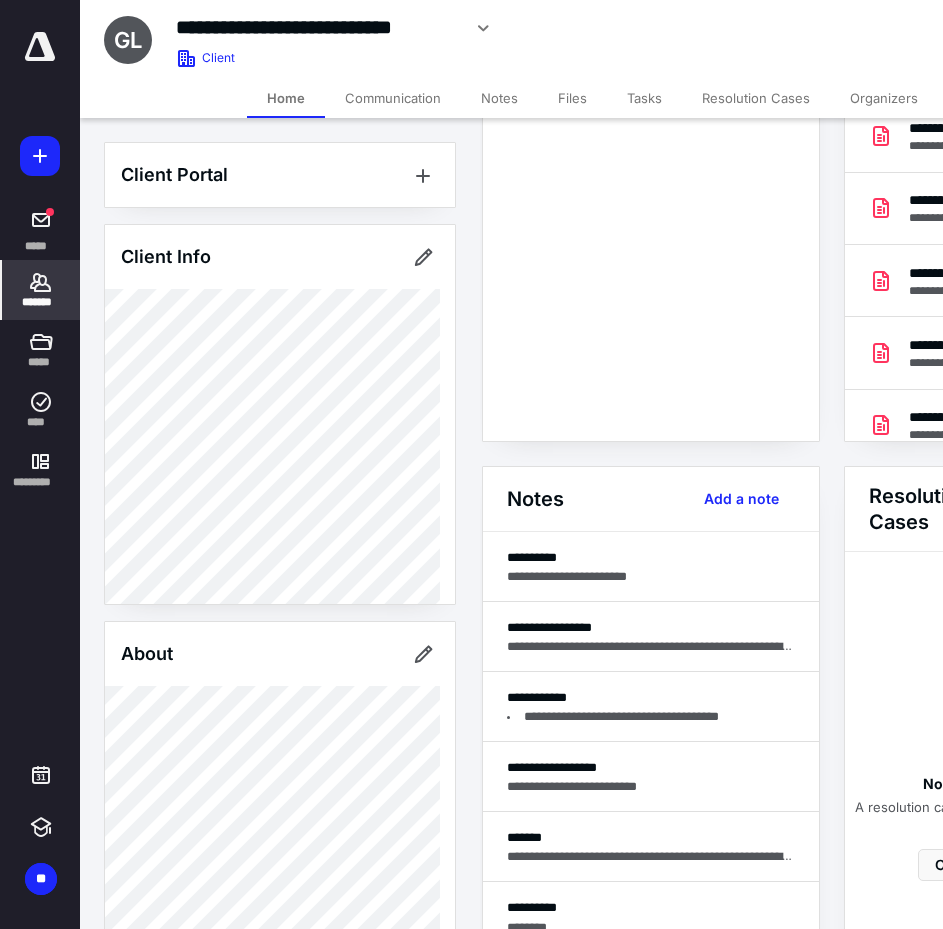 drag, startPoint x: 40, startPoint y: 296, endPoint x: 42, endPoint y: 274, distance: 22.090721 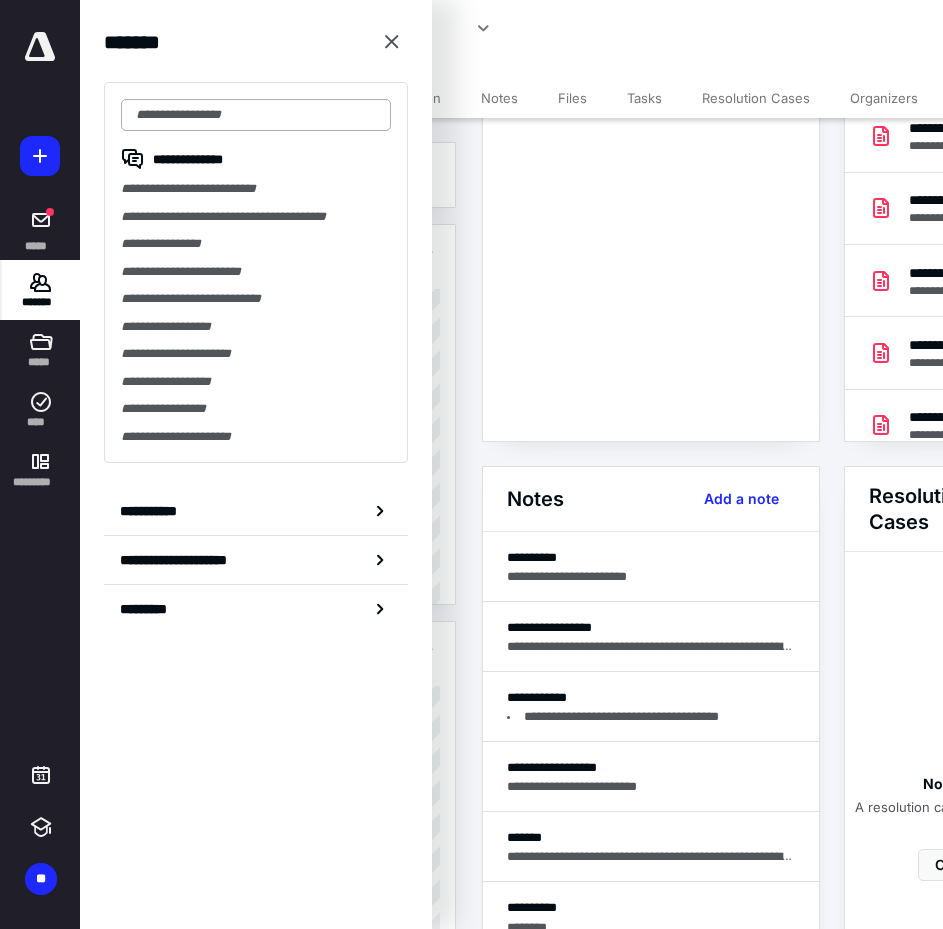 click at bounding box center [256, 115] 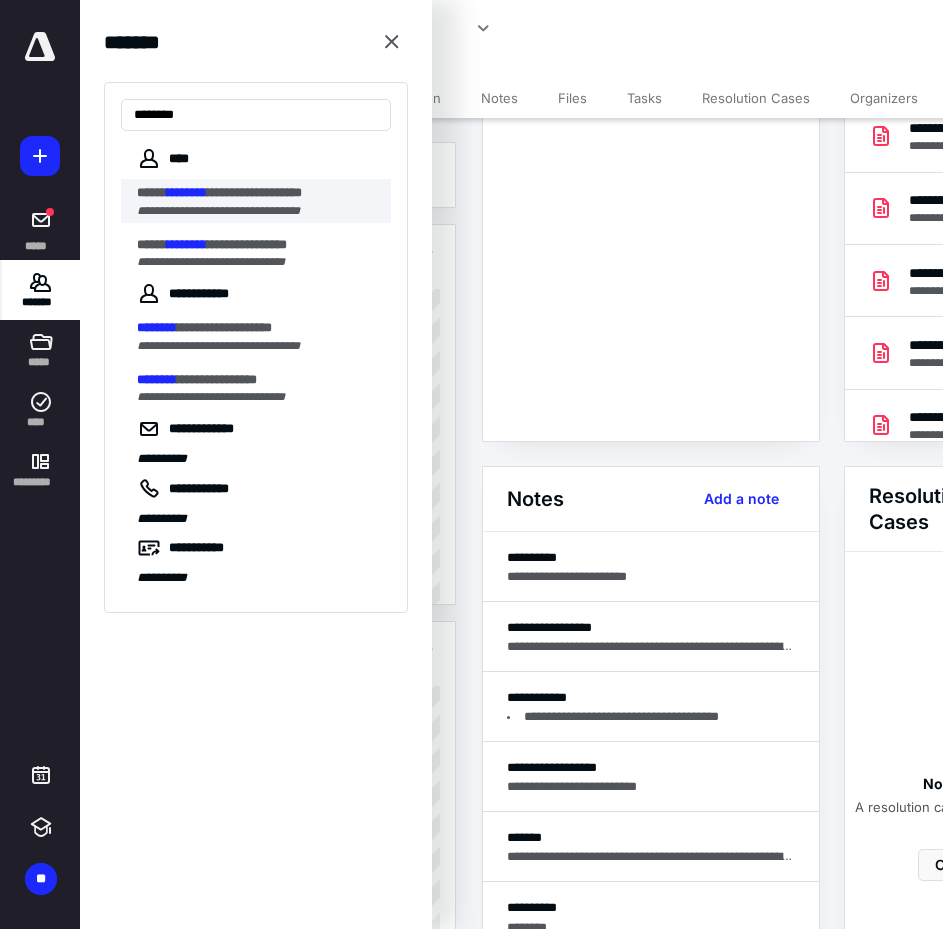 type on "********" 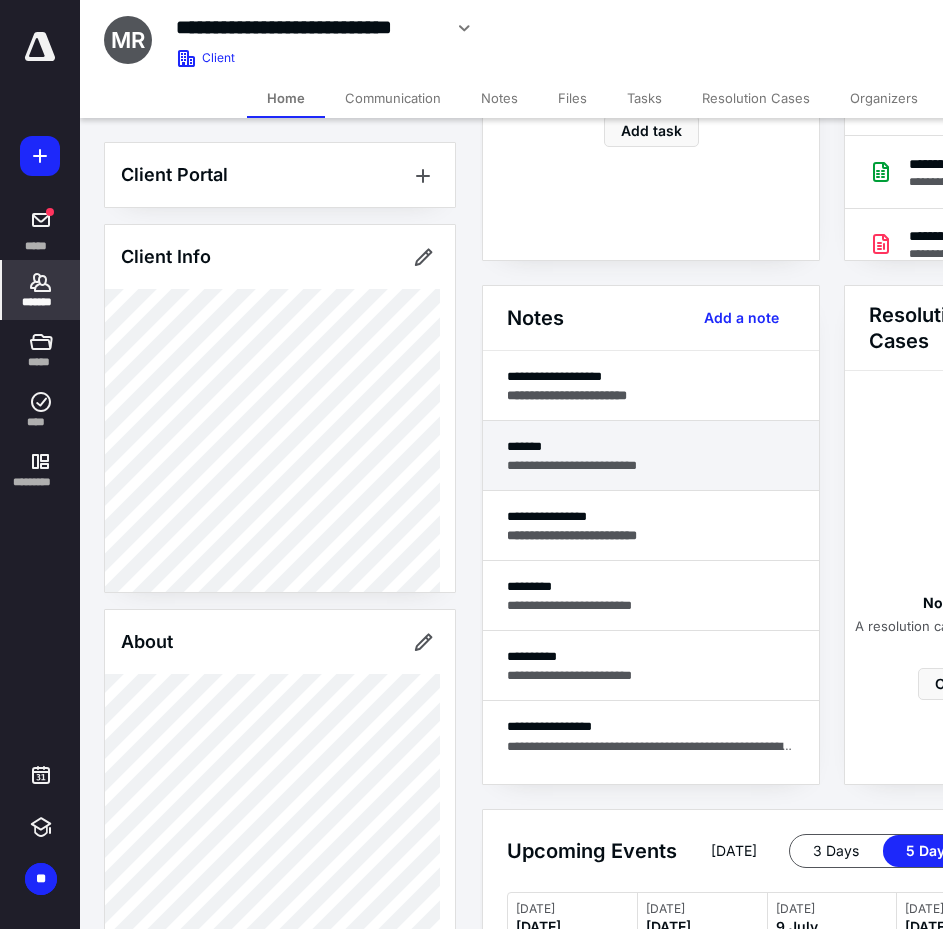 scroll, scrollTop: 400, scrollLeft: 0, axis: vertical 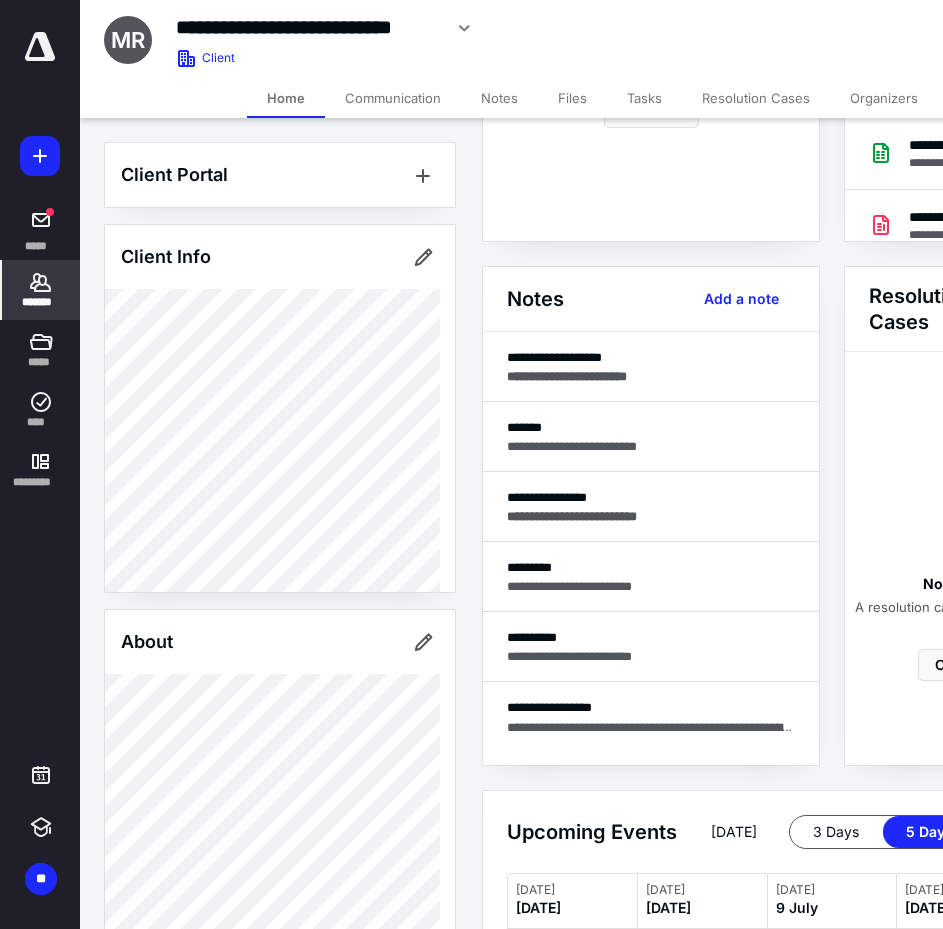 click on "Notes" at bounding box center [499, 98] 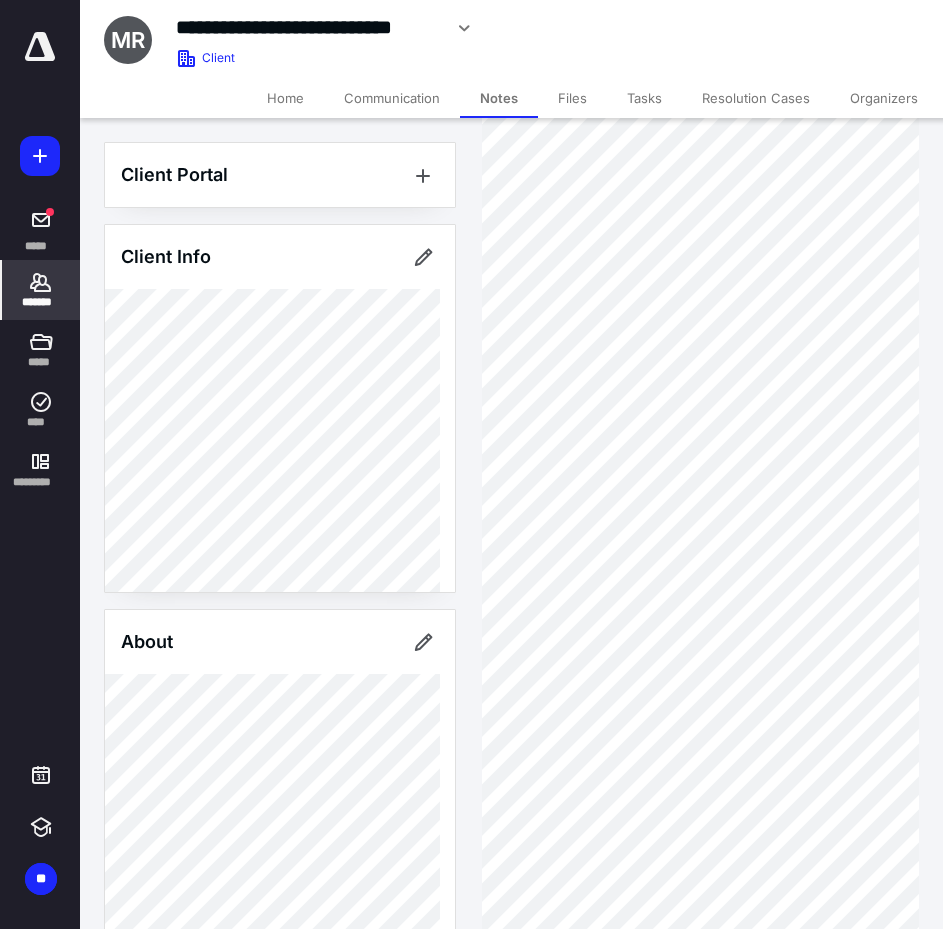 scroll, scrollTop: 1400, scrollLeft: 0, axis: vertical 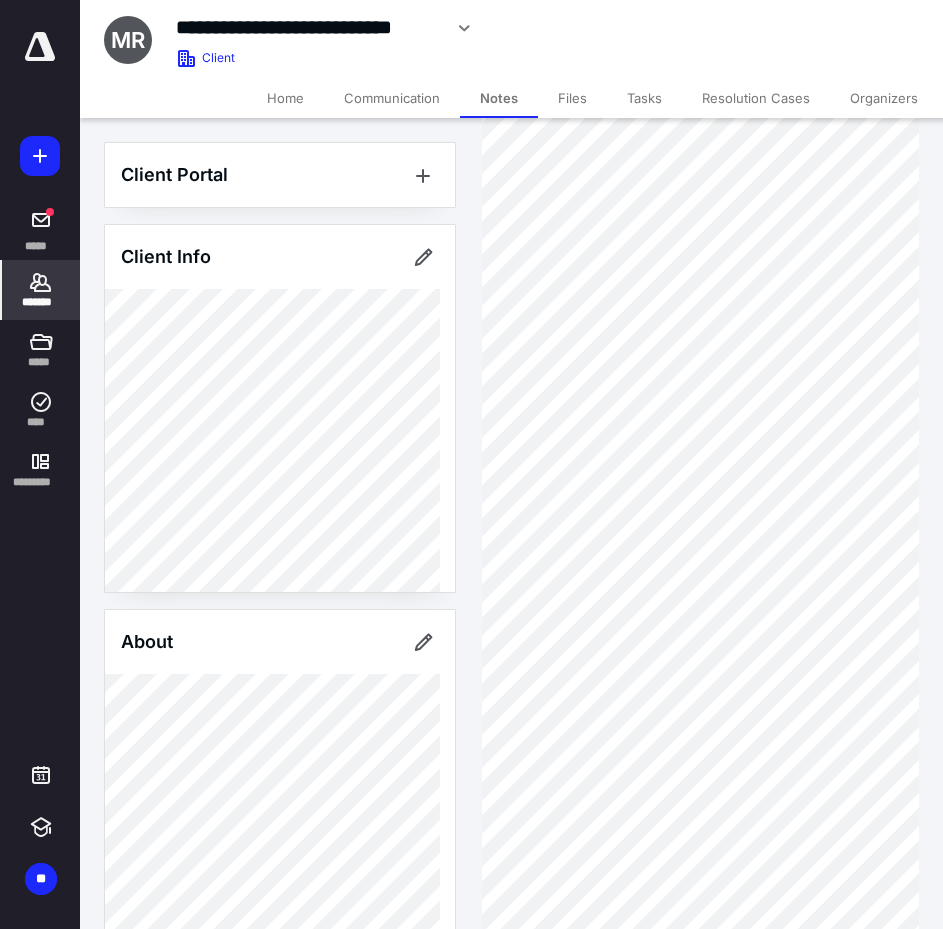 click 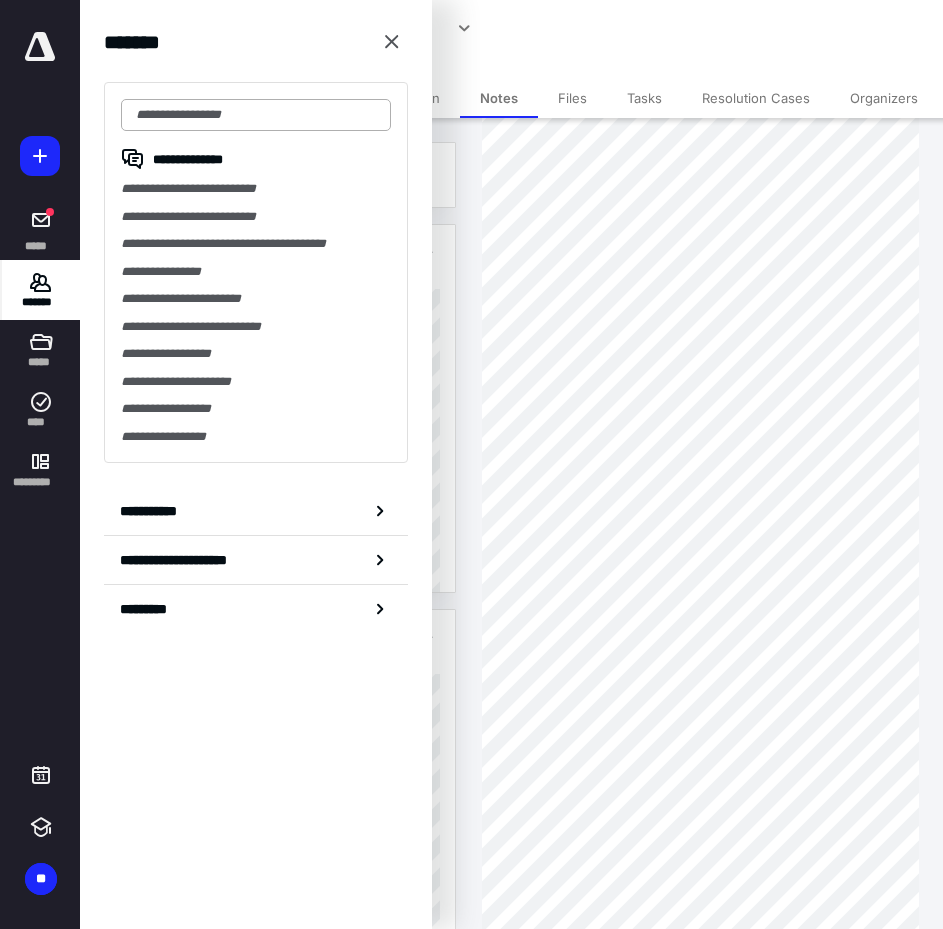 click at bounding box center [256, 115] 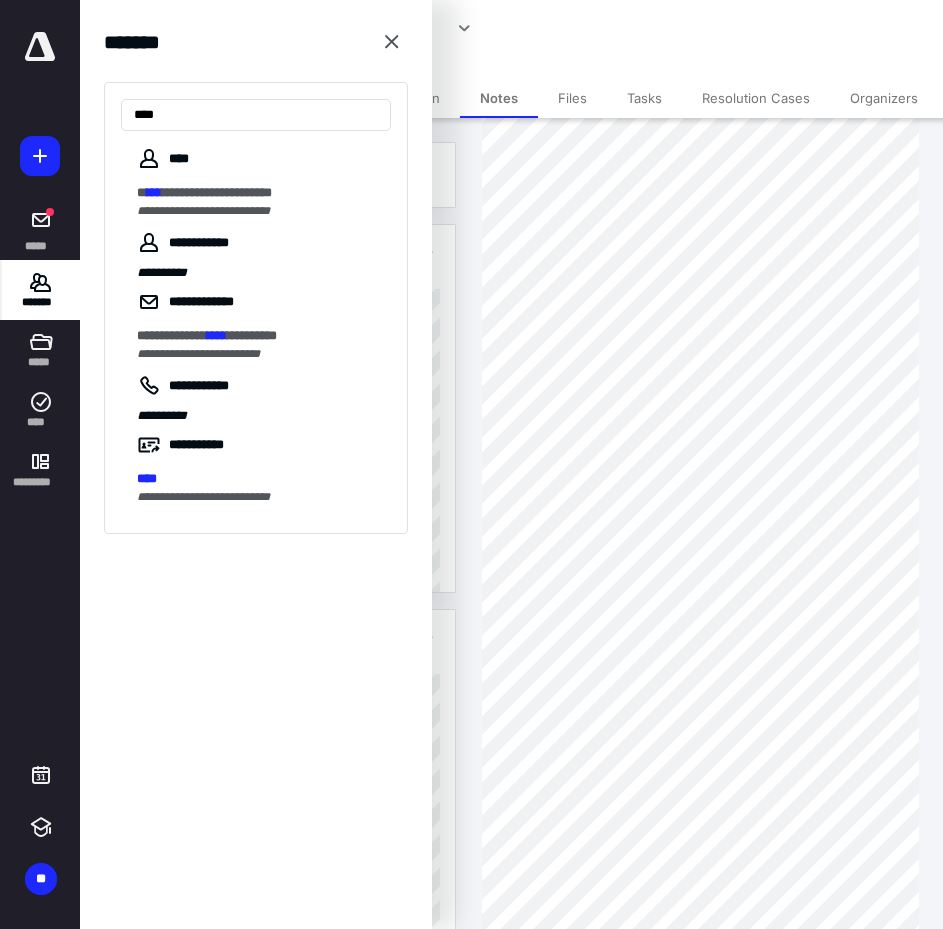 type on "****" 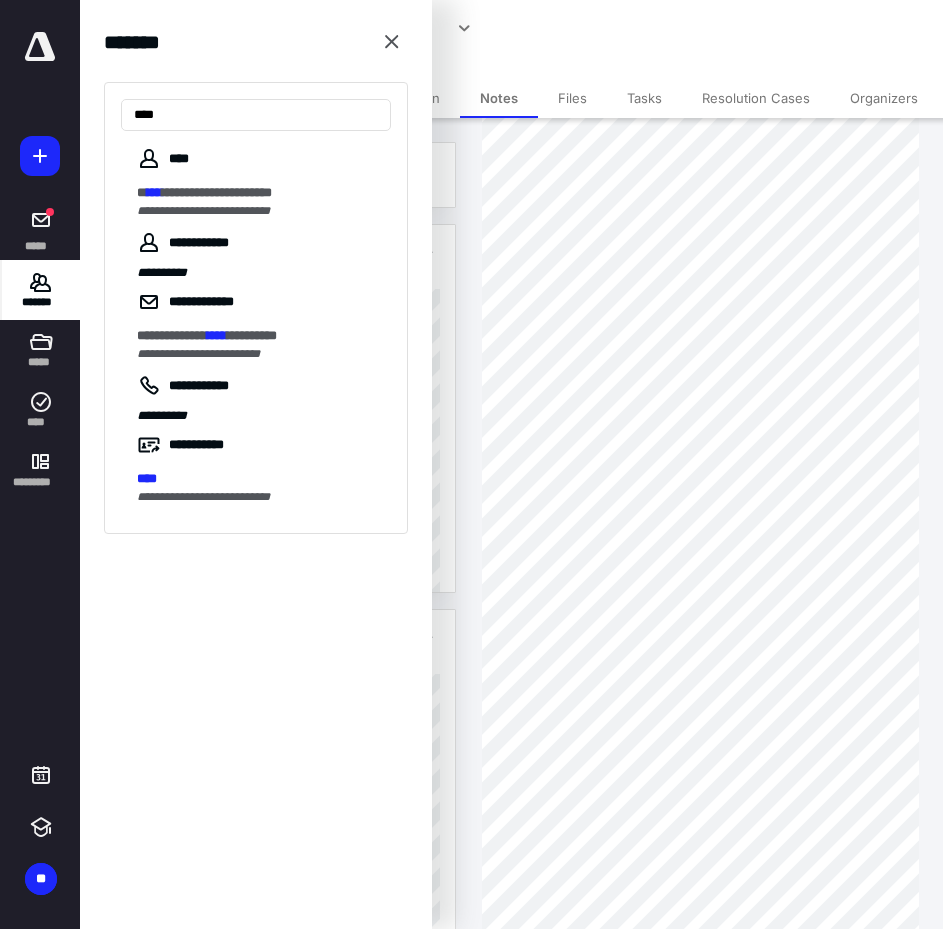 click on "**********" at bounding box center [203, 211] 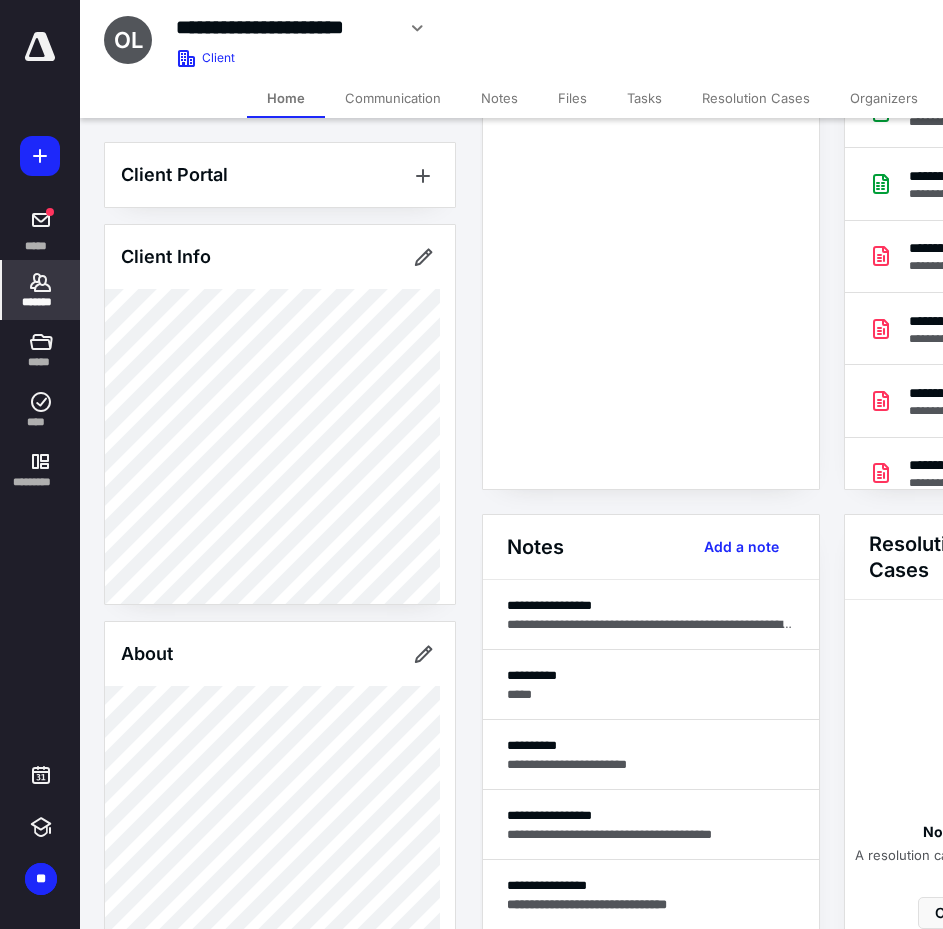 scroll, scrollTop: 200, scrollLeft: 0, axis: vertical 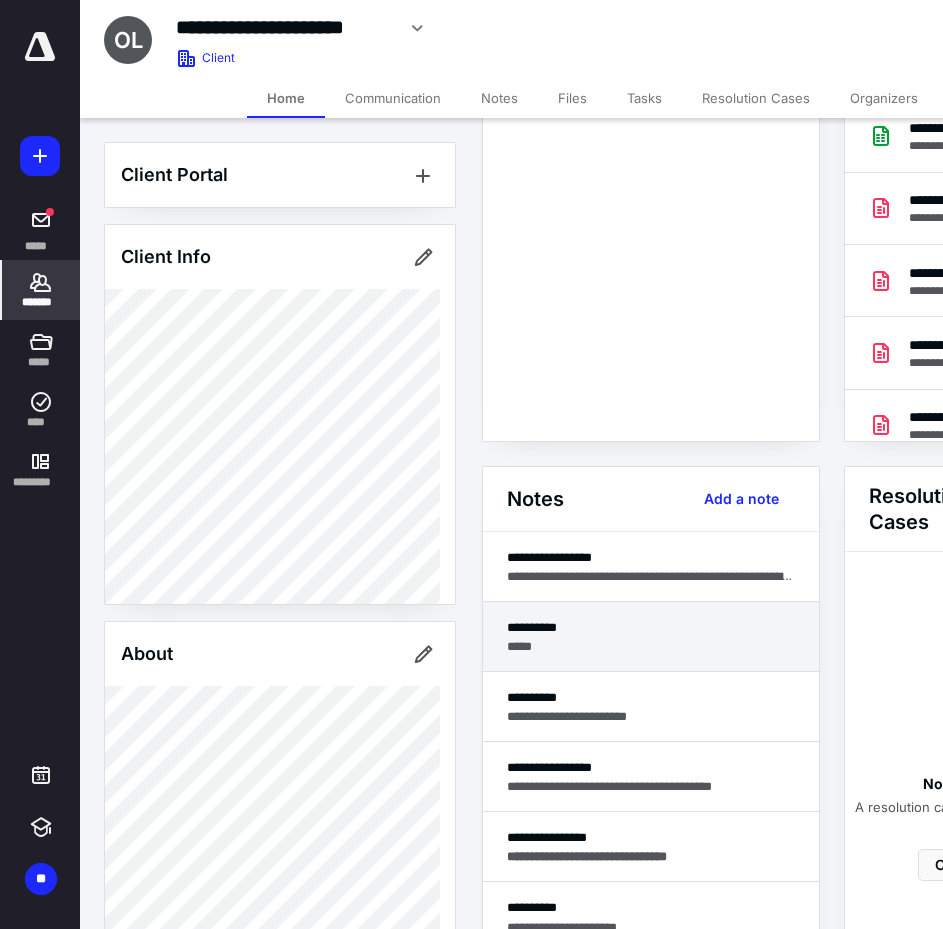 click on "**********" at bounding box center (651, 627) 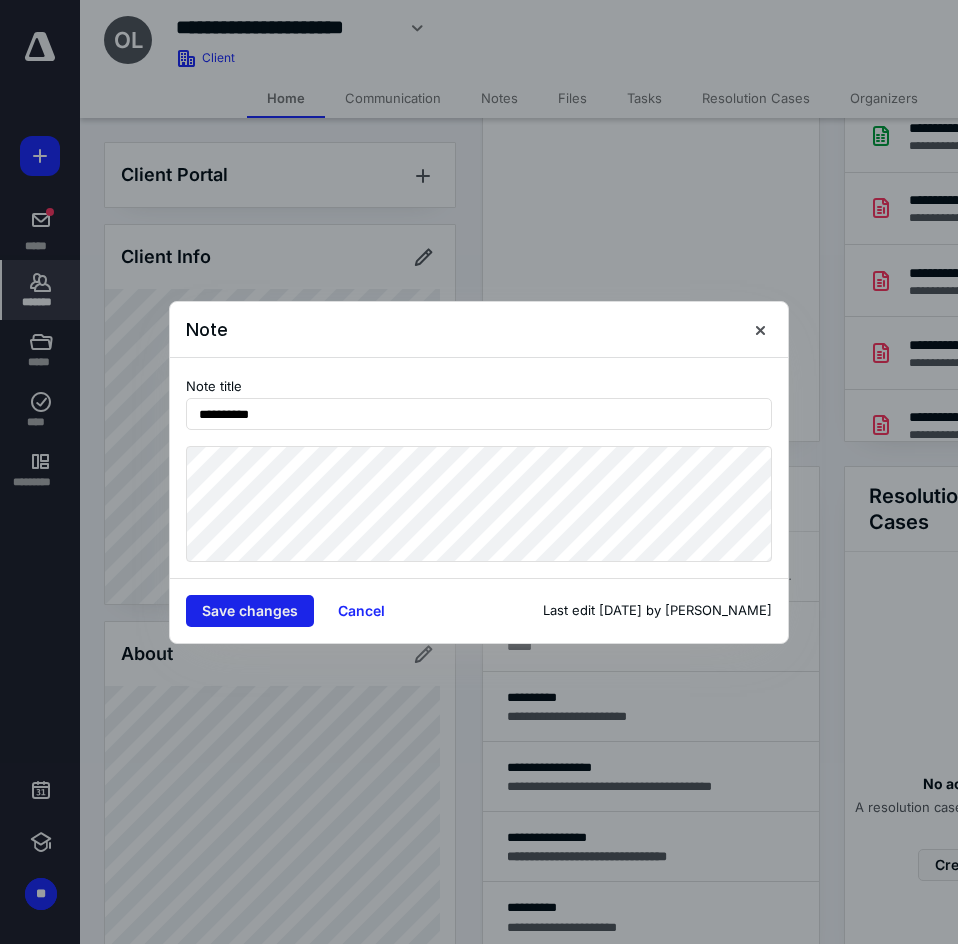 click on "Save changes" at bounding box center (250, 611) 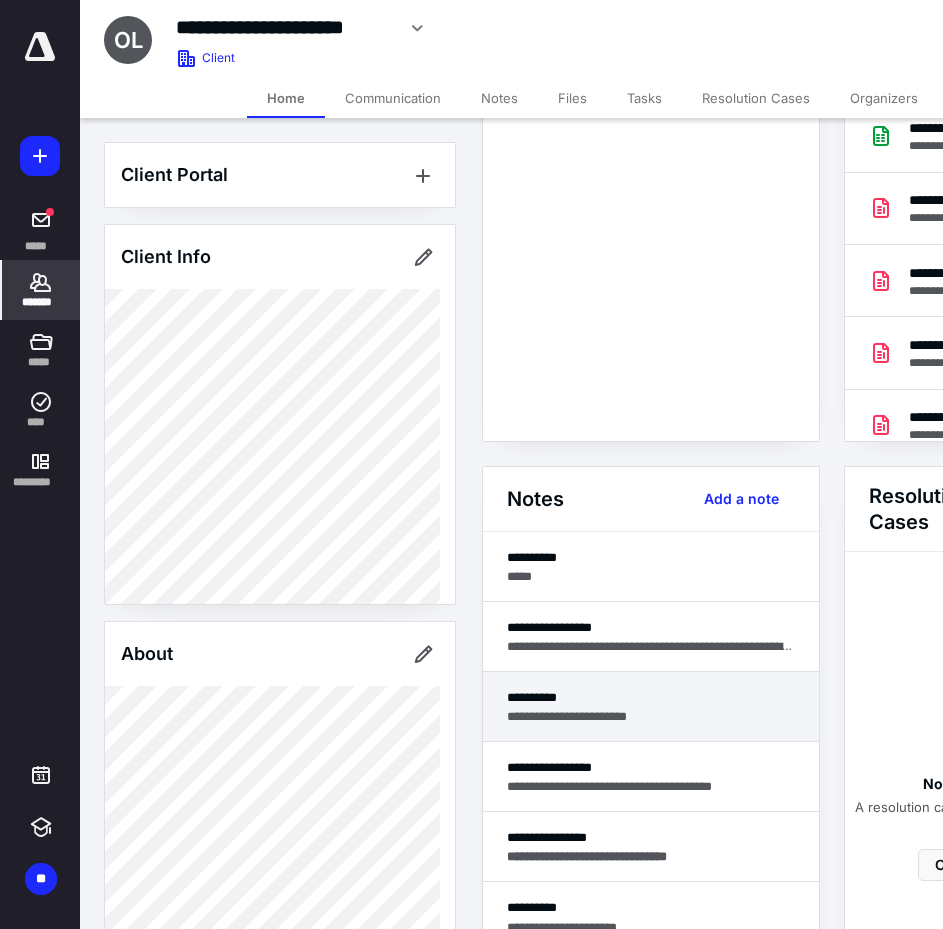 click on "**********" at bounding box center [651, 716] 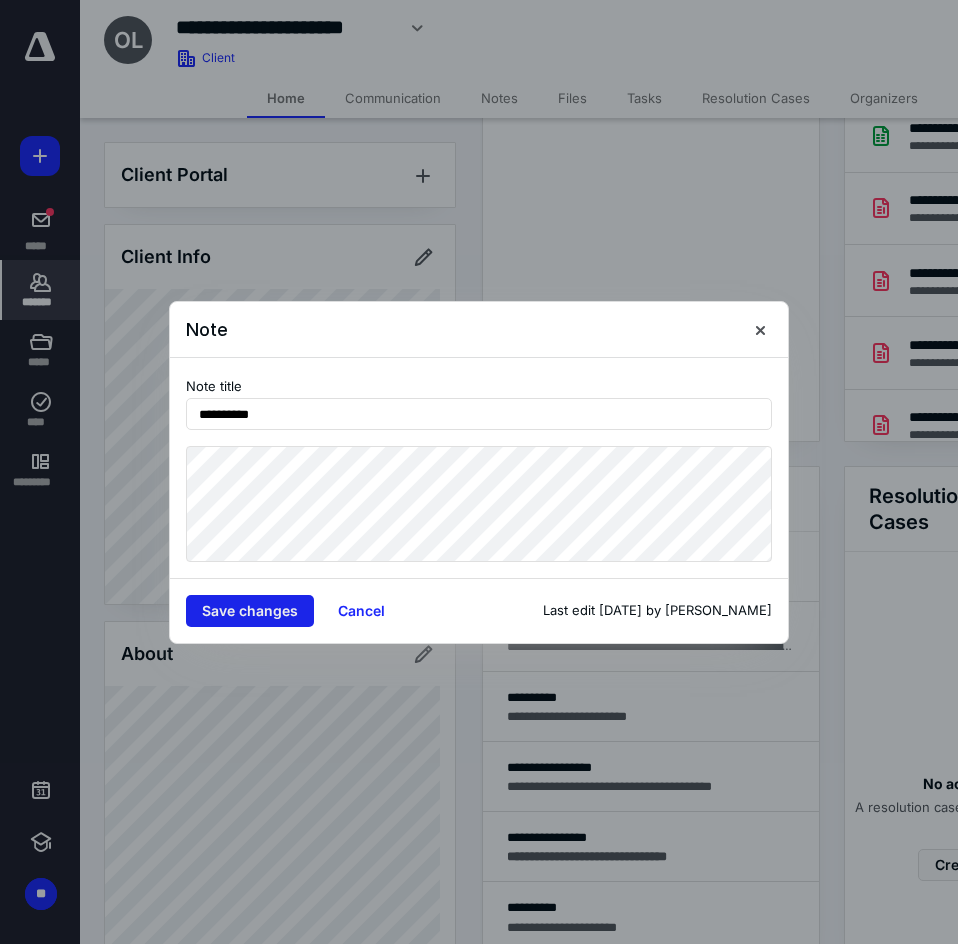 click on "Save changes" at bounding box center (250, 611) 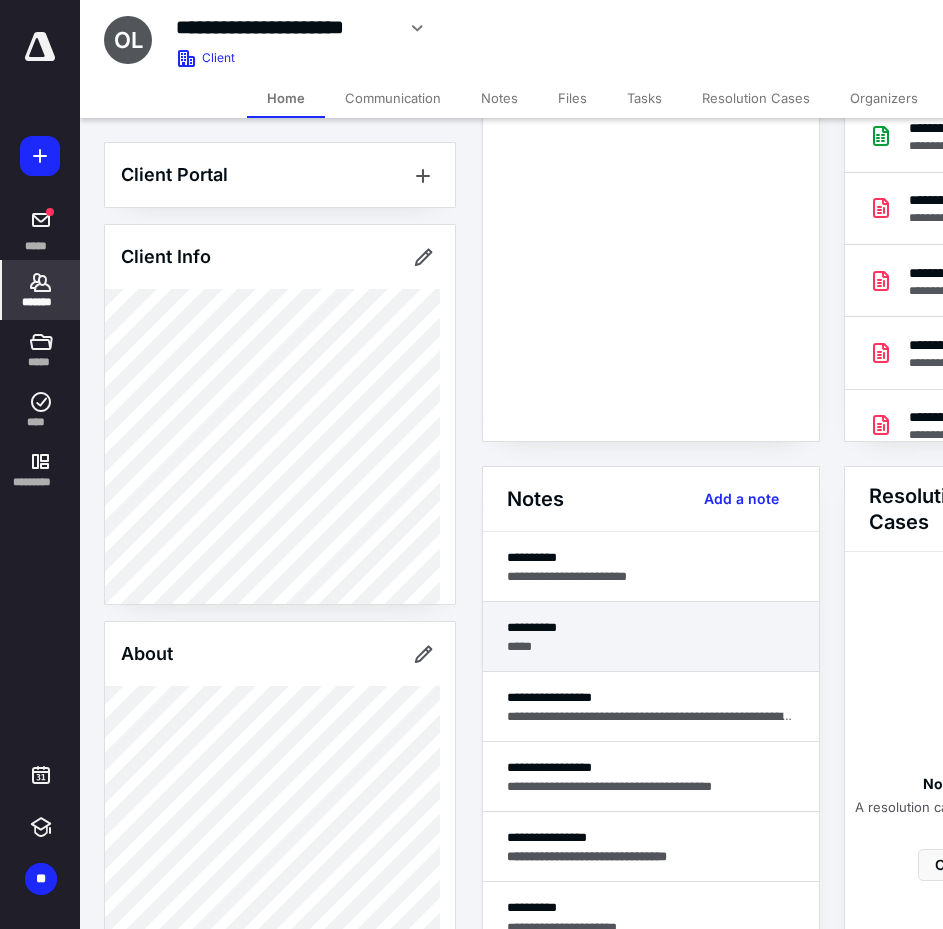 click on "*****" at bounding box center (651, 646) 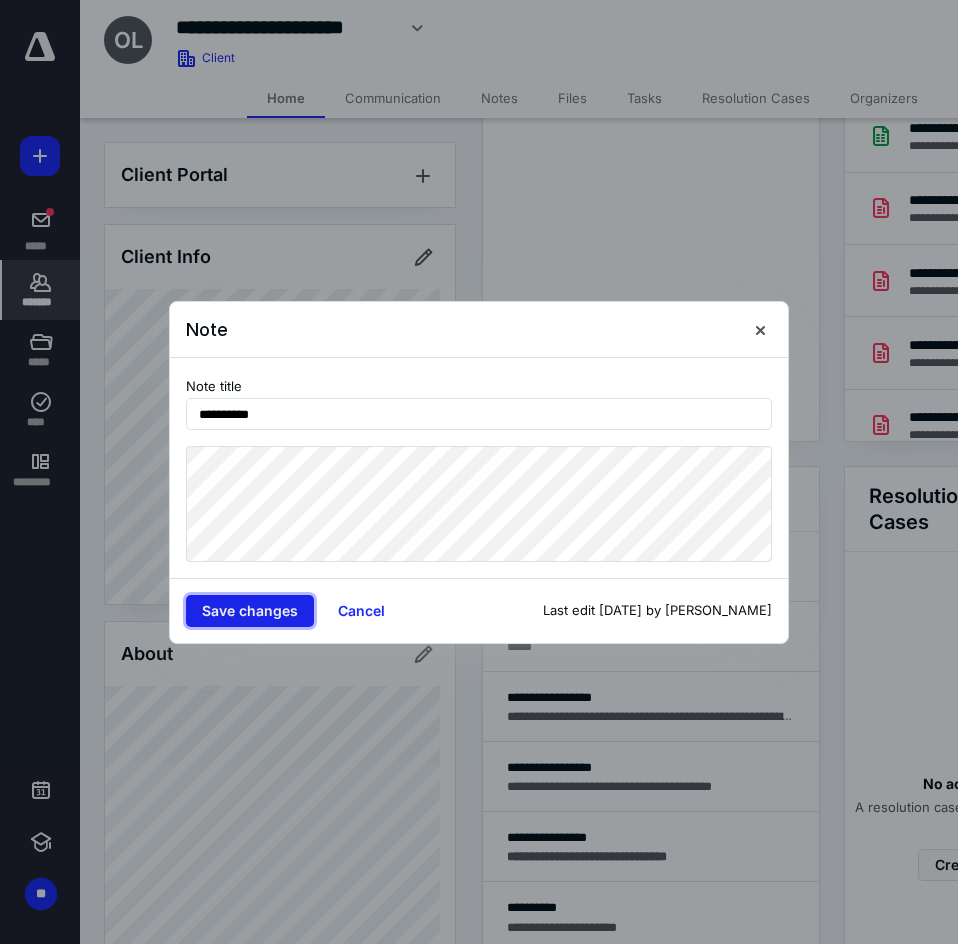 click on "Save changes" at bounding box center [250, 611] 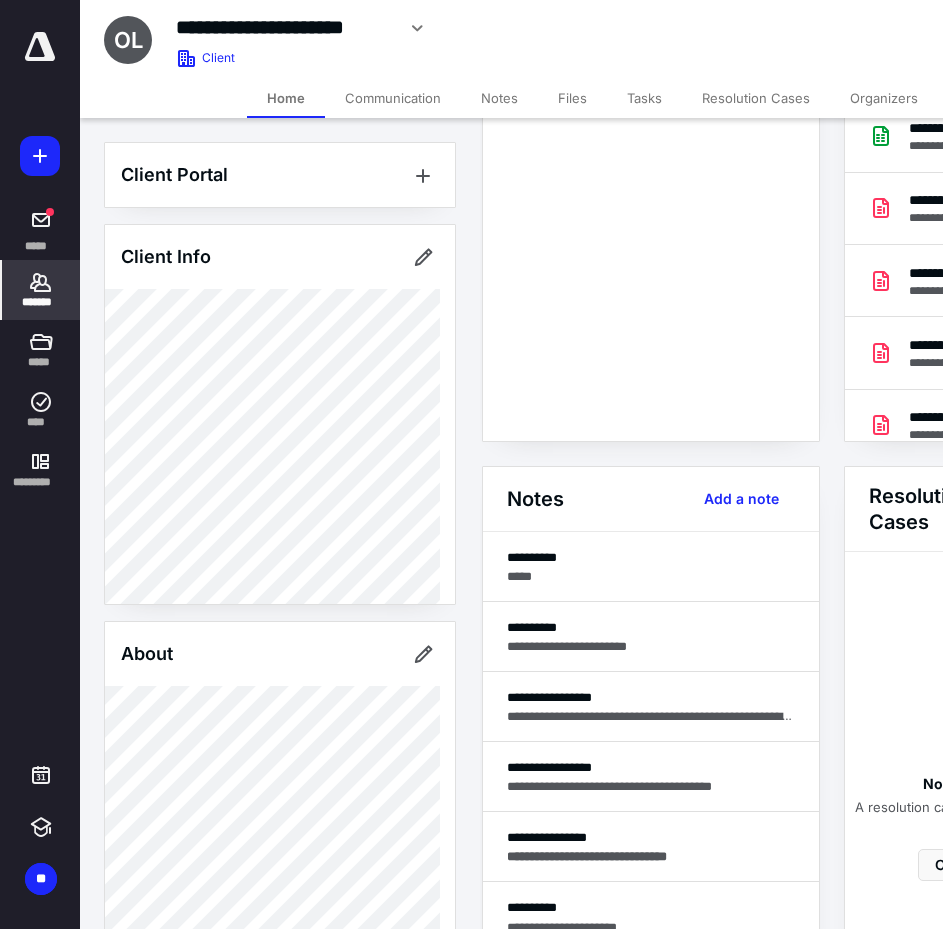click on "*******" at bounding box center [41, 302] 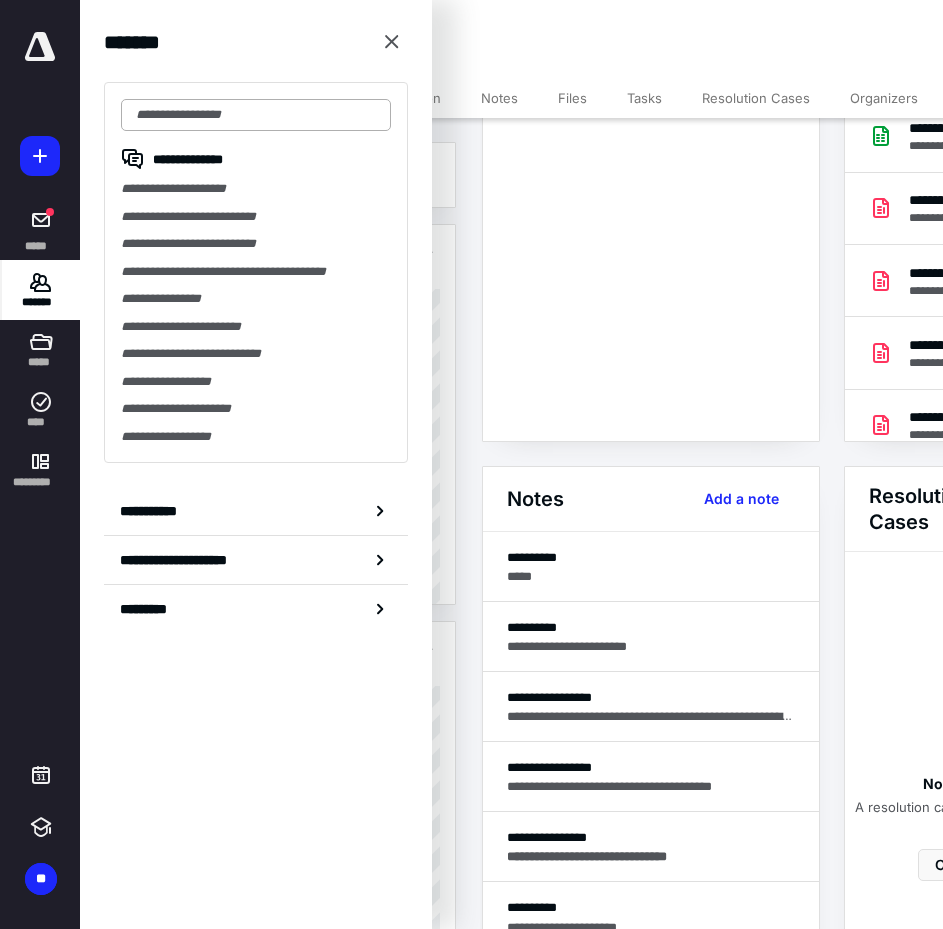 click at bounding box center [256, 115] 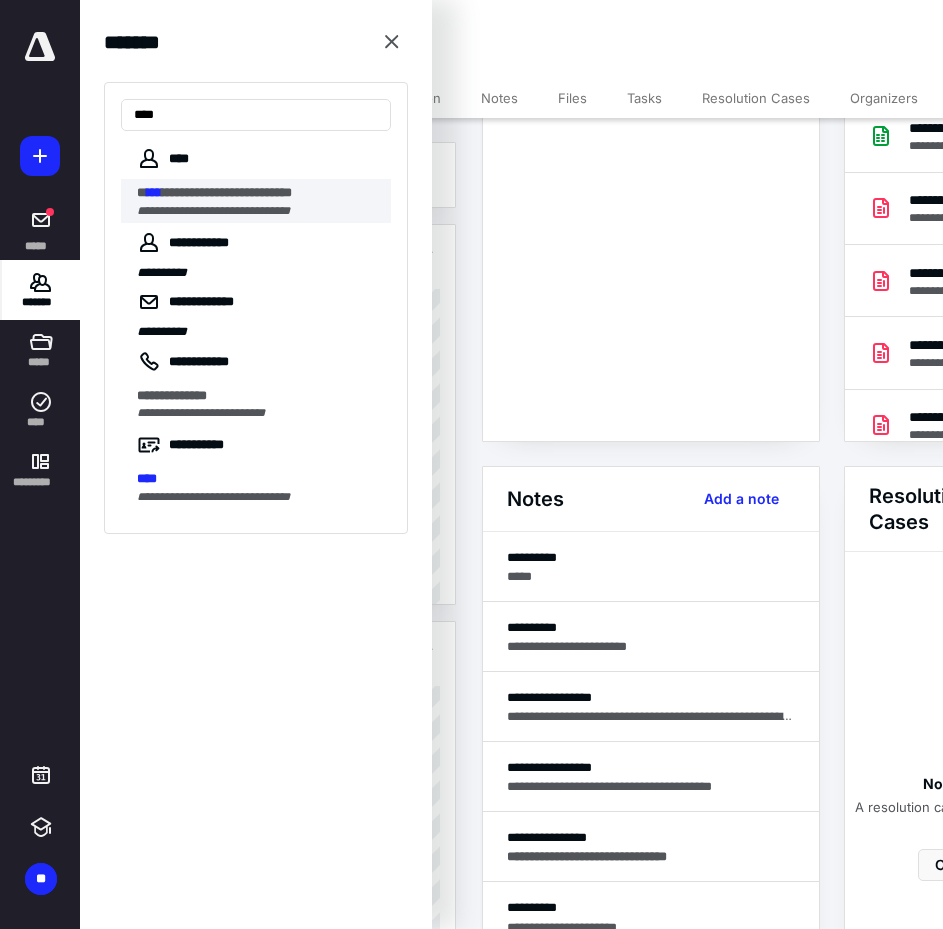 type on "****" 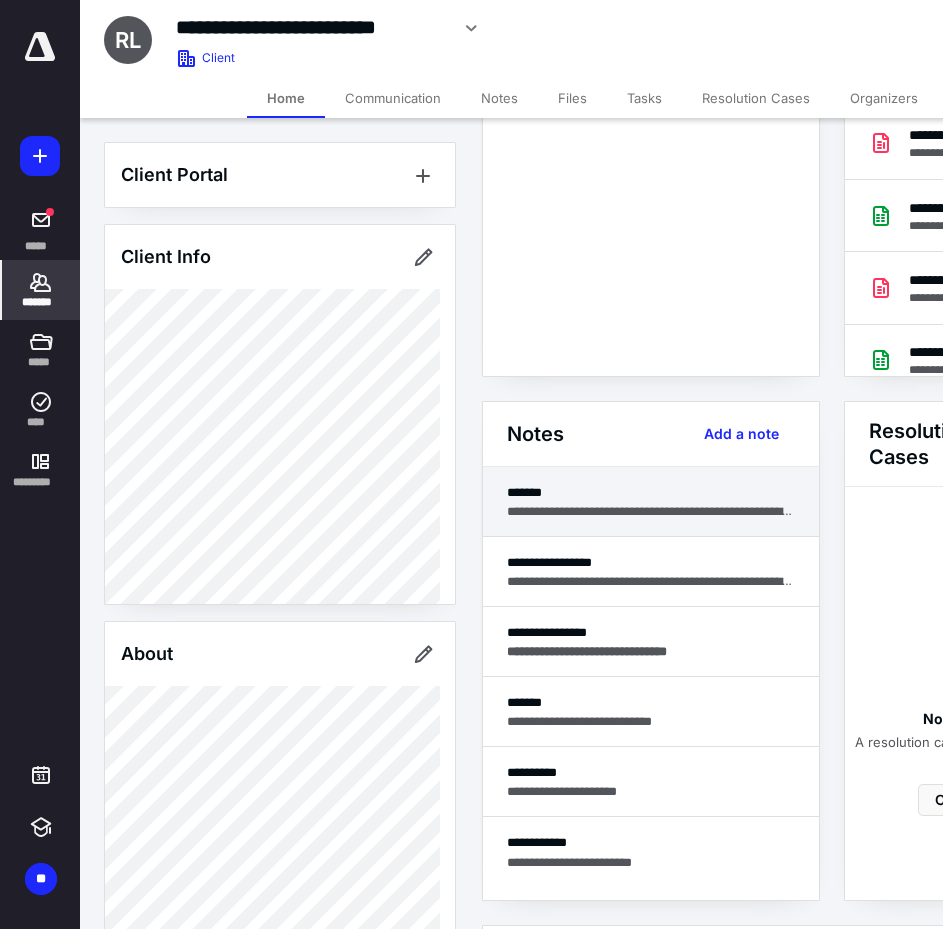 scroll, scrollTop: 300, scrollLeft: 0, axis: vertical 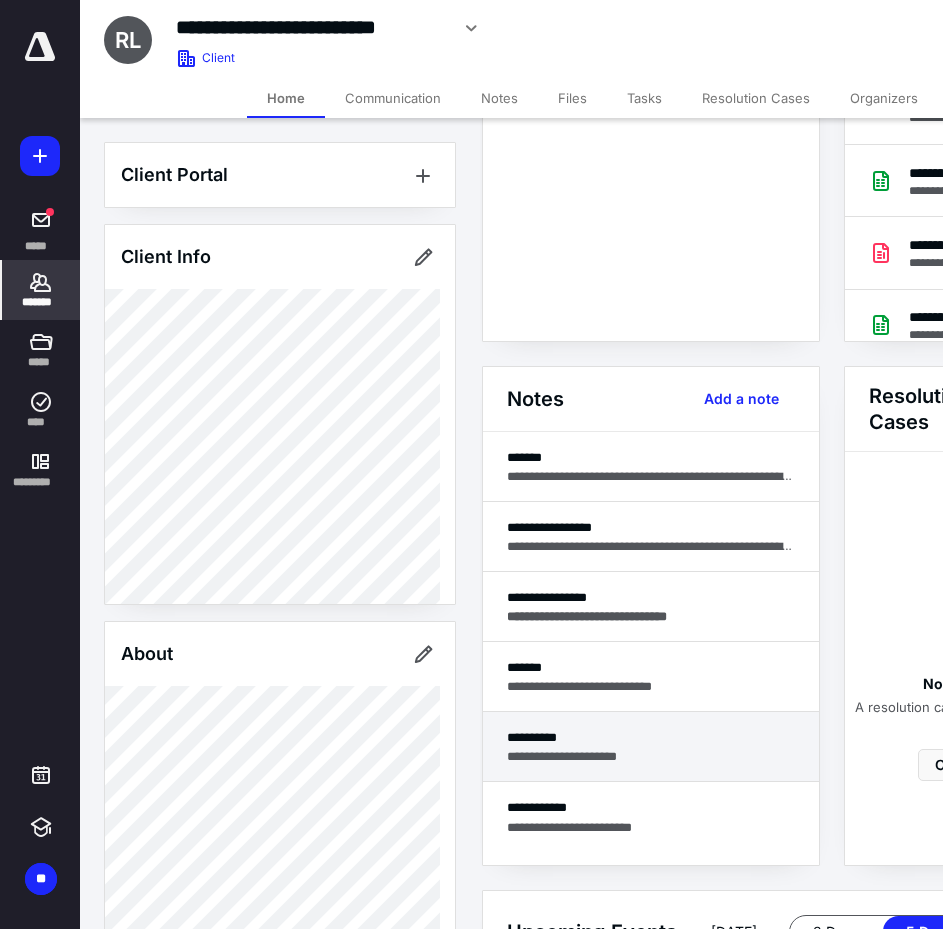 click on "**********" at bounding box center [651, 737] 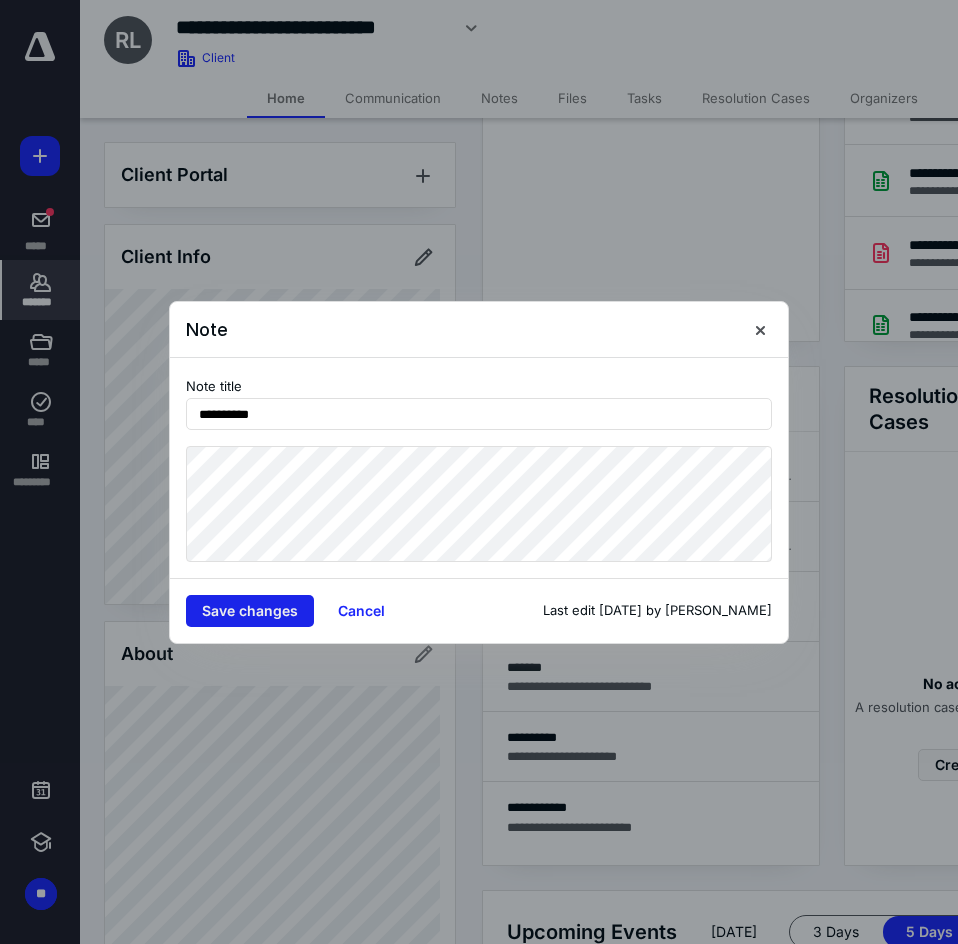 click on "Save changes" at bounding box center (250, 611) 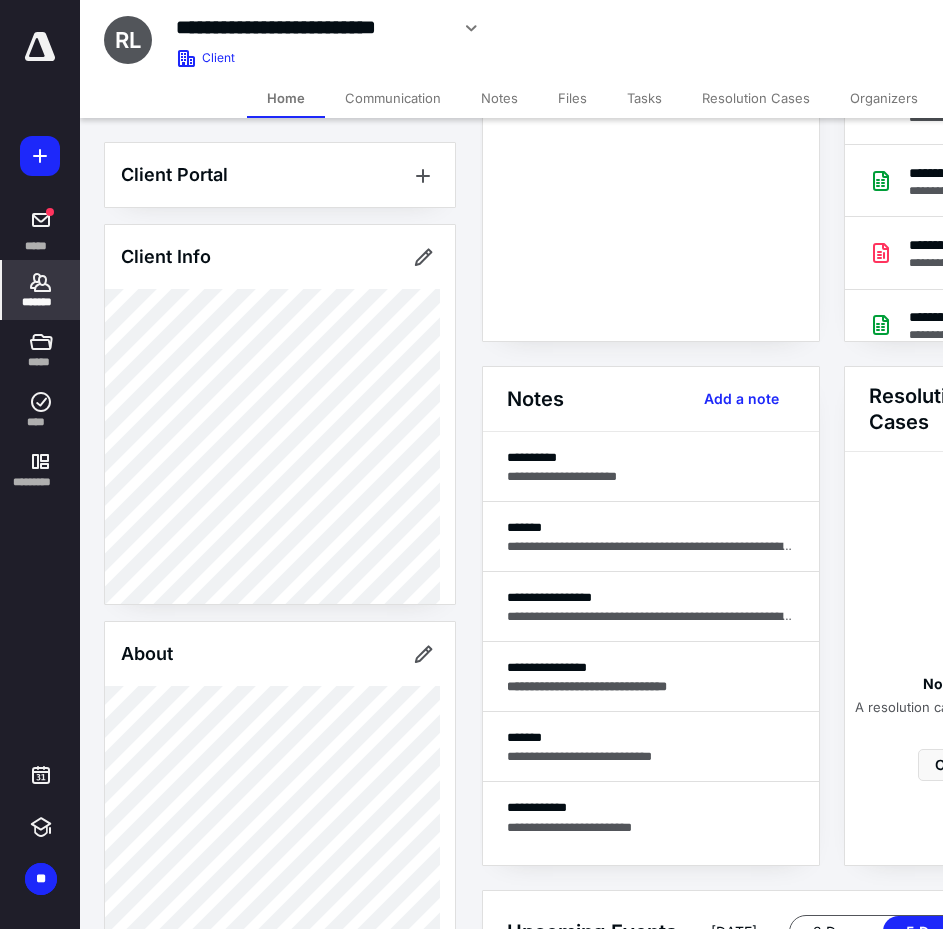 click on "Notes" at bounding box center (499, 98) 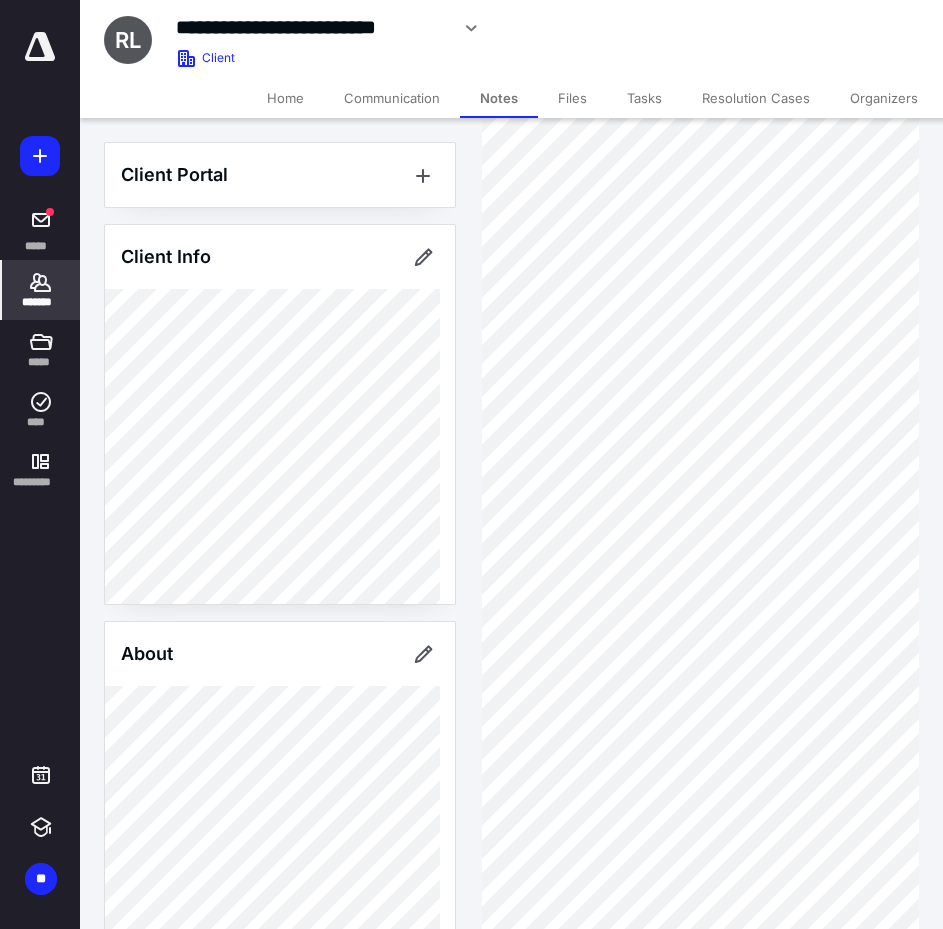 scroll, scrollTop: 200, scrollLeft: 0, axis: vertical 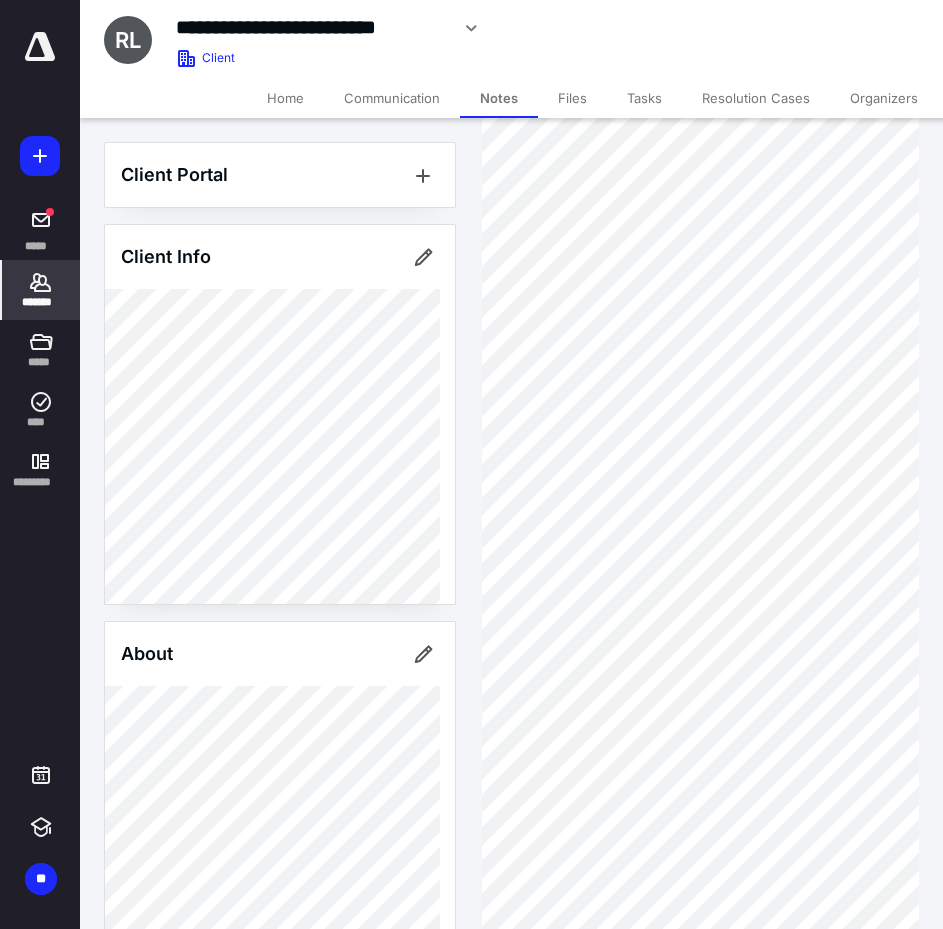 drag, startPoint x: 59, startPoint y: 301, endPoint x: 68, endPoint y: 290, distance: 14.21267 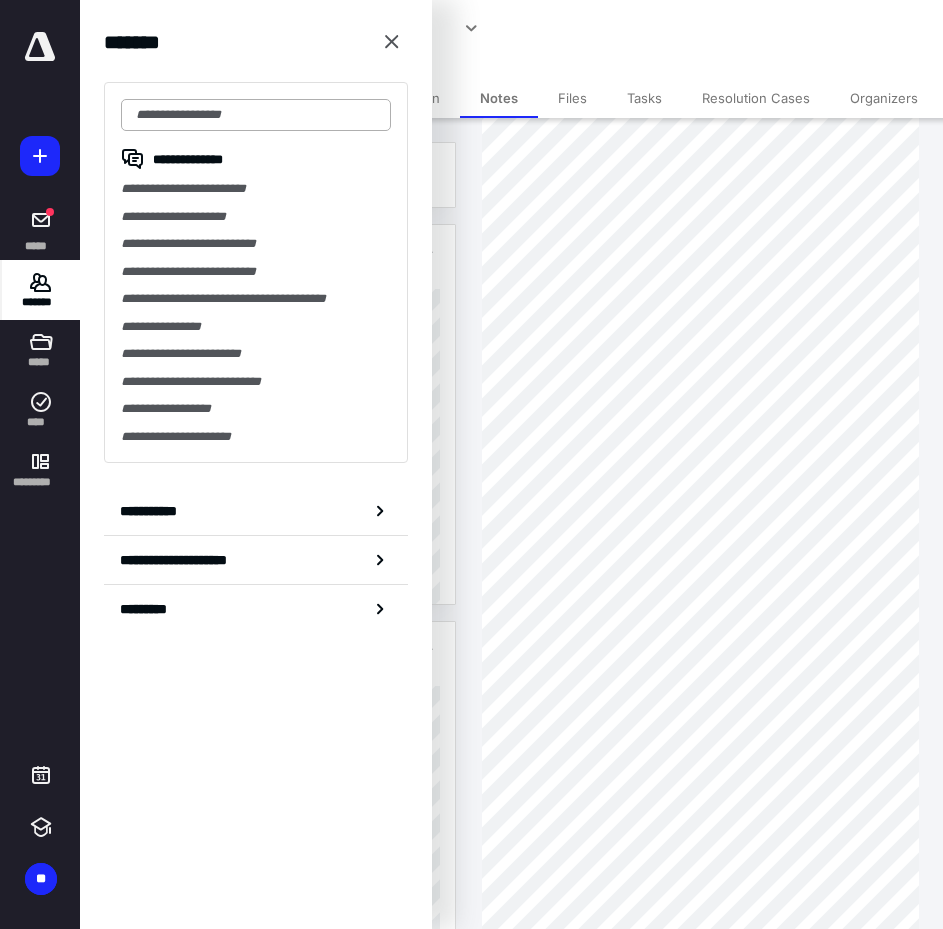 click at bounding box center (256, 115) 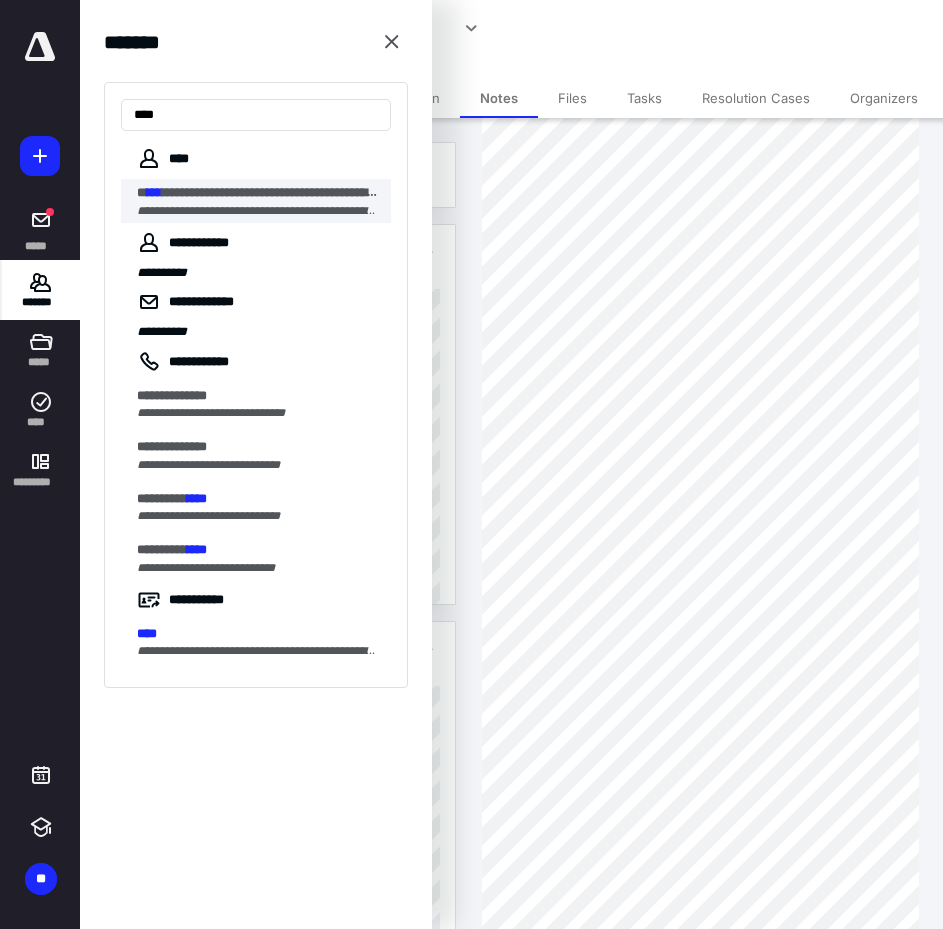 type on "****" 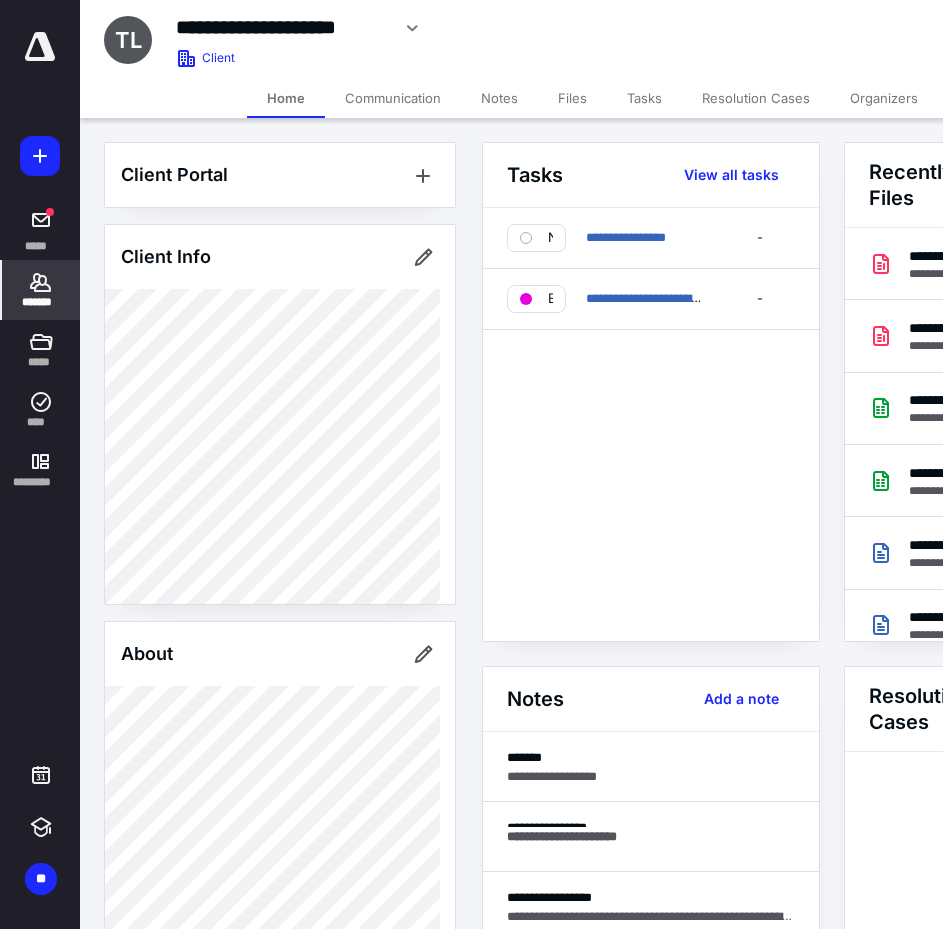 scroll, scrollTop: 100, scrollLeft: 0, axis: vertical 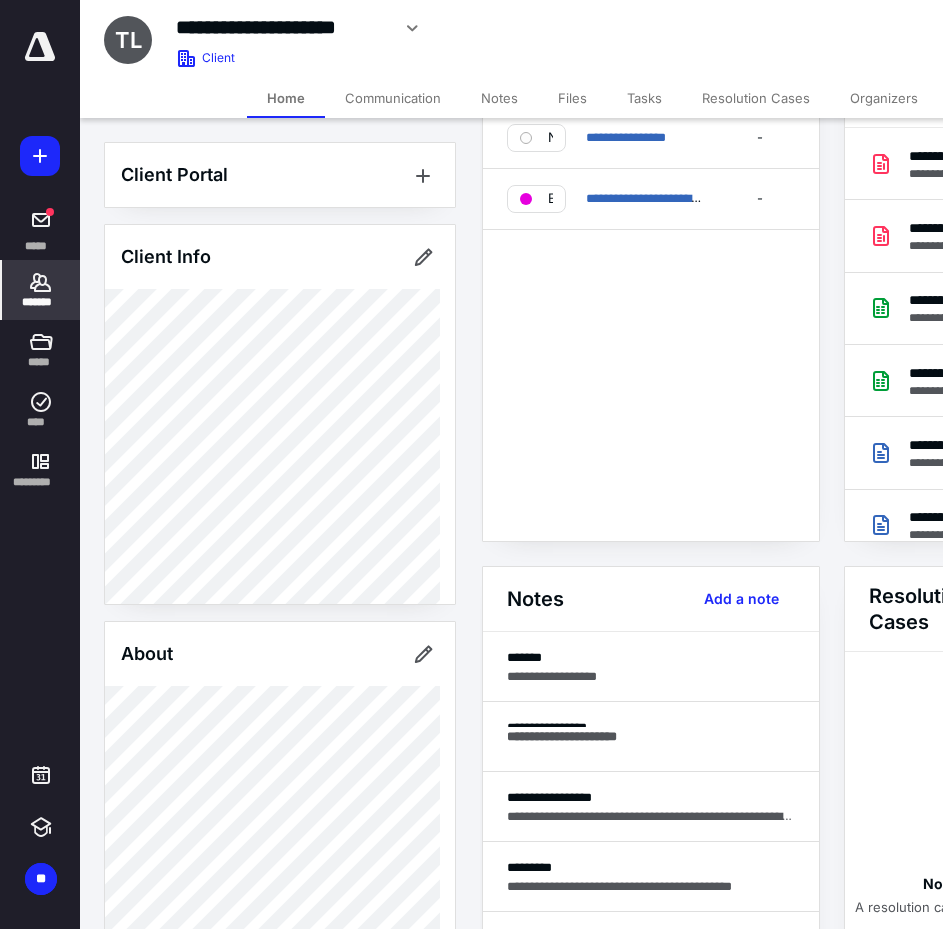 click 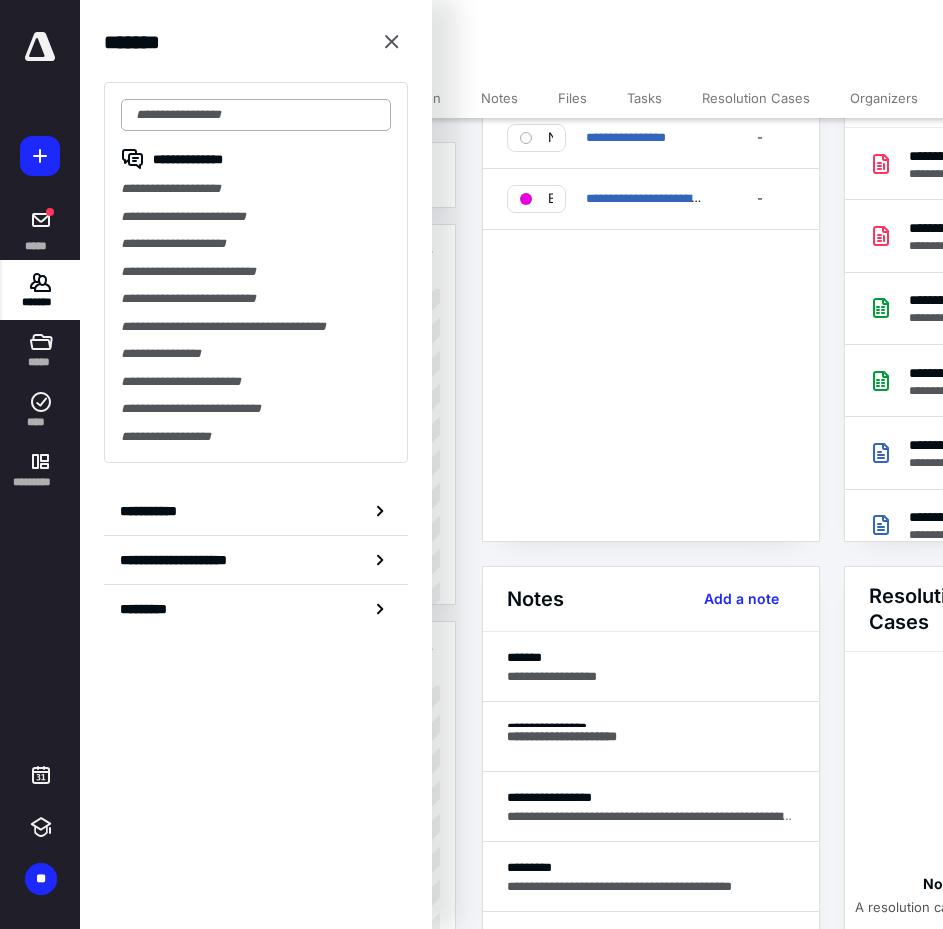 click at bounding box center (256, 115) 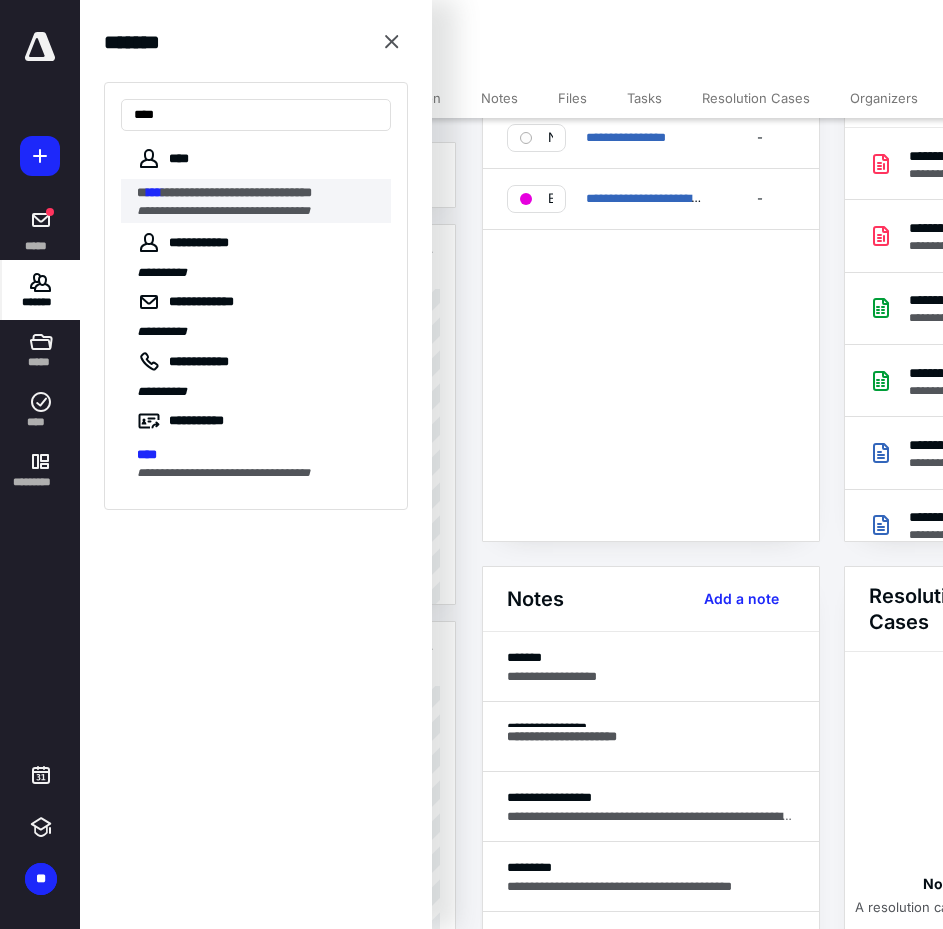 type on "****" 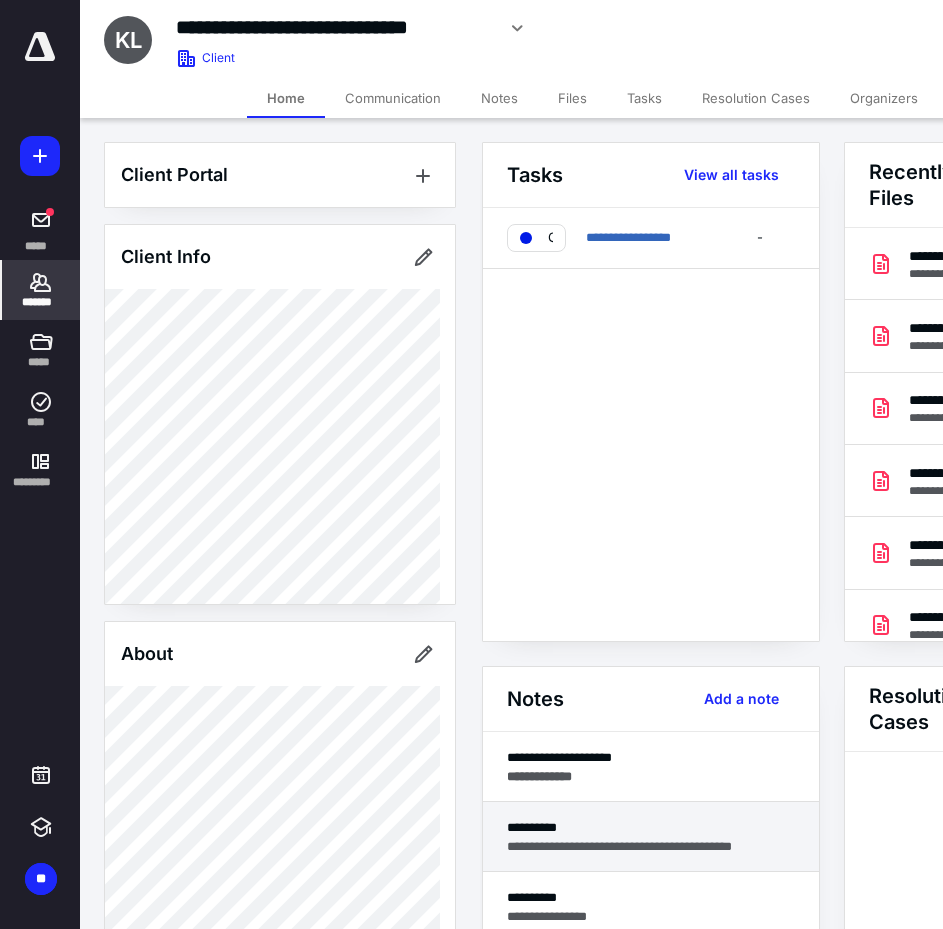 scroll, scrollTop: 100, scrollLeft: 0, axis: vertical 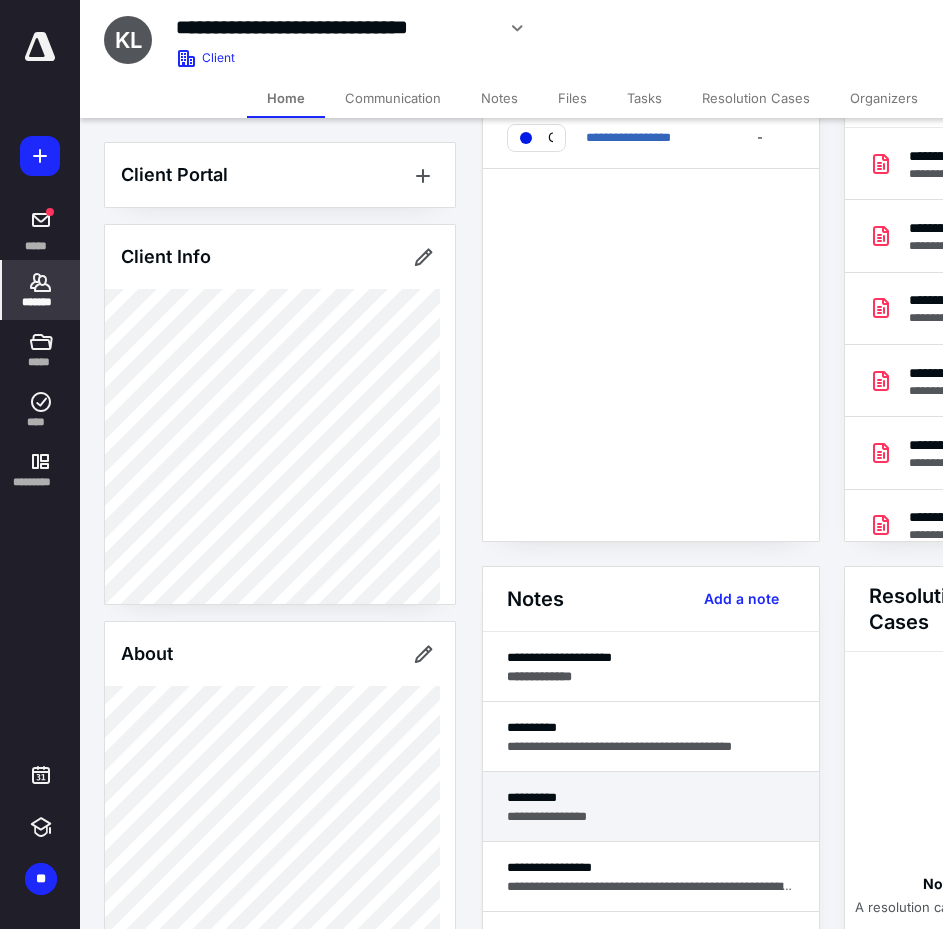 click on "**********" at bounding box center [651, 816] 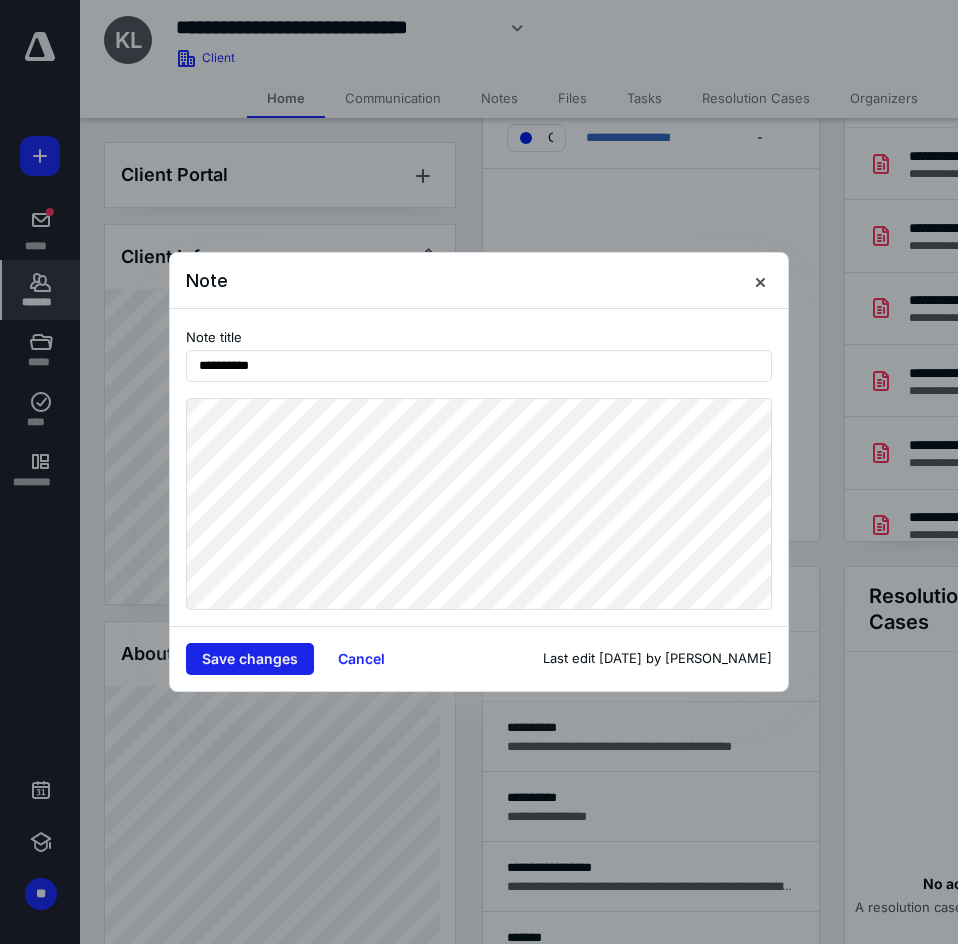 click on "Save changes" at bounding box center [250, 659] 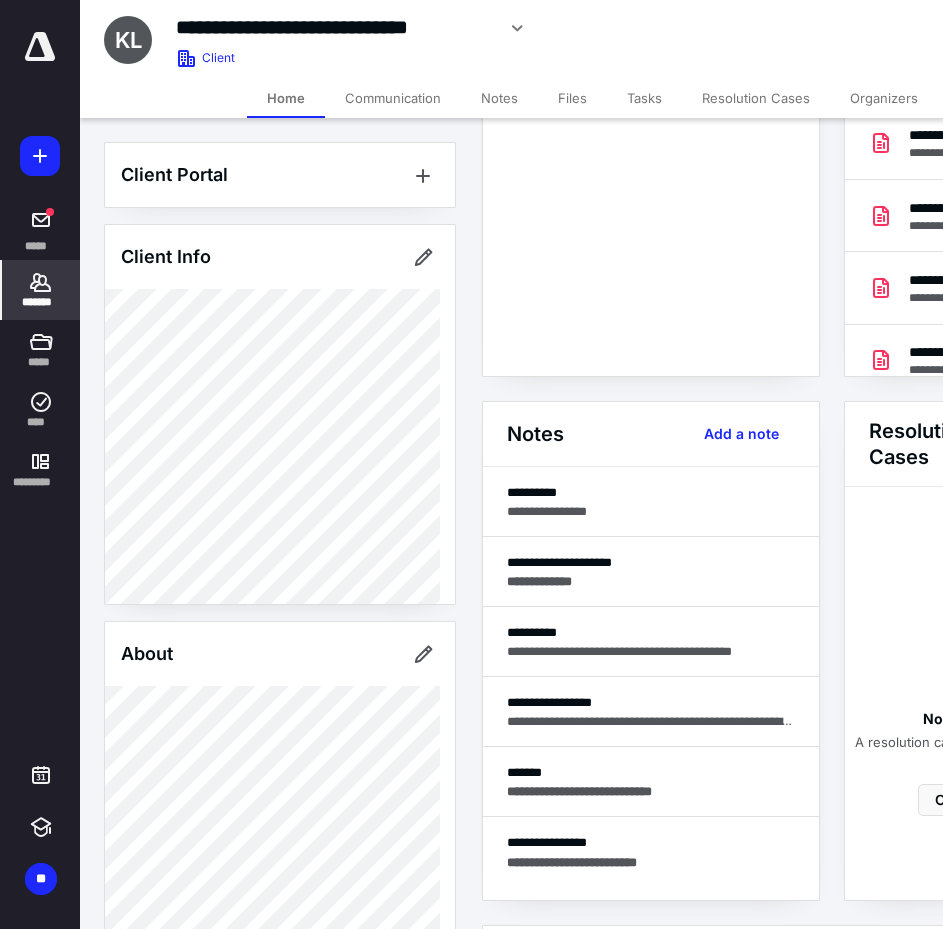 scroll, scrollTop: 300, scrollLeft: 0, axis: vertical 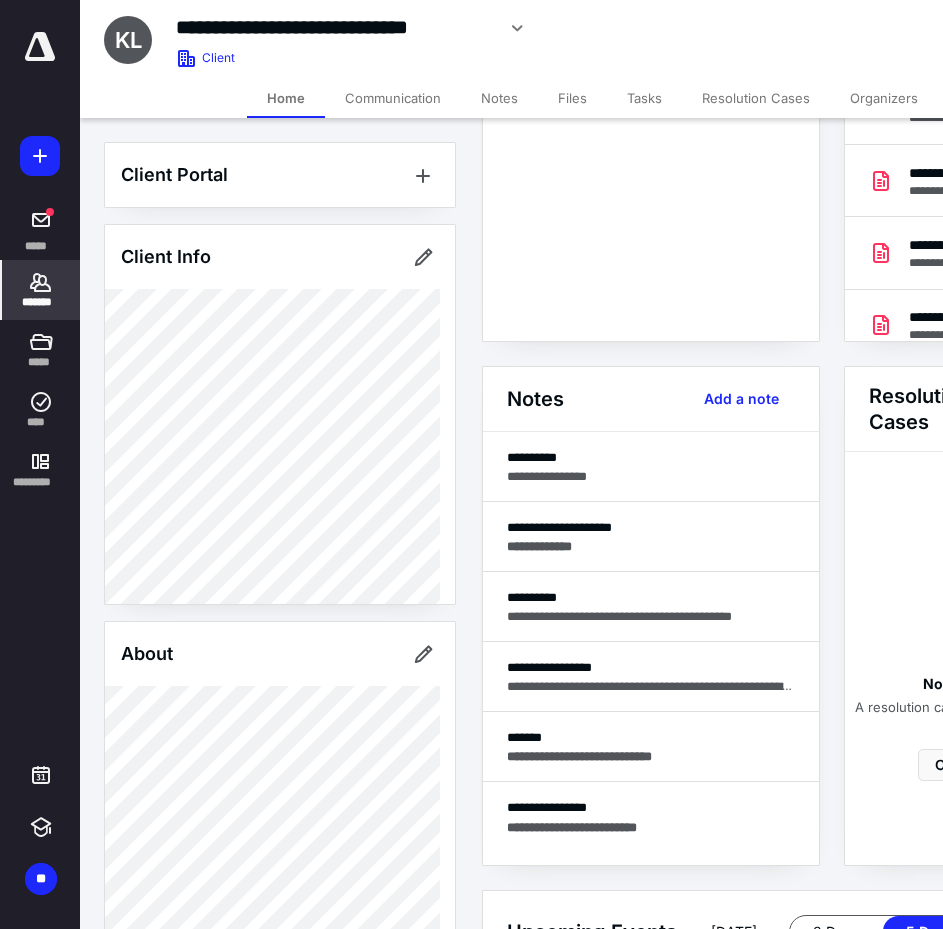 click on "*******" at bounding box center (41, 302) 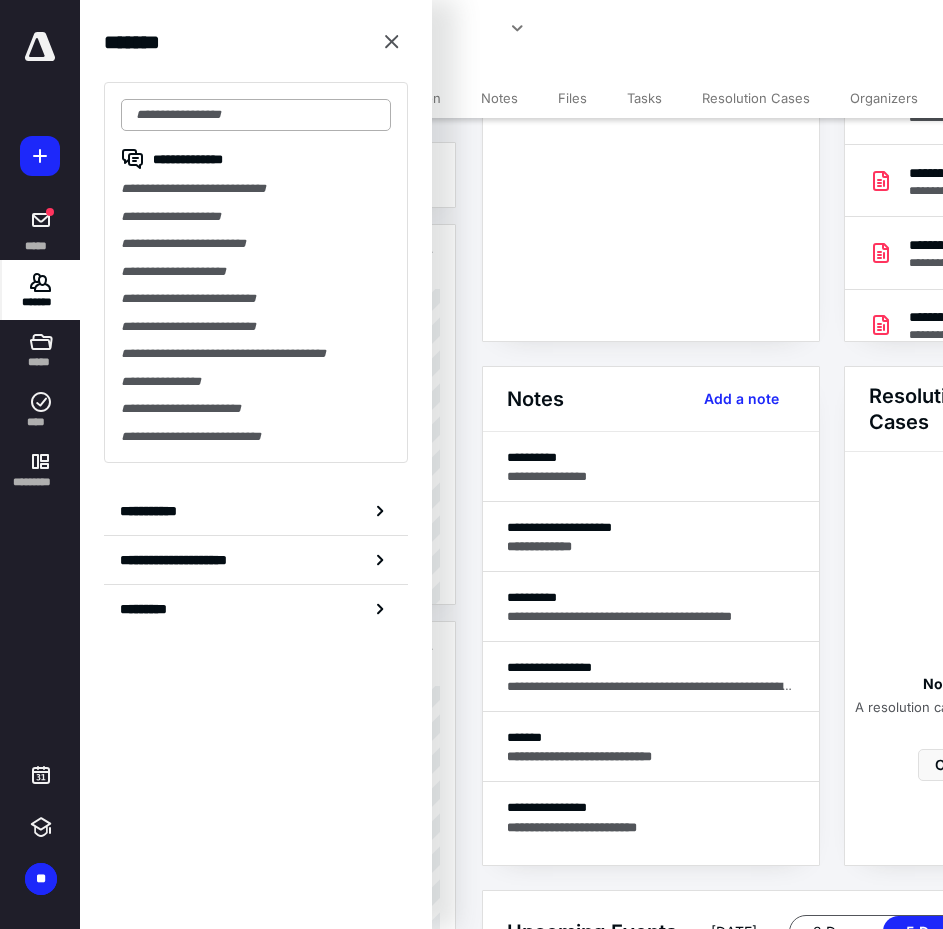 click at bounding box center (256, 115) 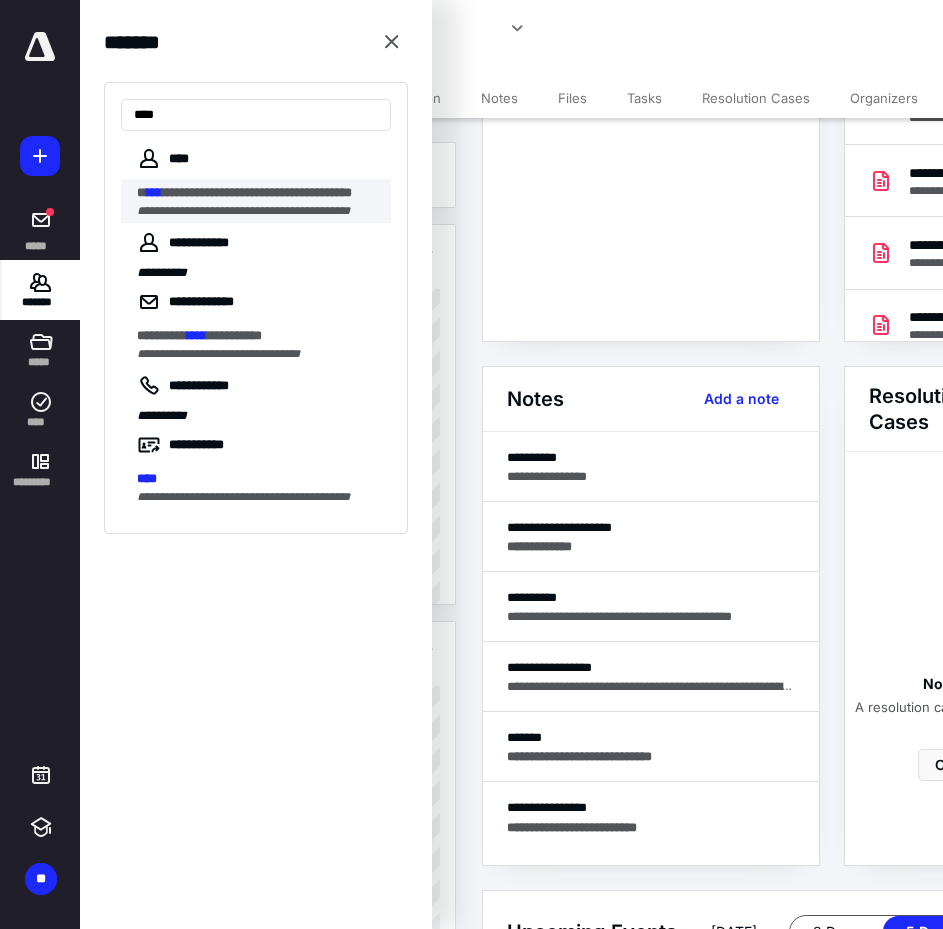 type on "****" 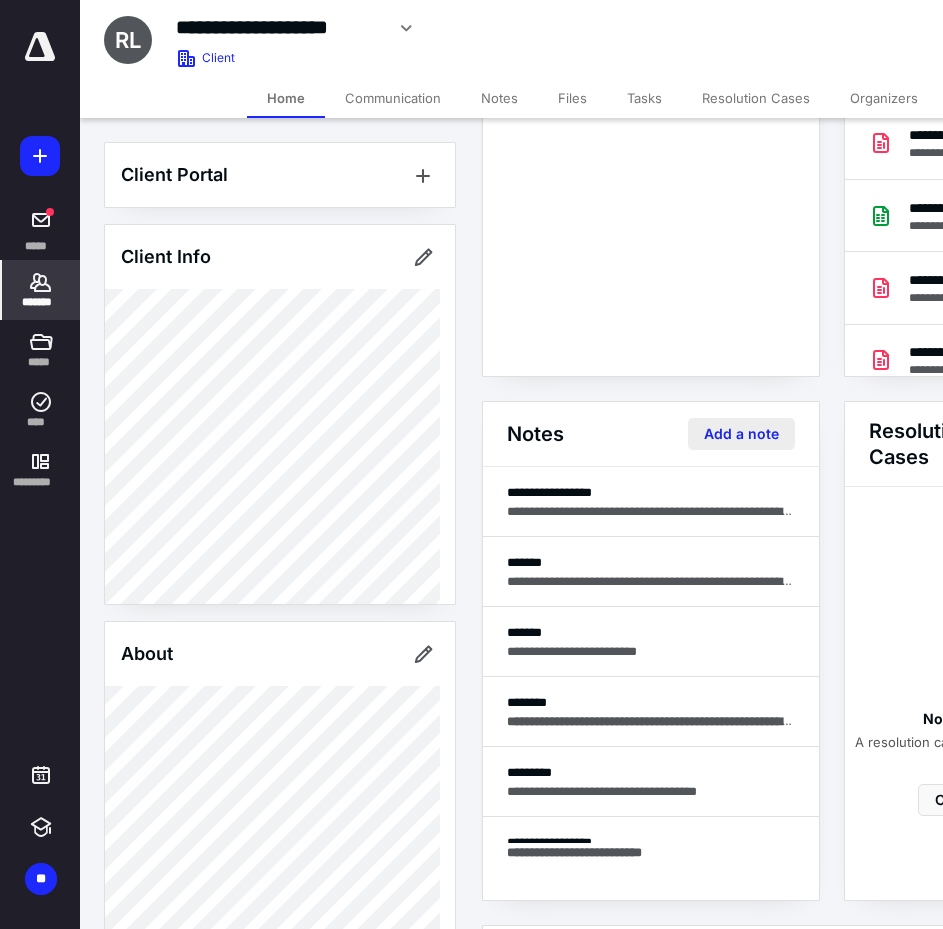 scroll, scrollTop: 300, scrollLeft: 0, axis: vertical 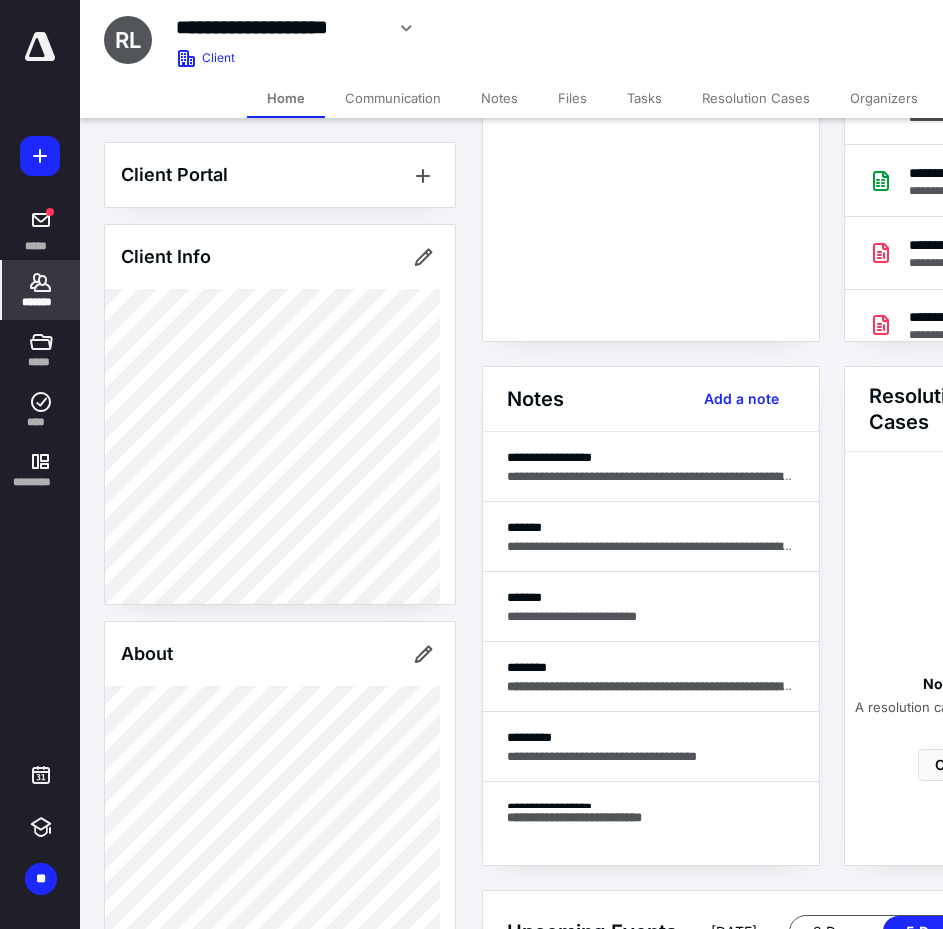 click on "Notes" at bounding box center (499, 98) 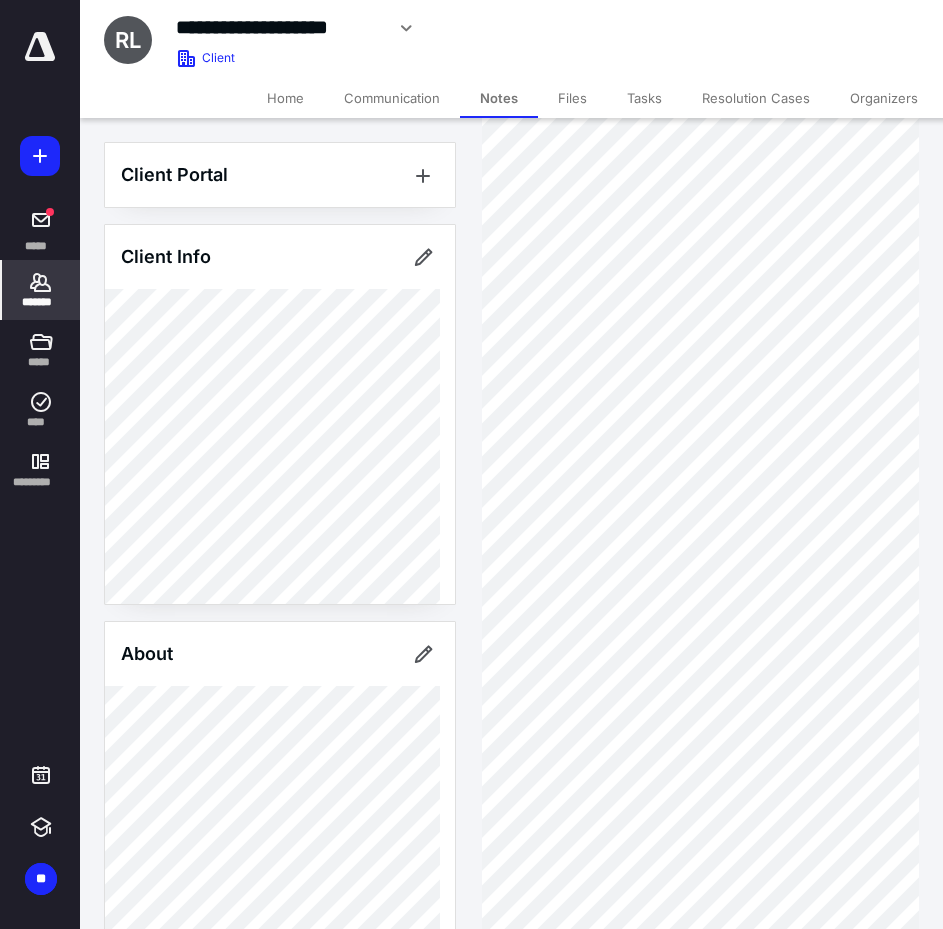 scroll, scrollTop: 1100, scrollLeft: 0, axis: vertical 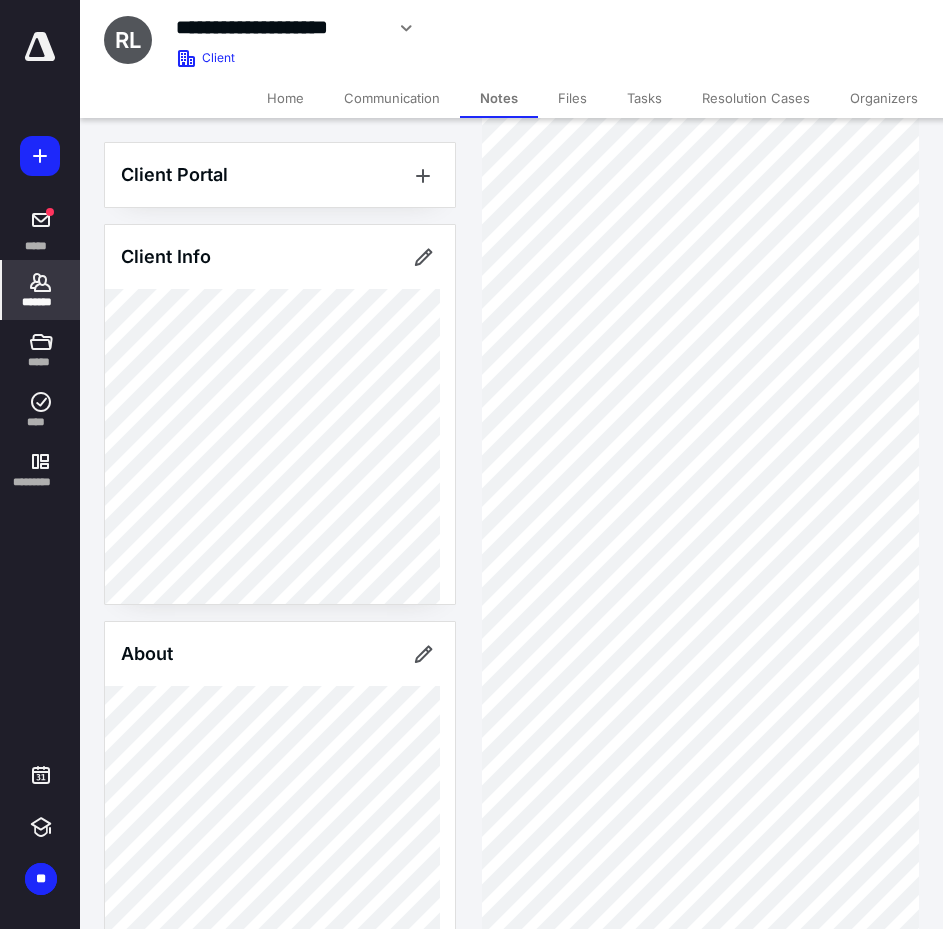 click on "*******" at bounding box center [41, 290] 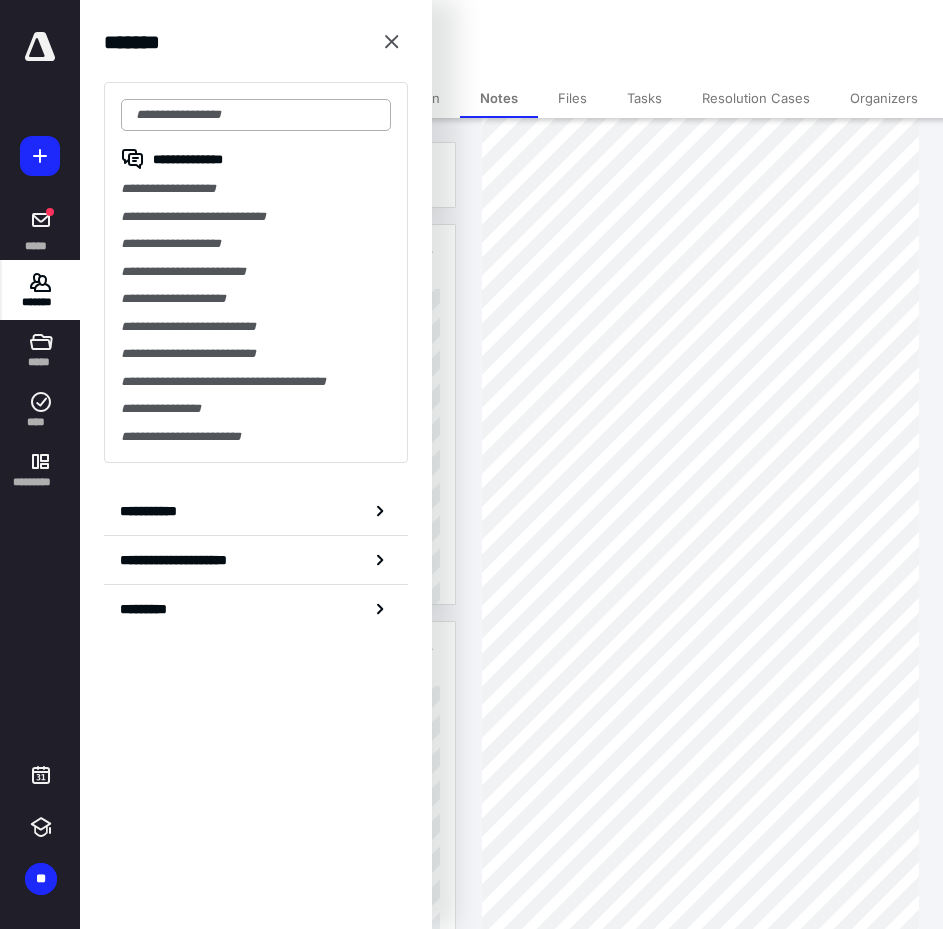 click at bounding box center (256, 115) 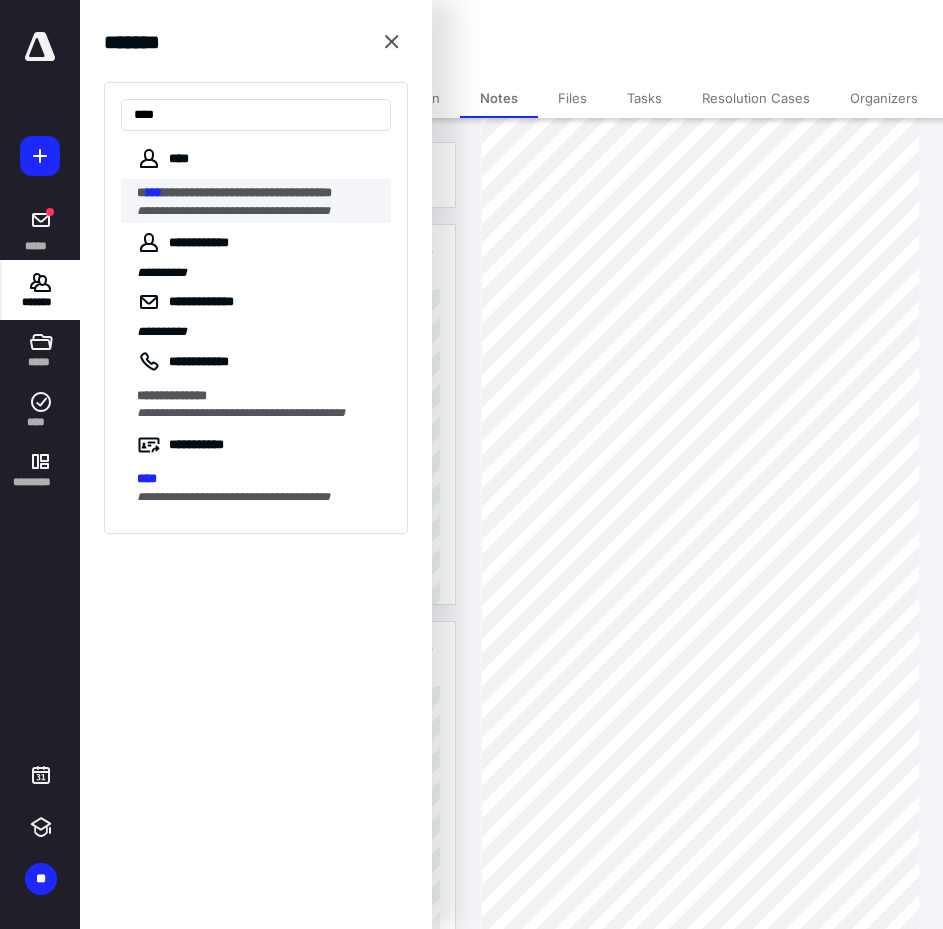 type on "****" 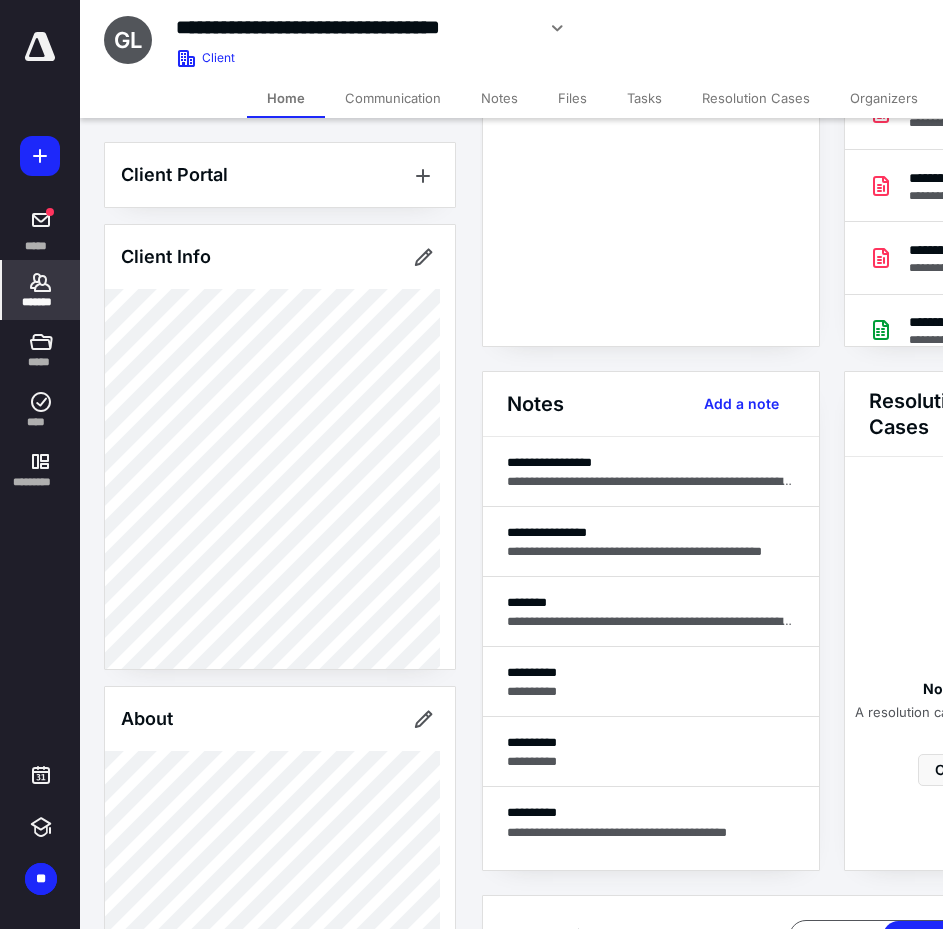 scroll, scrollTop: 300, scrollLeft: 0, axis: vertical 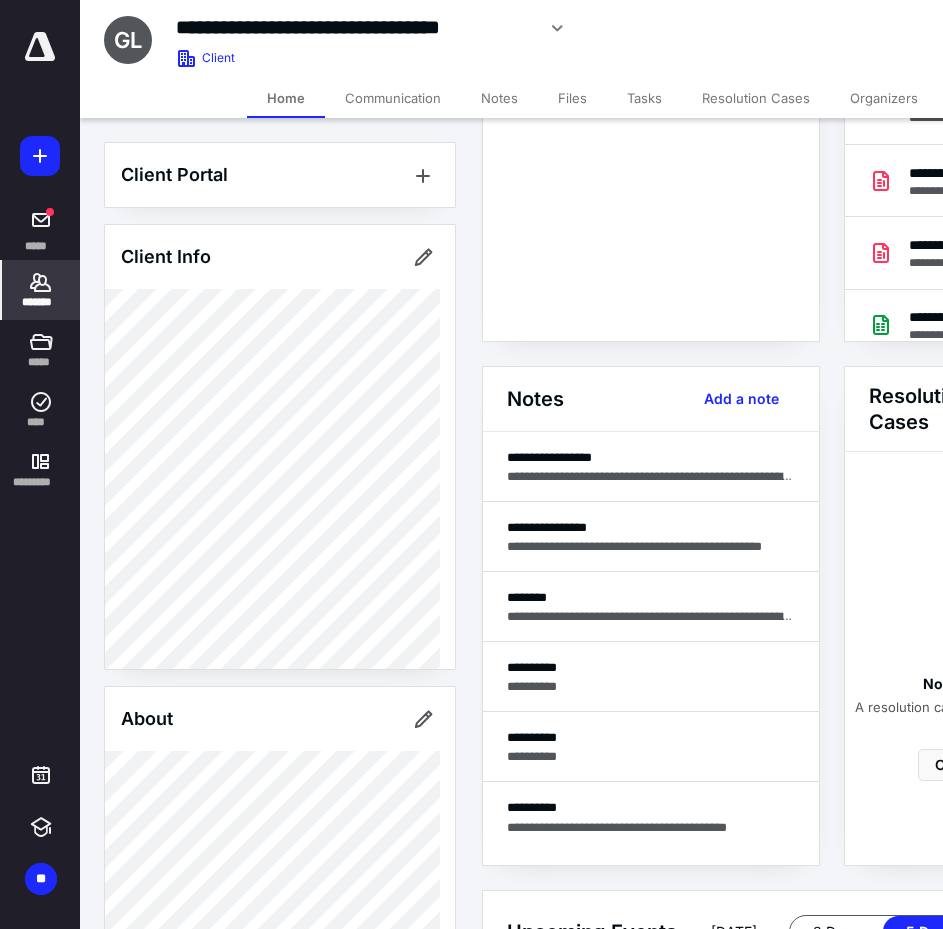 click on "Notes" at bounding box center [499, 98] 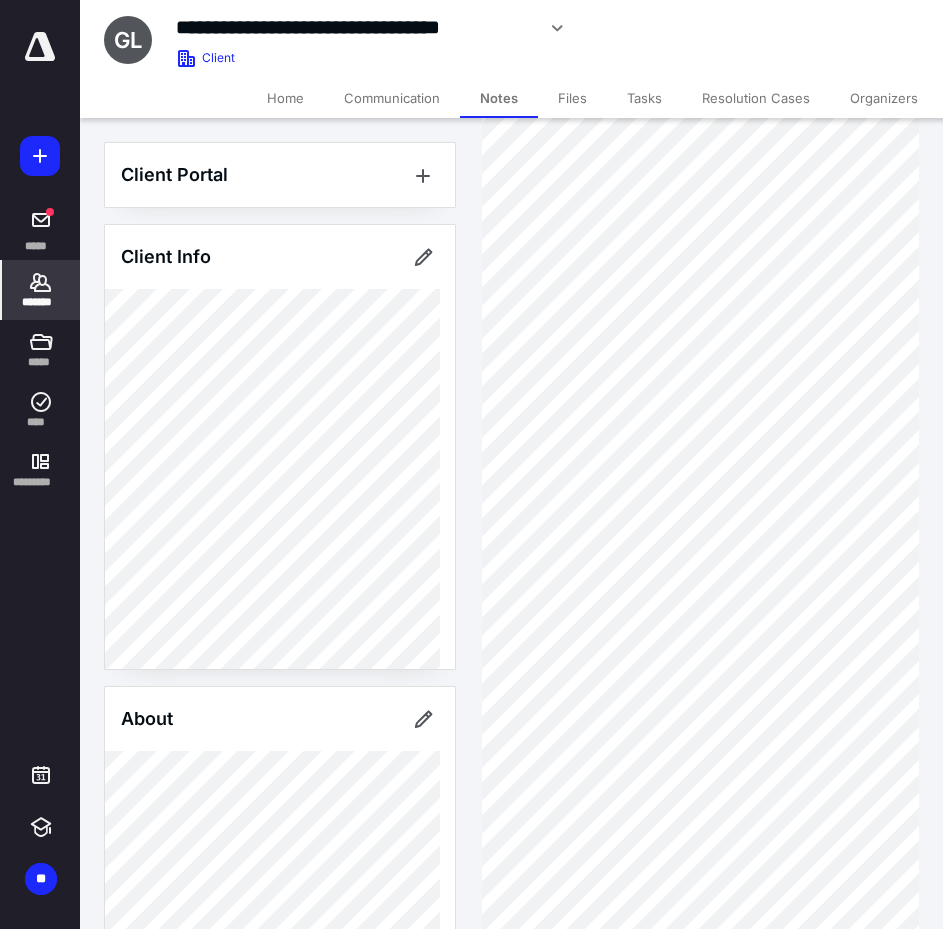 scroll, scrollTop: 1600, scrollLeft: 0, axis: vertical 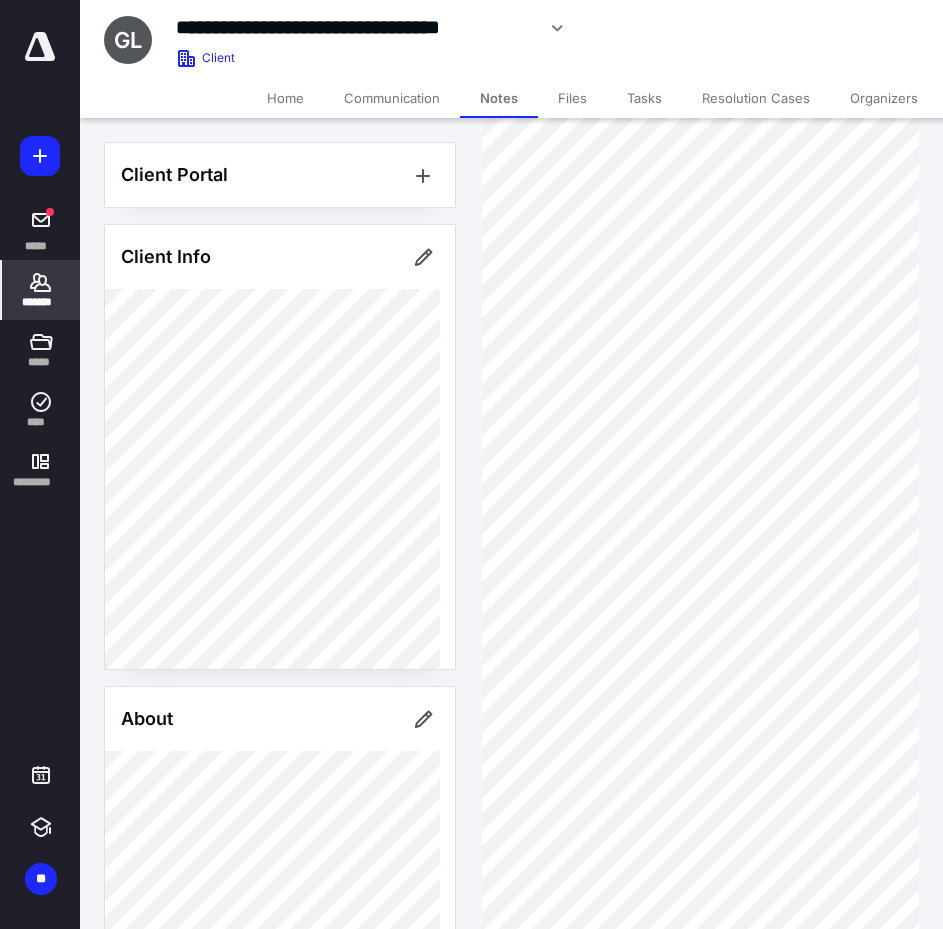 click on "*******" at bounding box center (41, 302) 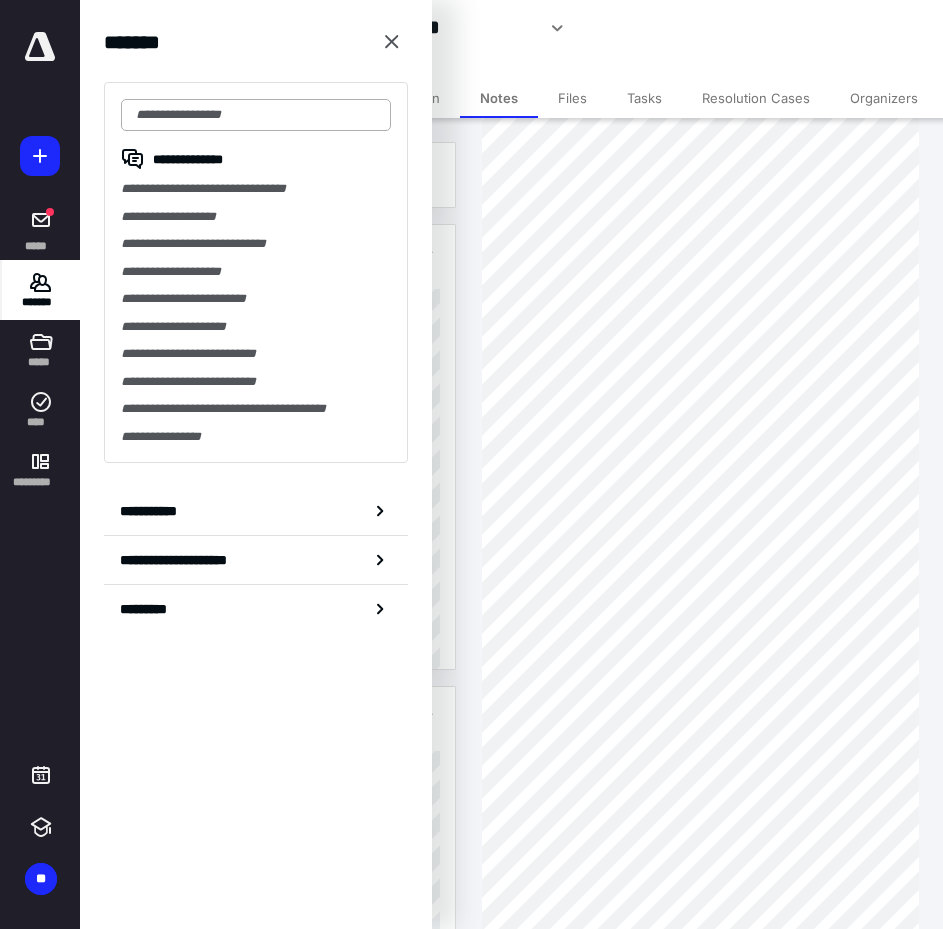 click at bounding box center [256, 115] 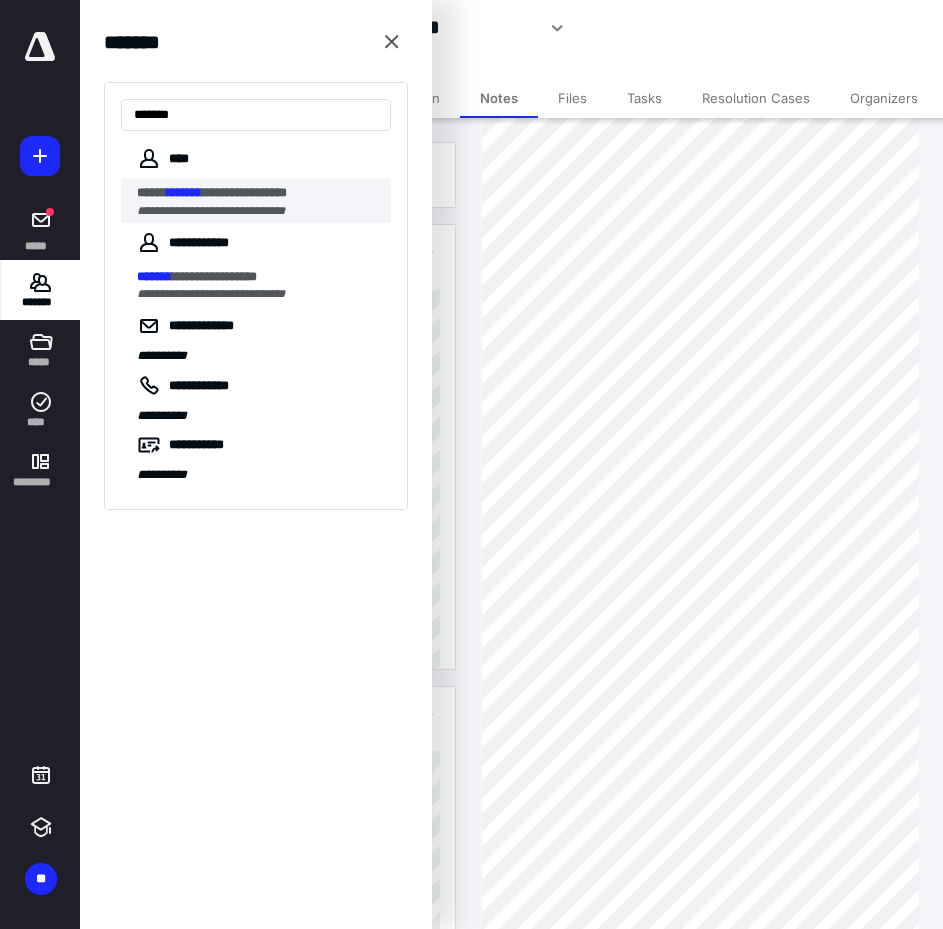 type on "*******" 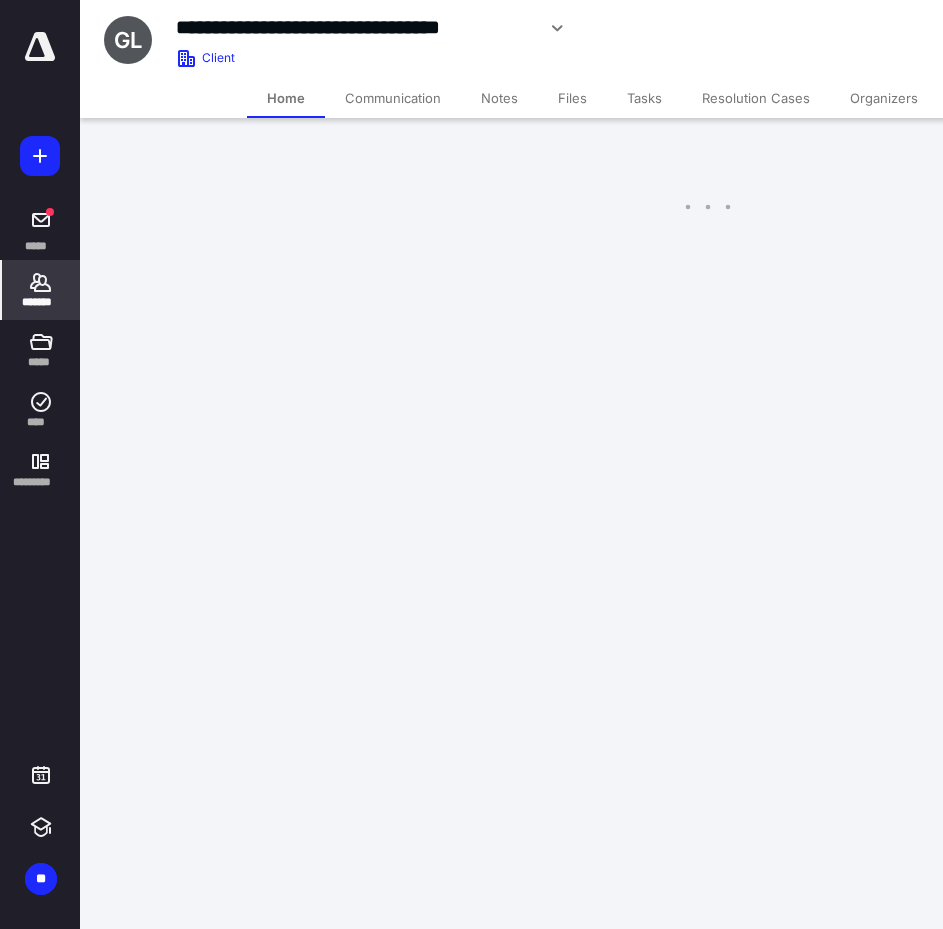 scroll, scrollTop: 0, scrollLeft: 0, axis: both 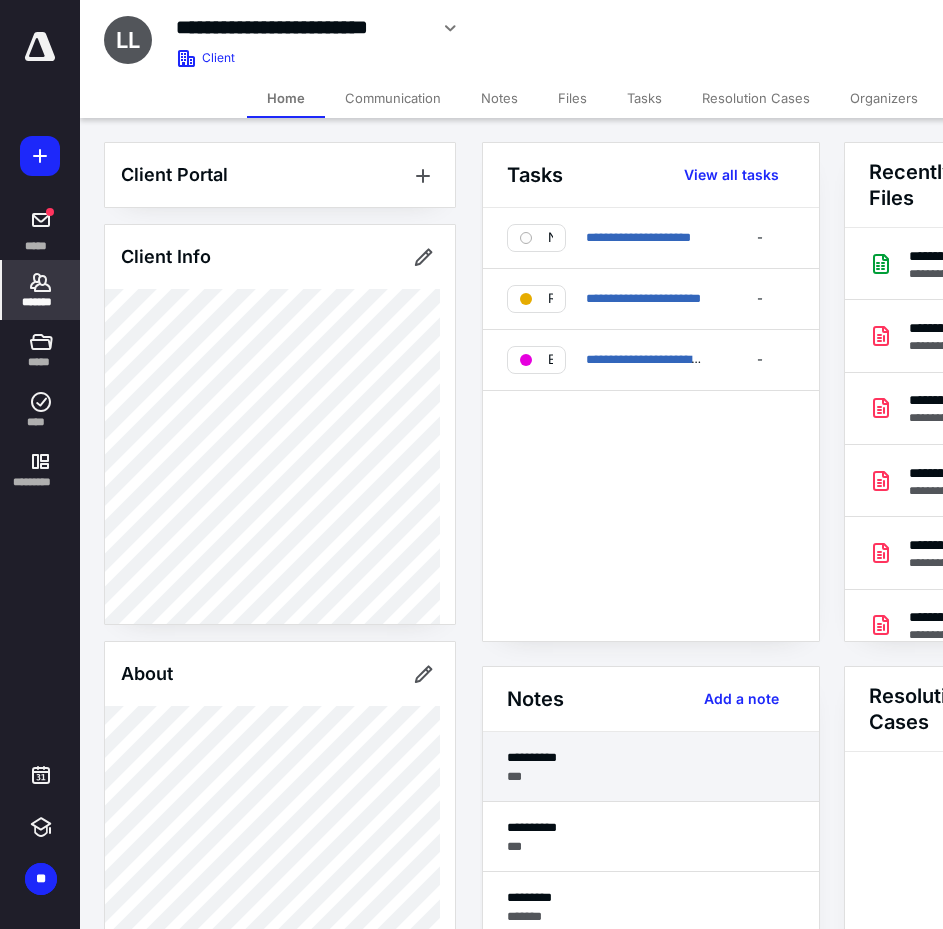 click on "***" at bounding box center [651, 776] 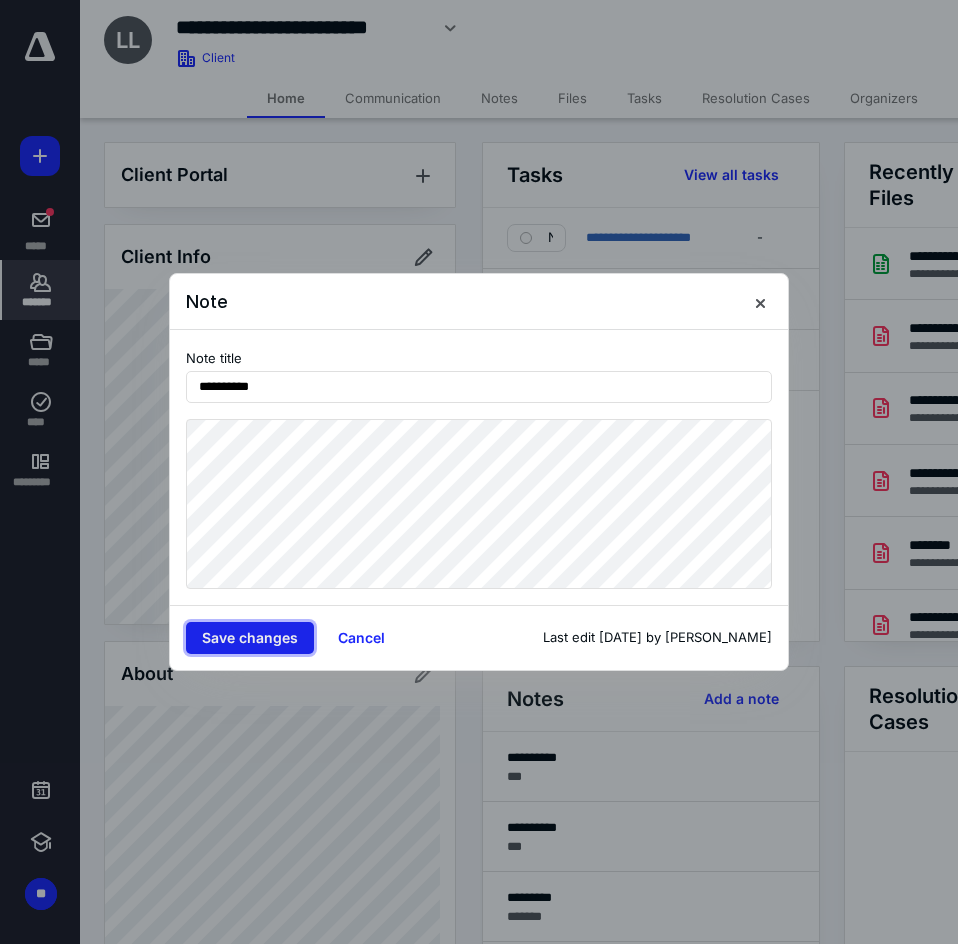 click on "Save changes" at bounding box center (250, 638) 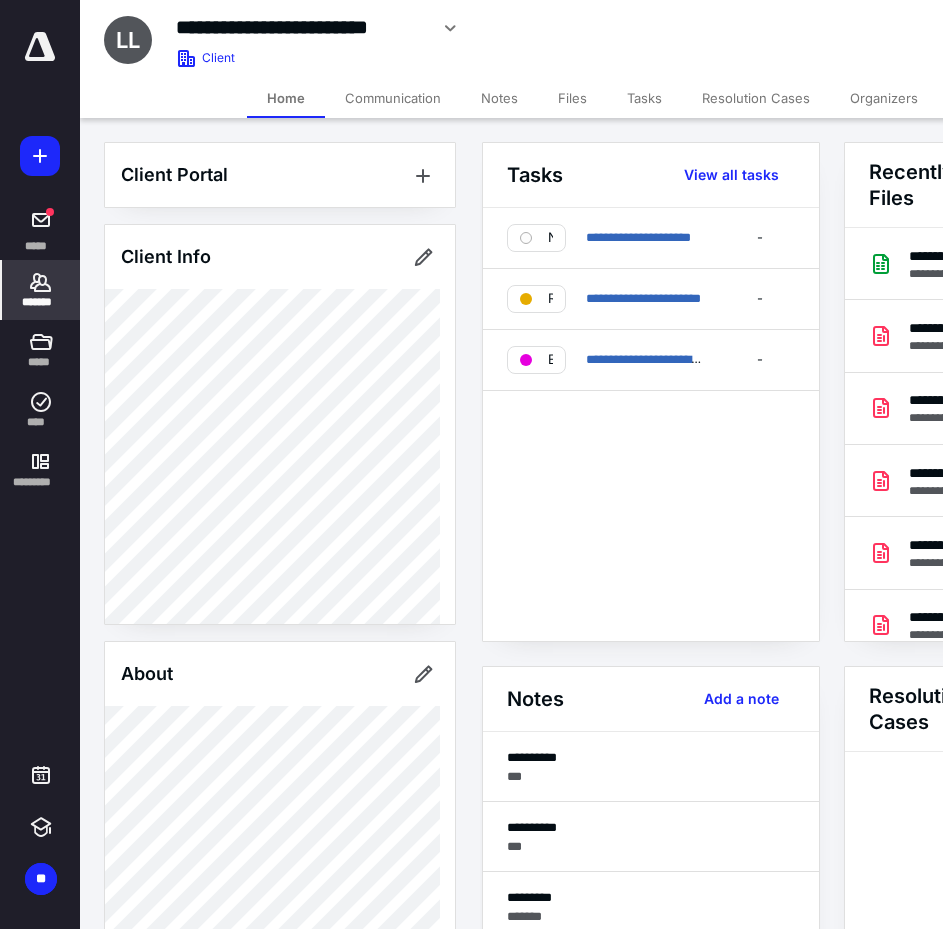 click 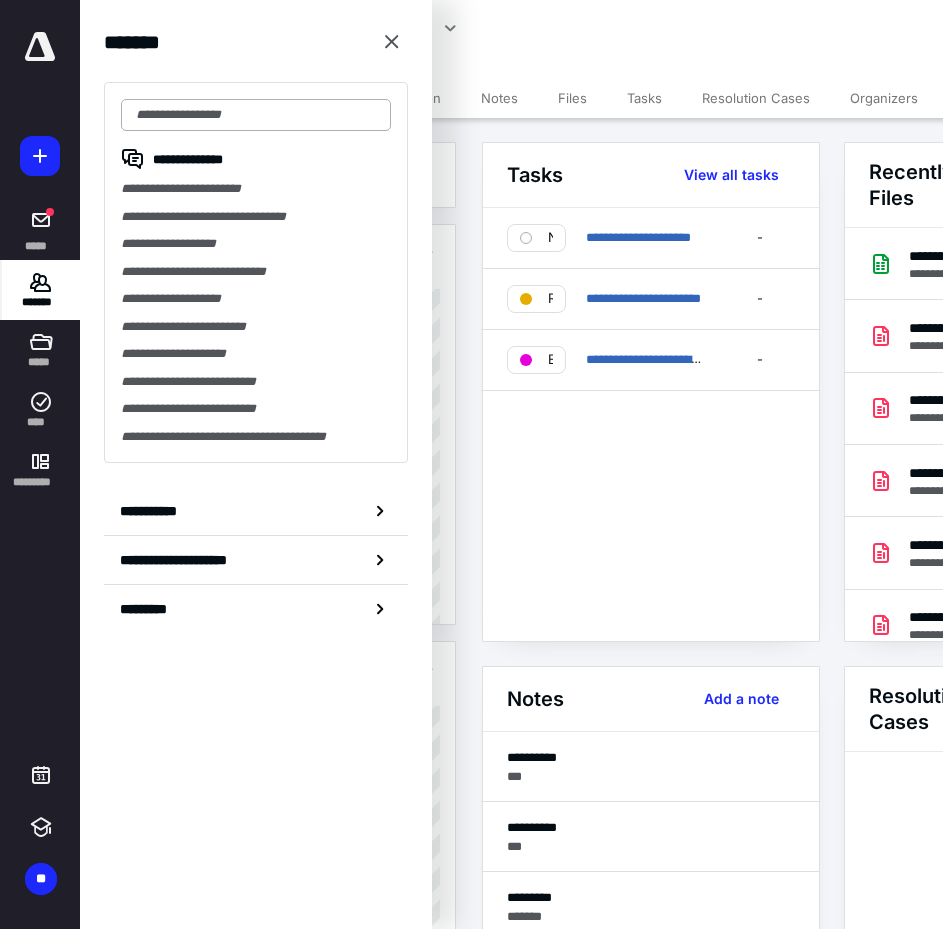 click at bounding box center (256, 115) 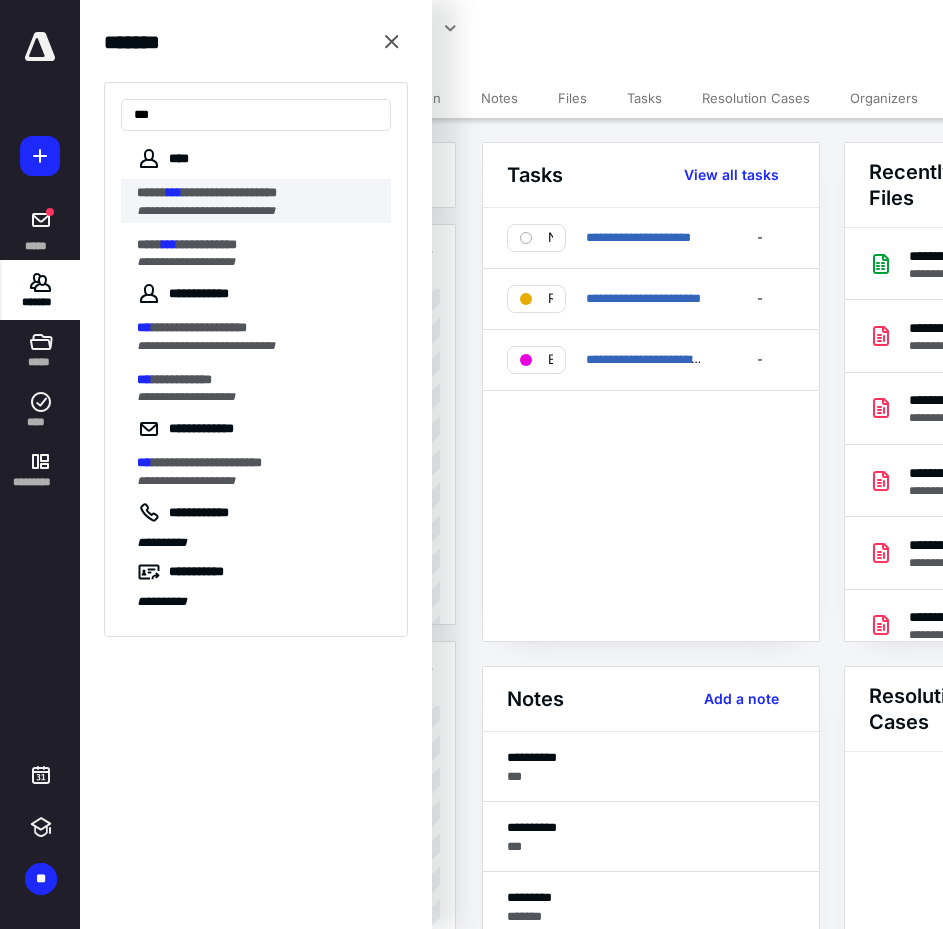 type on "***" 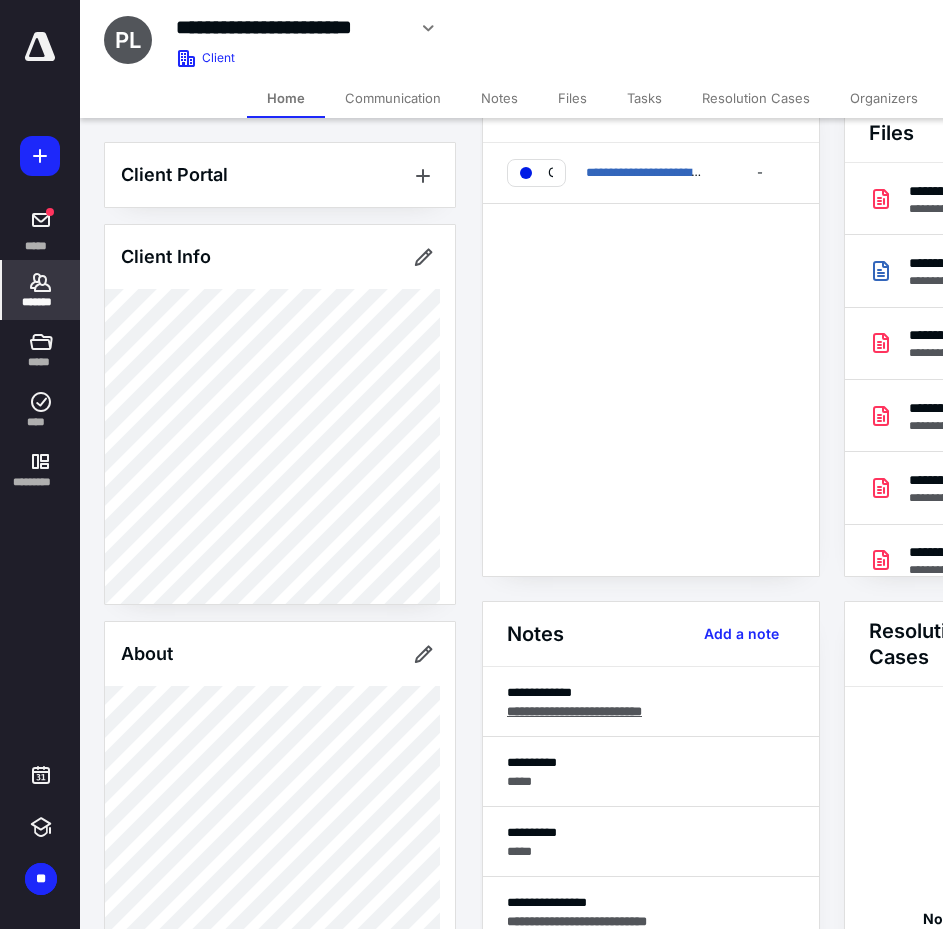 scroll, scrollTop: 100, scrollLeft: 0, axis: vertical 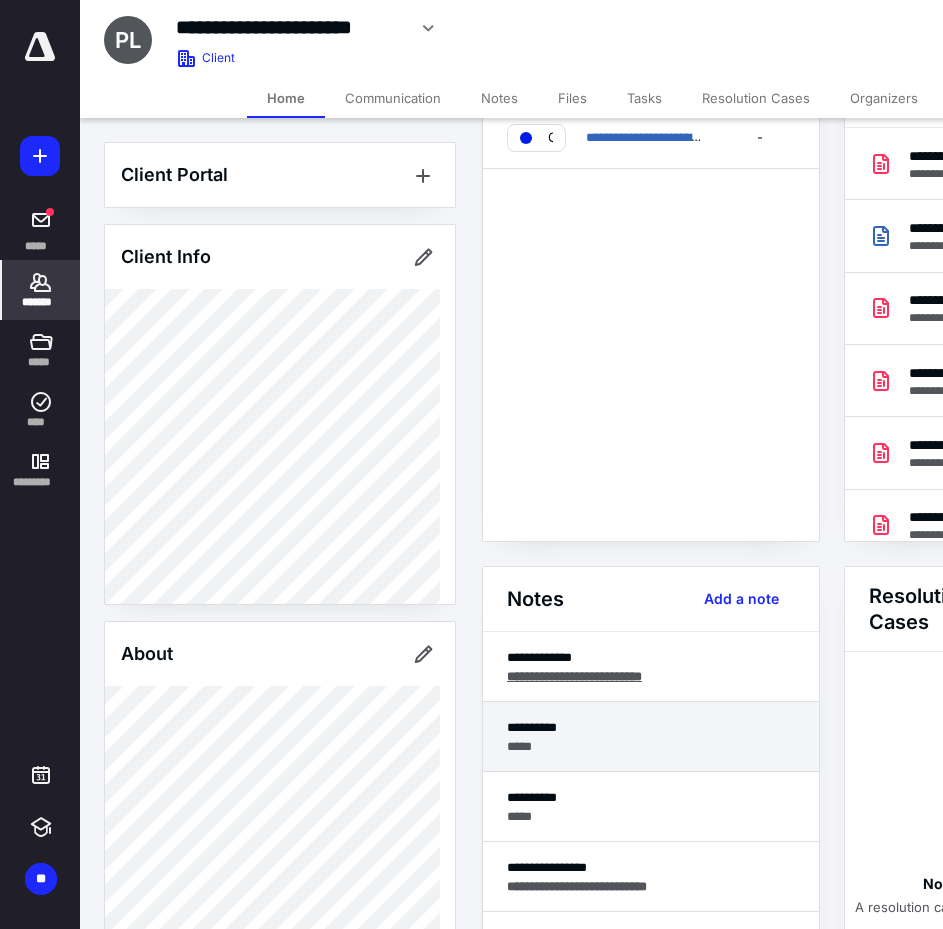 click on "**********" at bounding box center [651, 727] 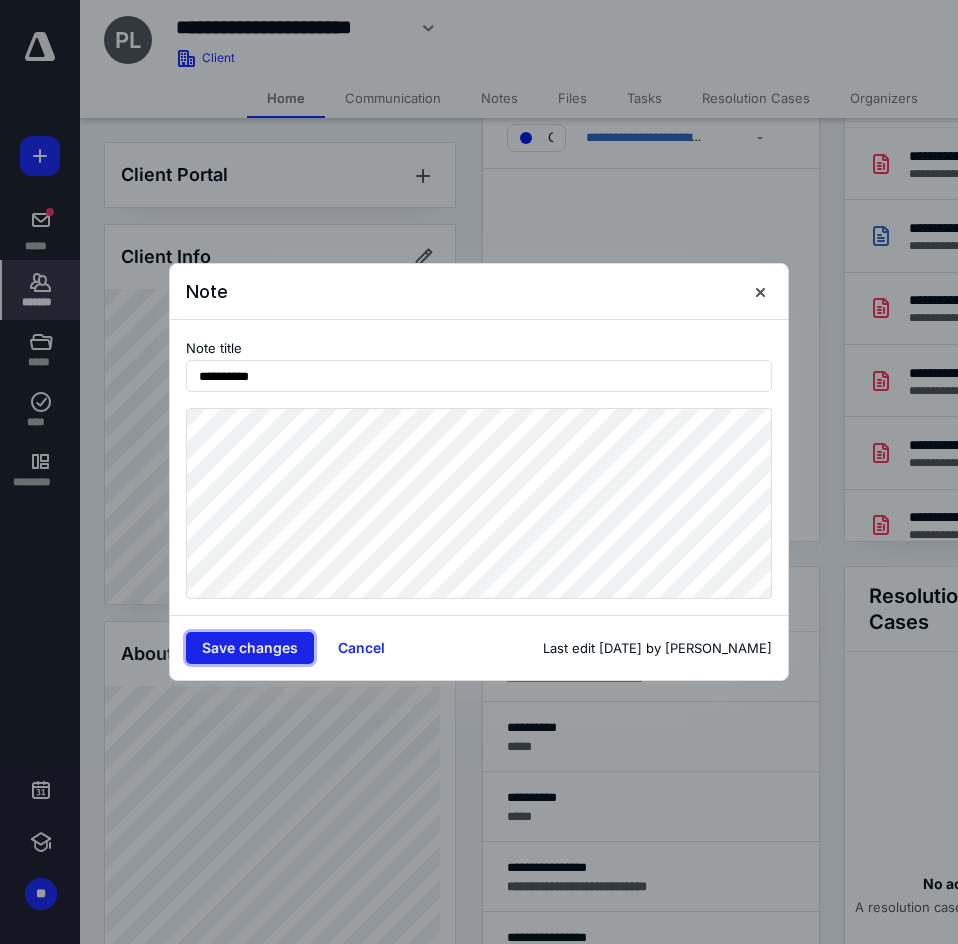 click on "Save changes" at bounding box center [250, 648] 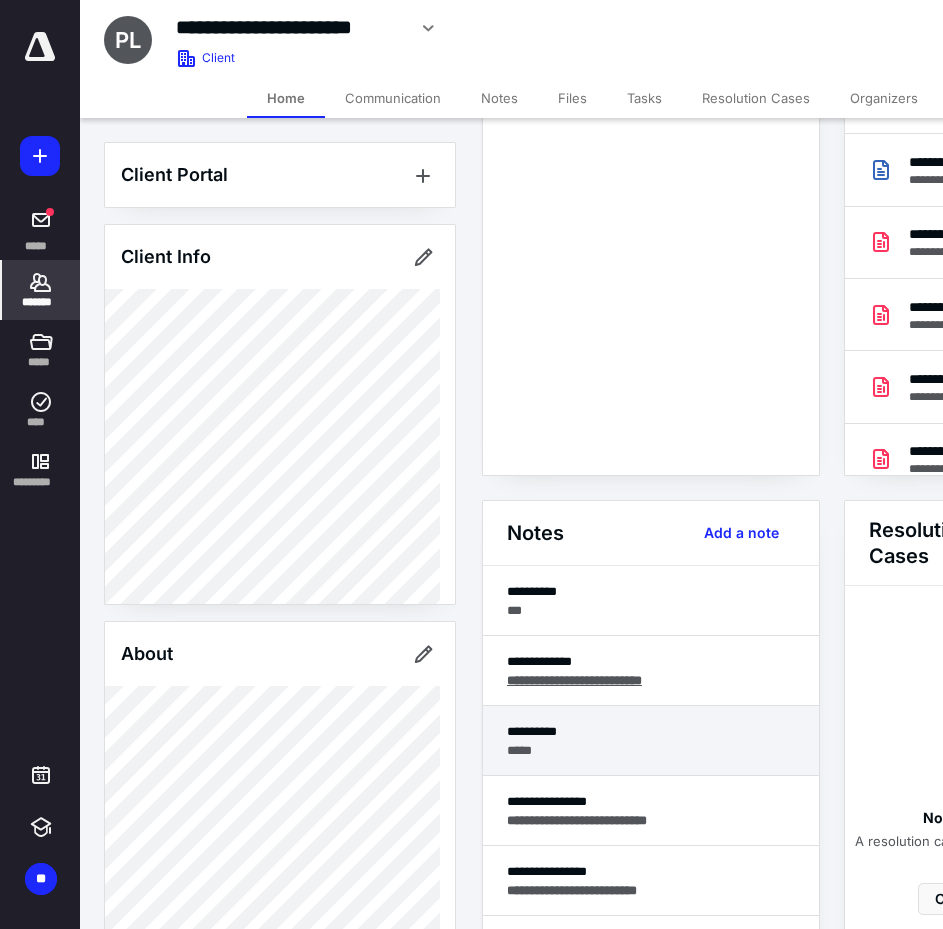 scroll, scrollTop: 200, scrollLeft: 0, axis: vertical 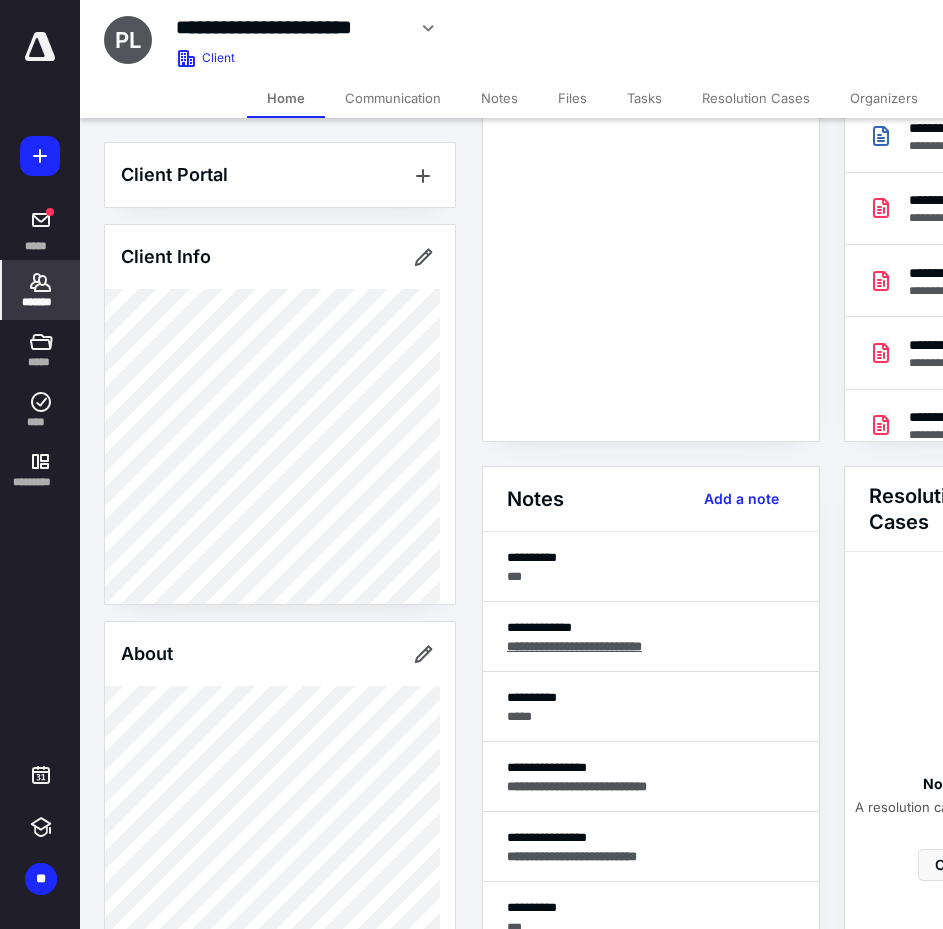 click on "Notes" at bounding box center (499, 98) 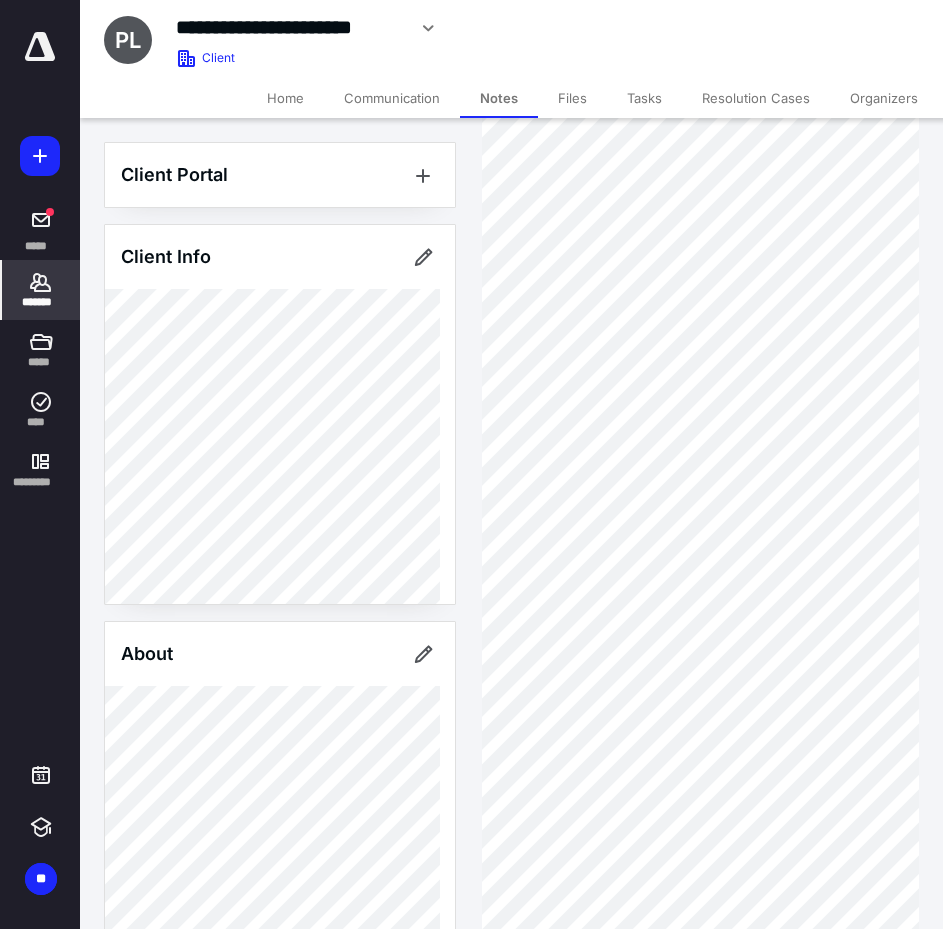 scroll, scrollTop: 500, scrollLeft: 0, axis: vertical 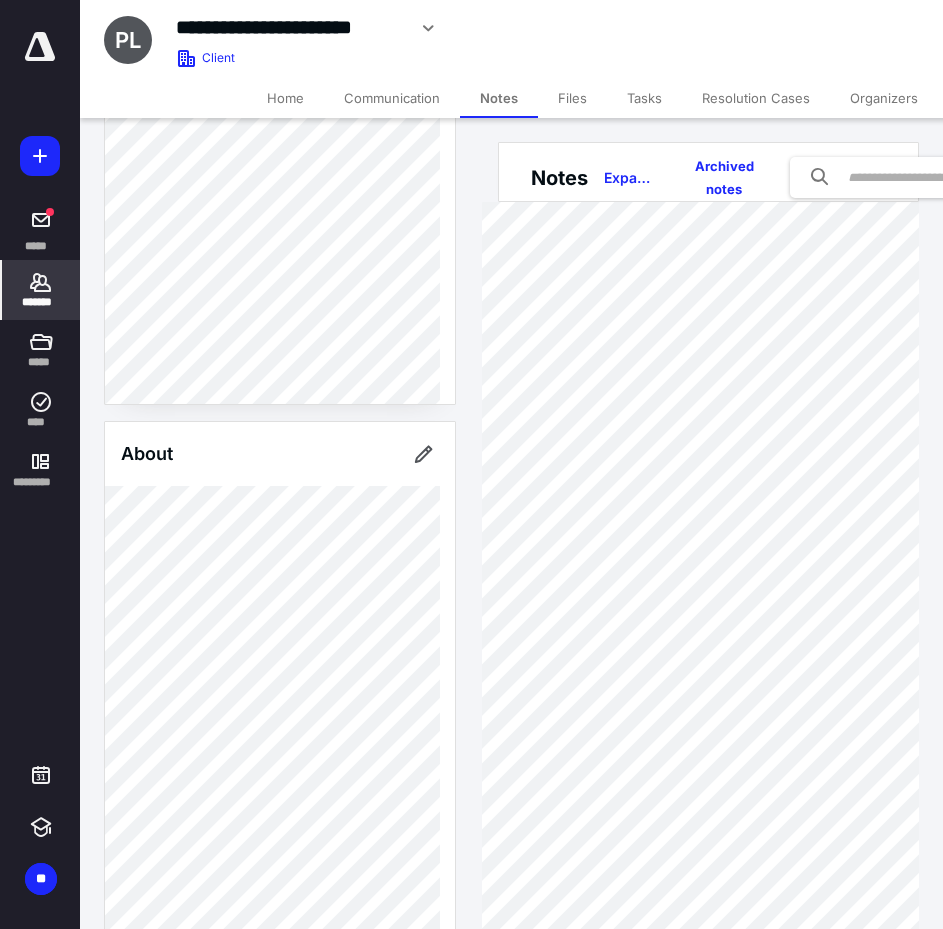 click on "Client Portal Client Info About Important clients Tags Manage all tags" at bounding box center [280, 1064] 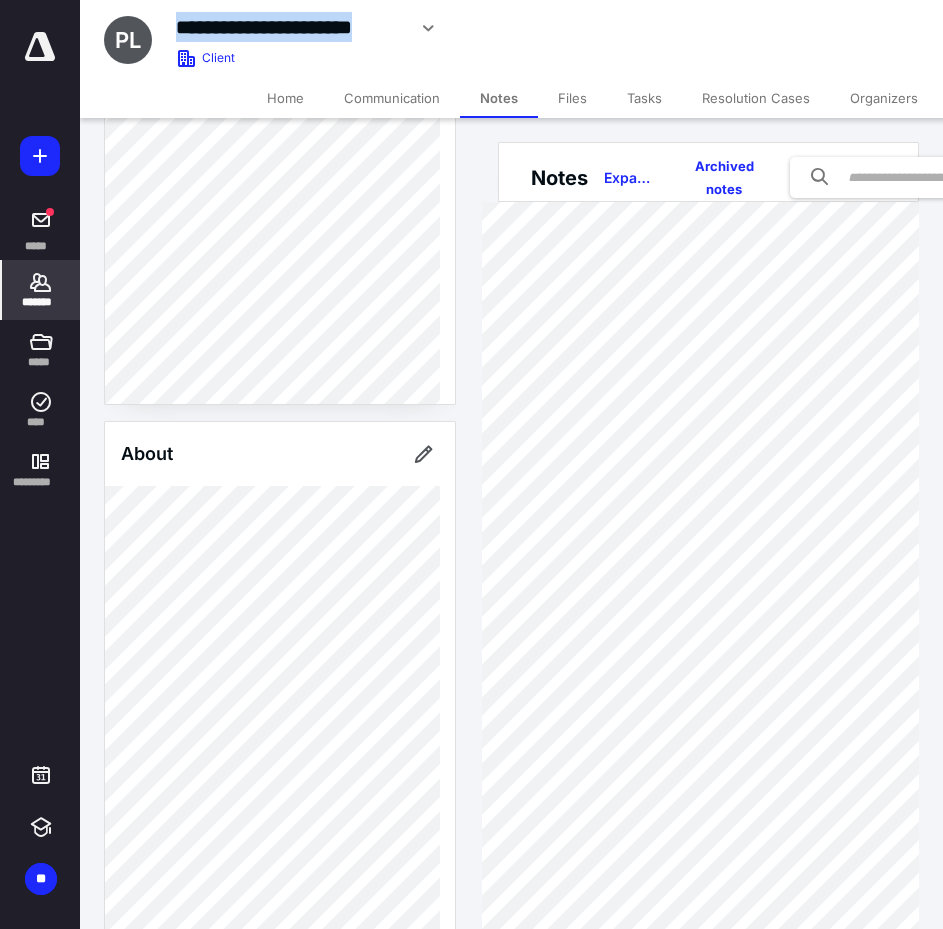 drag, startPoint x: 401, startPoint y: 27, endPoint x: 162, endPoint y: 35, distance: 239.13385 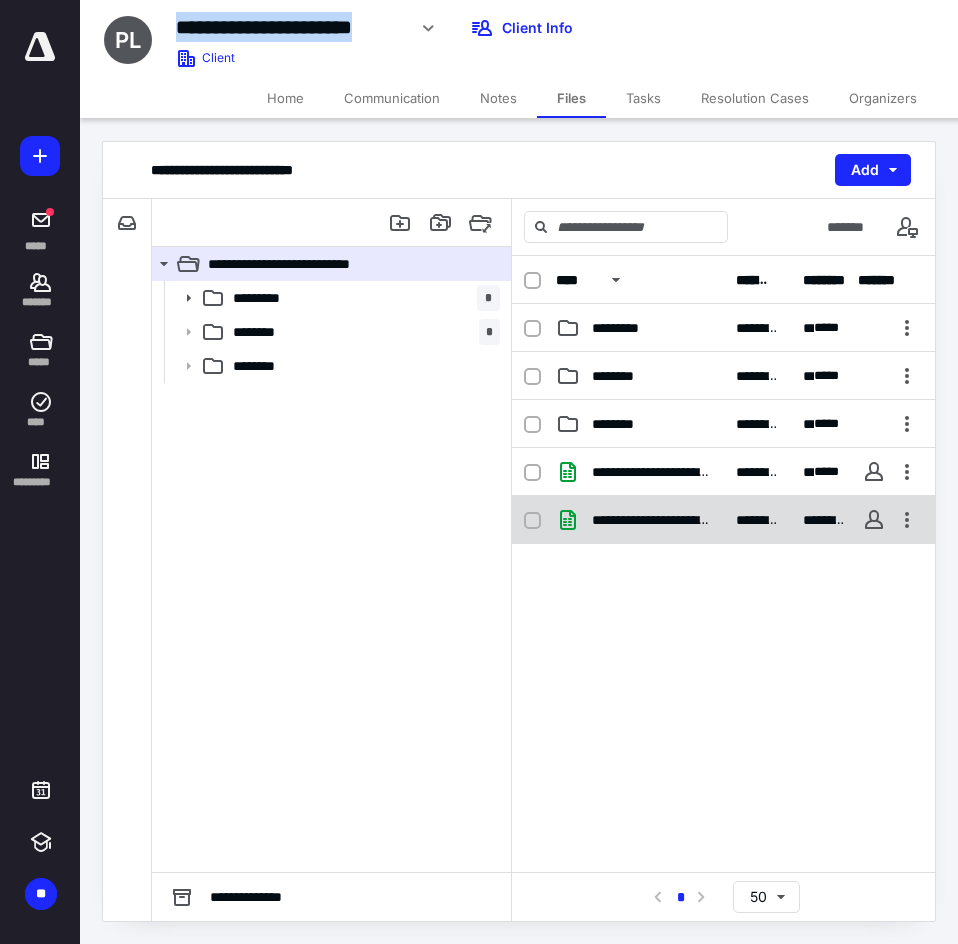 click on "**********" at bounding box center [652, 520] 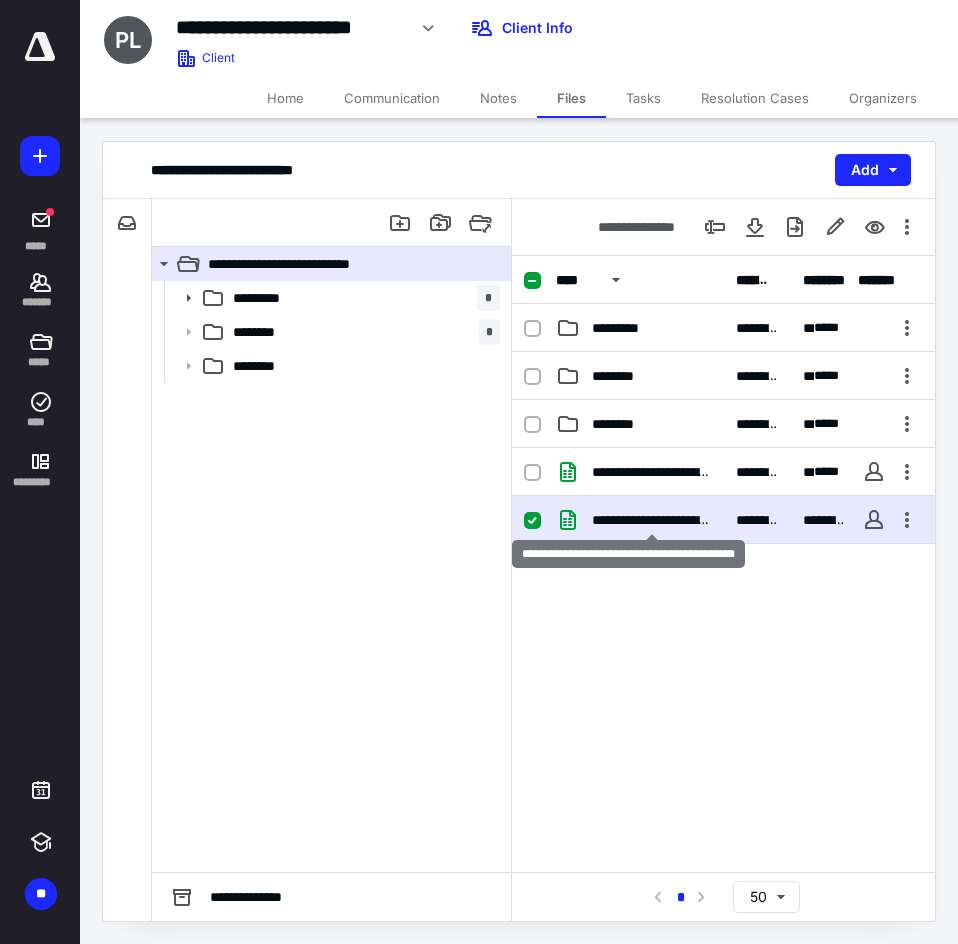 click on "**********" at bounding box center (652, 520) 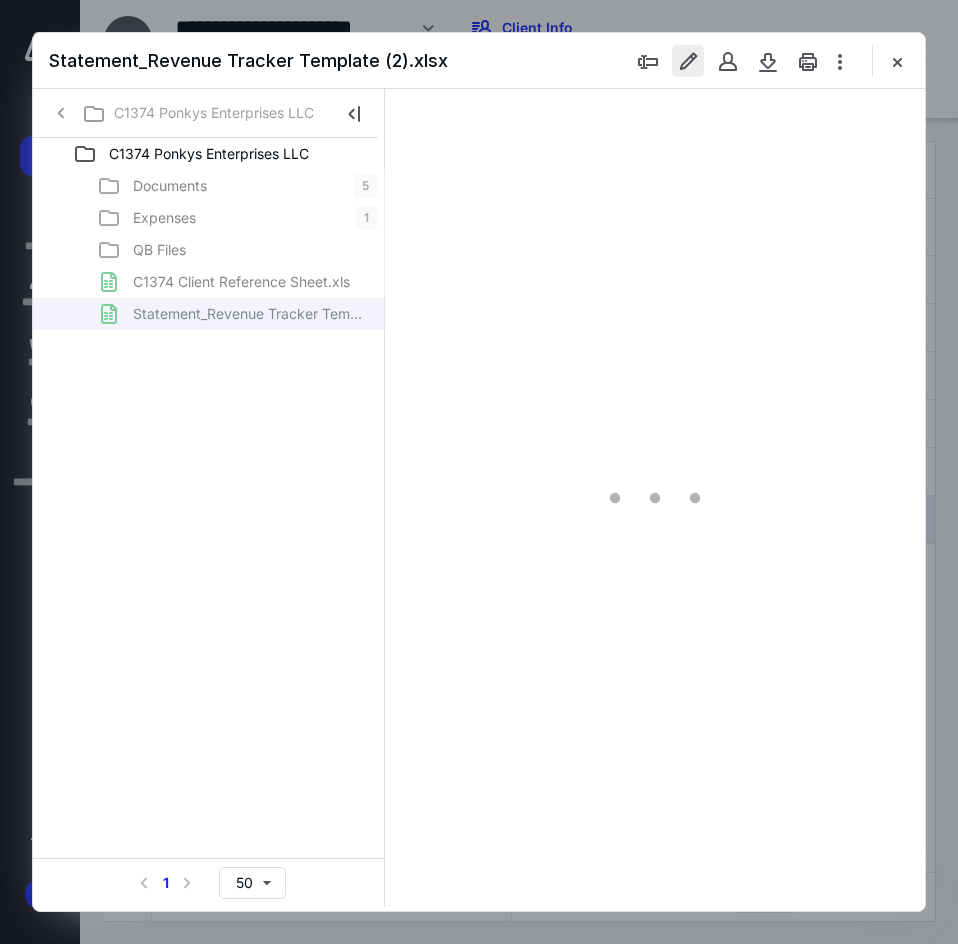scroll, scrollTop: 0, scrollLeft: 0, axis: both 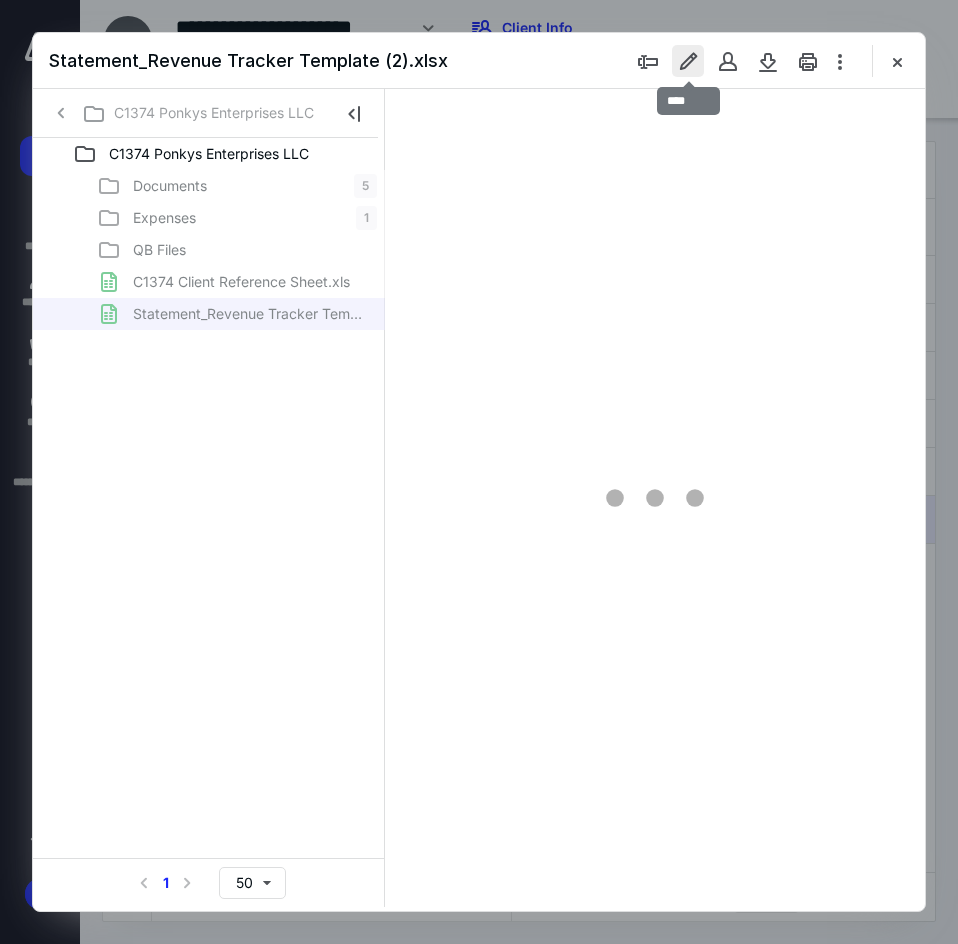 type on "*" 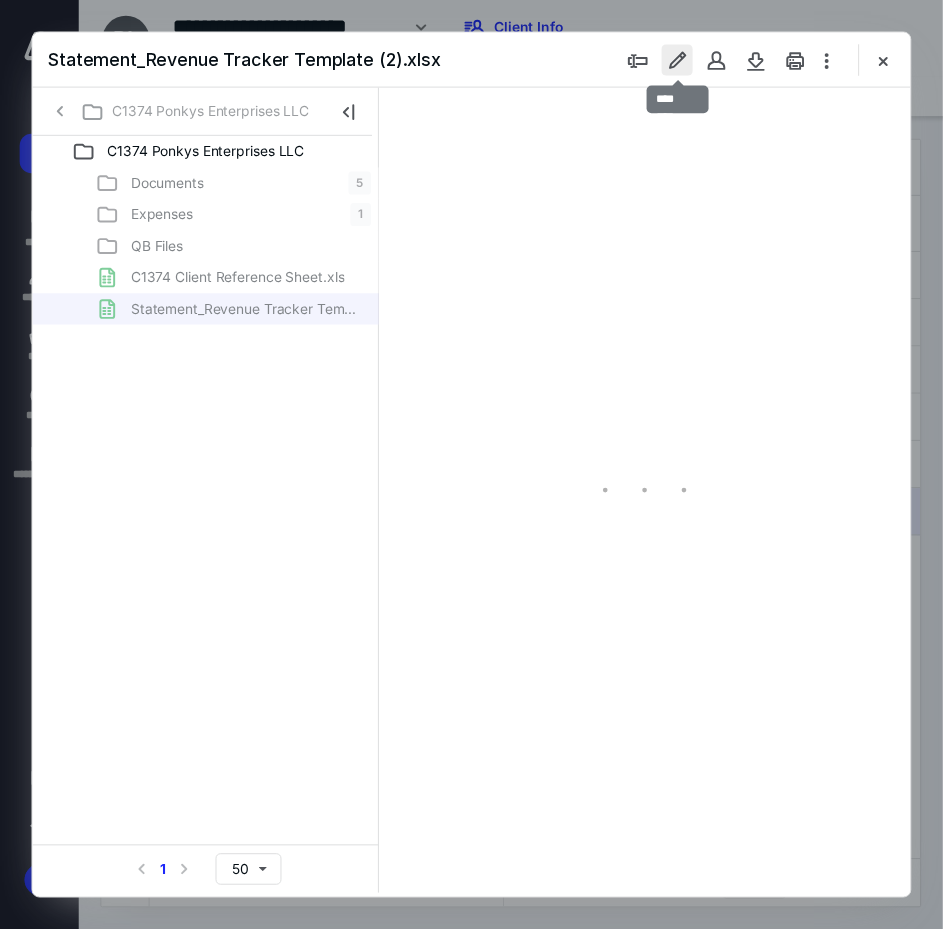 scroll, scrollTop: 106, scrollLeft: 126, axis: both 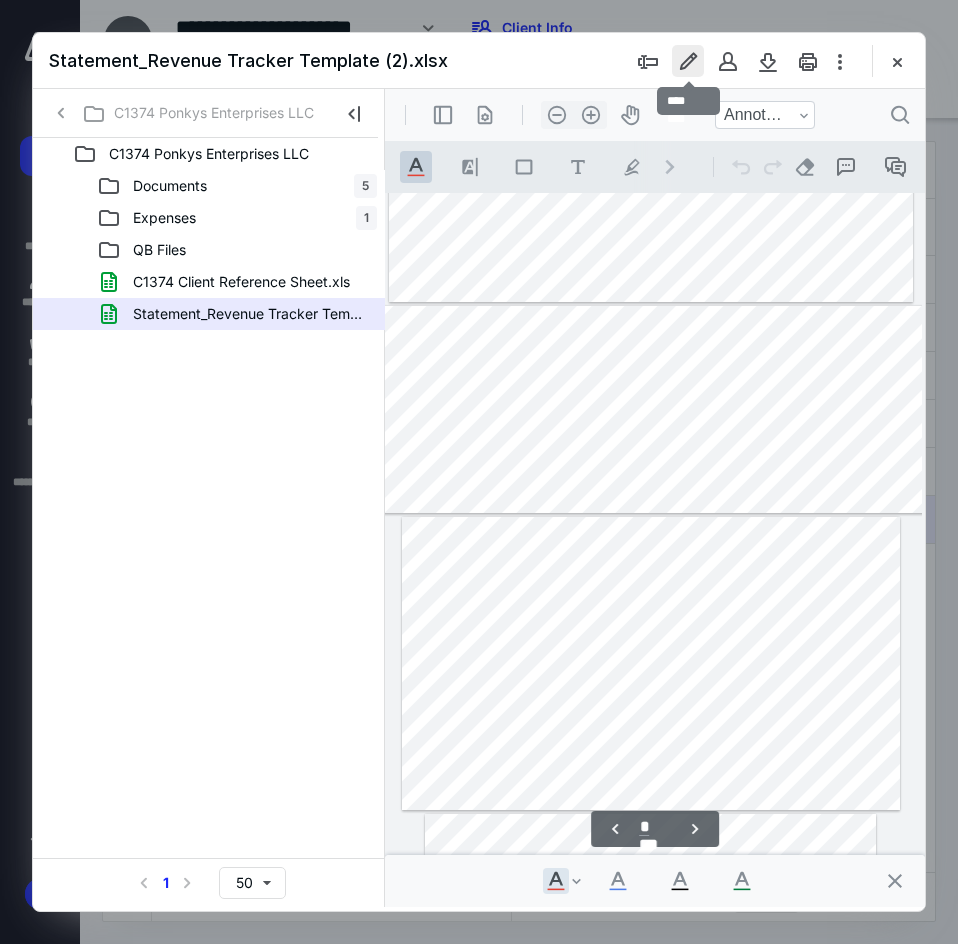 click at bounding box center (688, 61) 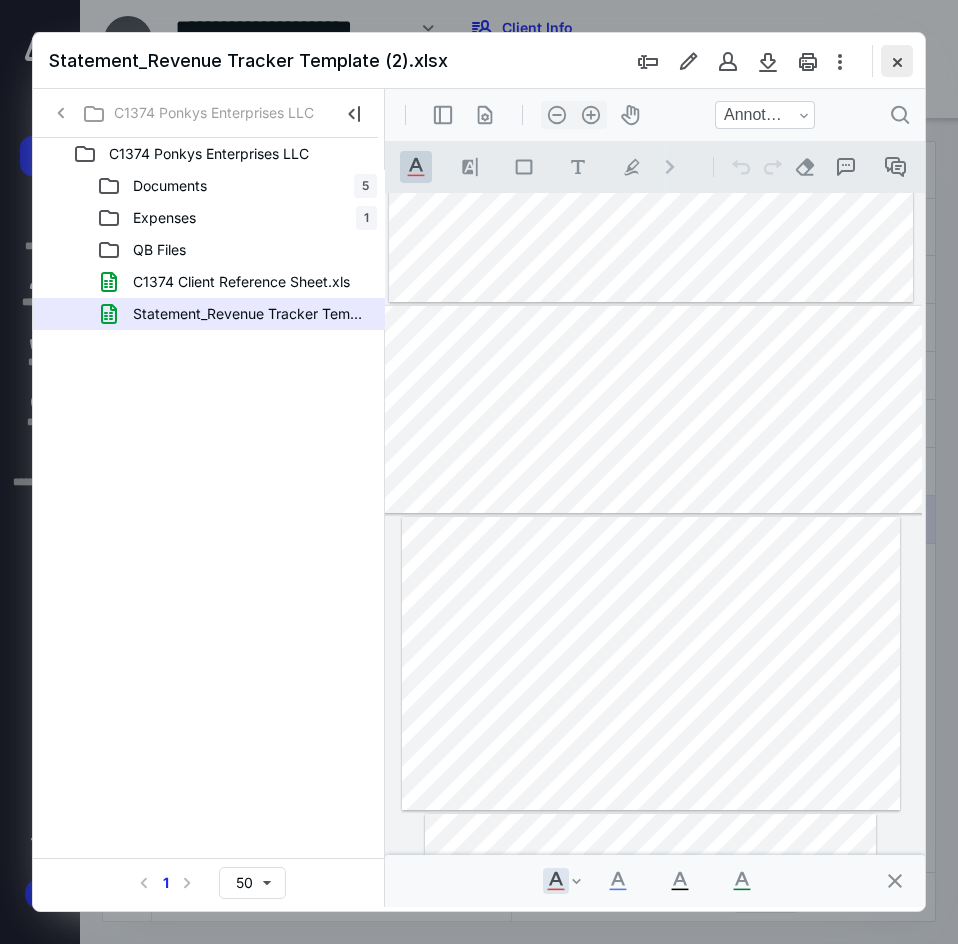 click at bounding box center (897, 61) 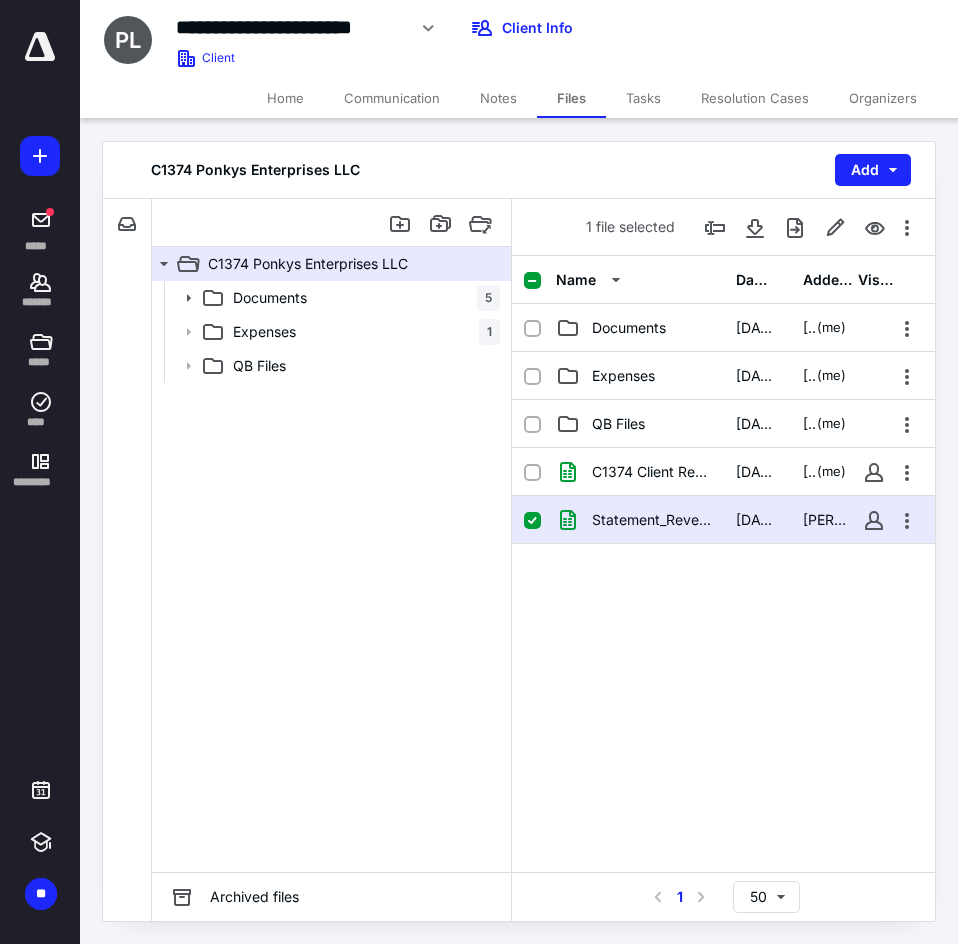 click on "Home" at bounding box center (285, 98) 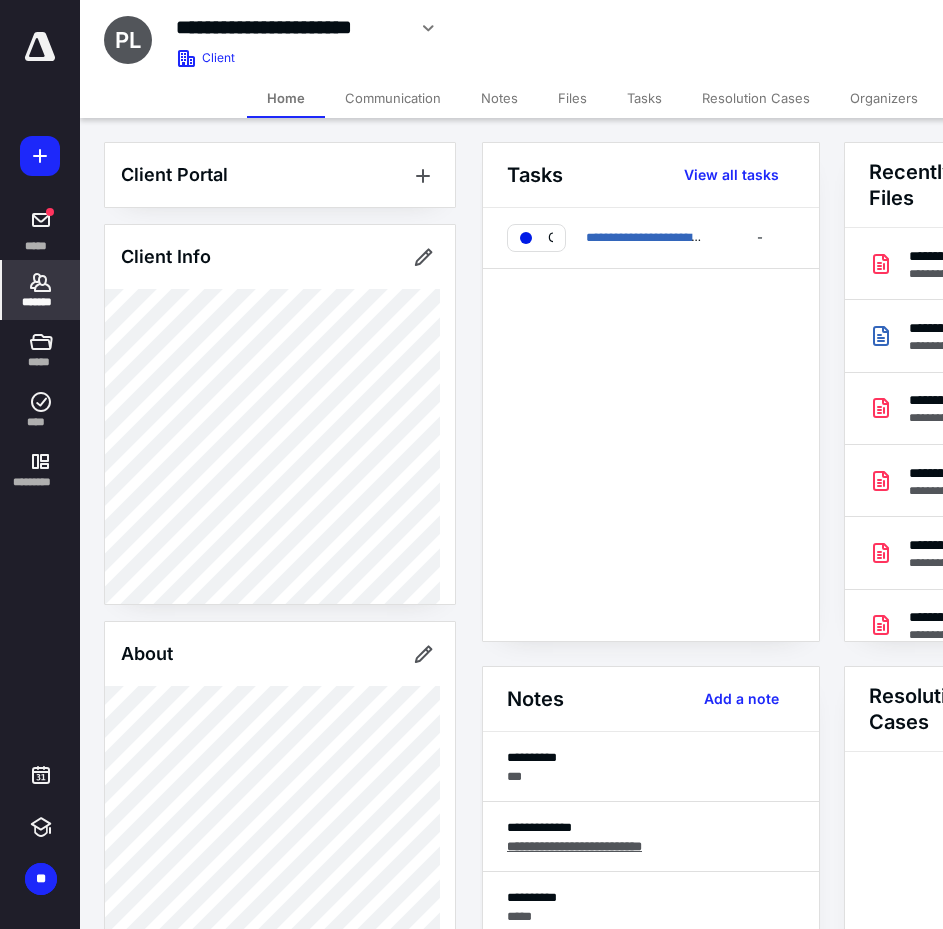 scroll, scrollTop: 100, scrollLeft: 0, axis: vertical 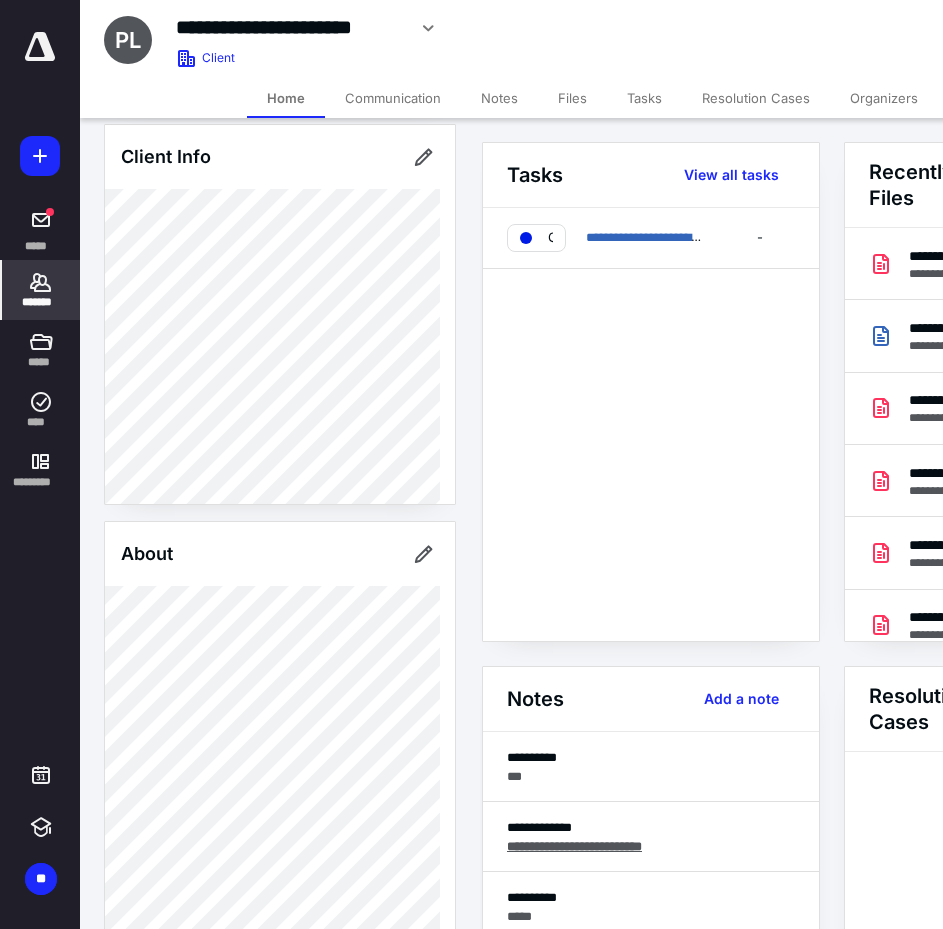 click on "Client Portal Client Info About Important clients Tags Manage all tags" at bounding box center [280, 1164] 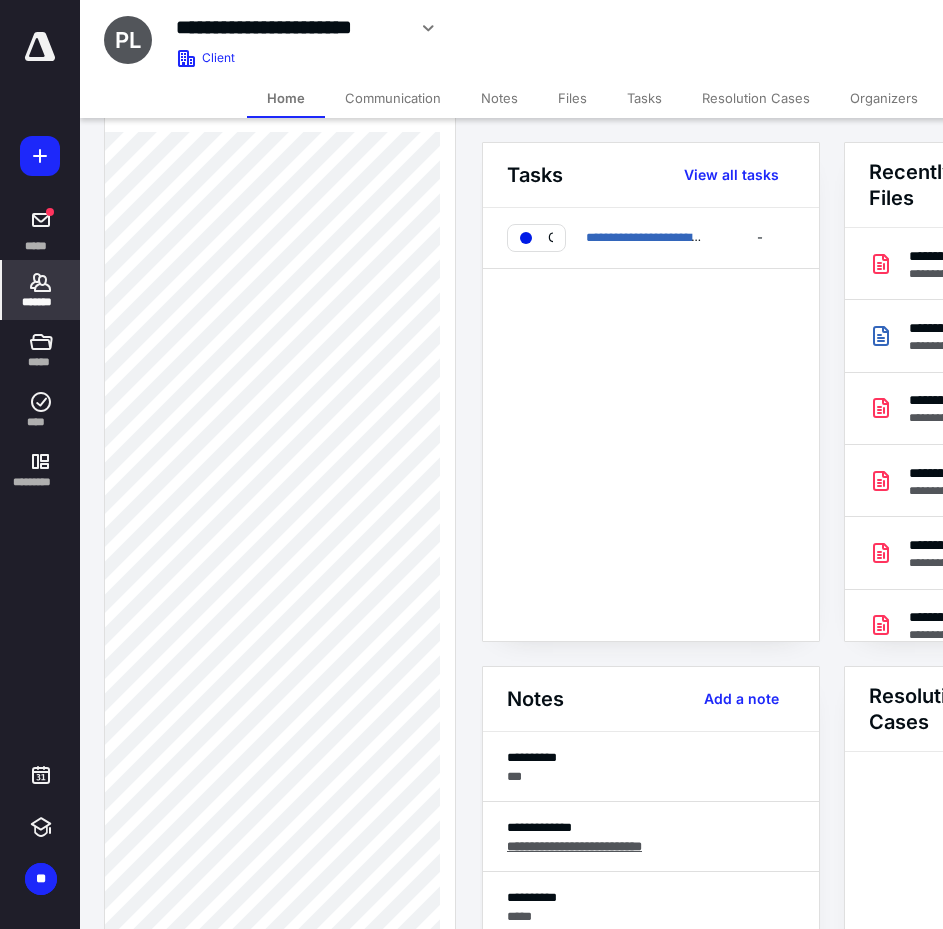 scroll, scrollTop: 600, scrollLeft: 0, axis: vertical 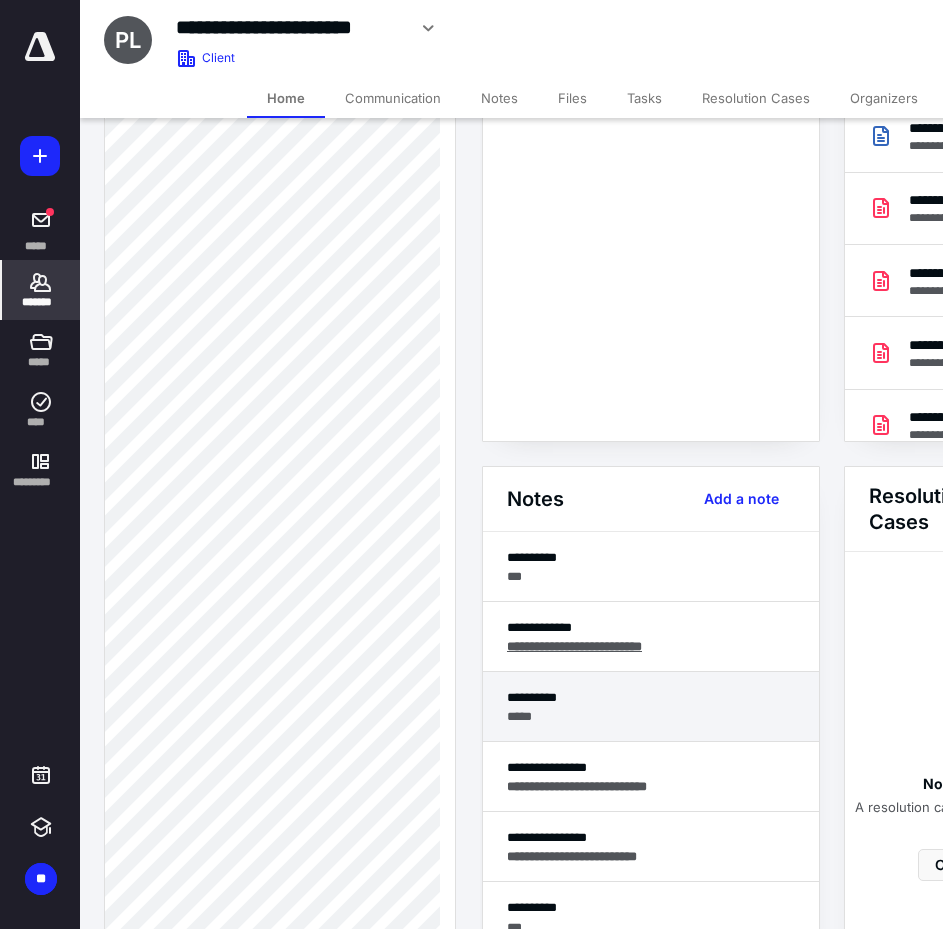 click on "*****" at bounding box center [651, 716] 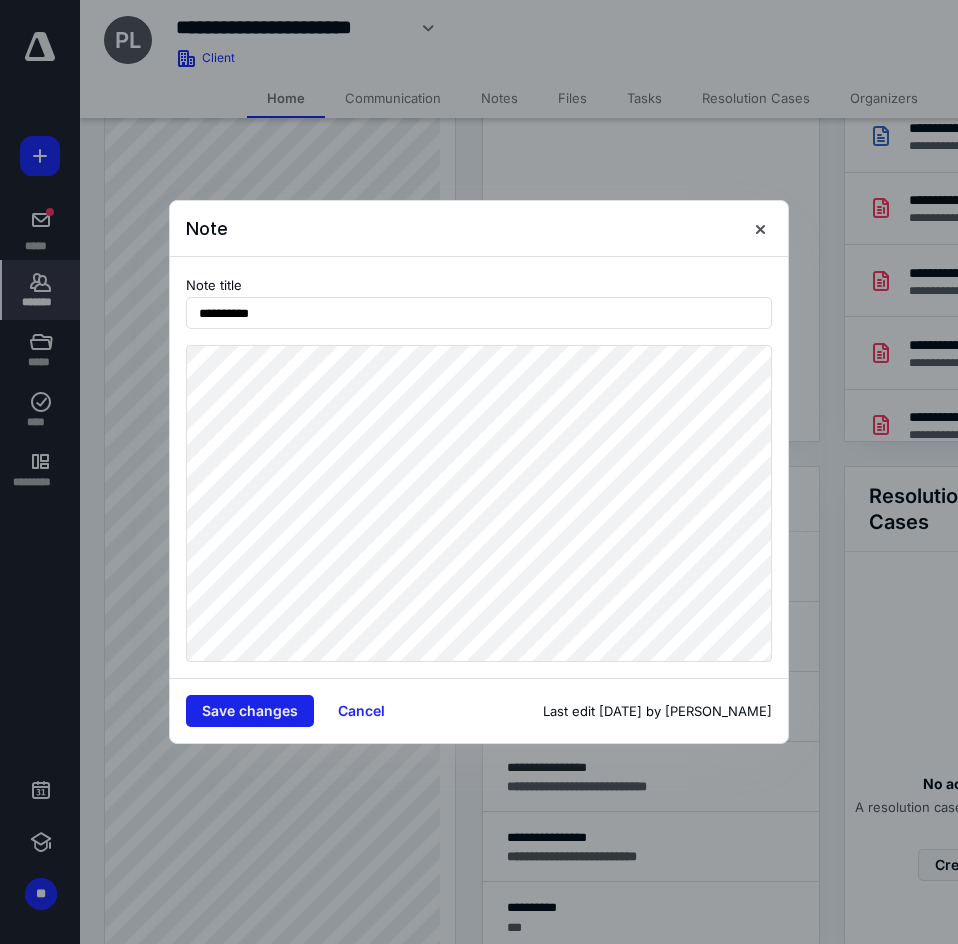 click on "Save changes" at bounding box center (250, 711) 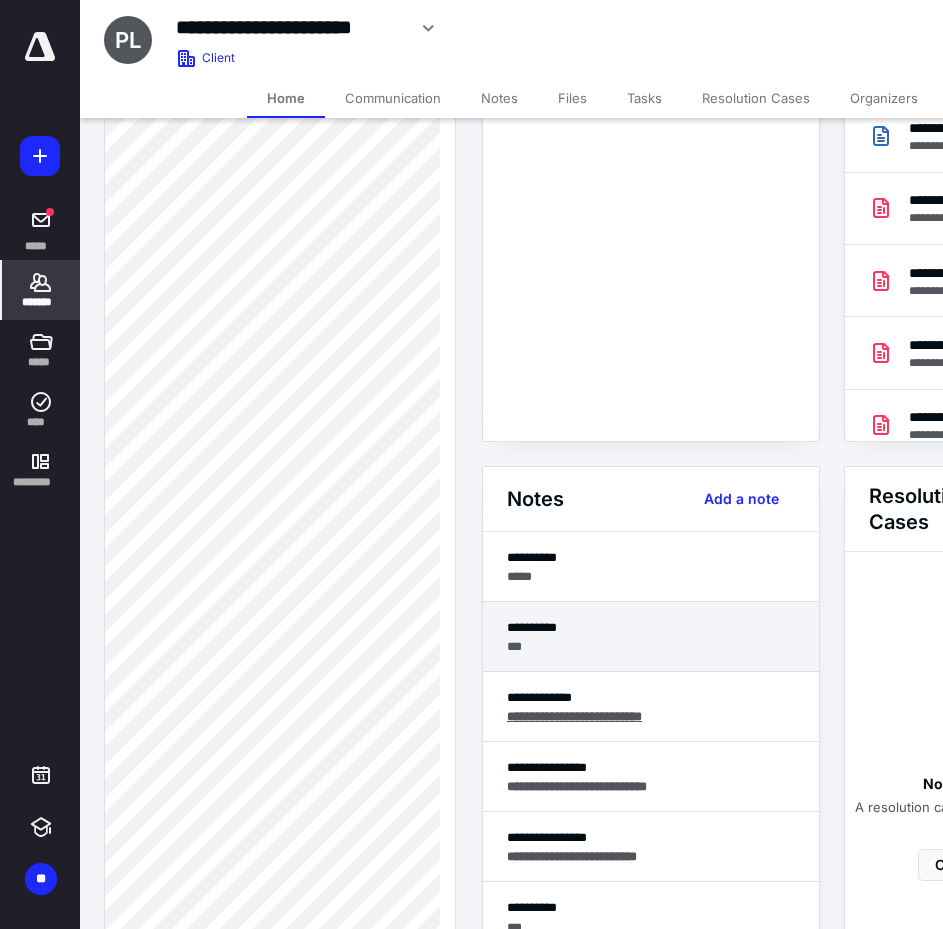 click on "**********" at bounding box center [651, 627] 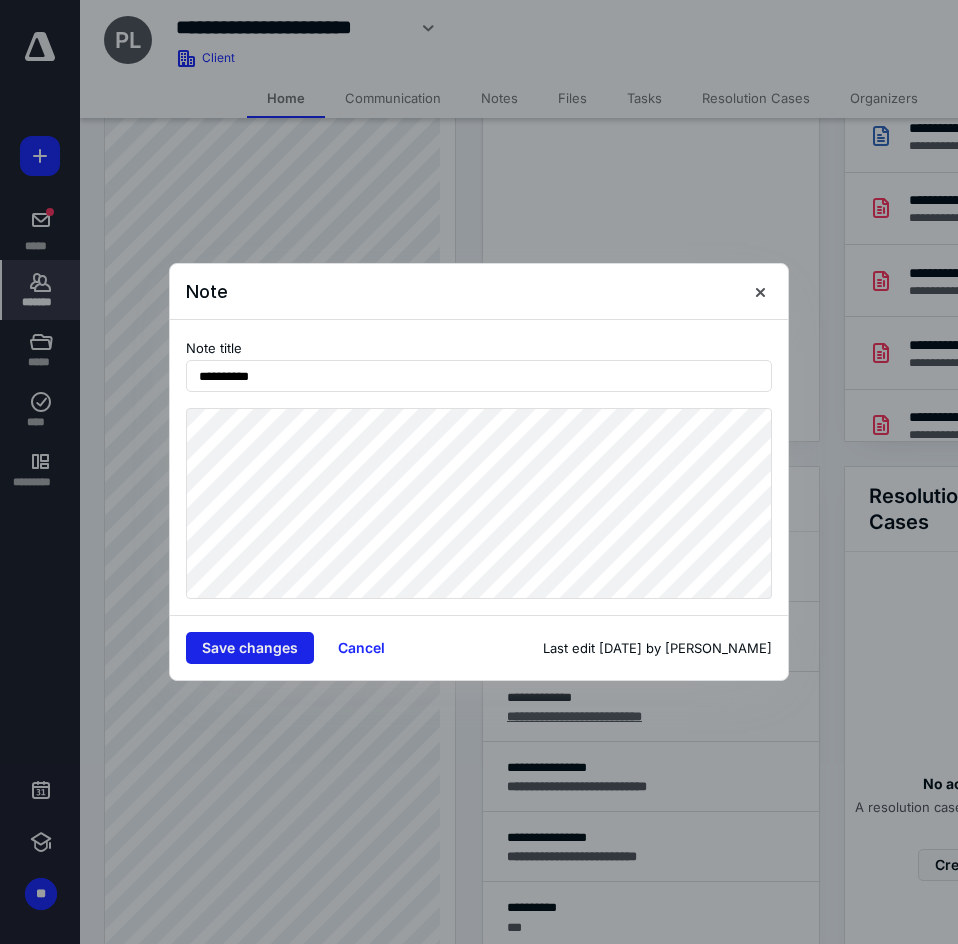 click on "Save changes" at bounding box center [250, 648] 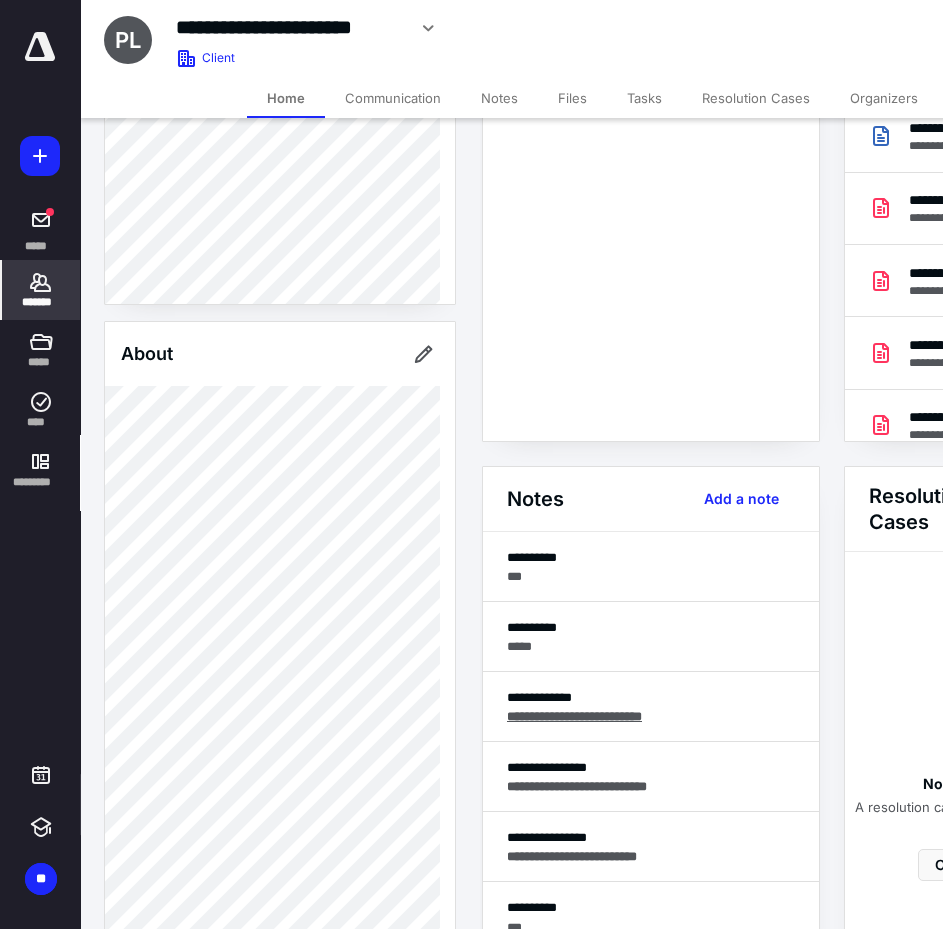 scroll, scrollTop: 100, scrollLeft: 0, axis: vertical 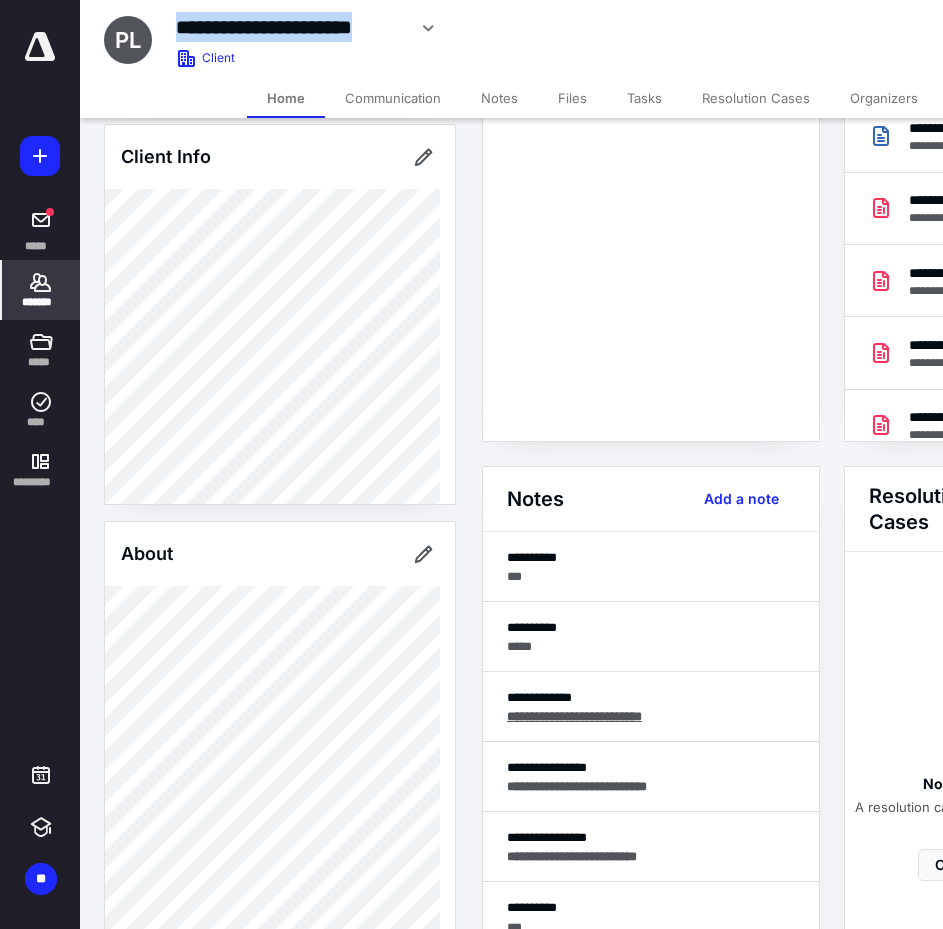 click on "**********" at bounding box center [462, 28] 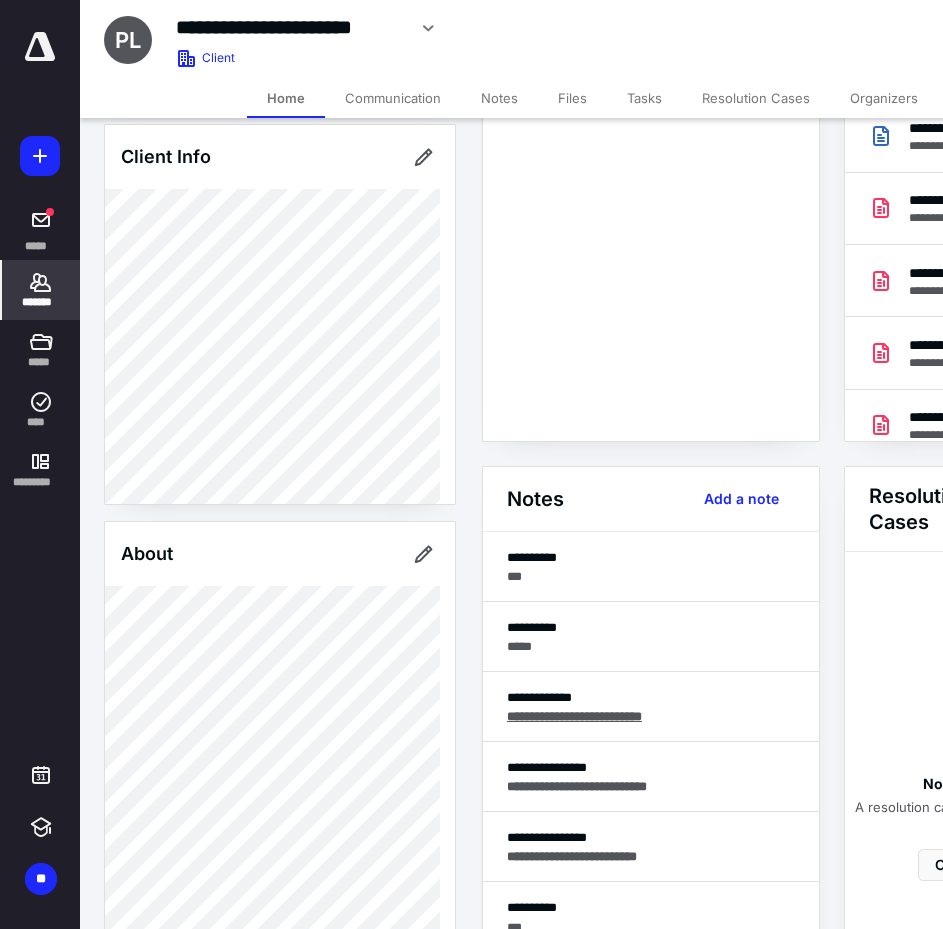 scroll, scrollTop: 200, scrollLeft: 0, axis: vertical 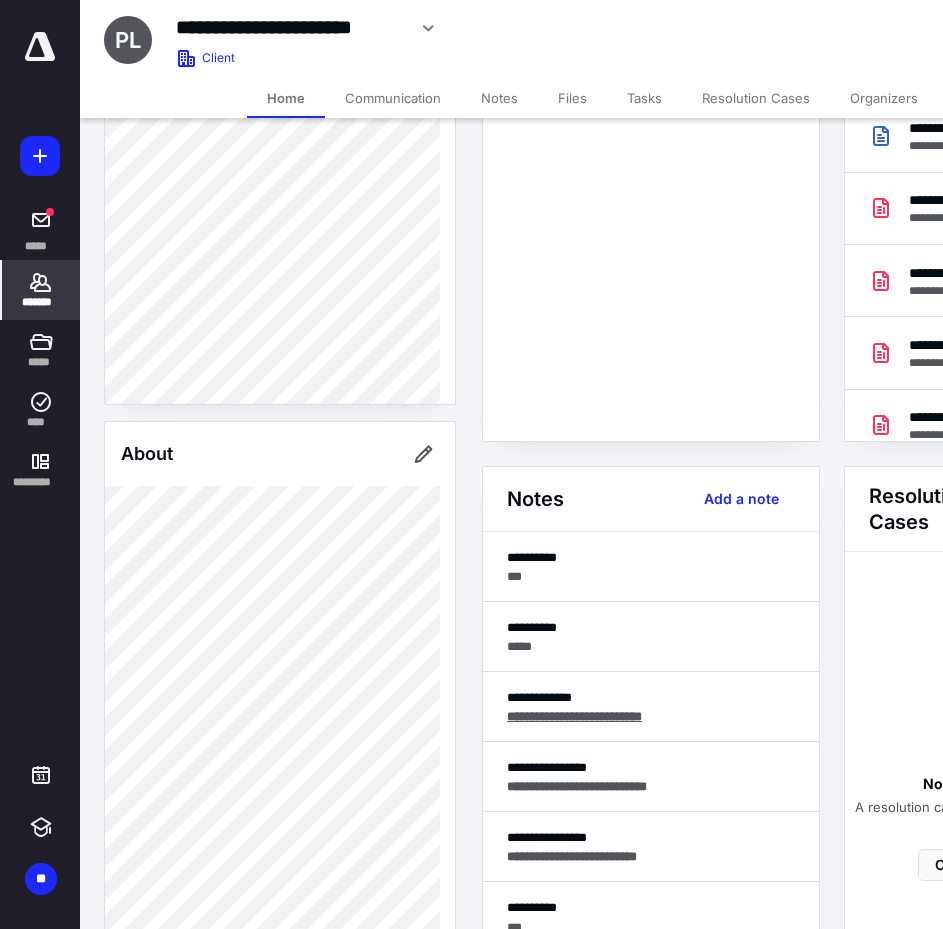 click on "Client Portal Client Info About Important clients Tags Manage all tags" at bounding box center [280, 1064] 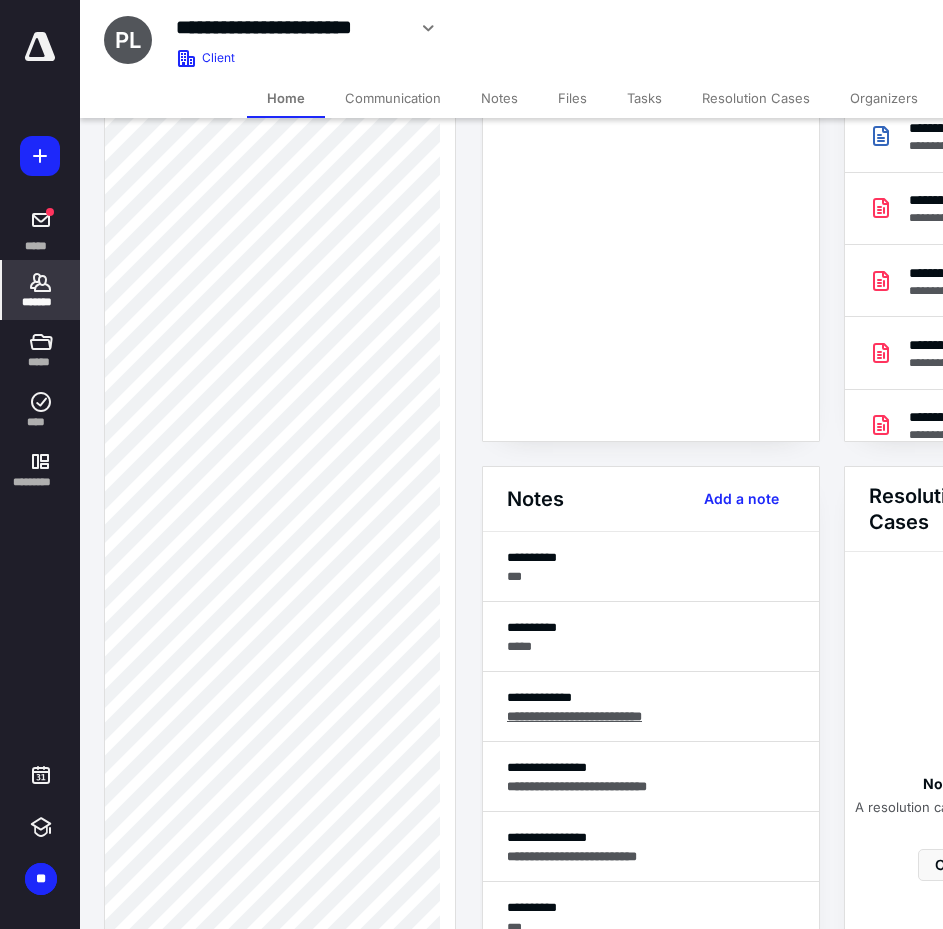 scroll, scrollTop: 800, scrollLeft: 0, axis: vertical 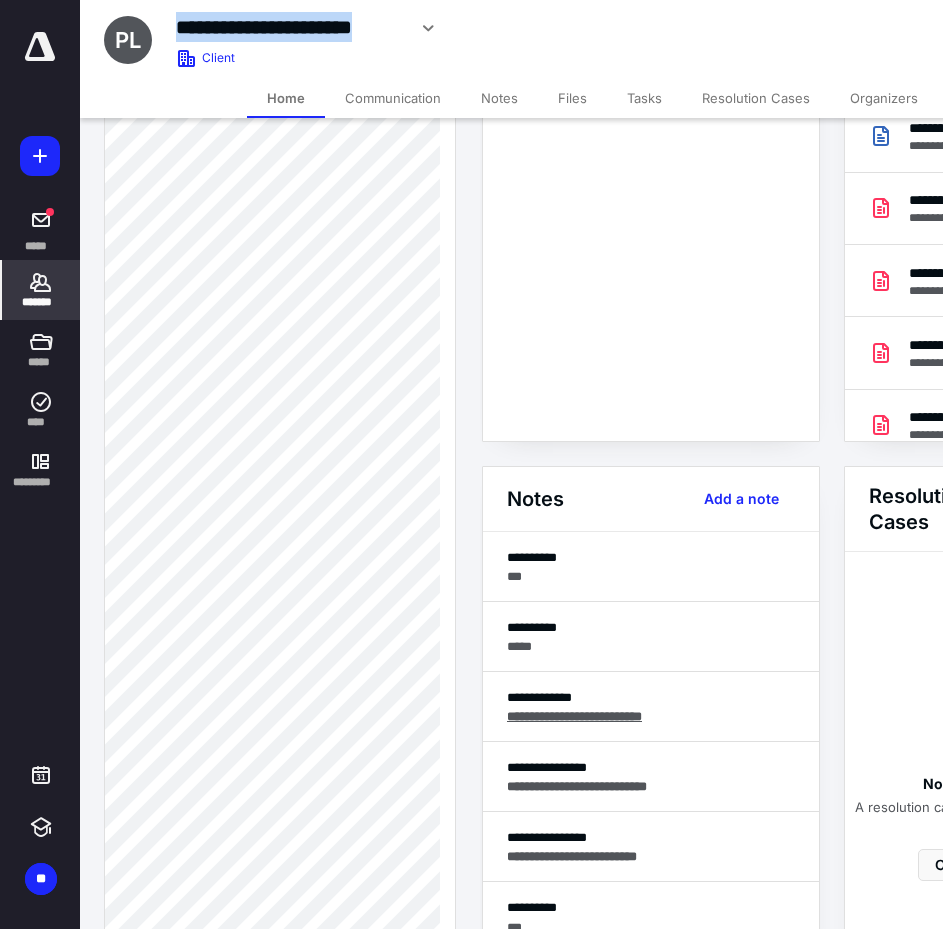 drag, startPoint x: 405, startPoint y: 31, endPoint x: 155, endPoint y: 54, distance: 251.05577 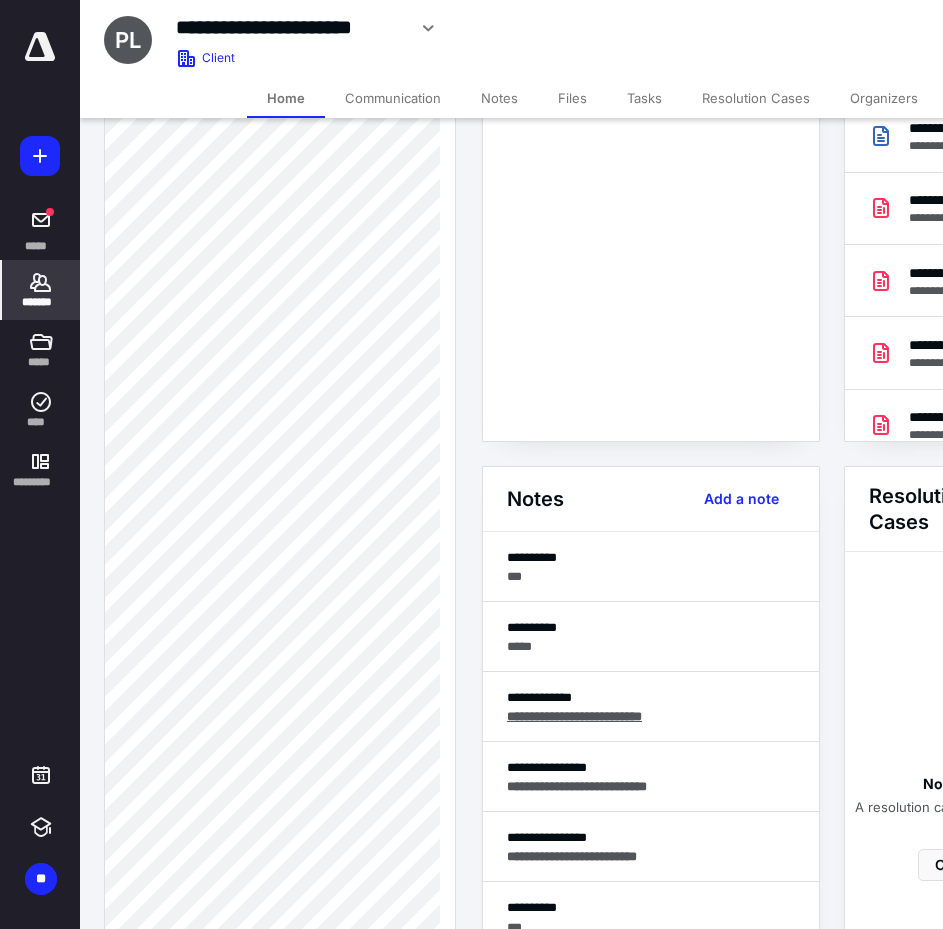 click on "**********" at bounding box center [426, 25] 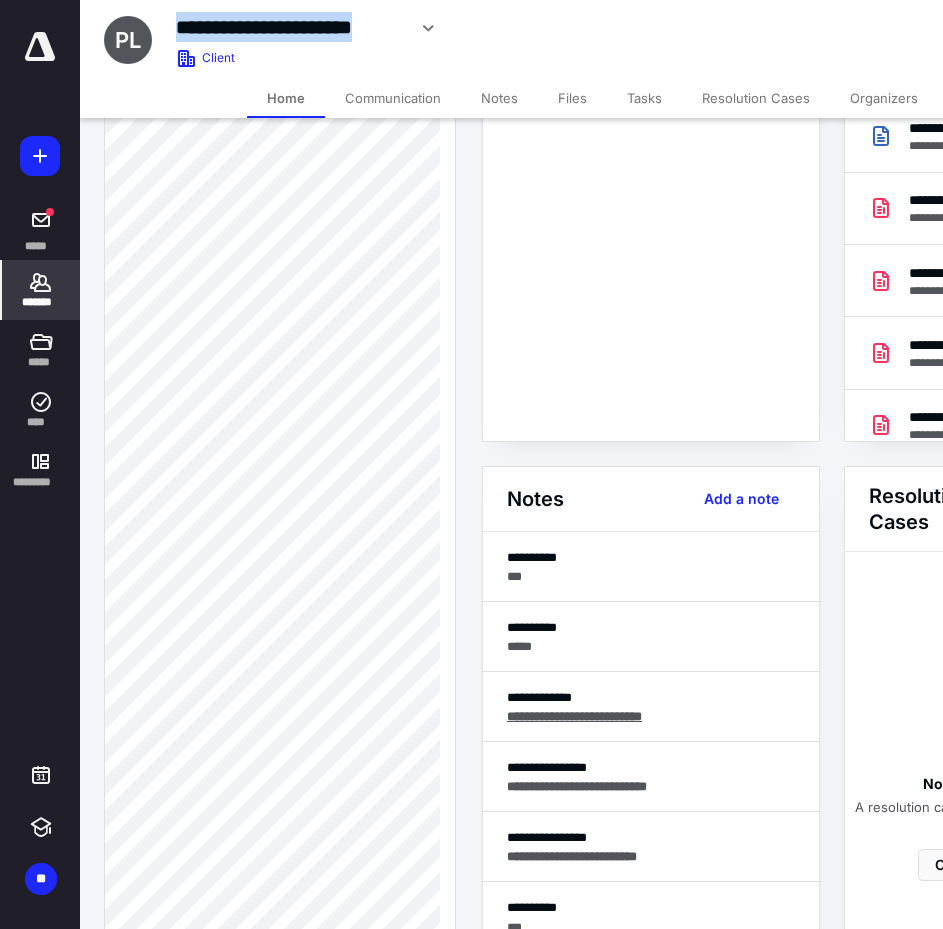 drag, startPoint x: 408, startPoint y: 23, endPoint x: 404, endPoint y: 35, distance: 12.649111 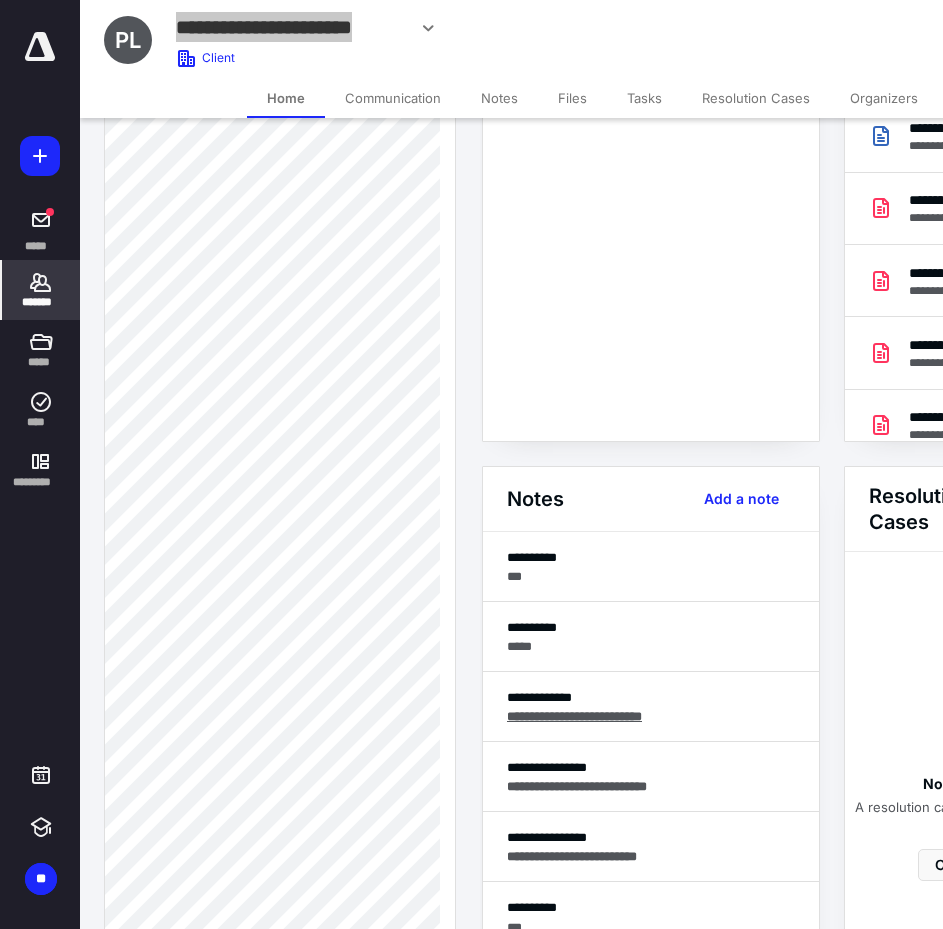 scroll, scrollTop: 900, scrollLeft: 0, axis: vertical 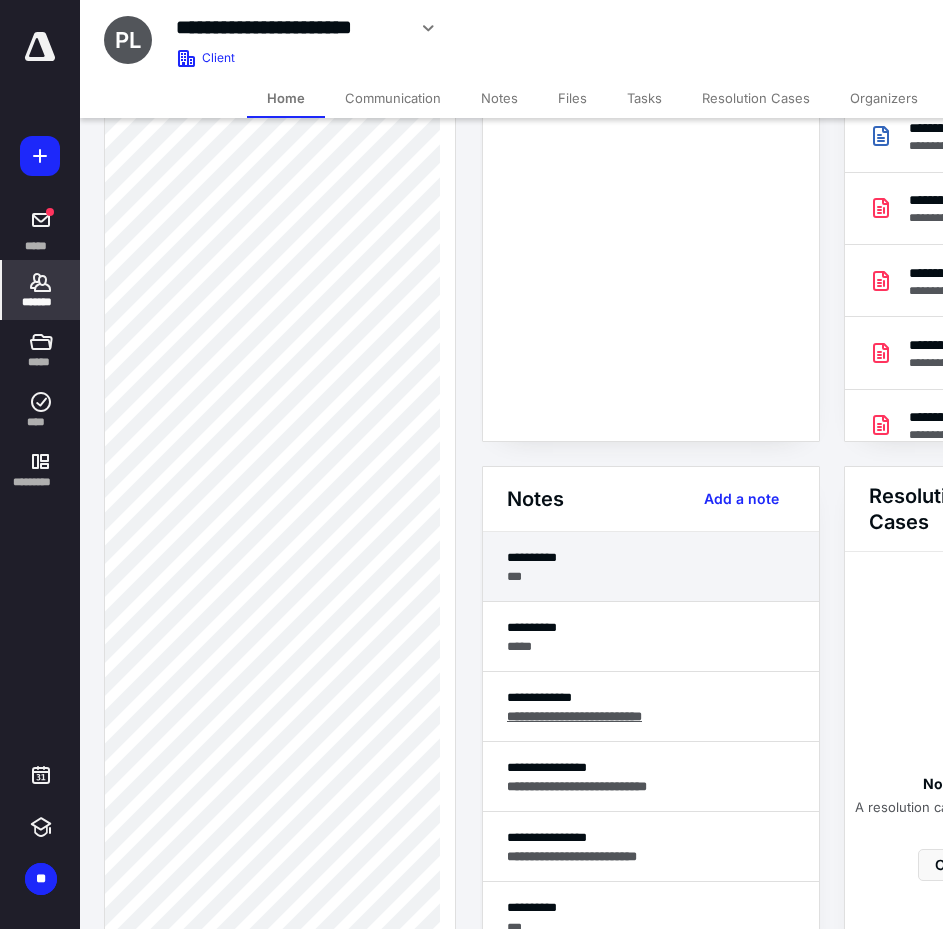 click on "***" at bounding box center (651, 576) 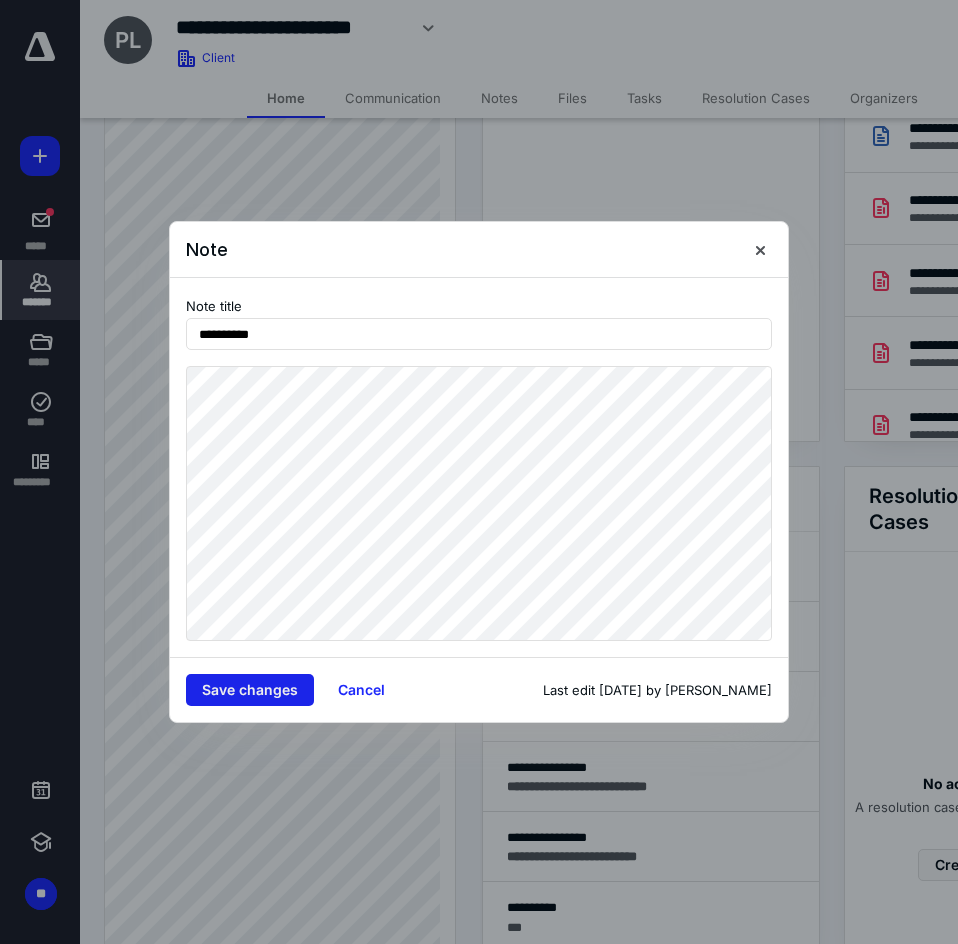 click on "Save changes" at bounding box center [250, 690] 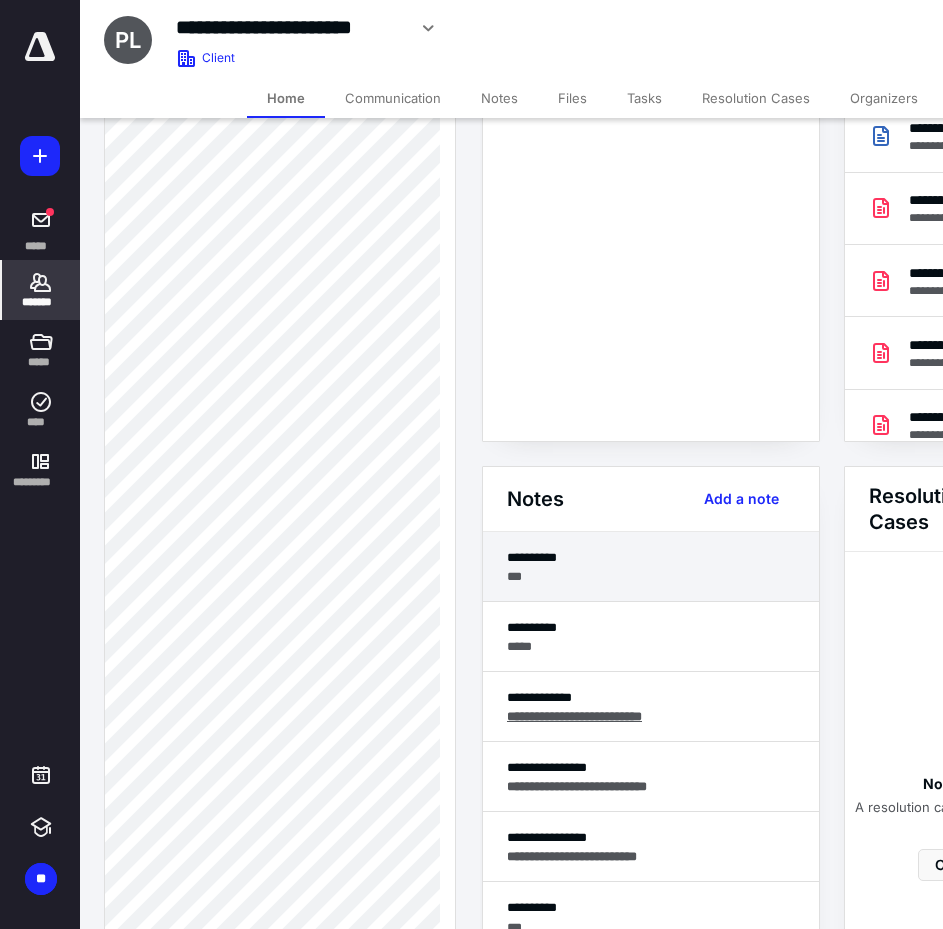 click on "***" at bounding box center [651, 576] 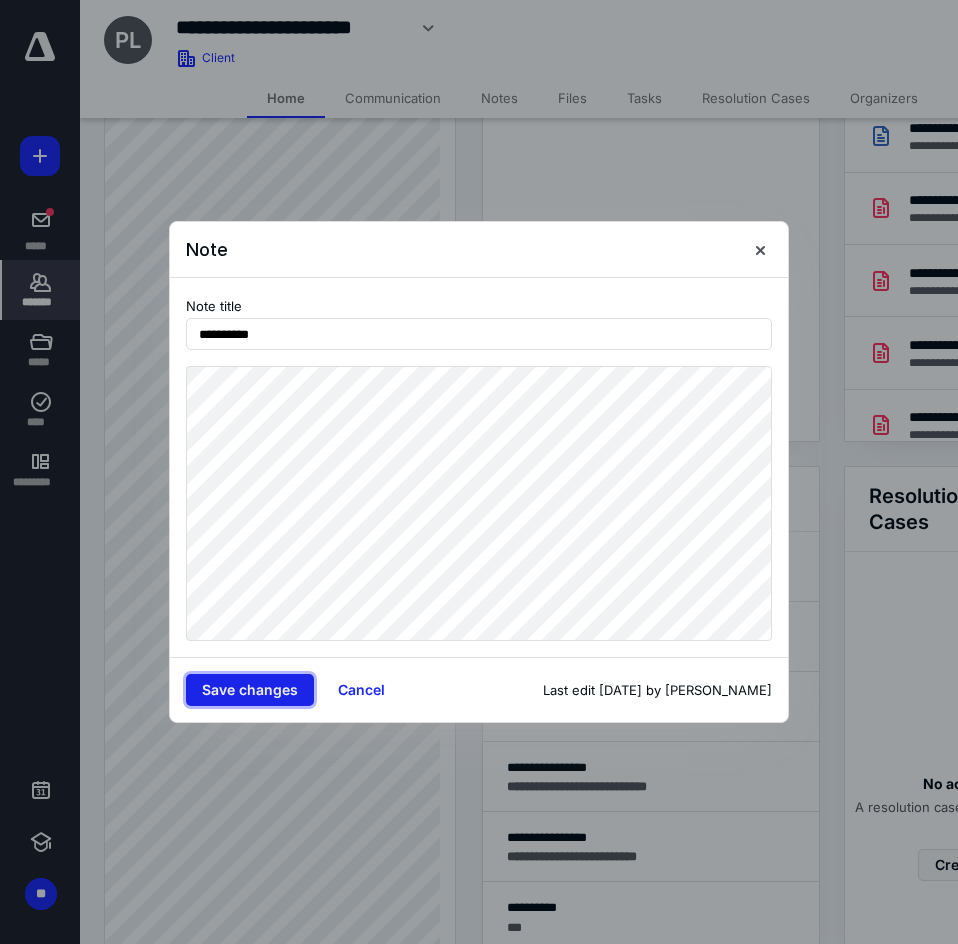 click on "Save changes" at bounding box center (250, 690) 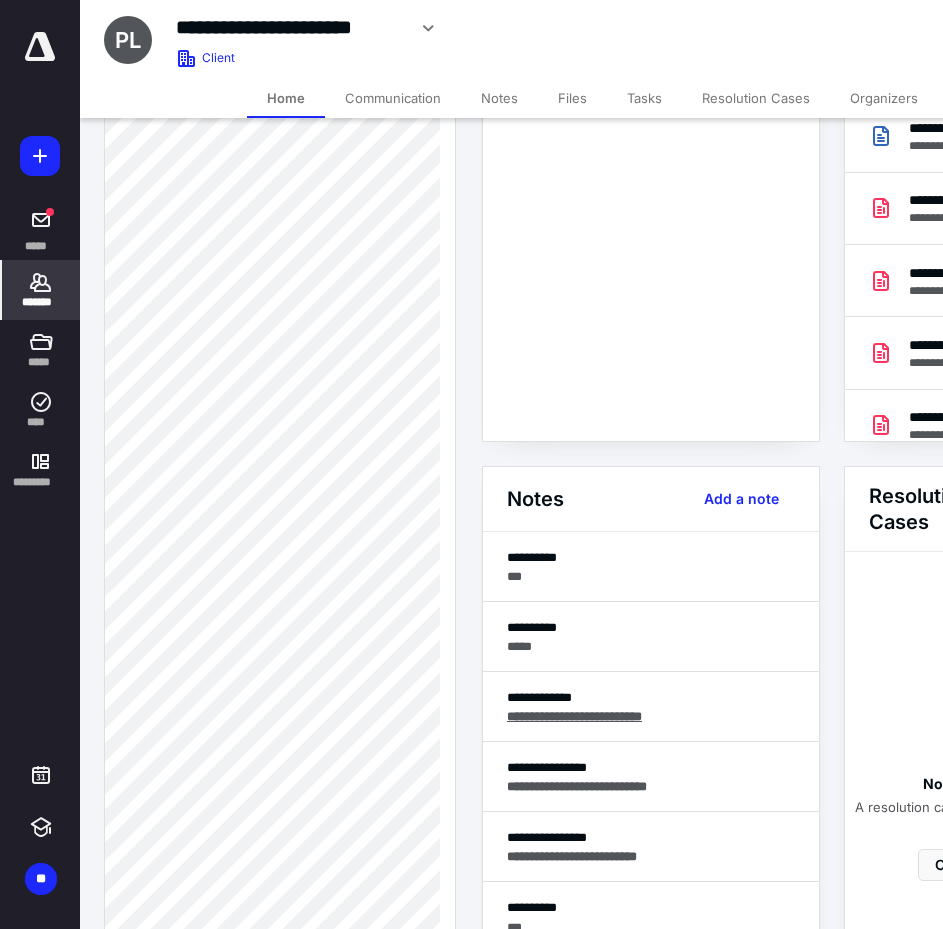 click on "*******" at bounding box center (41, 302) 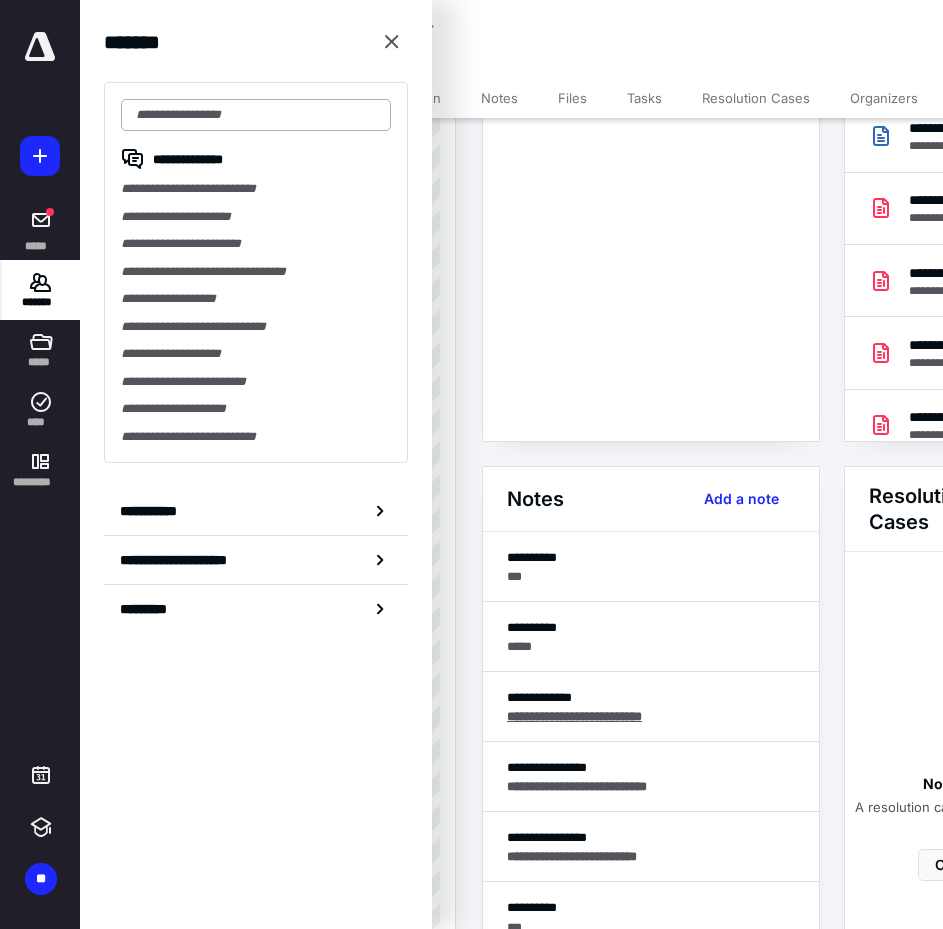 click at bounding box center [256, 115] 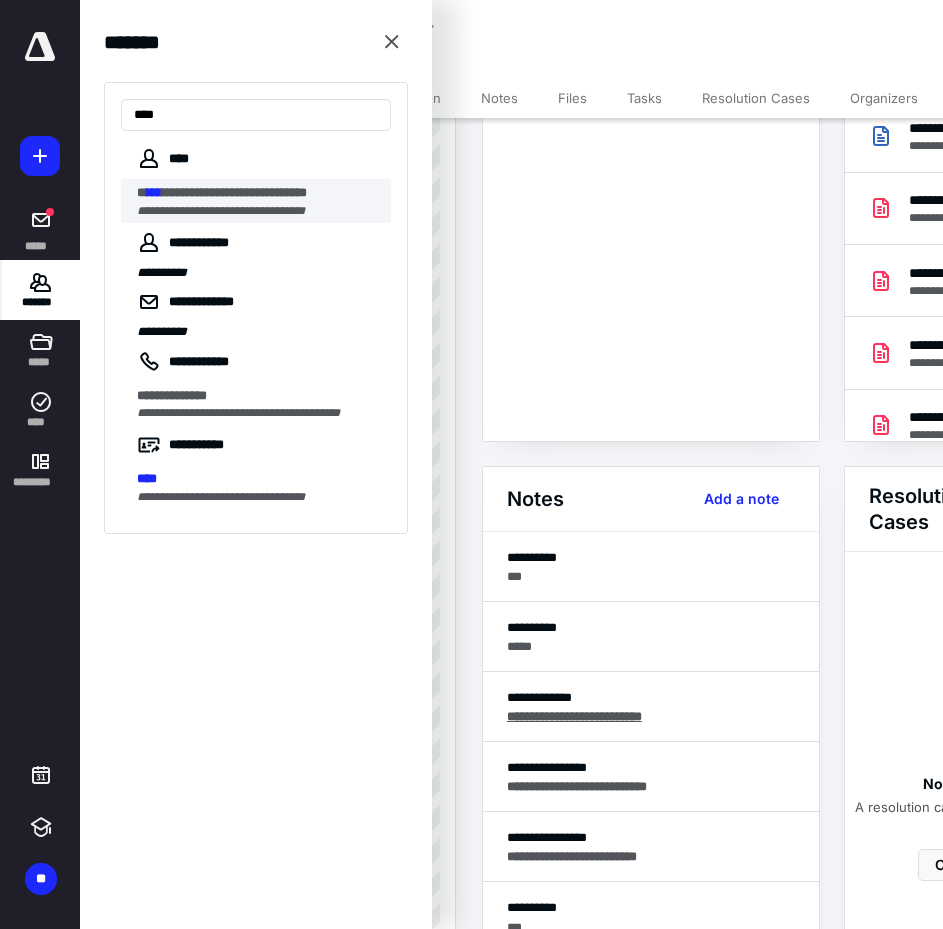 type on "****" 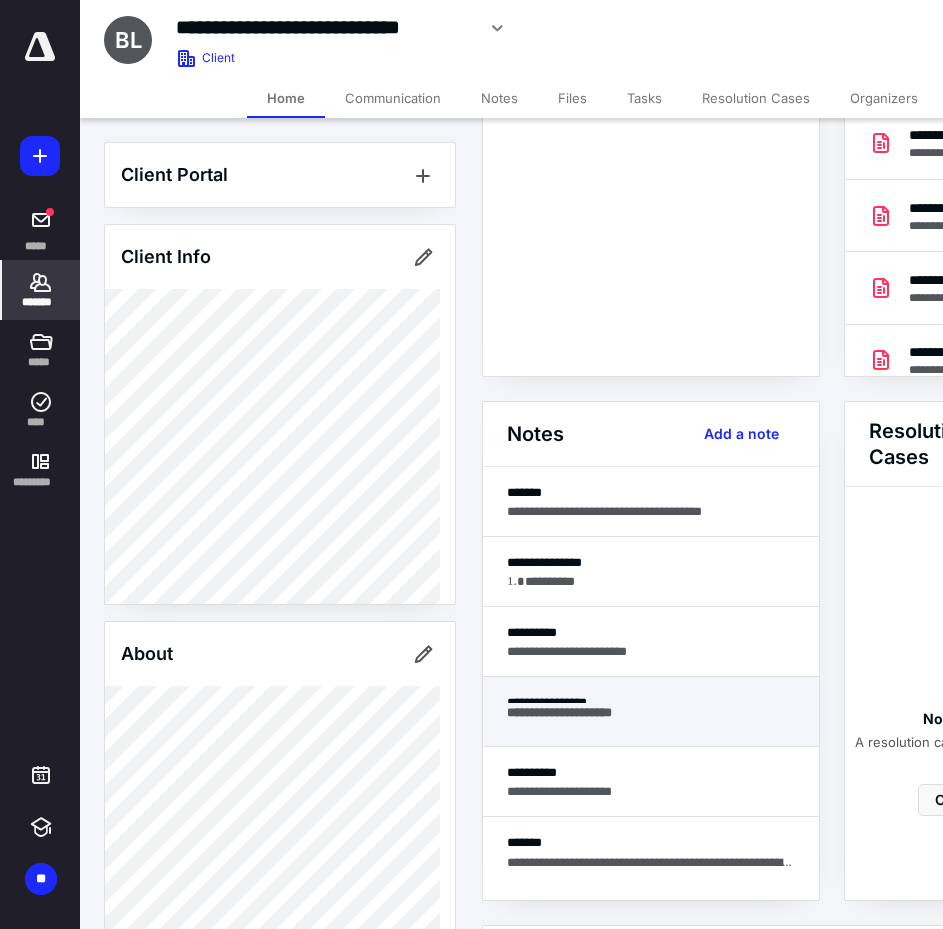 scroll, scrollTop: 300, scrollLeft: 0, axis: vertical 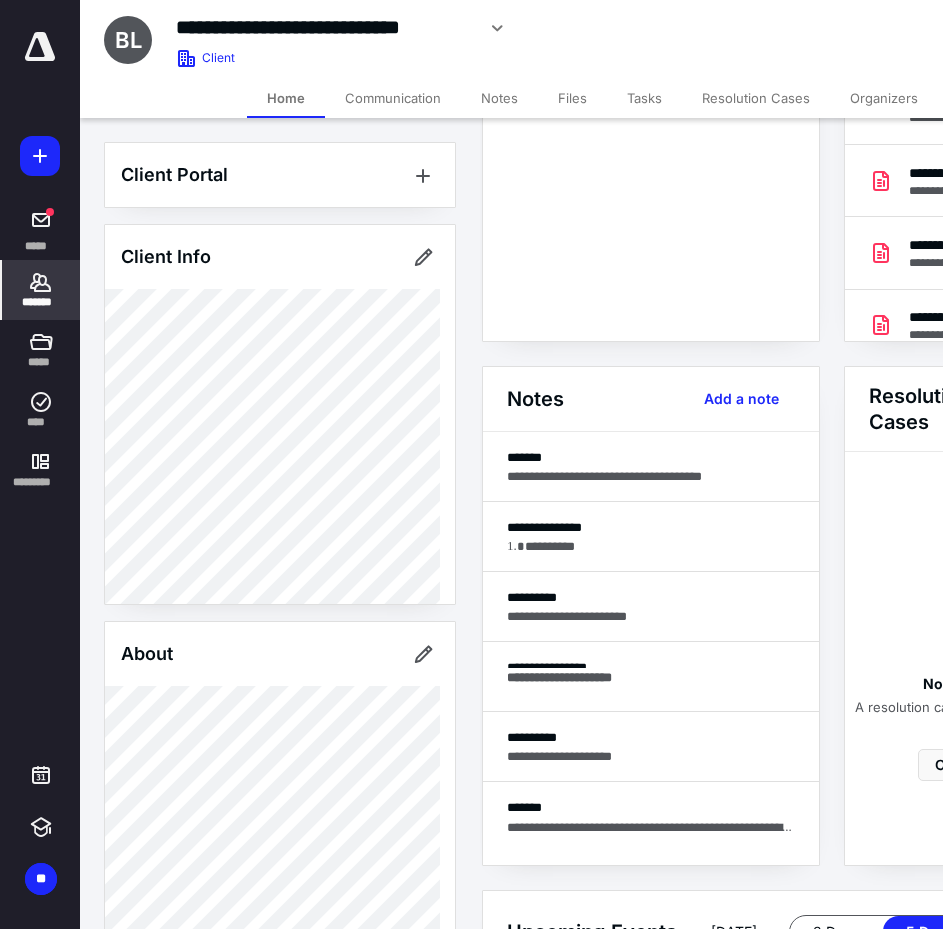 click on "Notes" at bounding box center [499, 98] 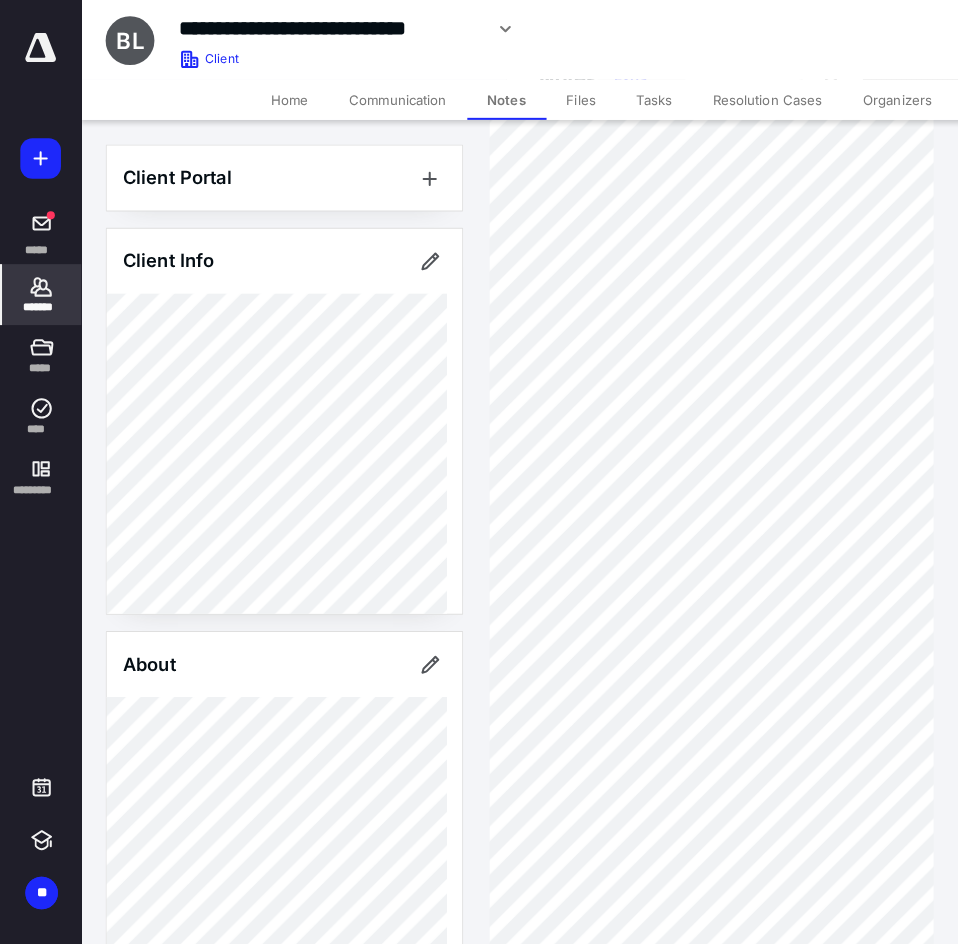 scroll, scrollTop: 0, scrollLeft: 0, axis: both 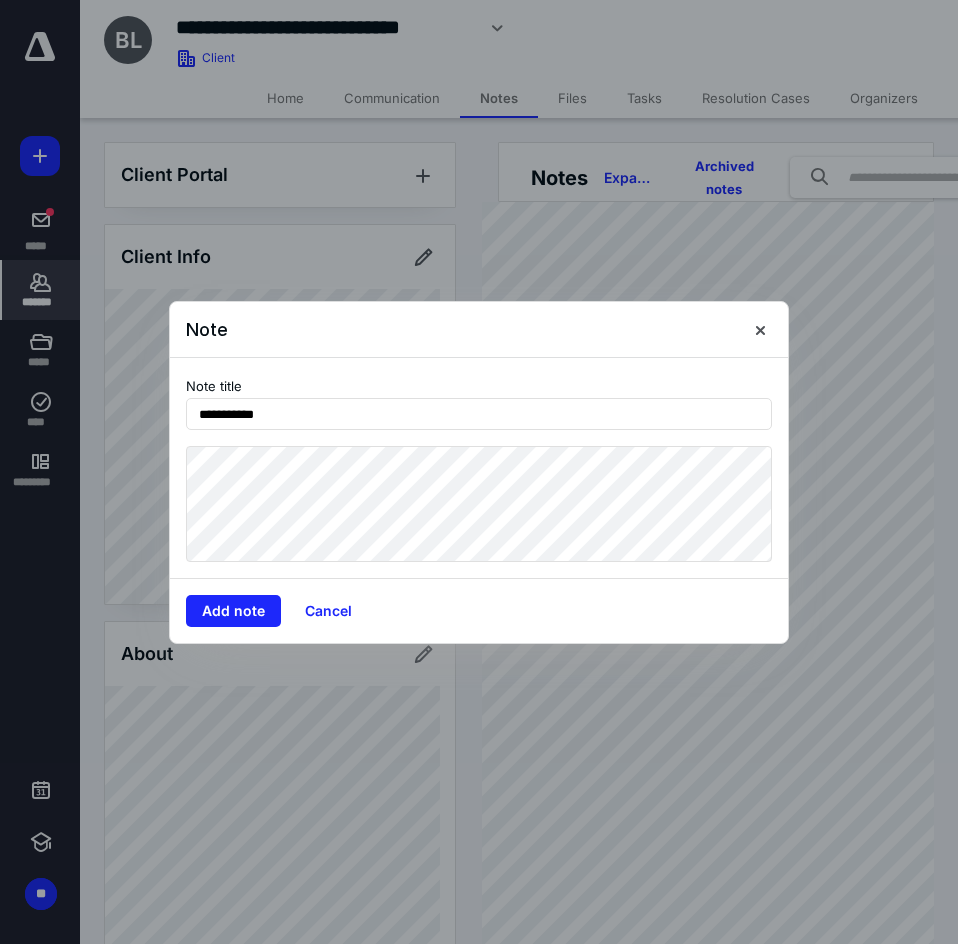 type on "**********" 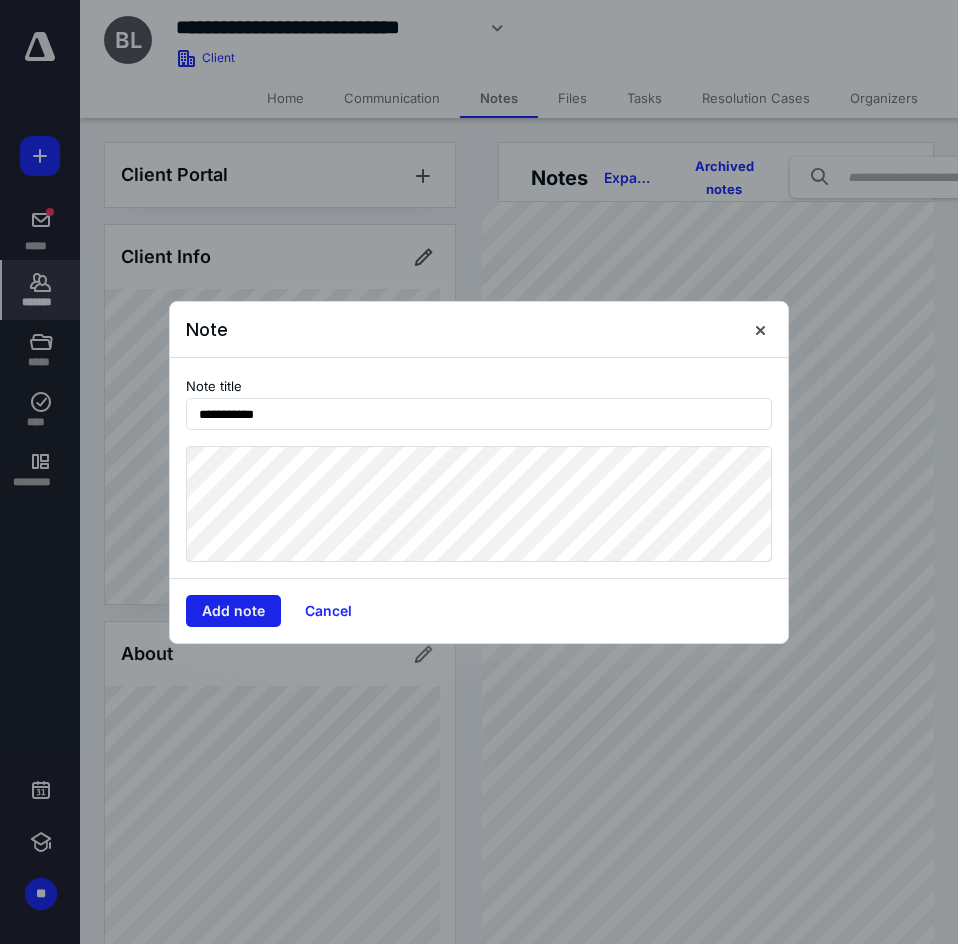 click on "Add note" at bounding box center (233, 611) 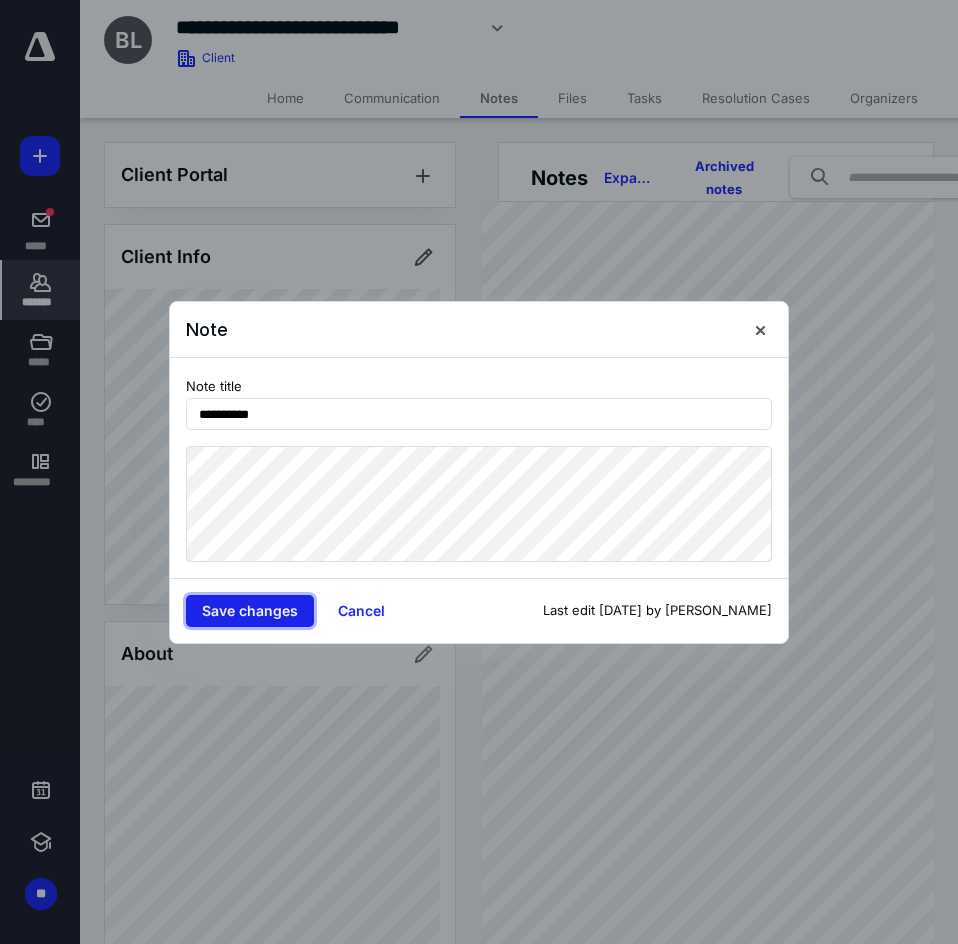 click on "Save changes" at bounding box center (250, 611) 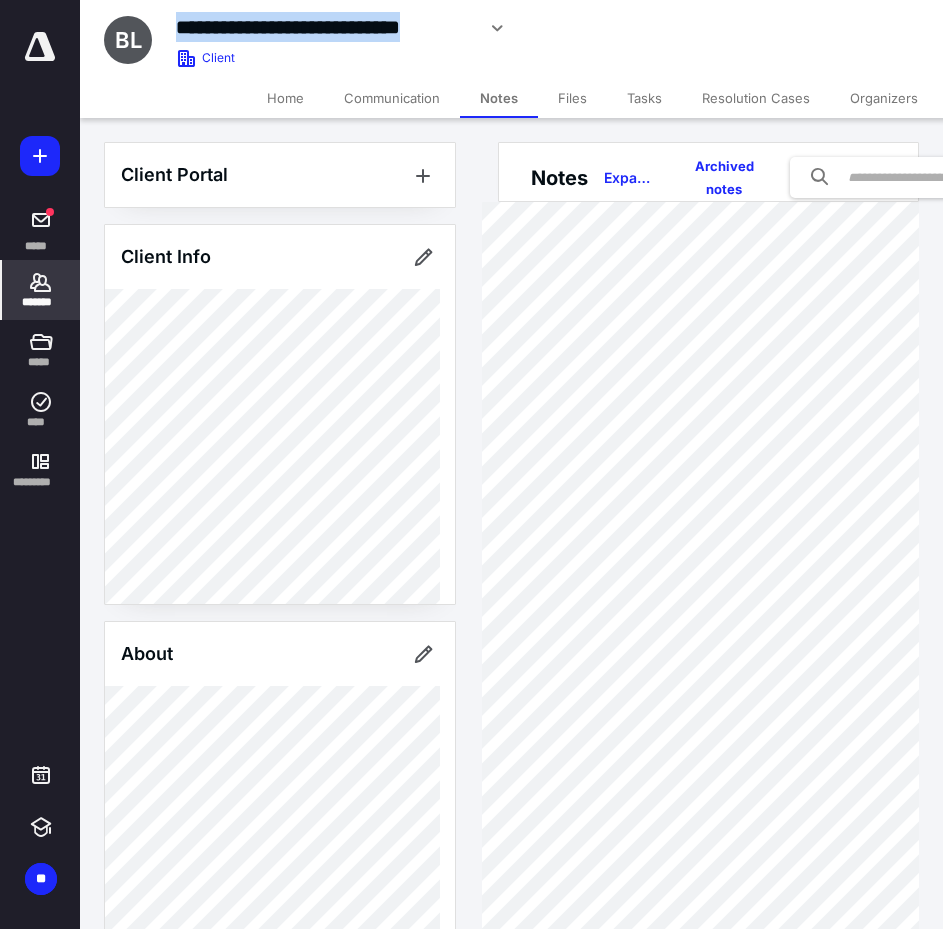 click on "**********" at bounding box center (462, 28) 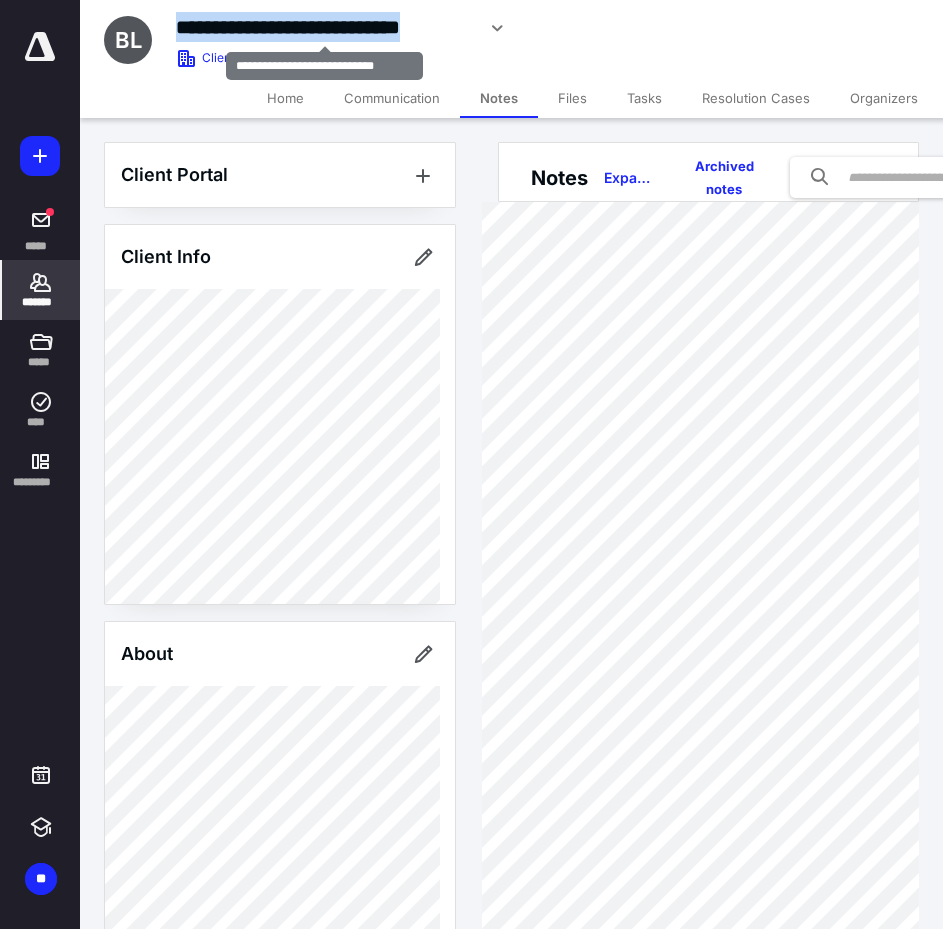 copy on "**********" 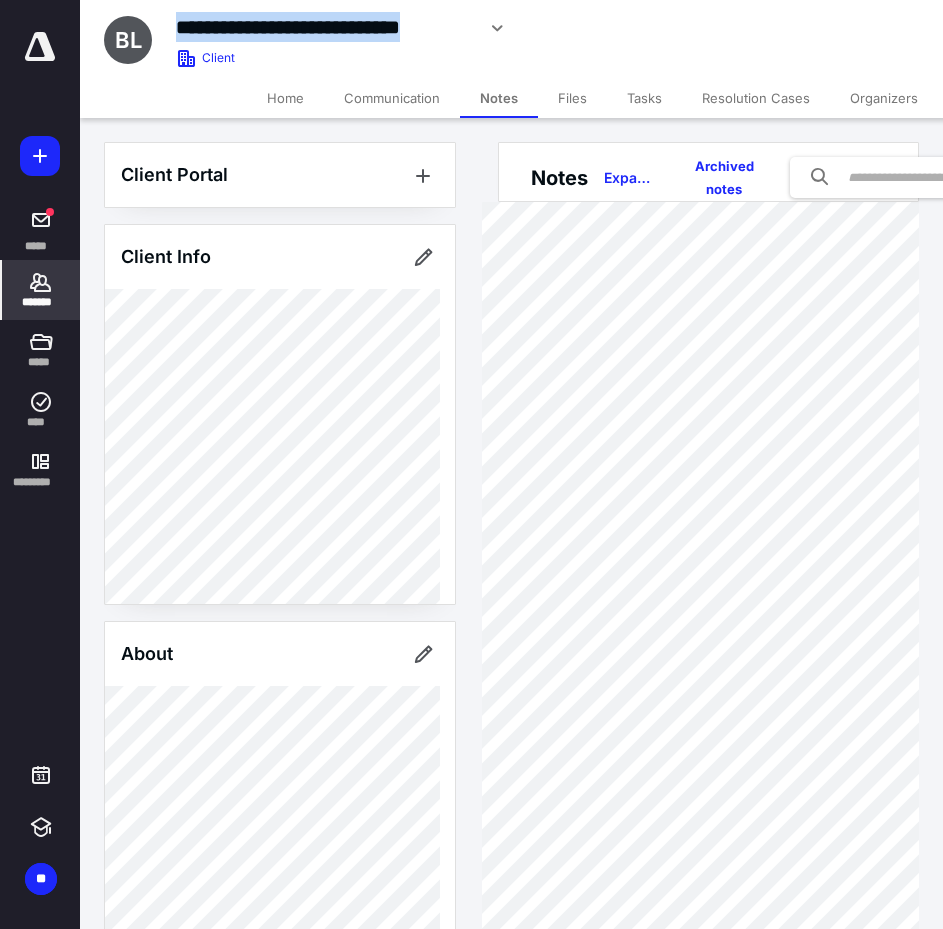 click on "Files" at bounding box center [572, 98] 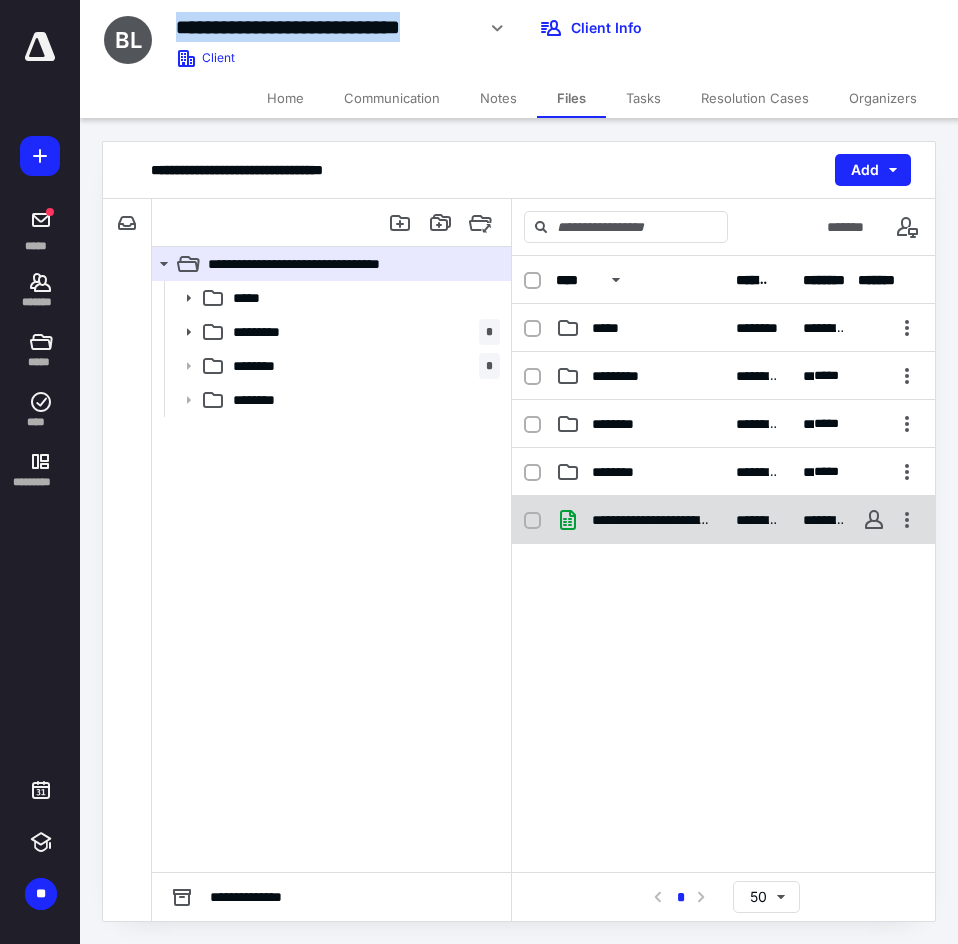 click on "**********" at bounding box center (640, 520) 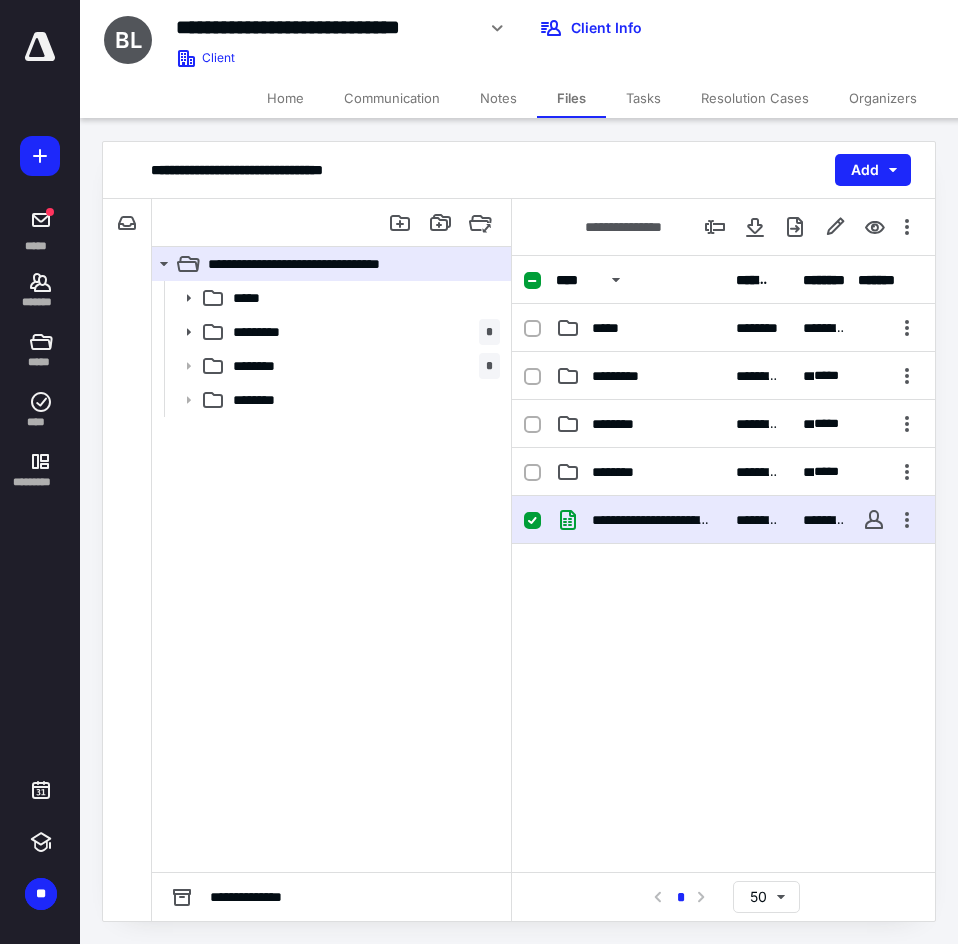 click on "**********" at bounding box center (640, 520) 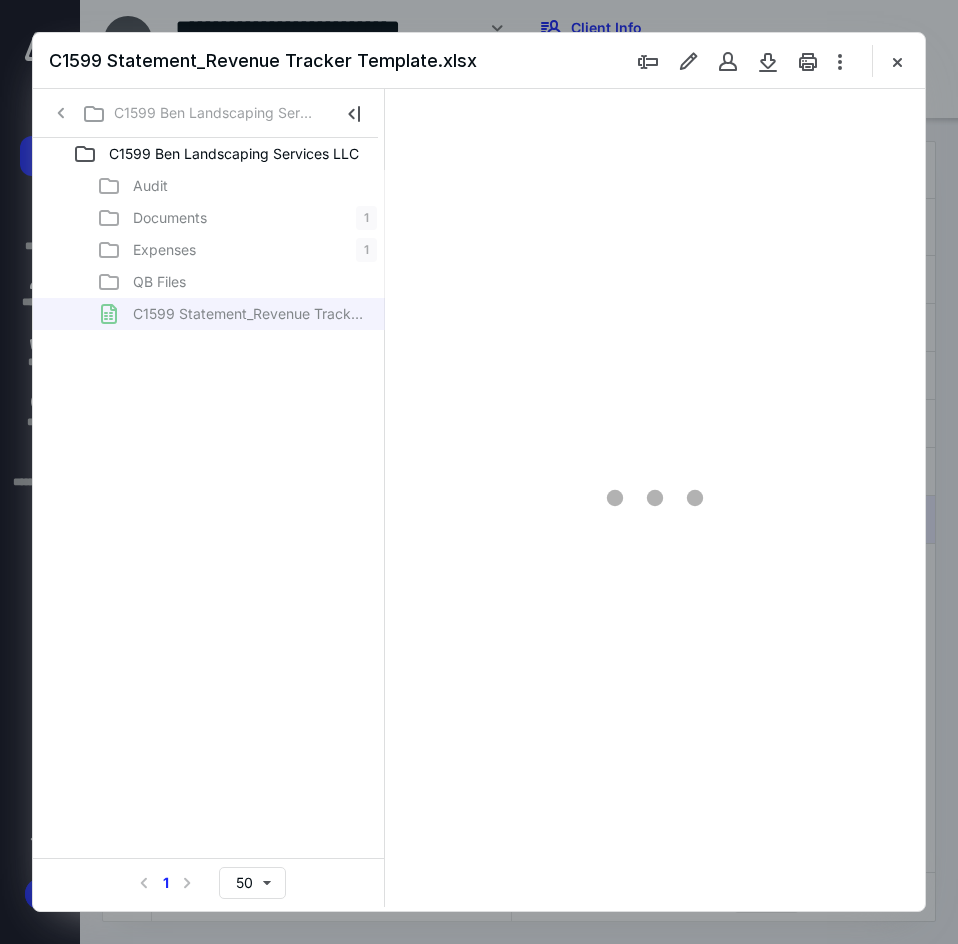 scroll, scrollTop: 0, scrollLeft: 0, axis: both 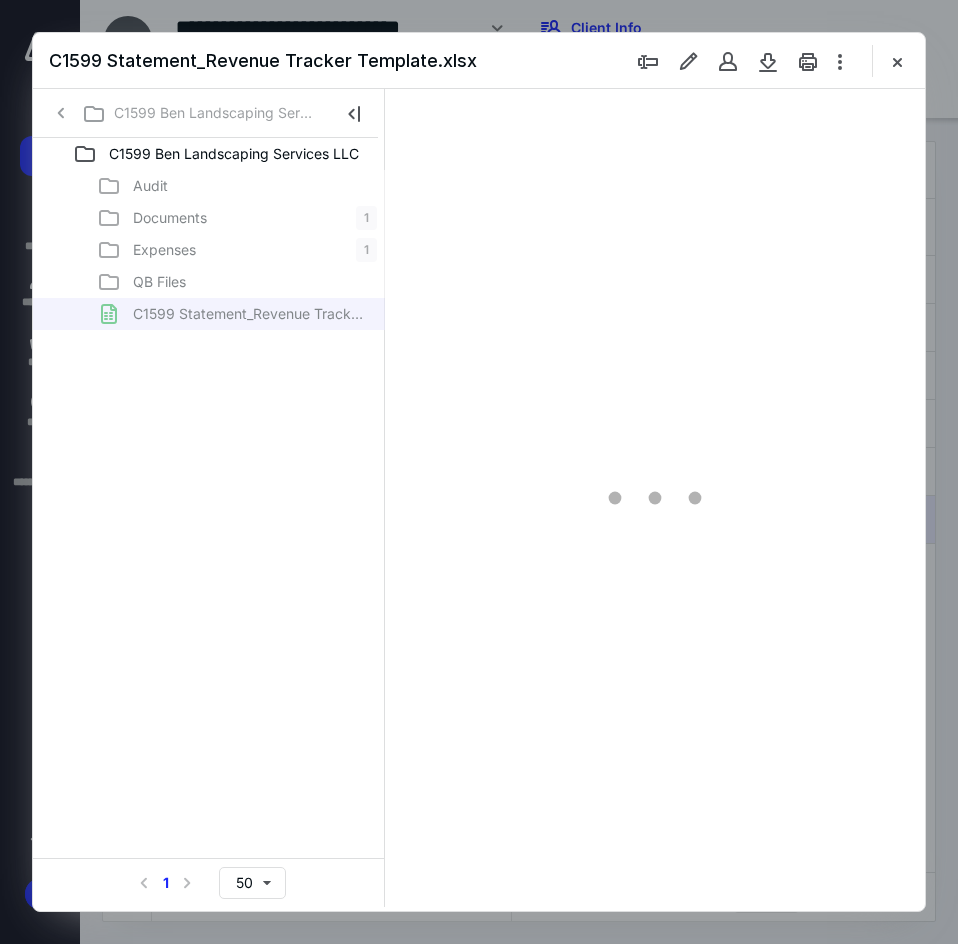 type on "*" 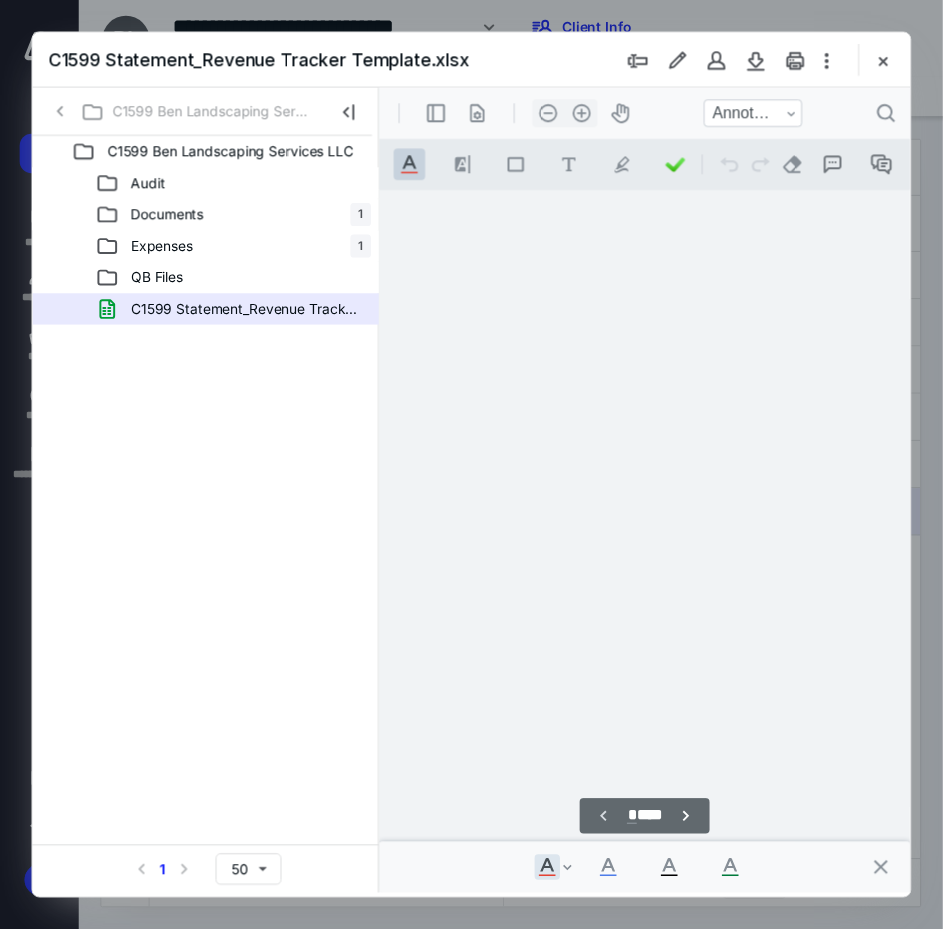 scroll, scrollTop: 106, scrollLeft: 132, axis: both 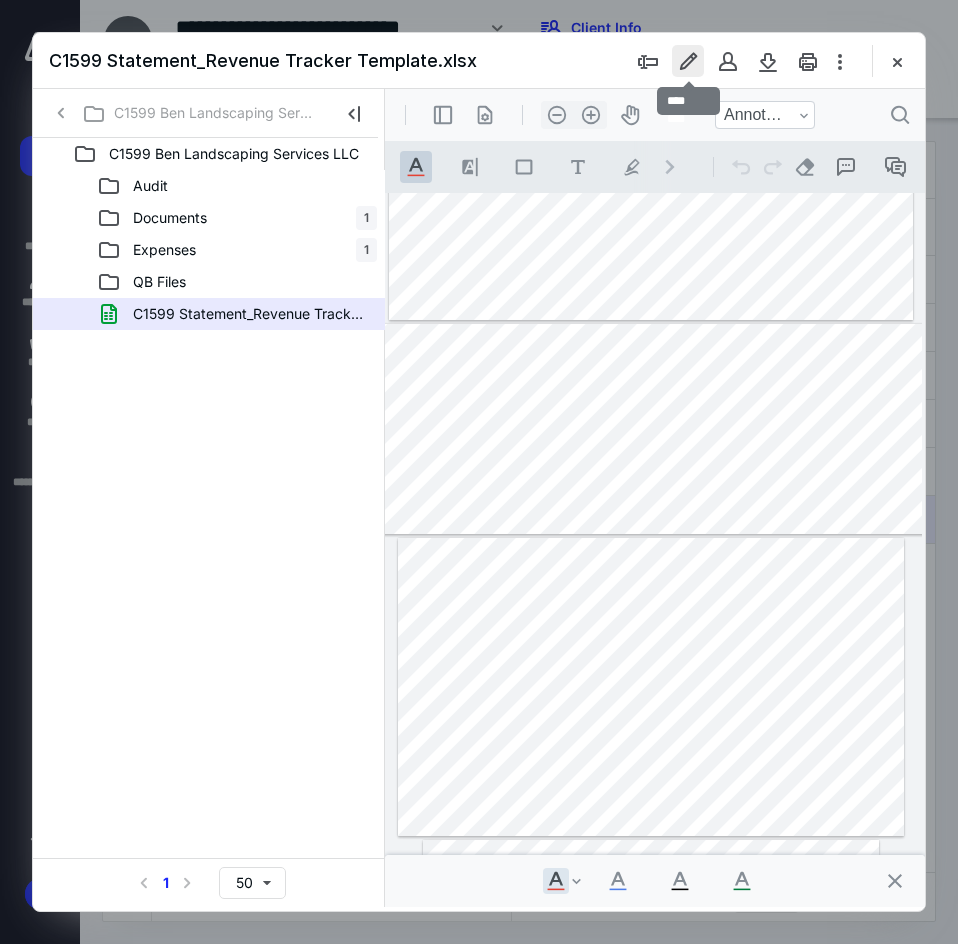click at bounding box center (688, 61) 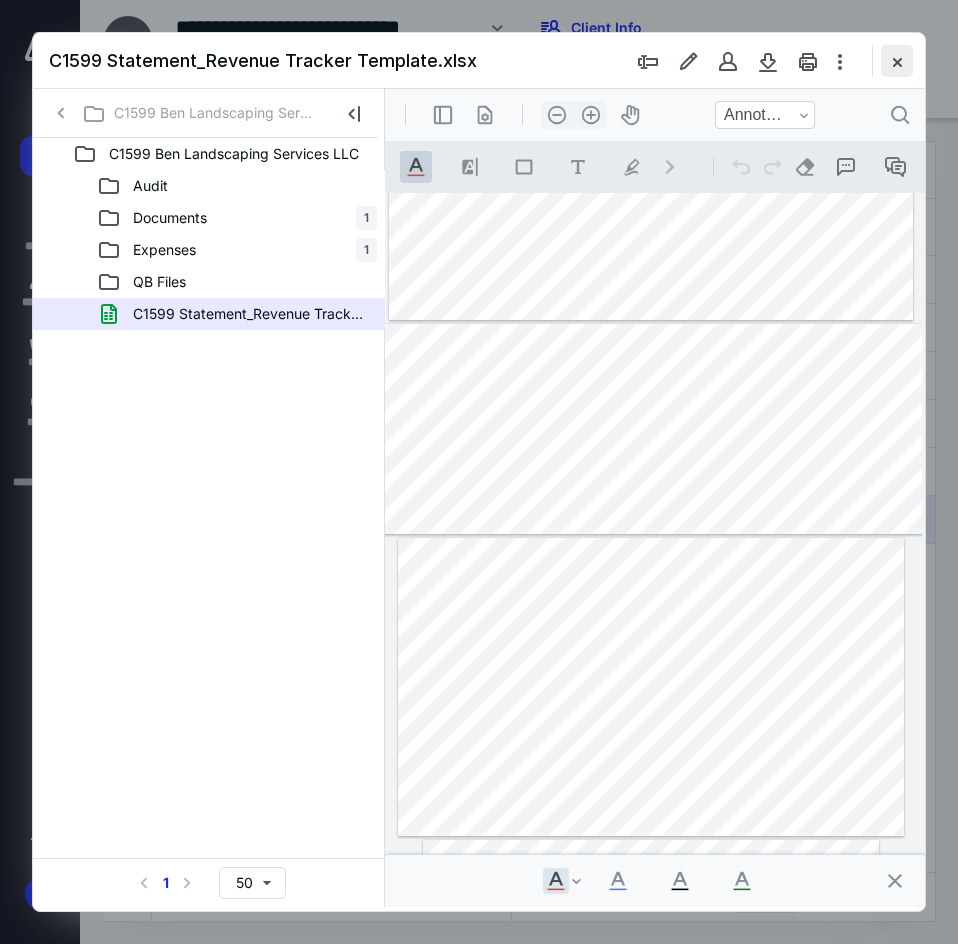 click at bounding box center (897, 61) 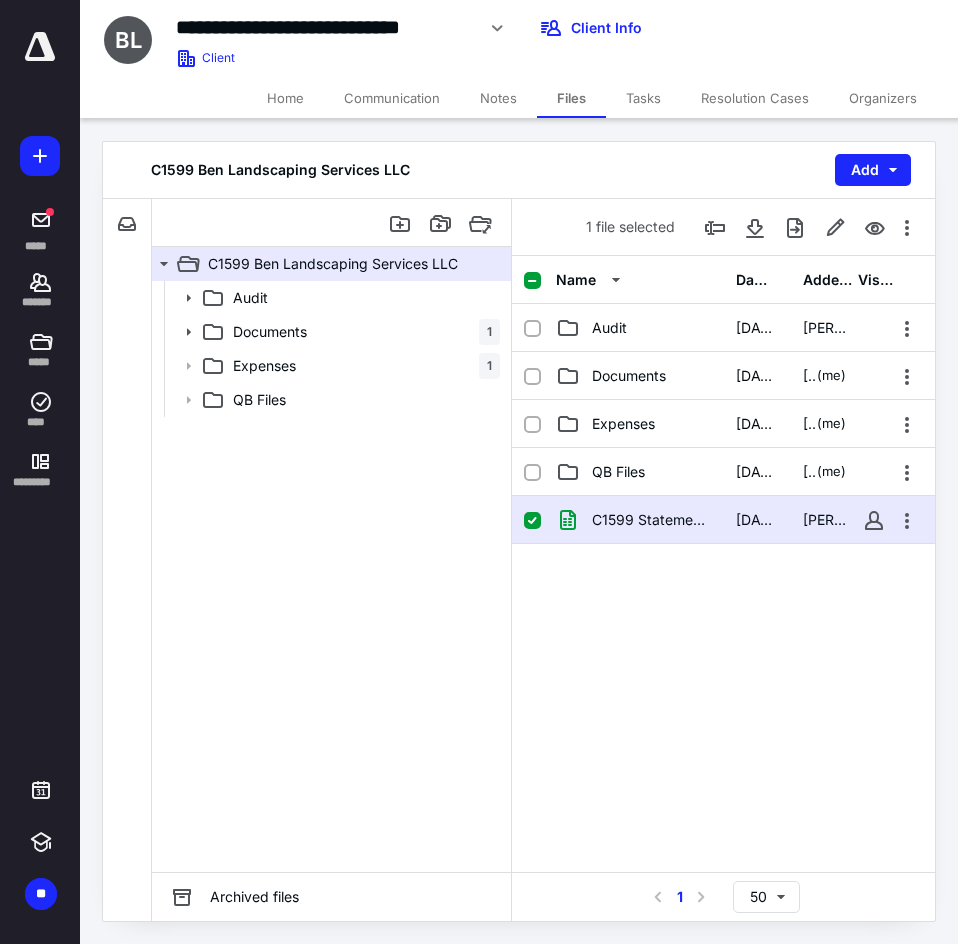 click on "Home" at bounding box center [285, 98] 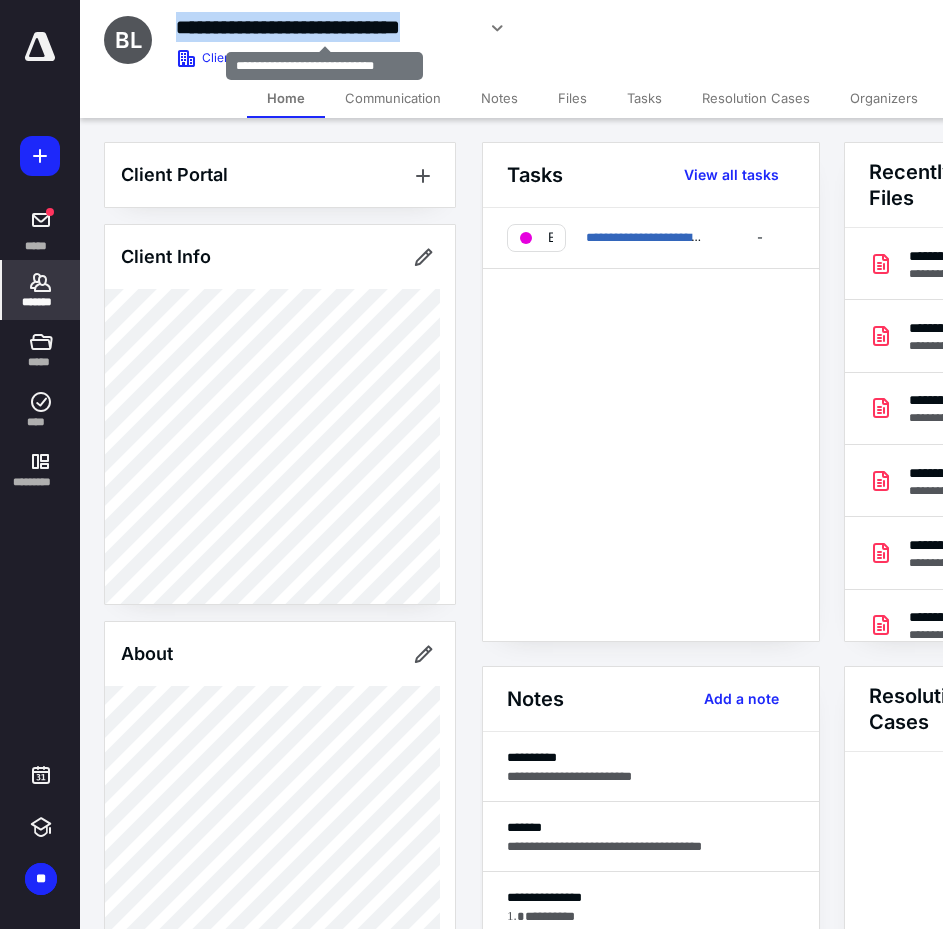 drag, startPoint x: 474, startPoint y: 27, endPoint x: 468, endPoint y: 39, distance: 13.416408 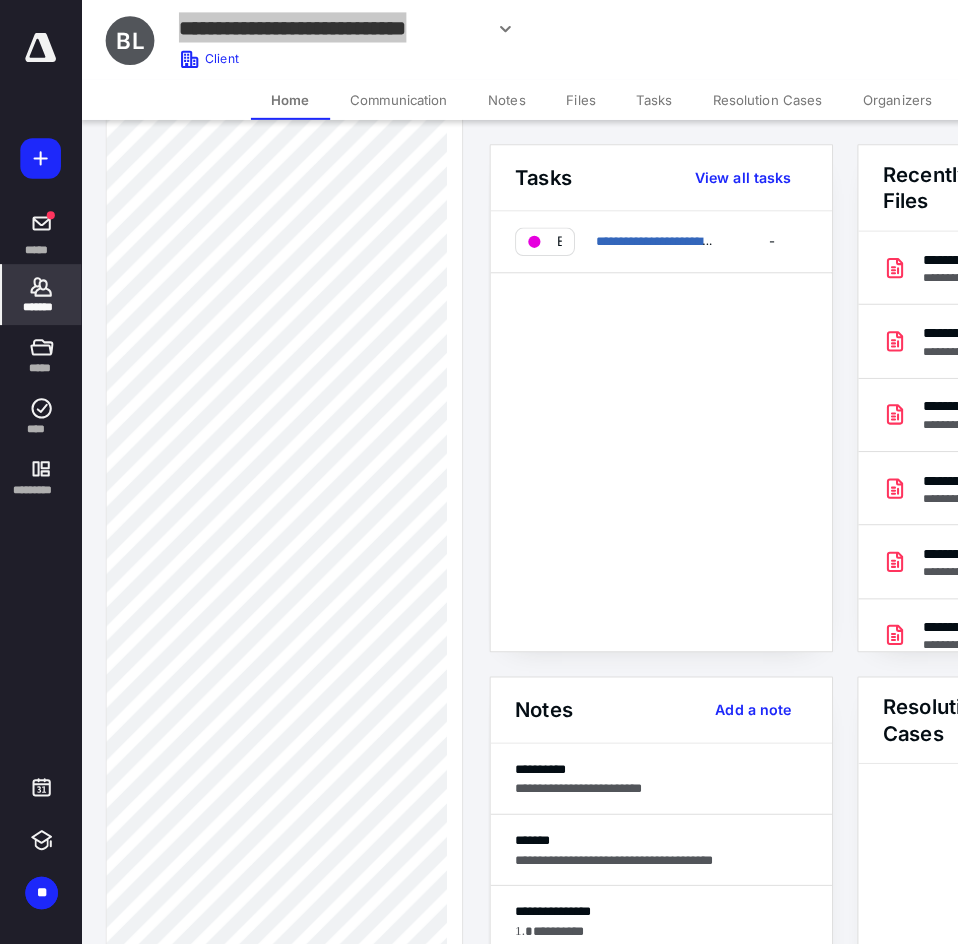 scroll, scrollTop: 600, scrollLeft: 0, axis: vertical 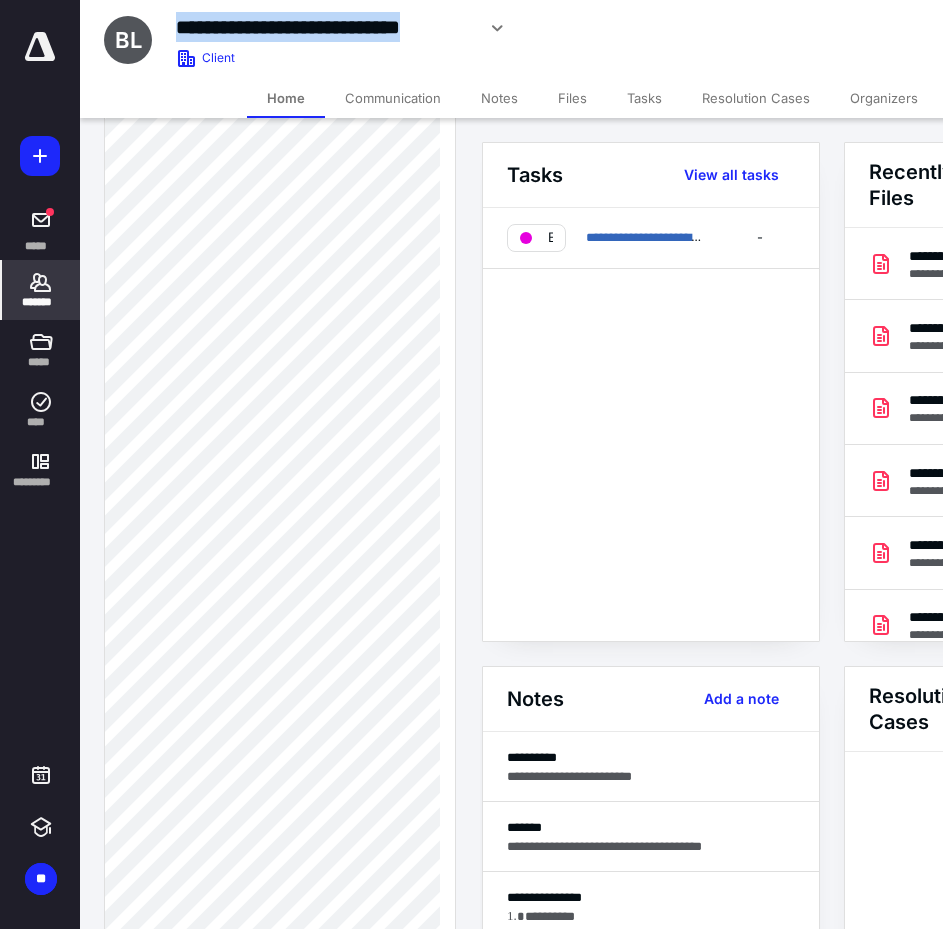 drag, startPoint x: 471, startPoint y: 29, endPoint x: 165, endPoint y: 32, distance: 306.0147 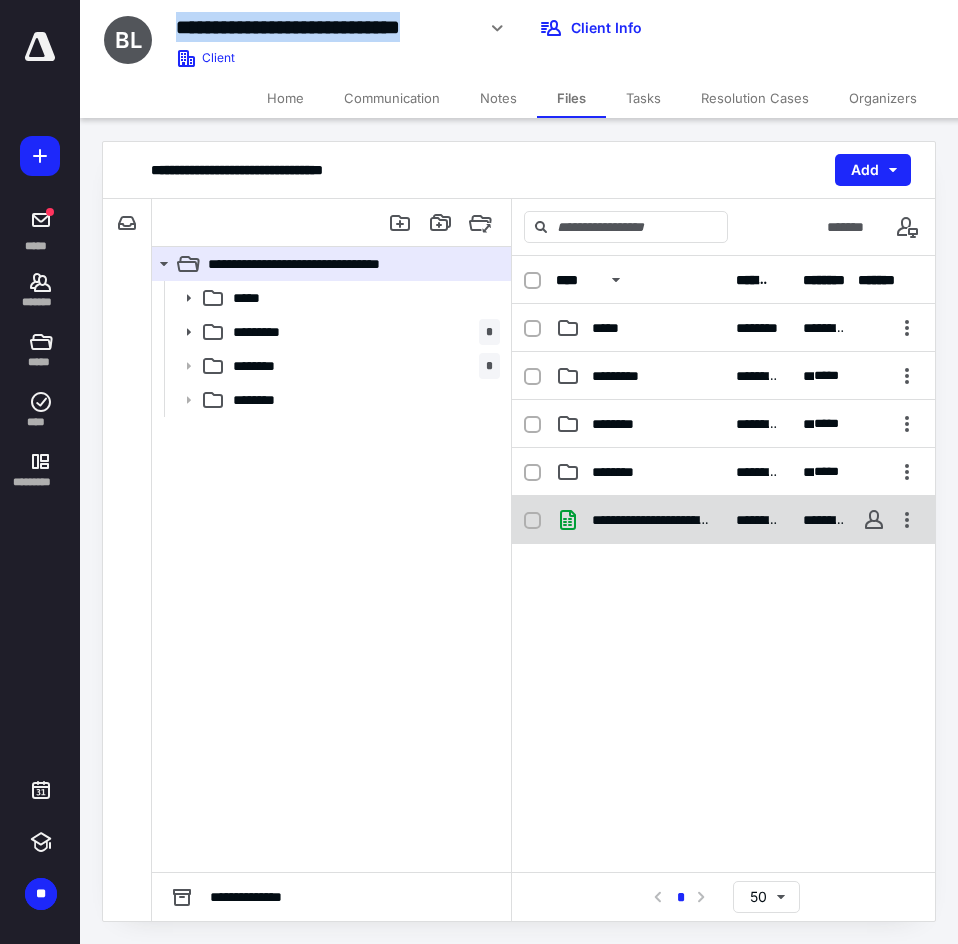 click on "**********" at bounding box center [652, 520] 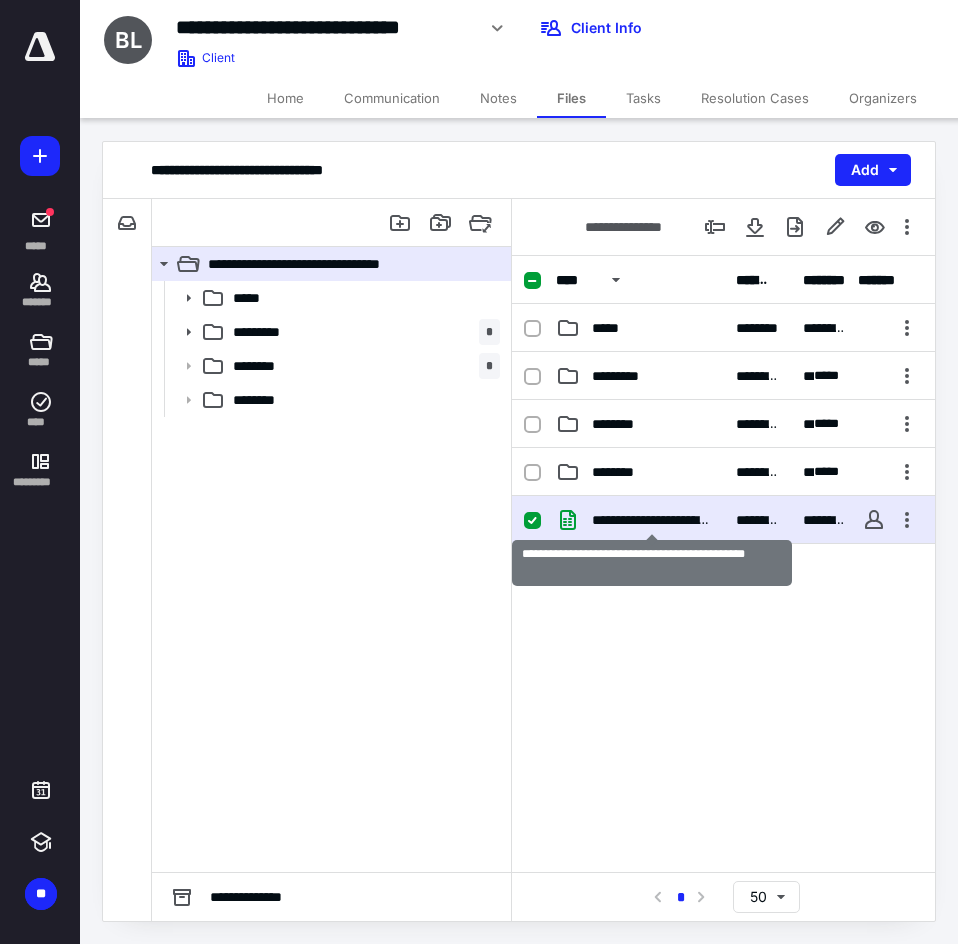 click on "**********" at bounding box center [652, 520] 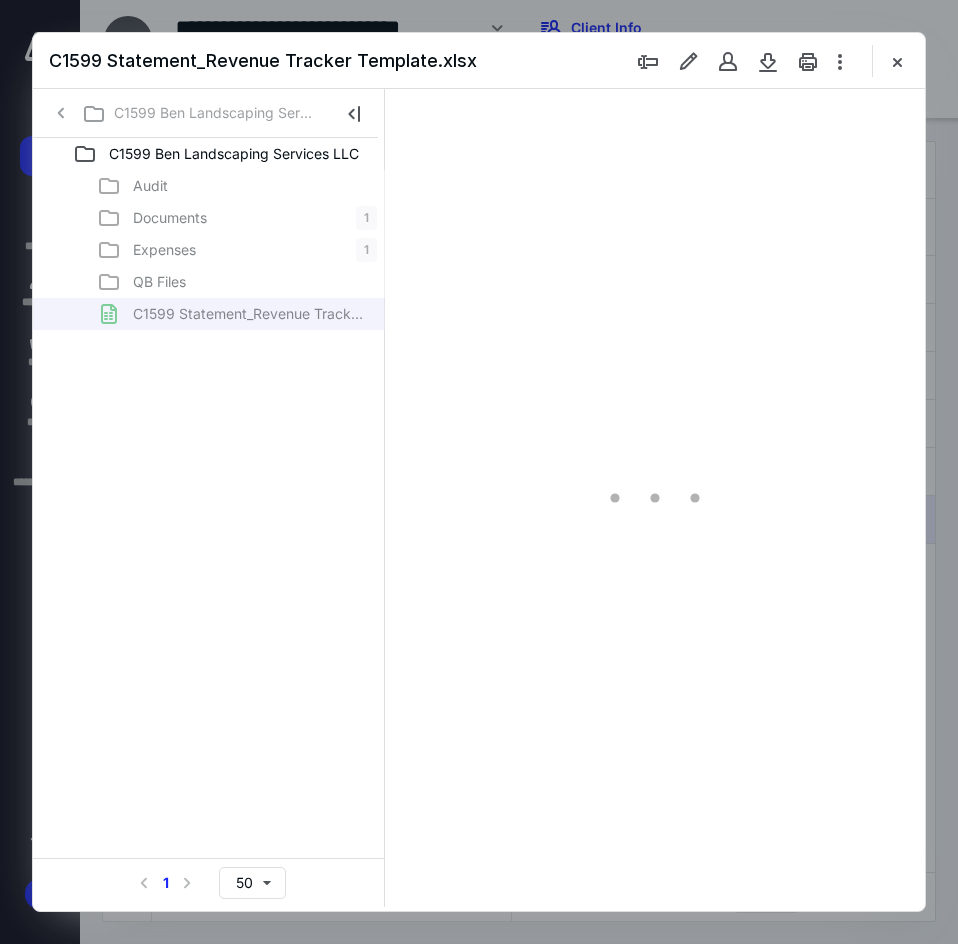 scroll, scrollTop: 0, scrollLeft: 0, axis: both 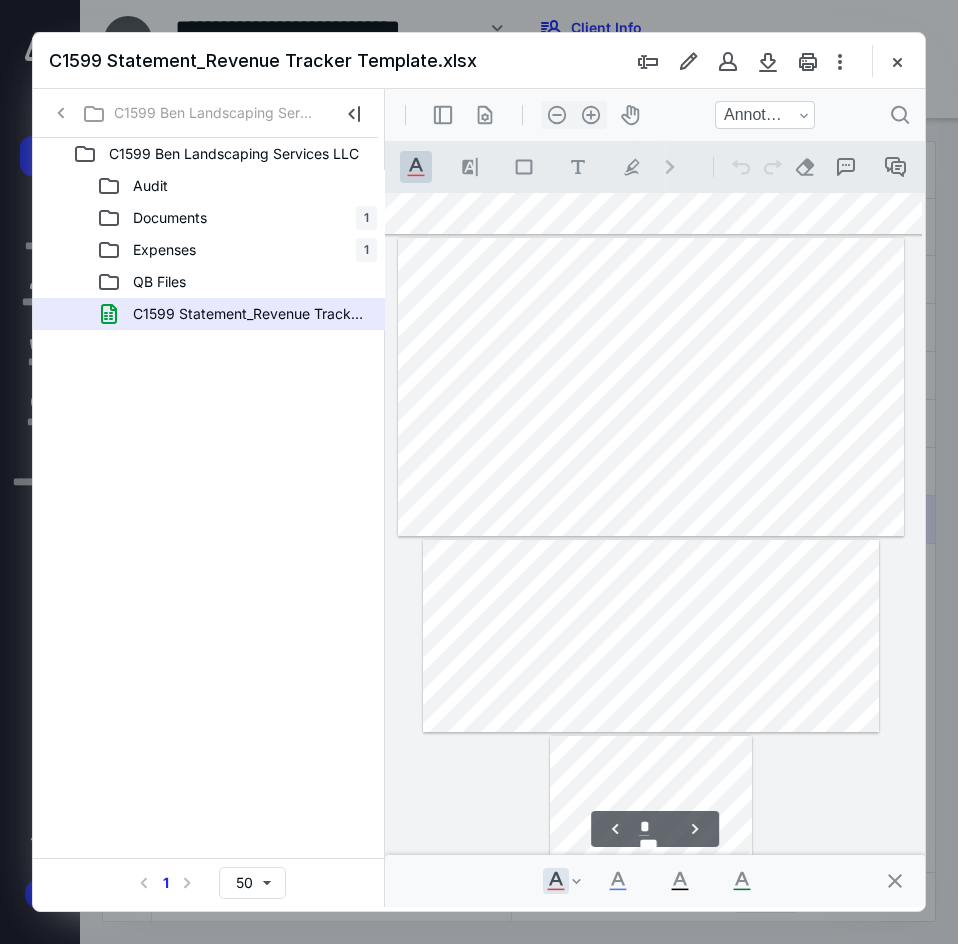 type on "*" 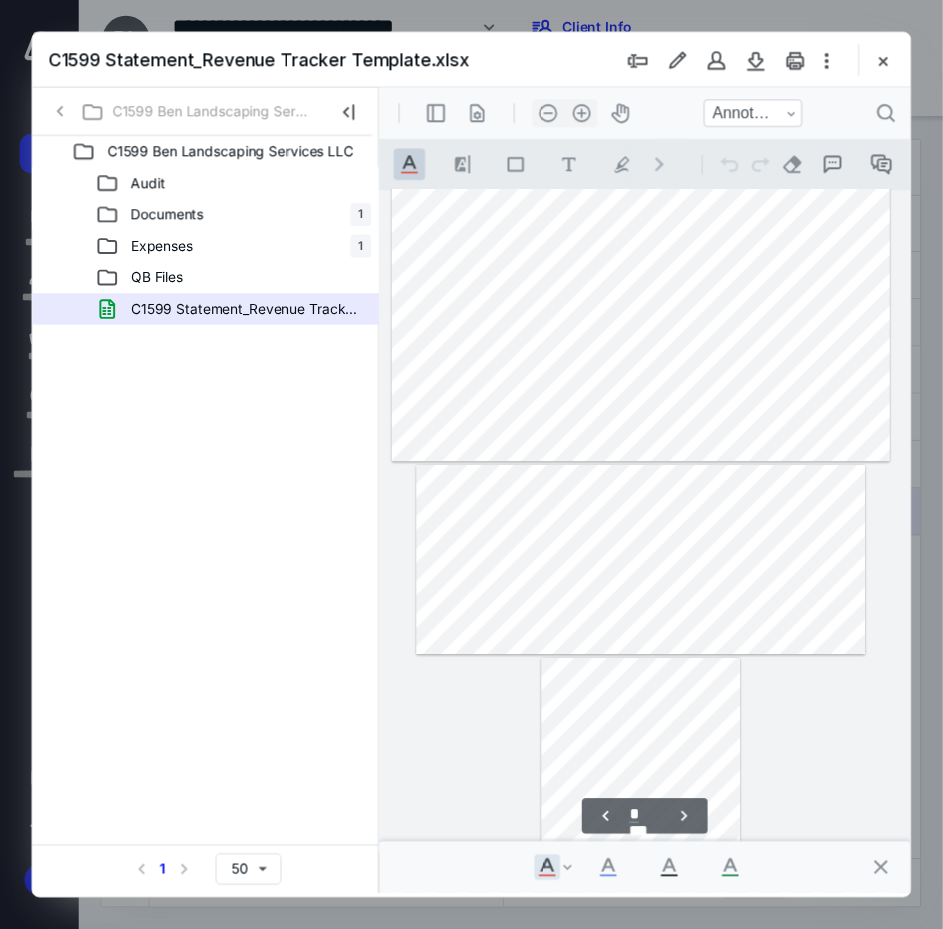 scroll, scrollTop: 506, scrollLeft: 132, axis: both 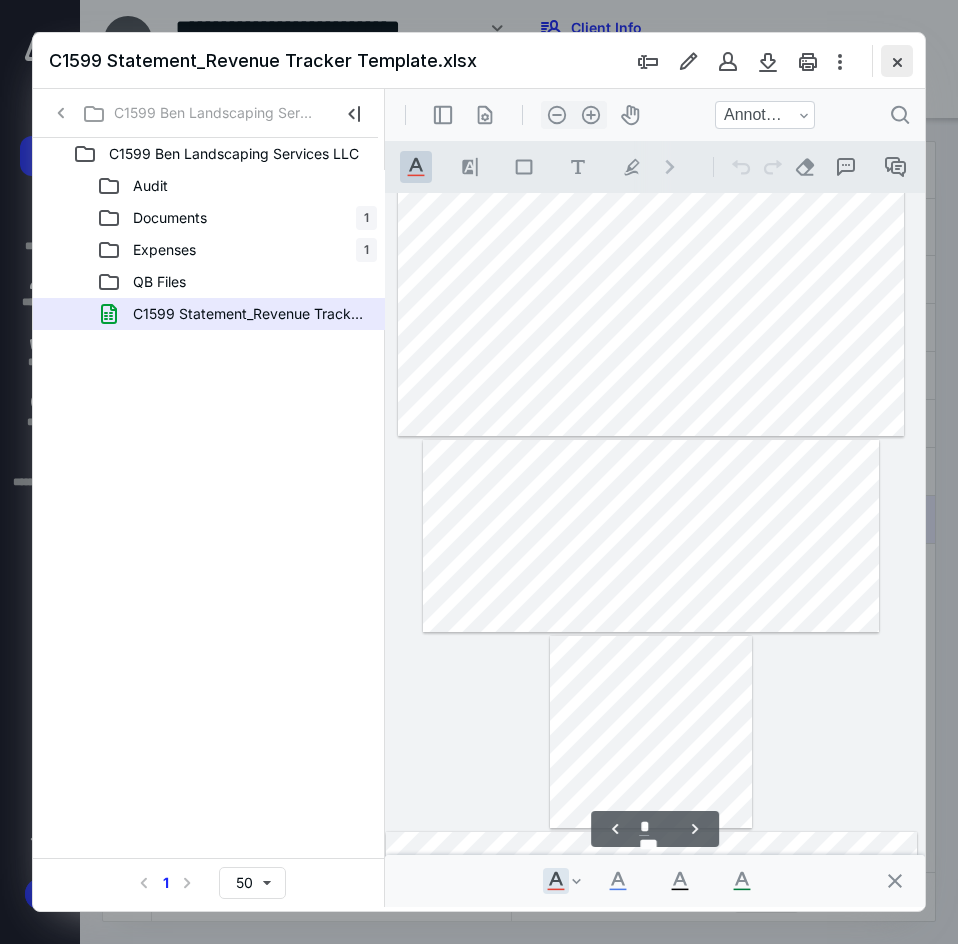 click at bounding box center [897, 61] 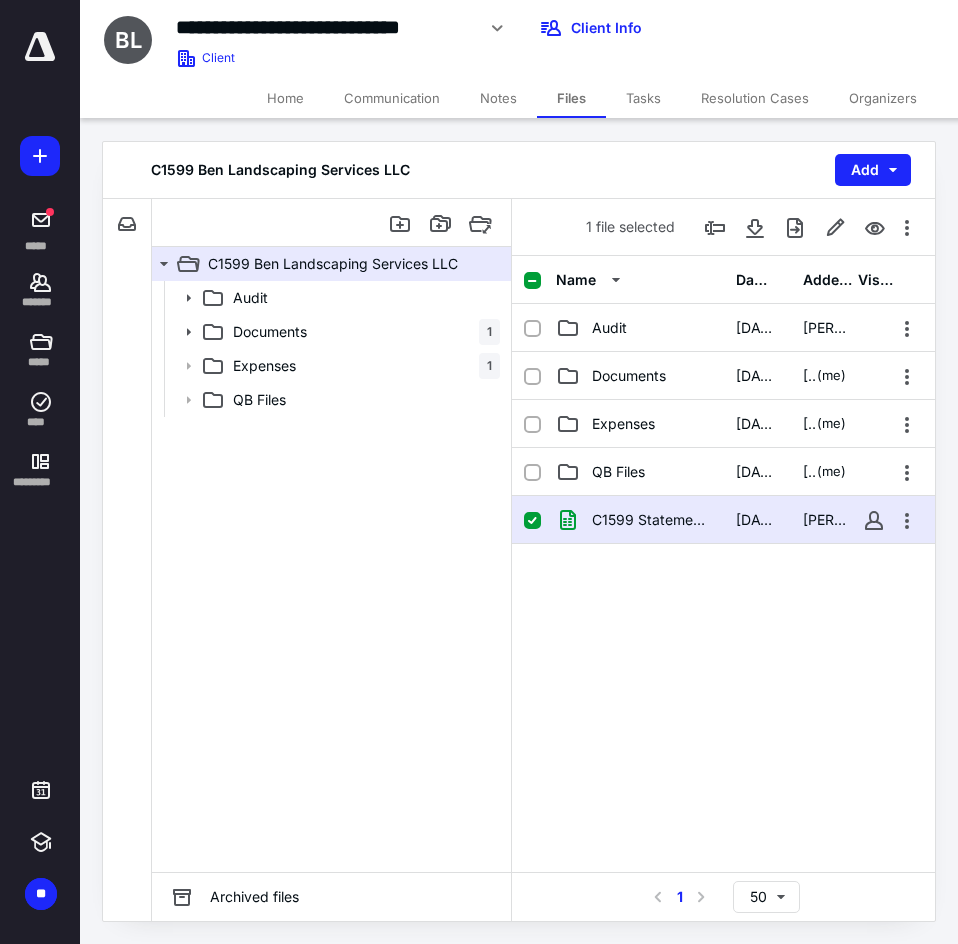 click on "Home" at bounding box center (285, 98) 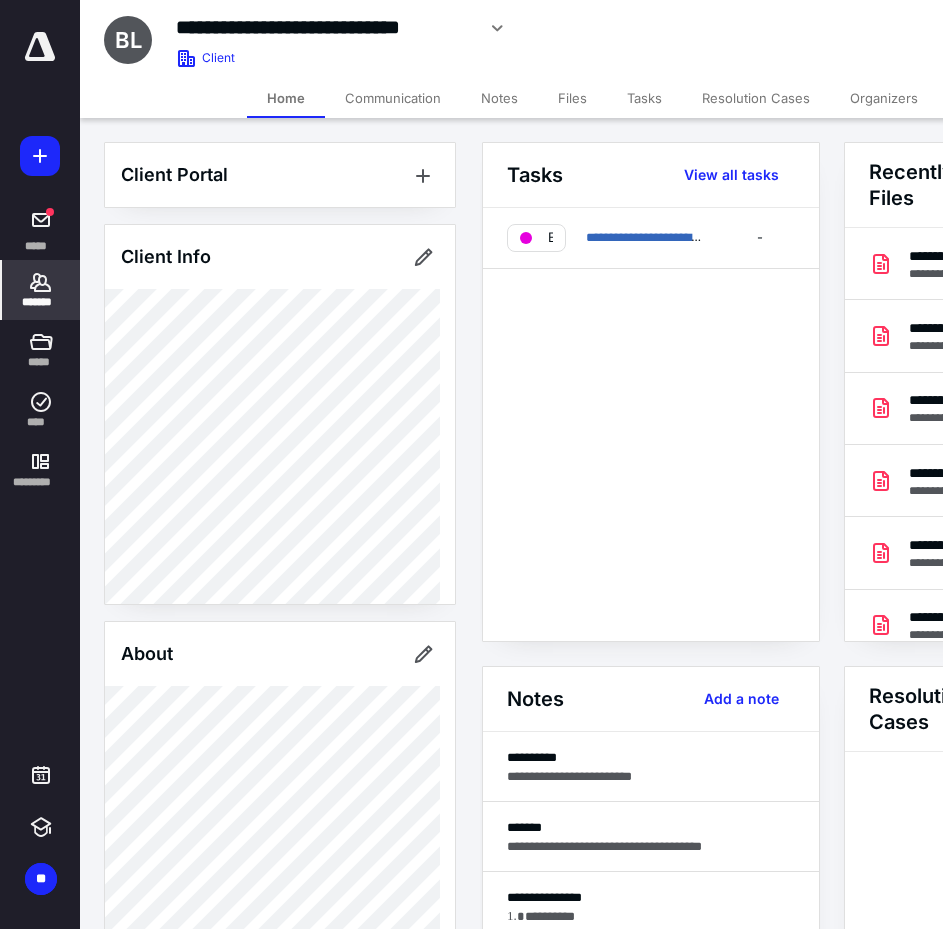 click 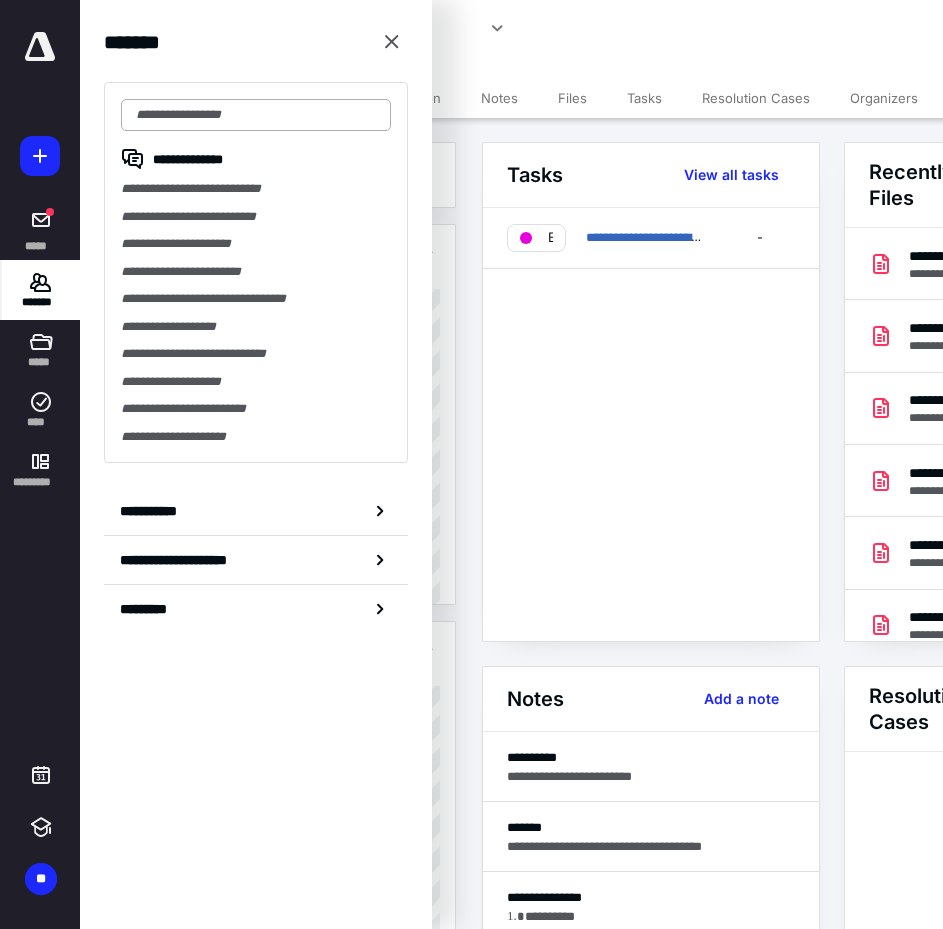 click at bounding box center (256, 115) 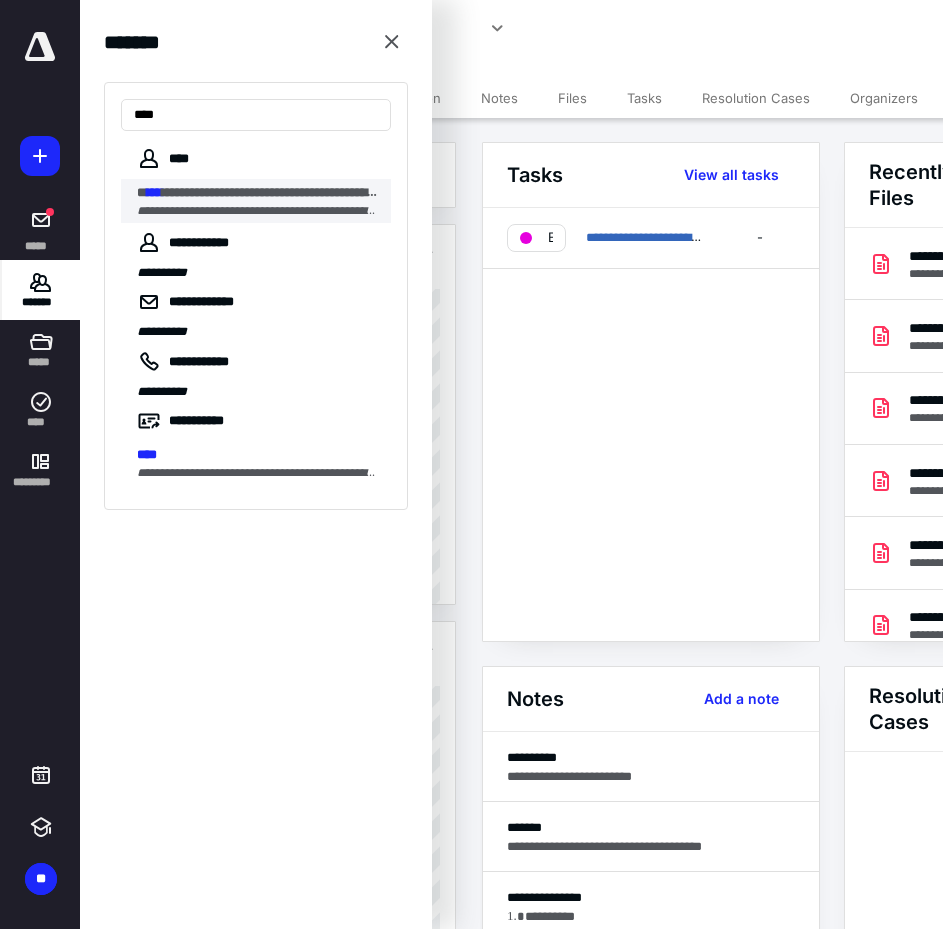 type on "****" 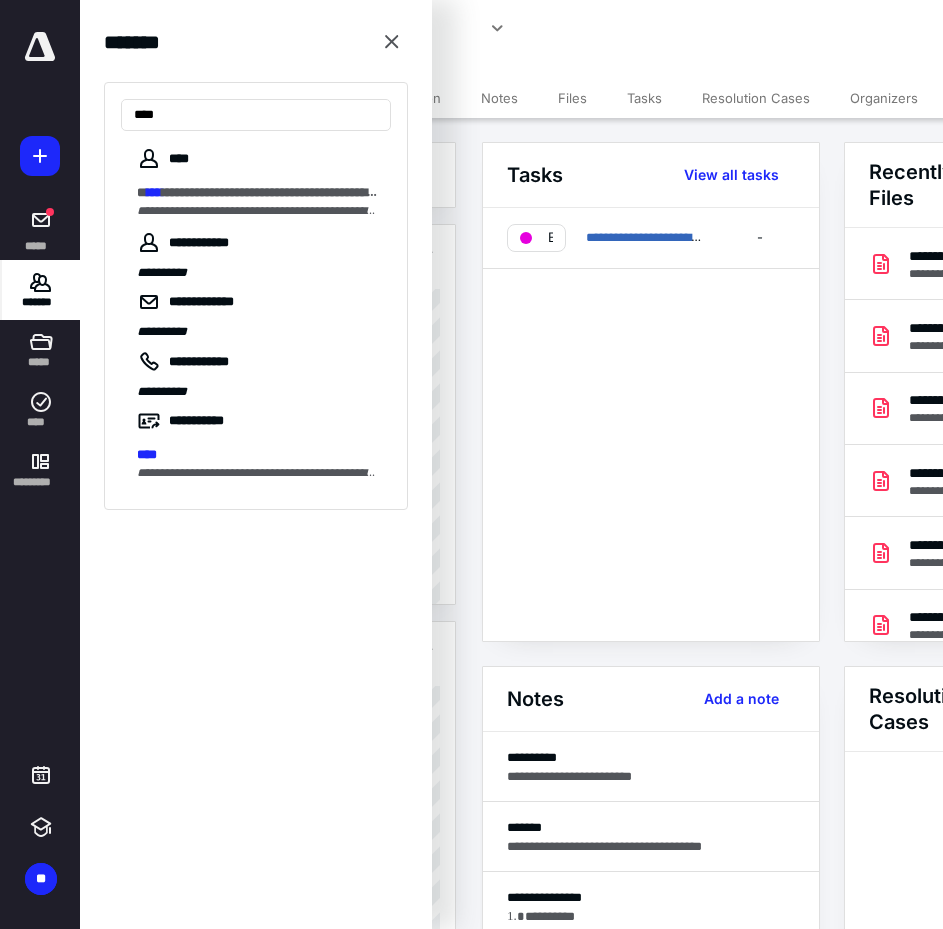 click on "**********" at bounding box center [258, 193] 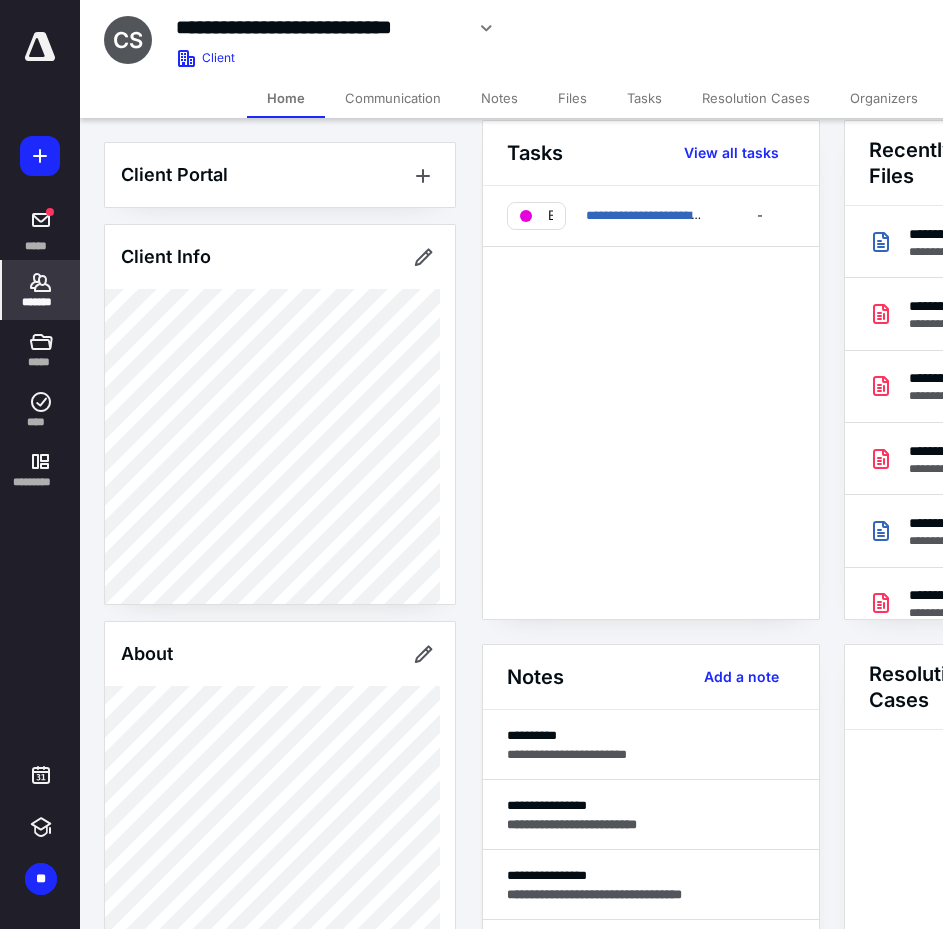 scroll, scrollTop: 0, scrollLeft: 0, axis: both 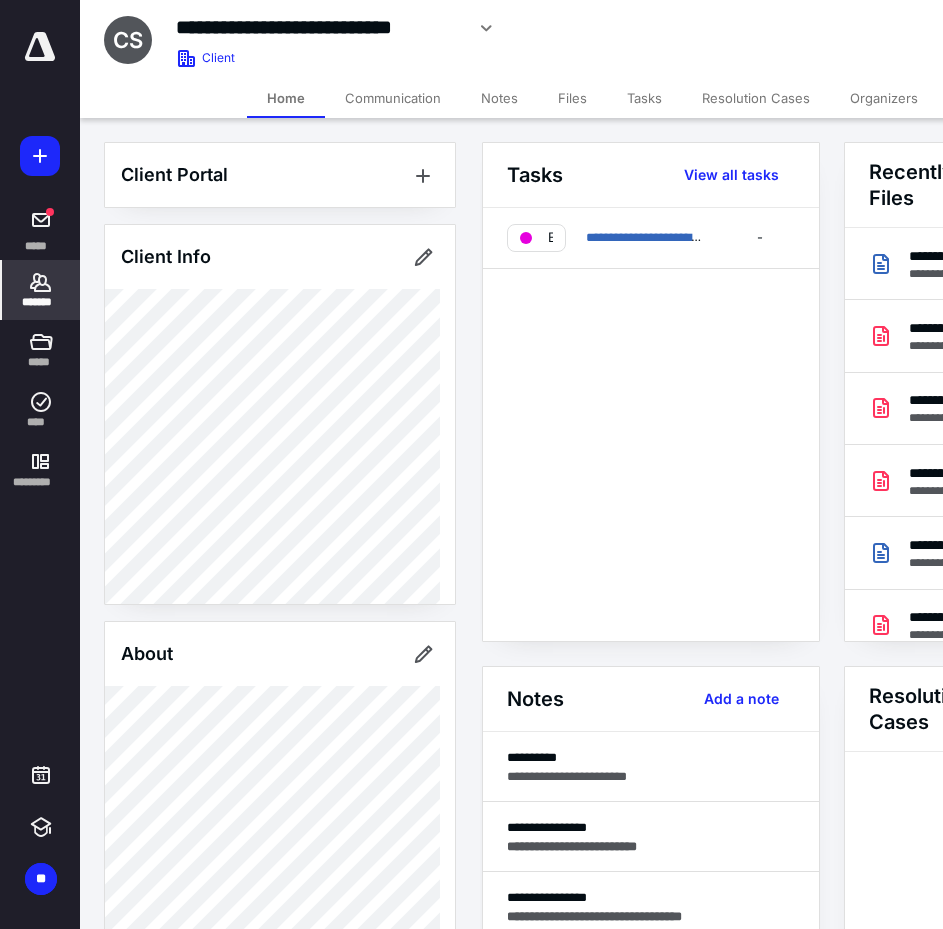 click on "Notes" at bounding box center [499, 98] 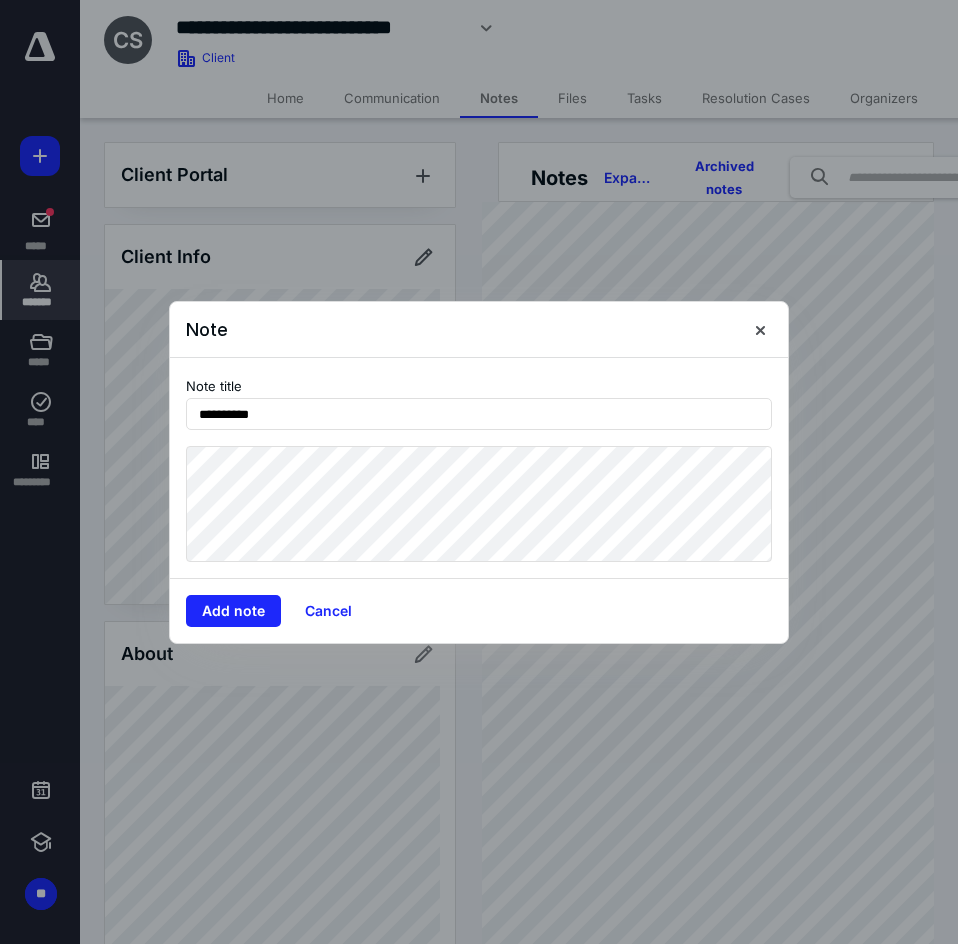 type on "**********" 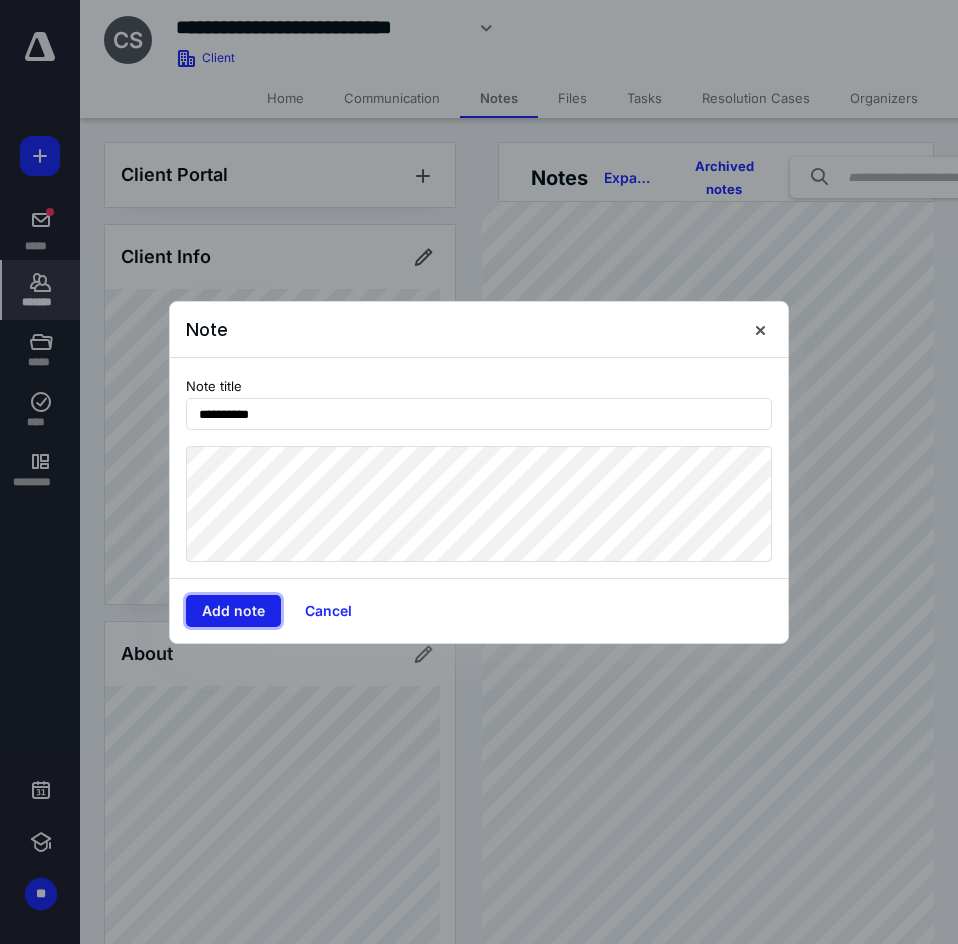 click on "Add note" at bounding box center [233, 611] 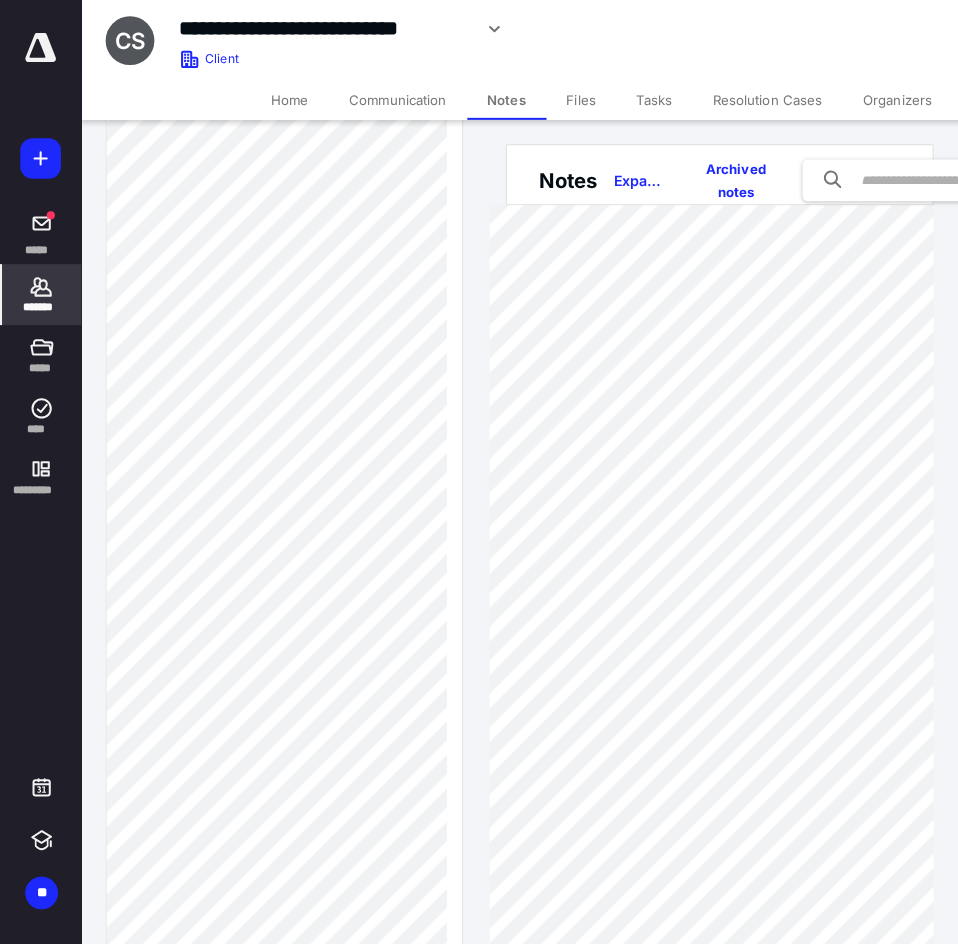 scroll, scrollTop: 600, scrollLeft: 0, axis: vertical 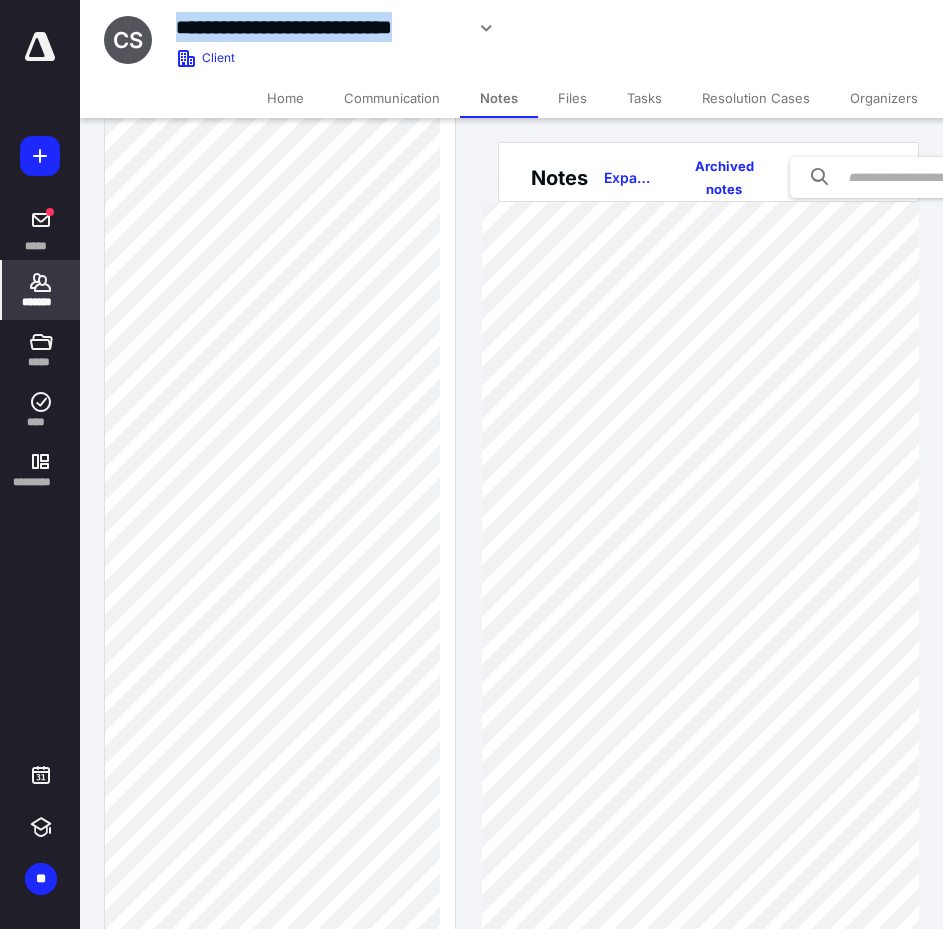 drag, startPoint x: 460, startPoint y: 34, endPoint x: 172, endPoint y: 37, distance: 288.01562 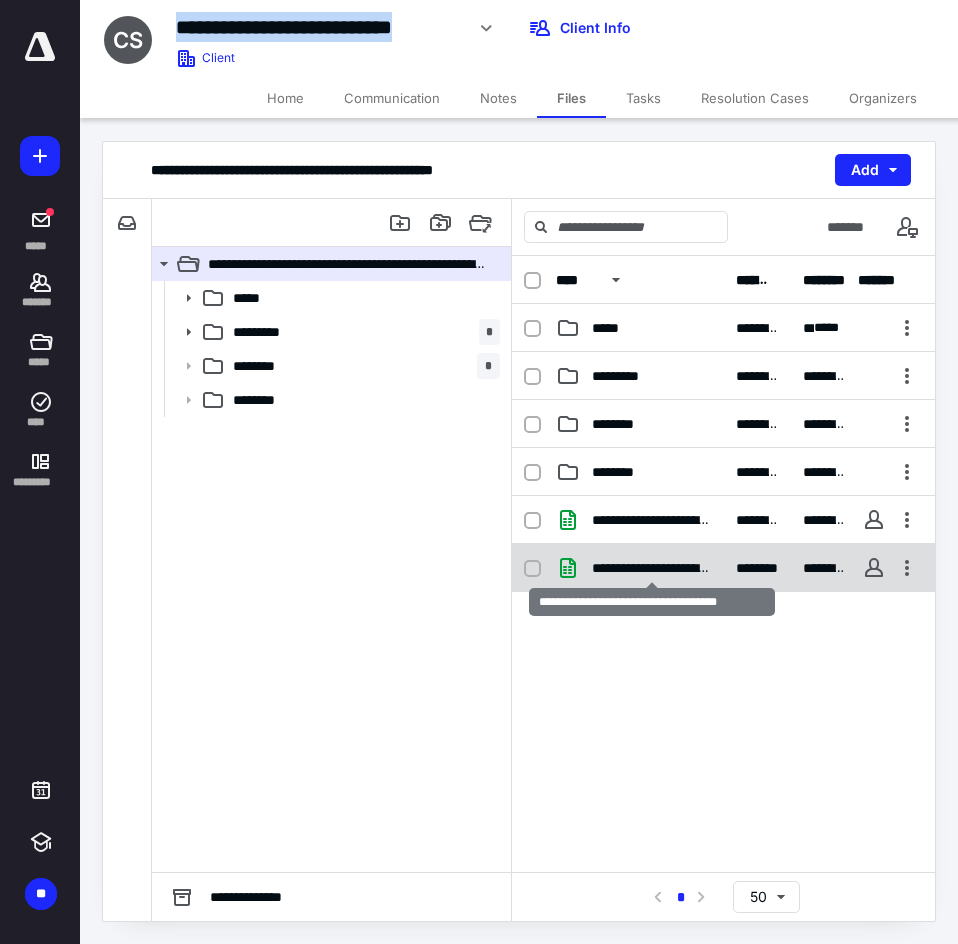 click on "**********" at bounding box center (652, 568) 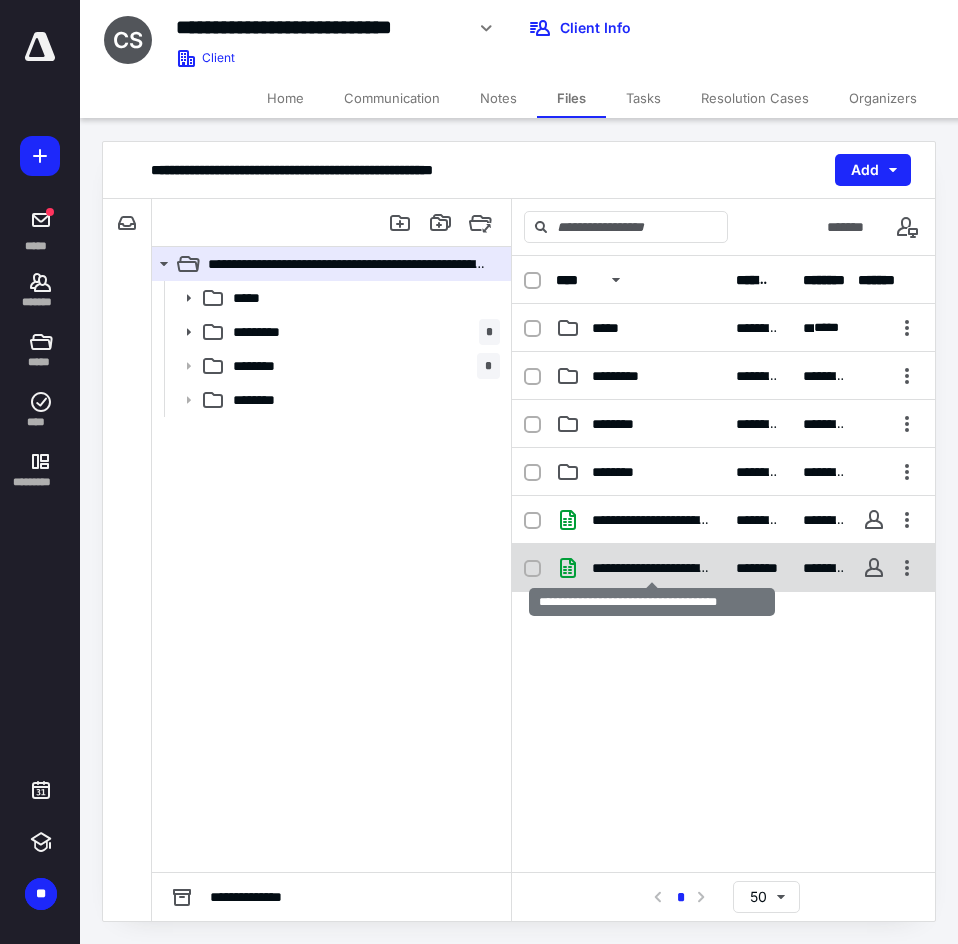 click on "**********" at bounding box center (652, 568) 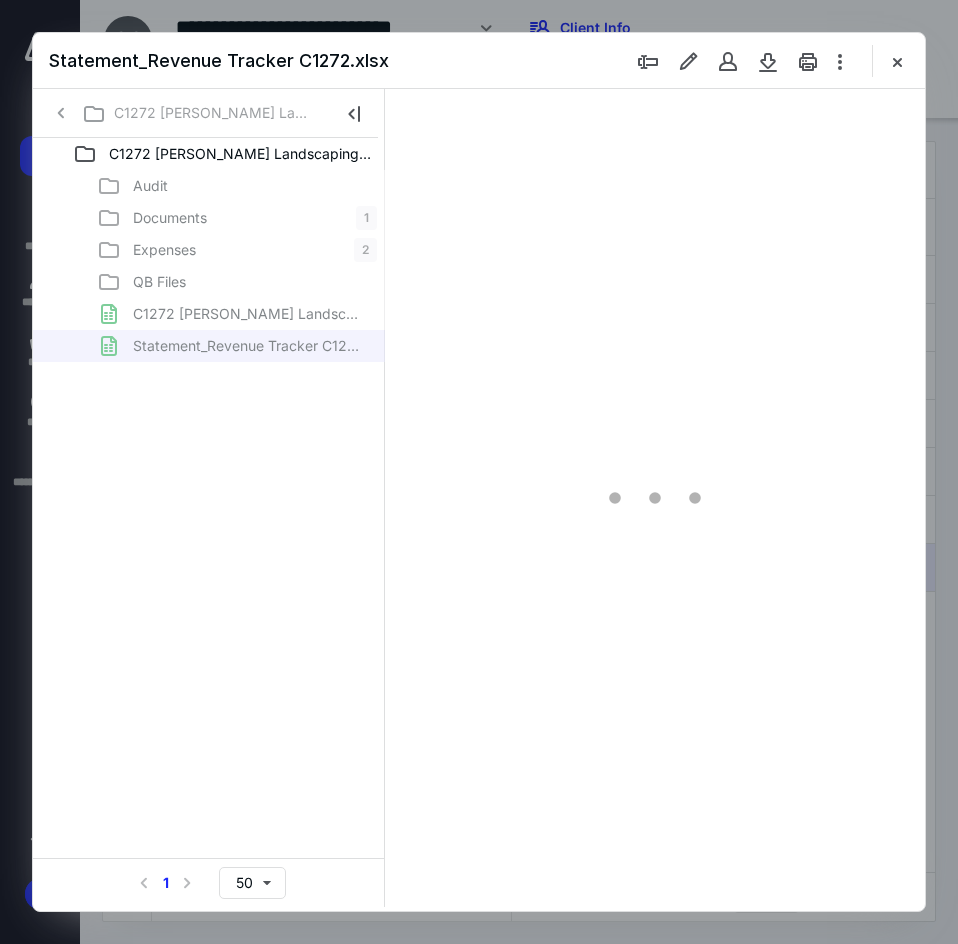 scroll, scrollTop: 0, scrollLeft: 0, axis: both 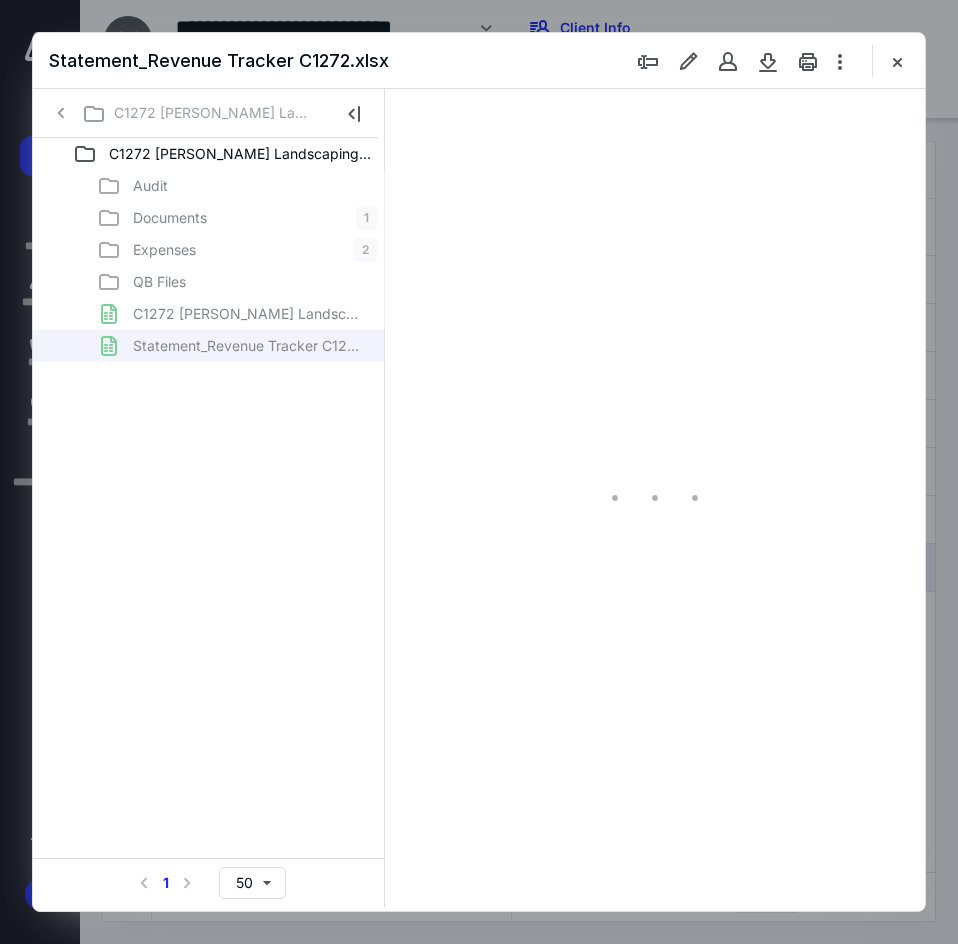 type on "*" 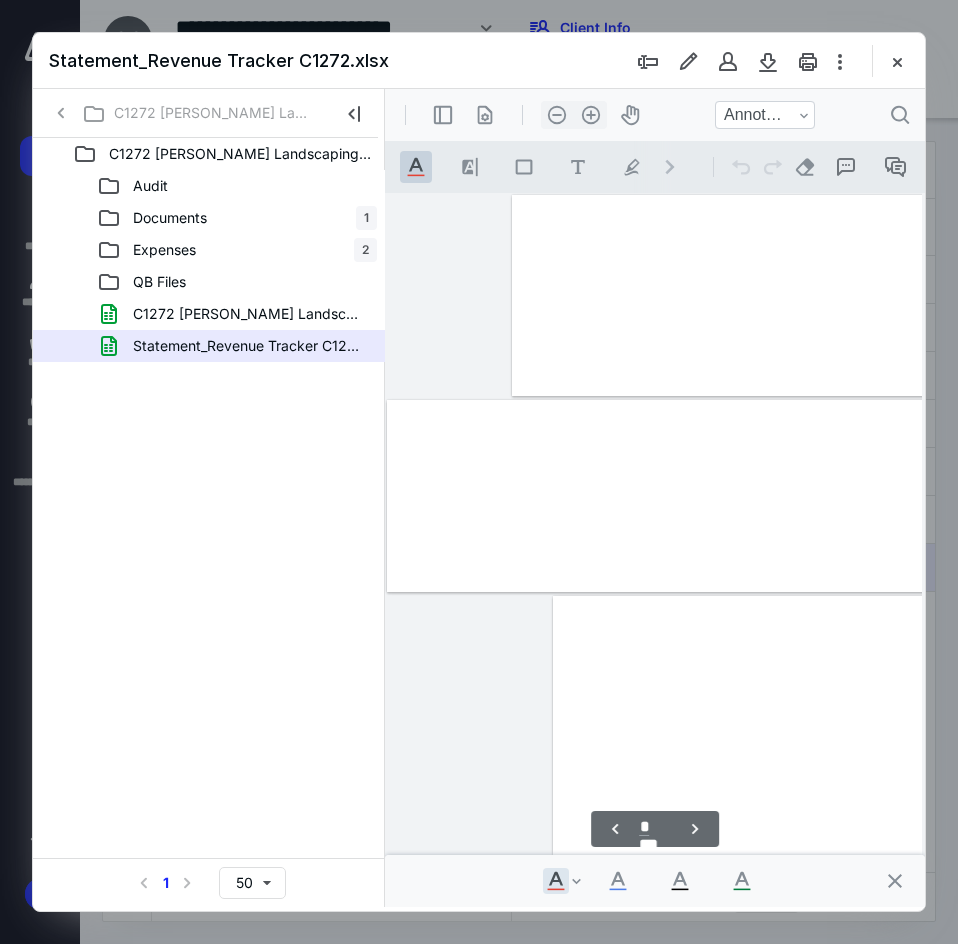 scroll, scrollTop: 106, scrollLeft: 123, axis: both 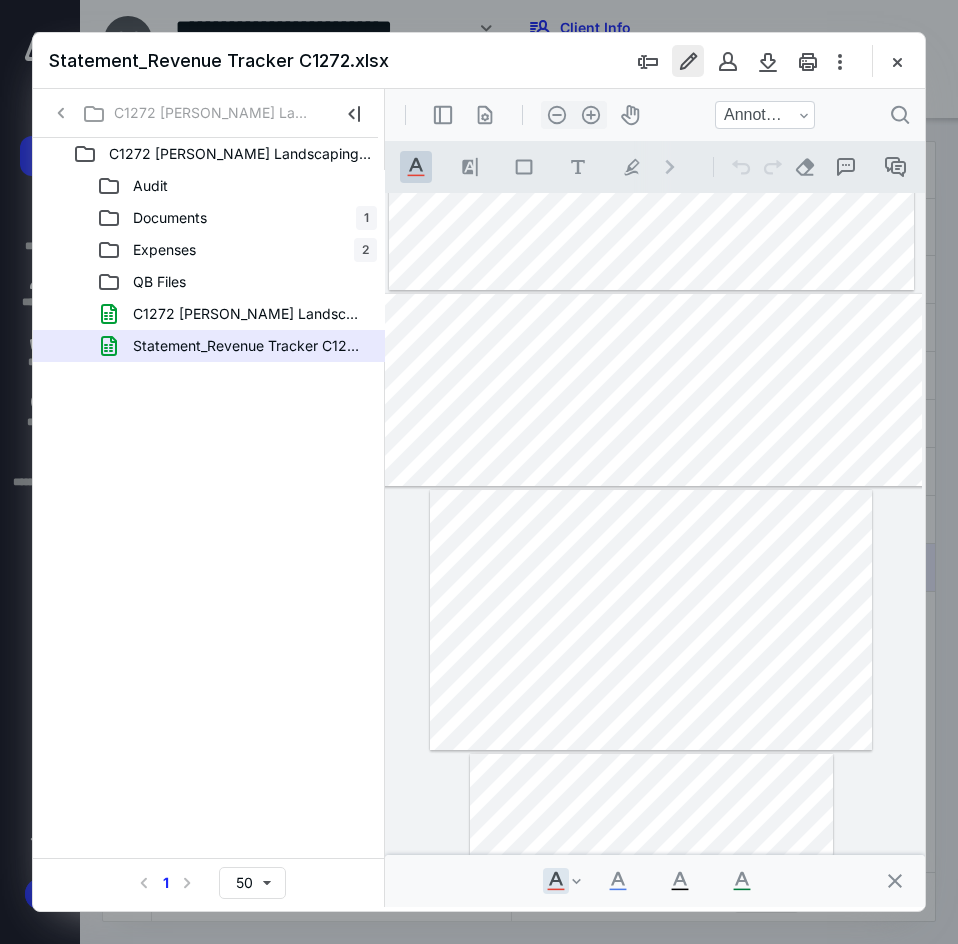 click at bounding box center (688, 61) 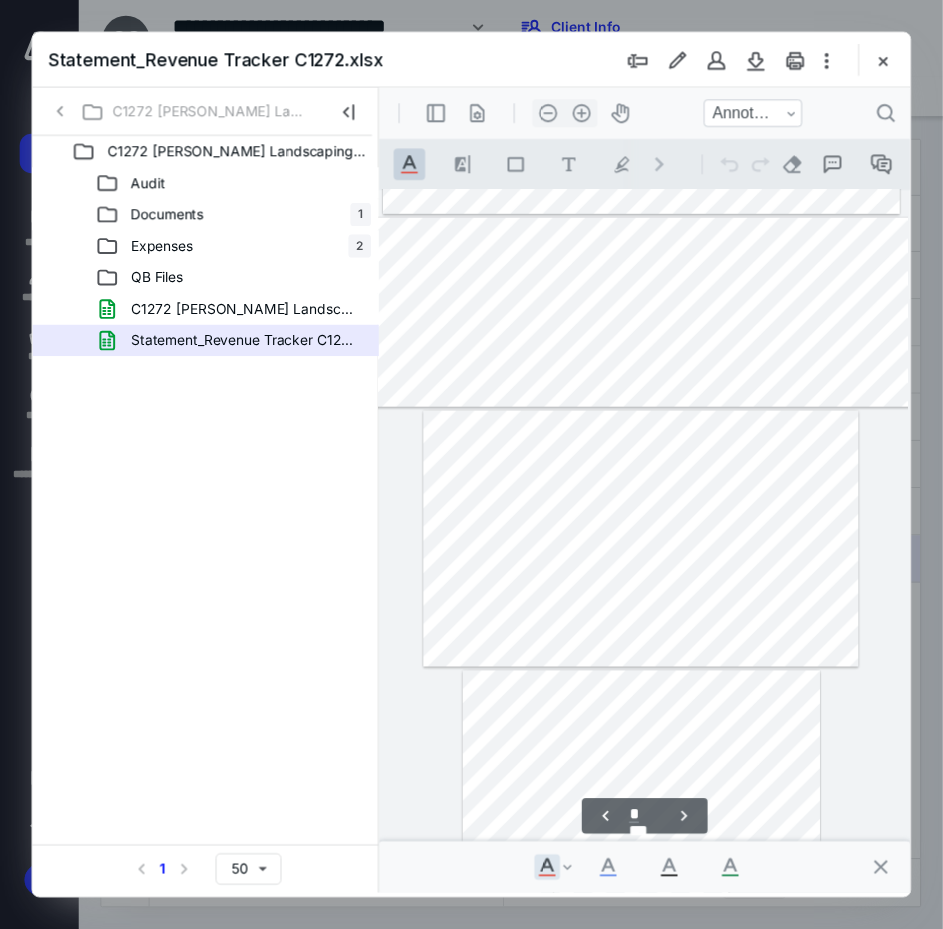 scroll, scrollTop: 306, scrollLeft: 123, axis: both 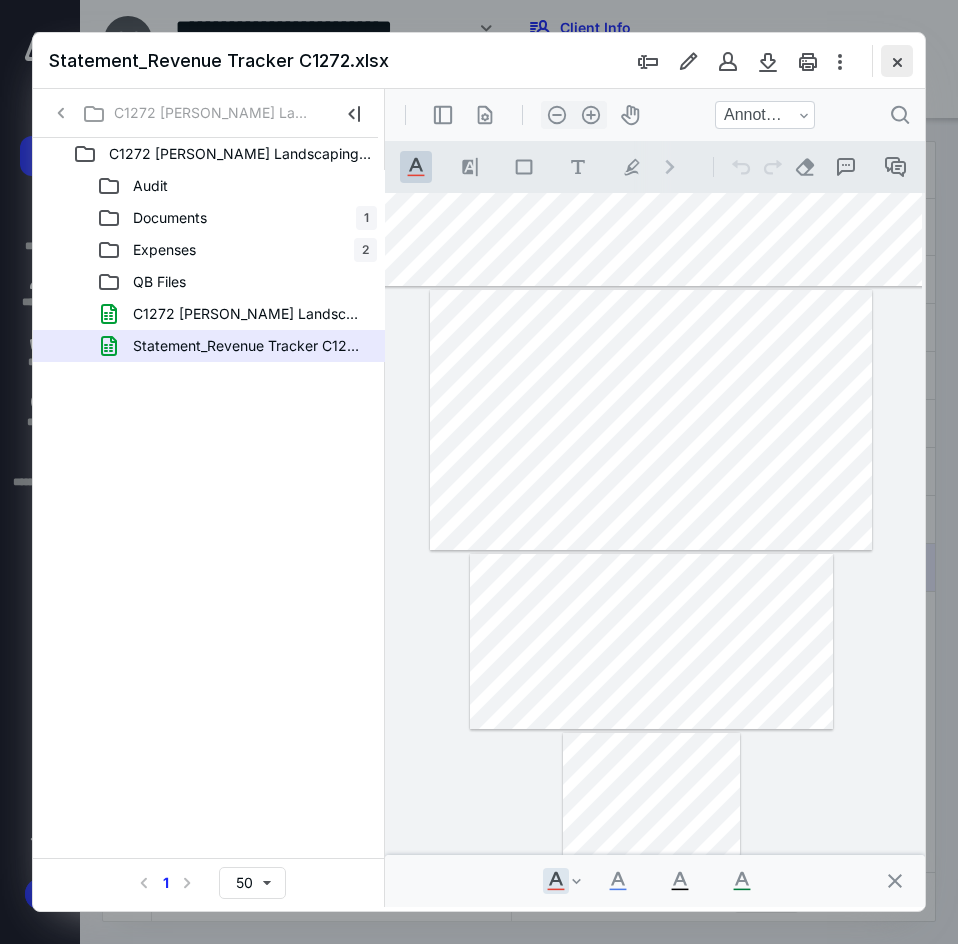 click at bounding box center [897, 61] 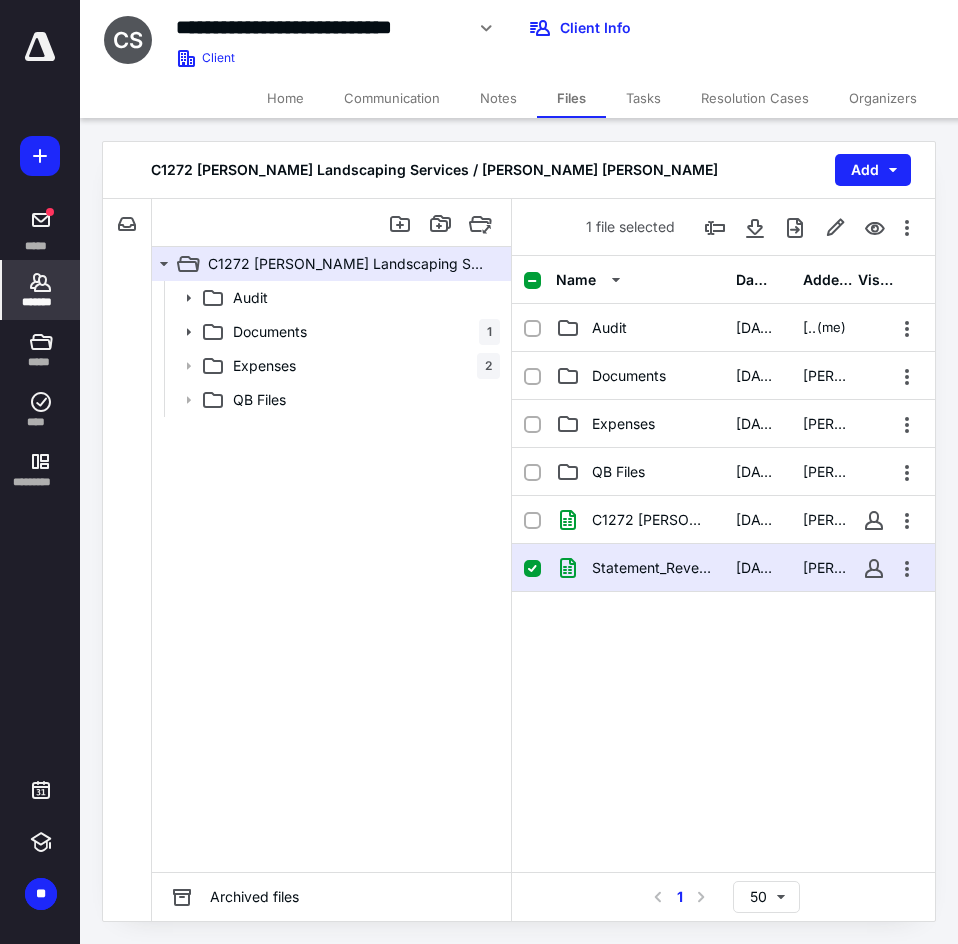 click on "*******" at bounding box center [41, 302] 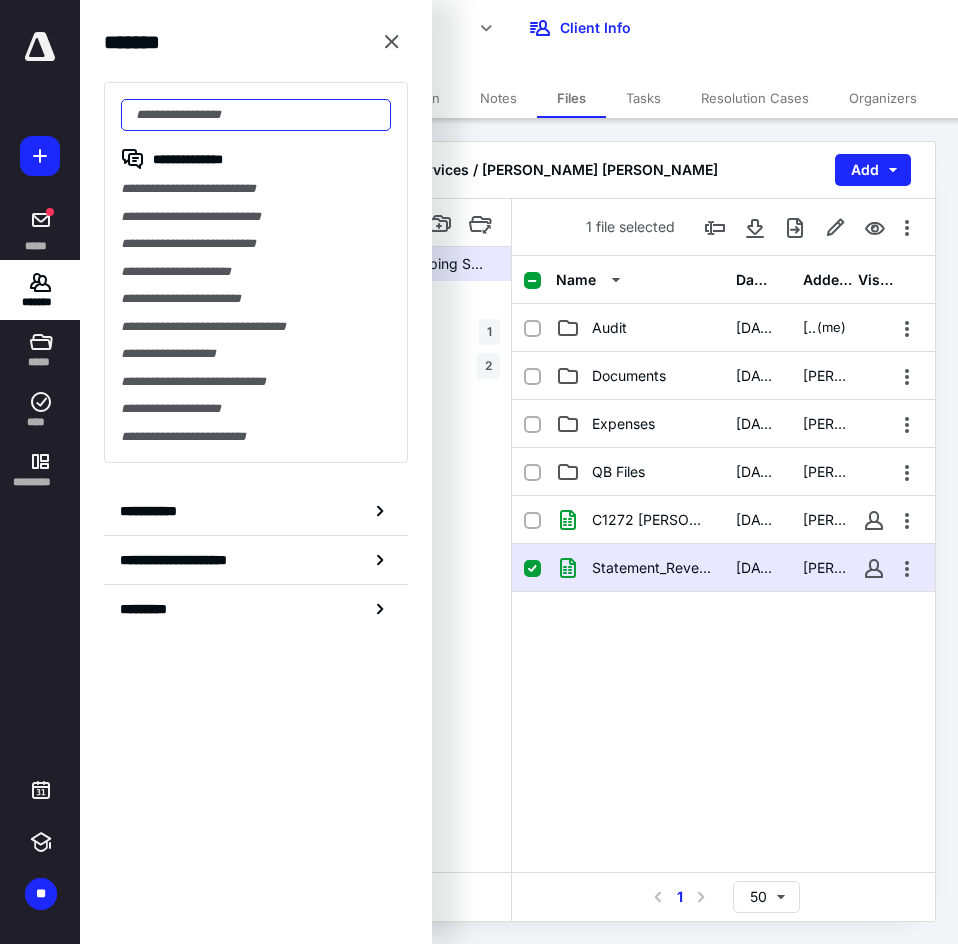 click at bounding box center (256, 115) 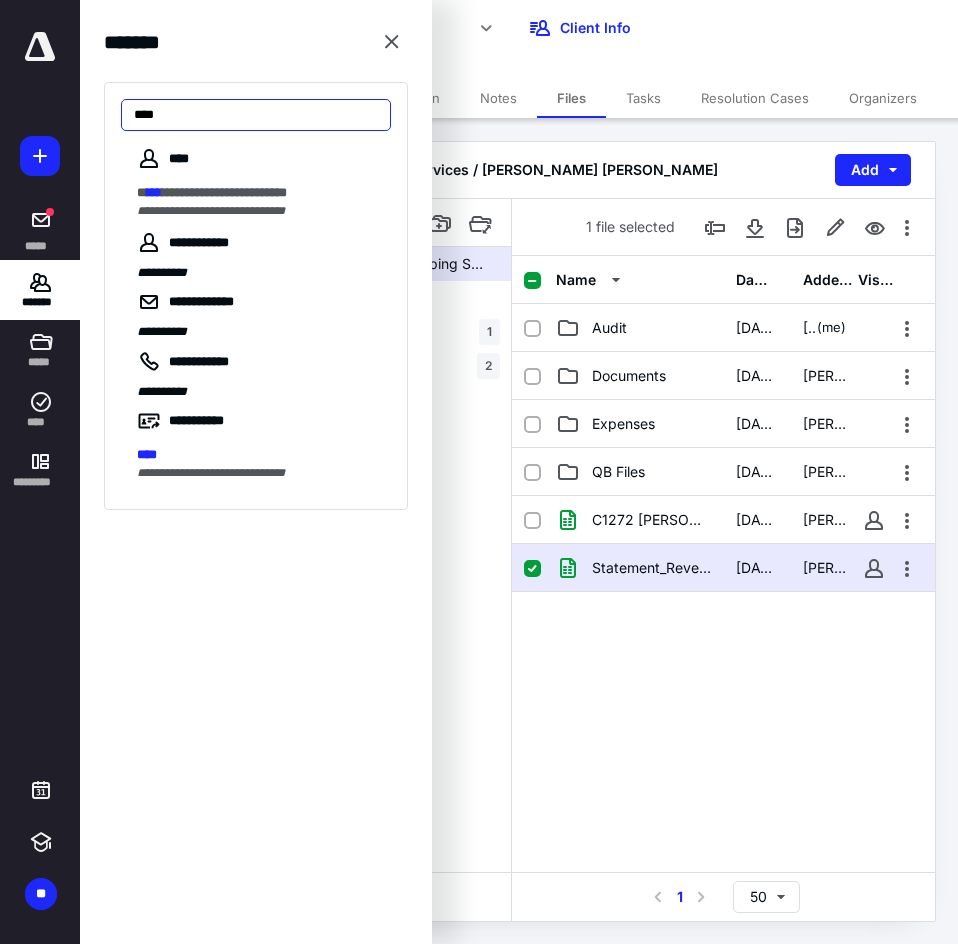 type on "****" 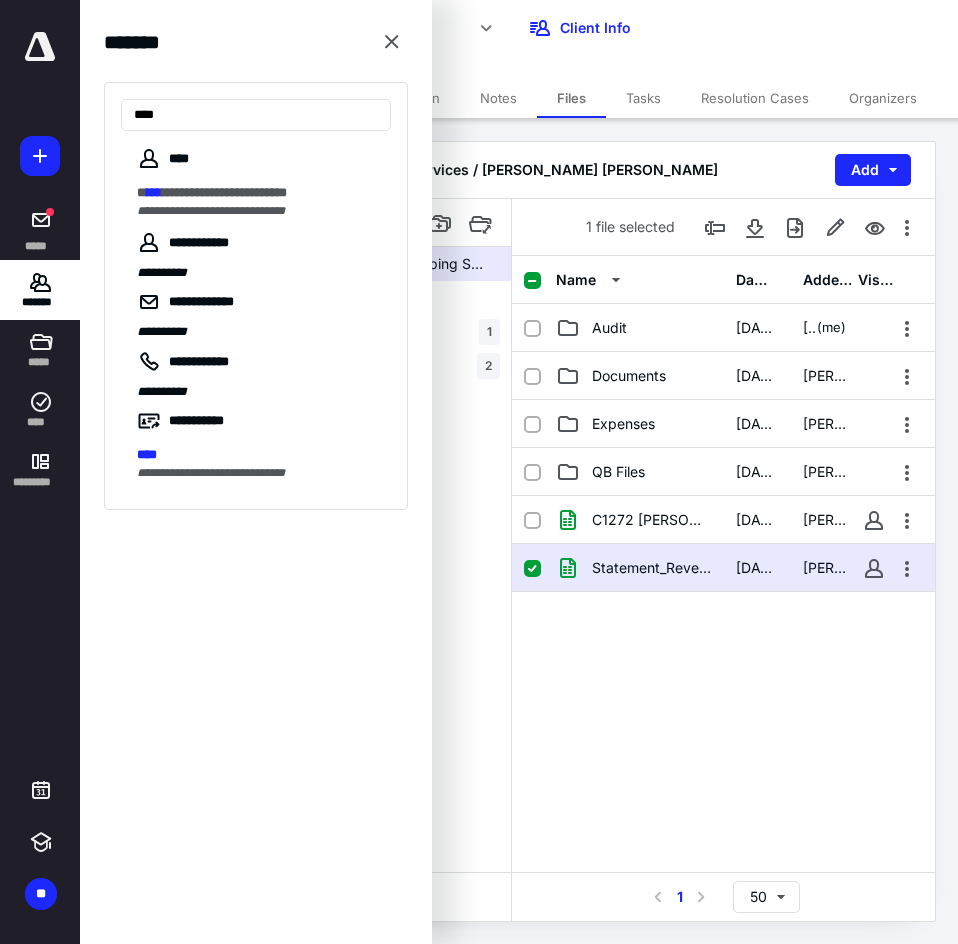 click on "**********" at bounding box center (224, 192) 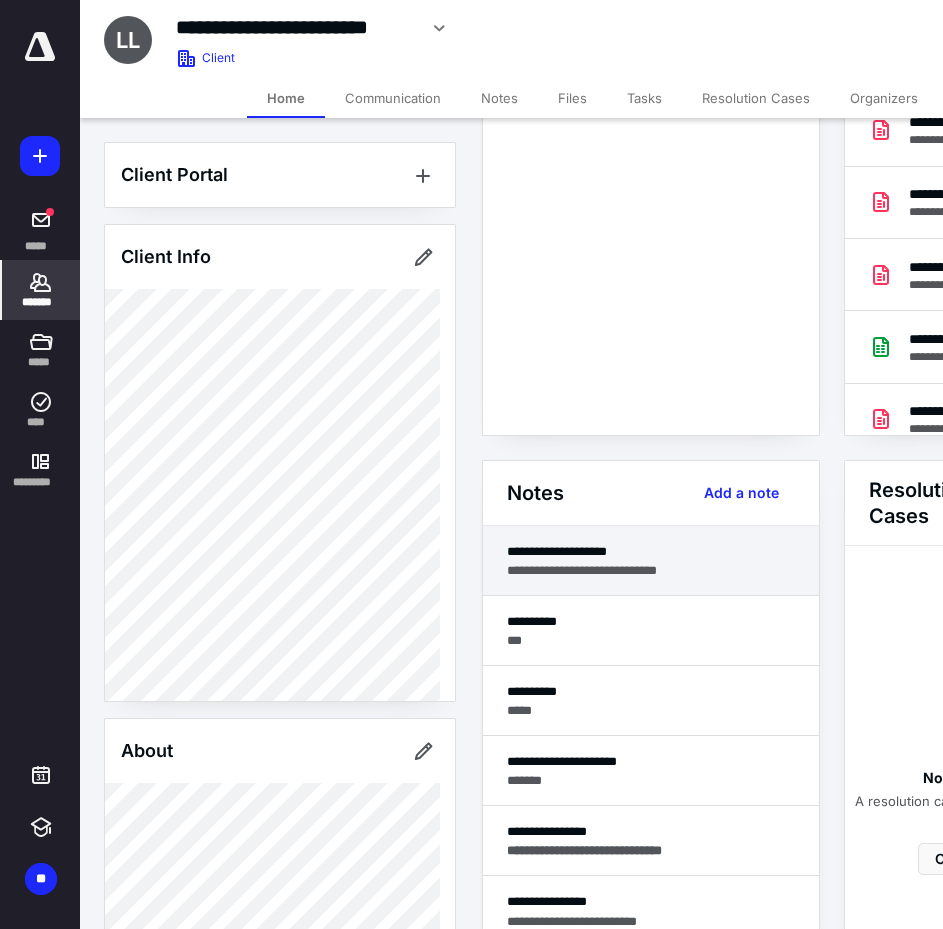 scroll, scrollTop: 300, scrollLeft: 0, axis: vertical 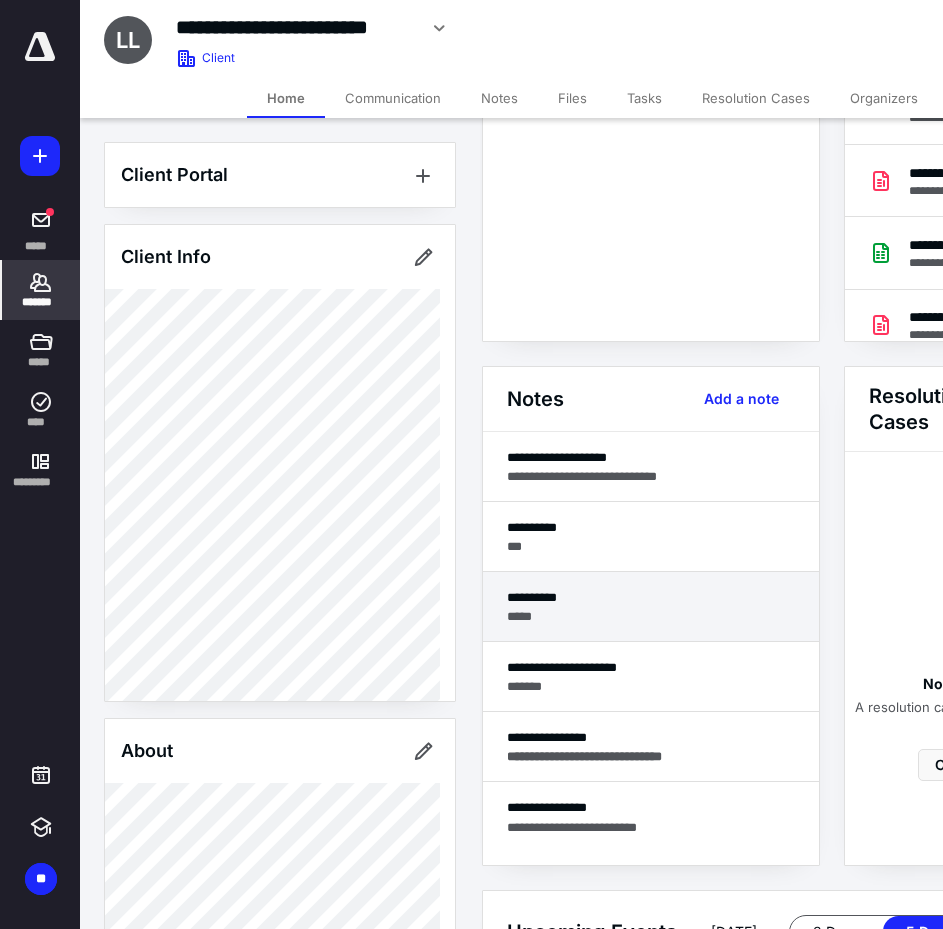 click on "*****" at bounding box center (651, 616) 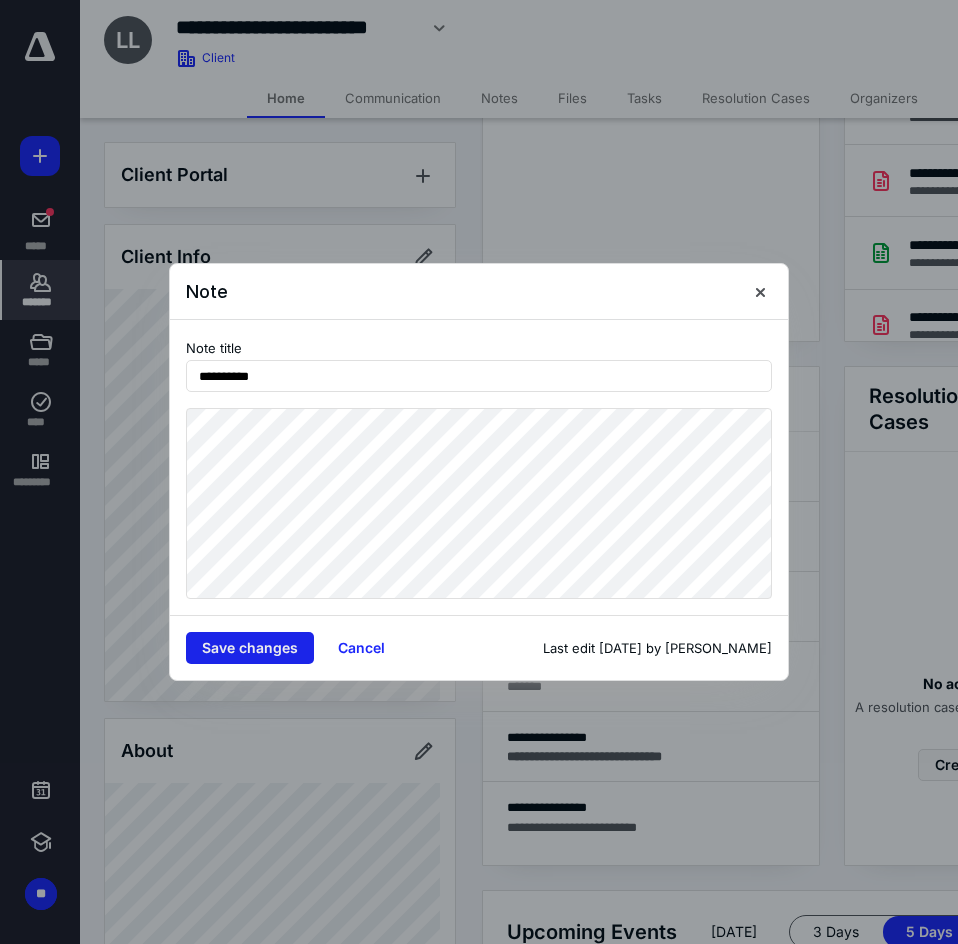 click on "Save changes" at bounding box center [250, 648] 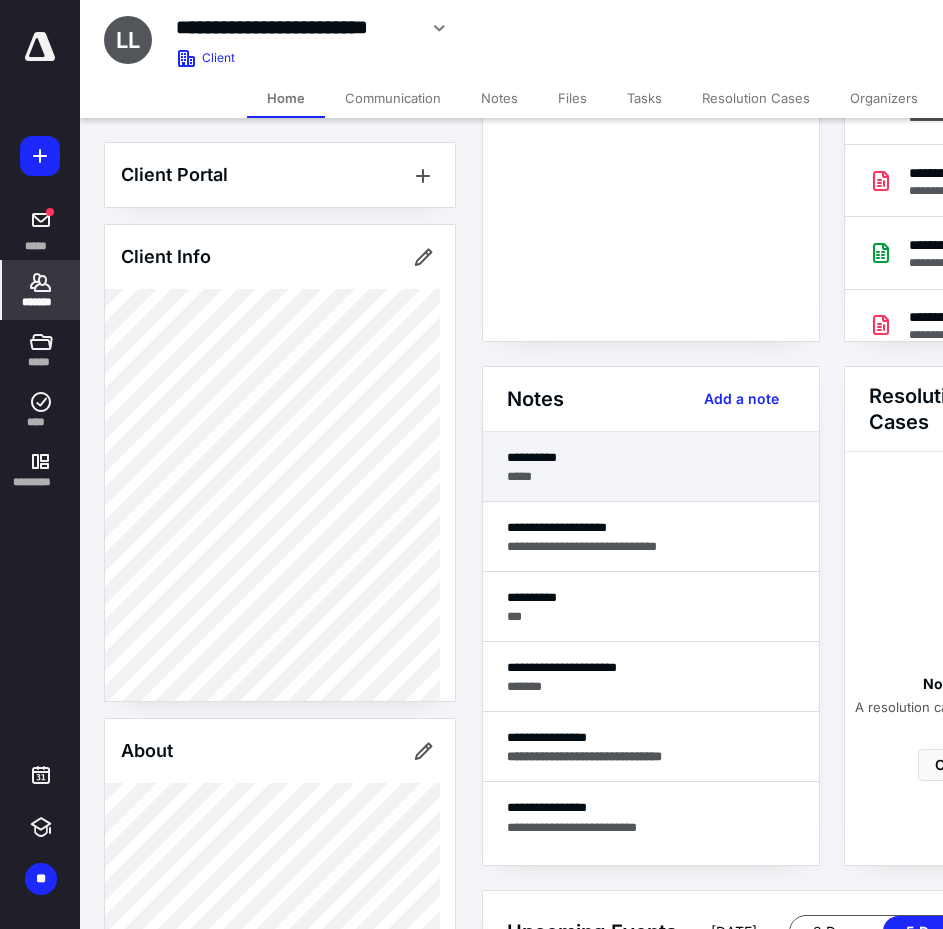 click on "*****" at bounding box center [651, 476] 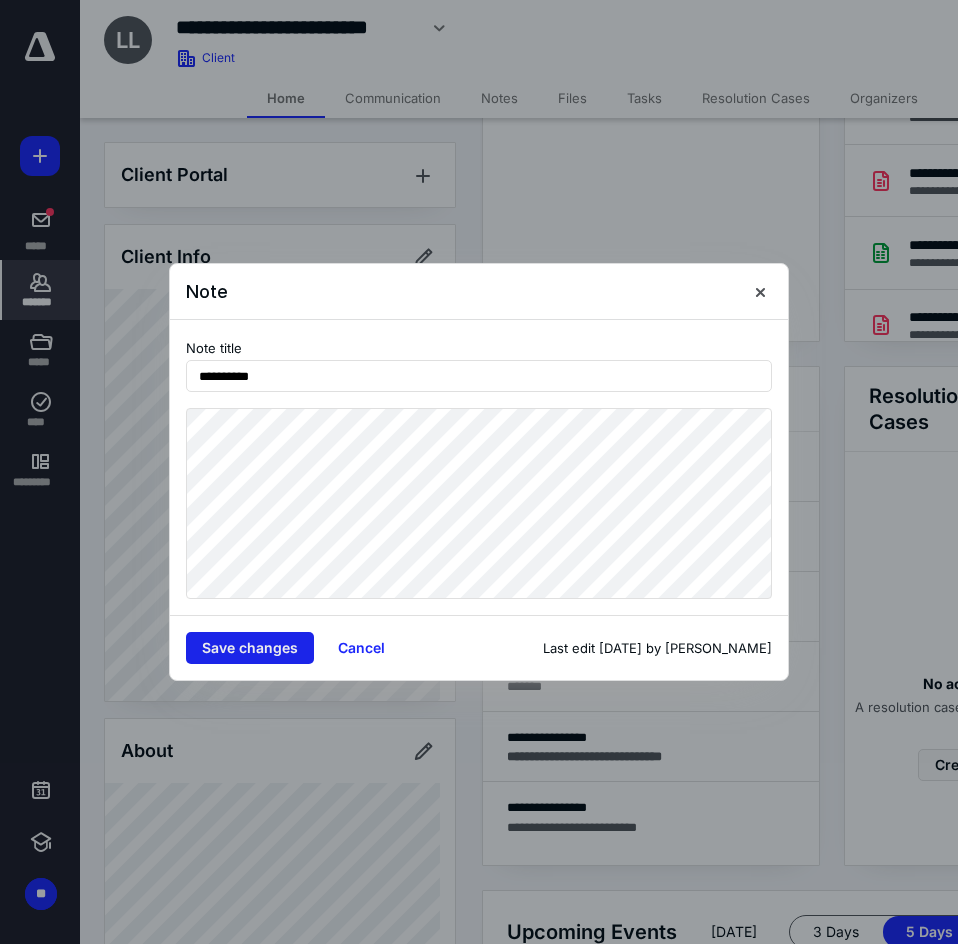 click on "Save changes" at bounding box center (250, 648) 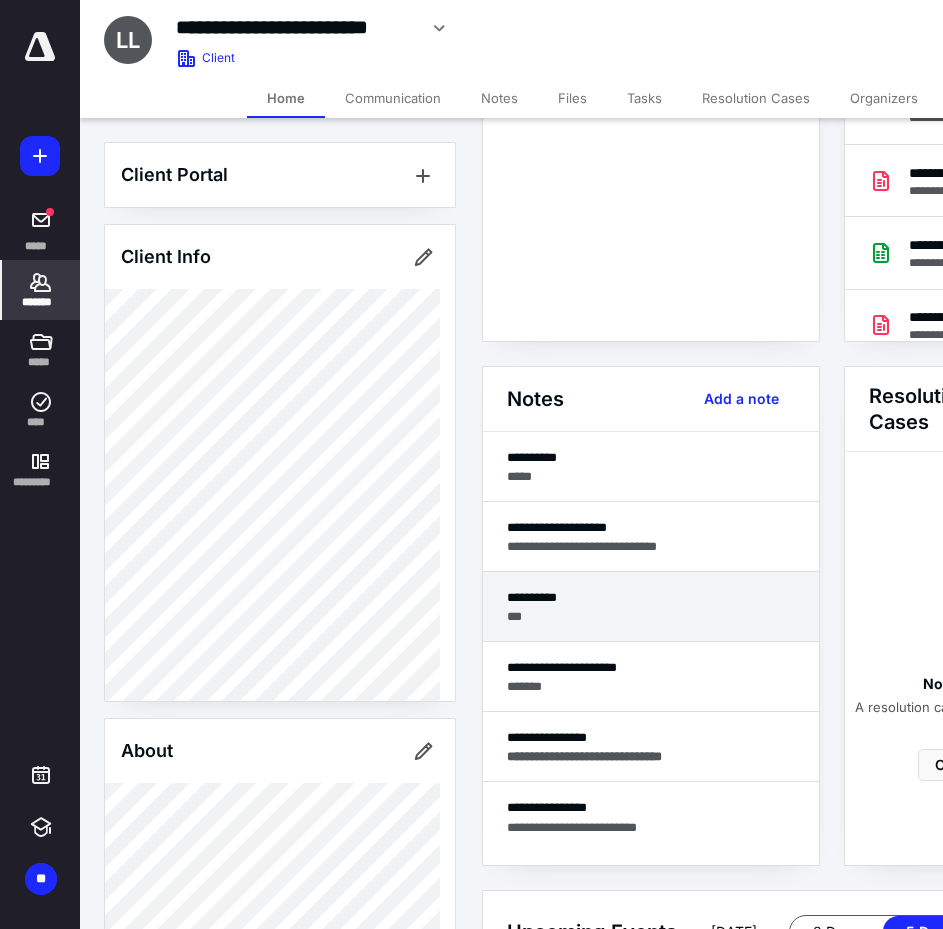 click on "***" at bounding box center [651, 616] 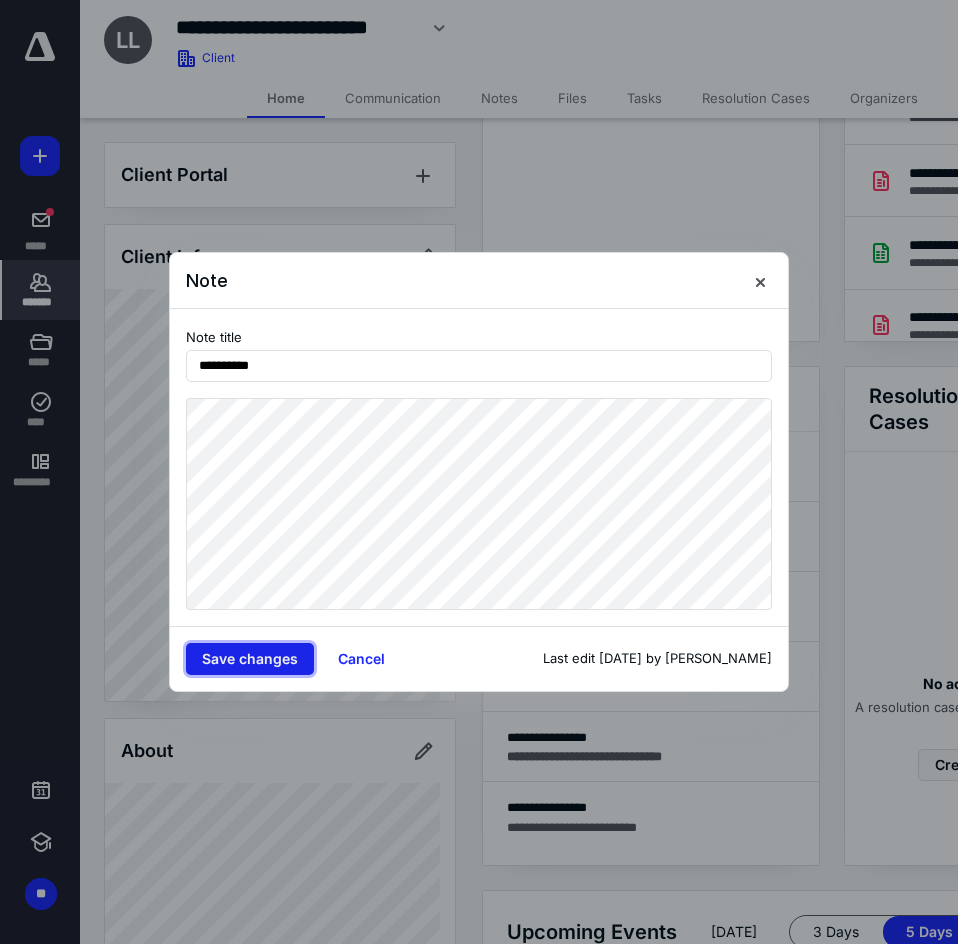 click on "Save changes" at bounding box center [250, 659] 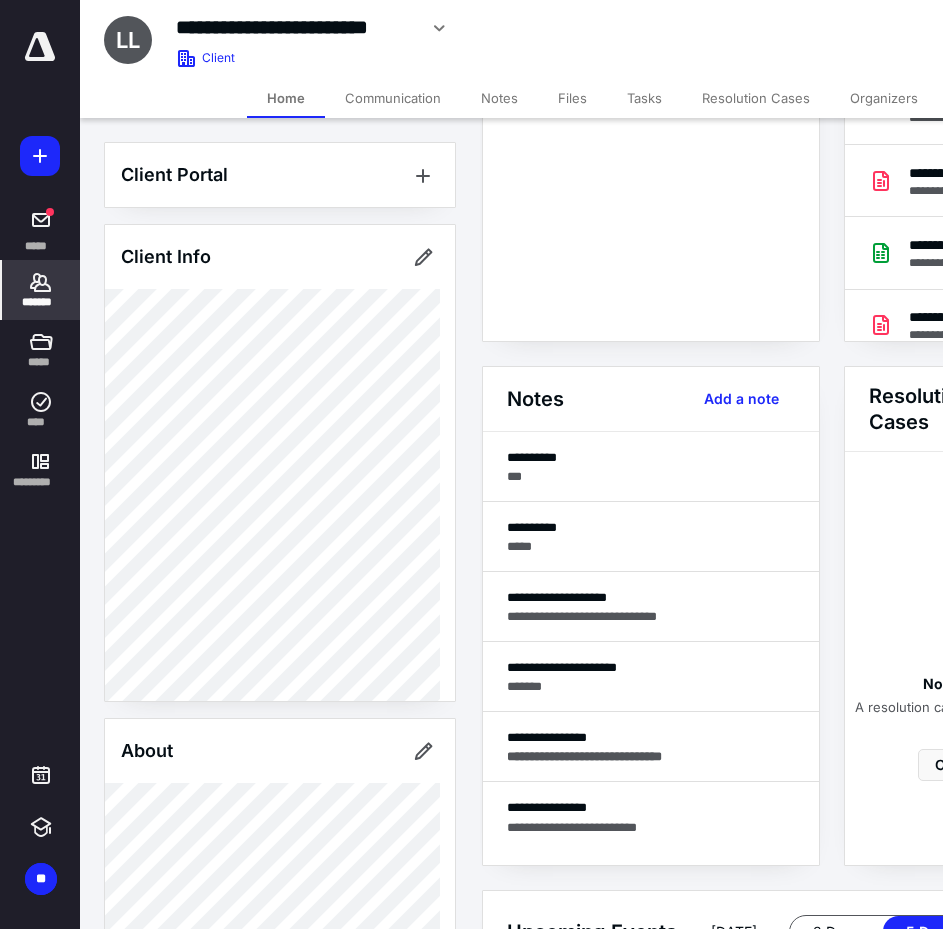 click on "Notes" at bounding box center [499, 98] 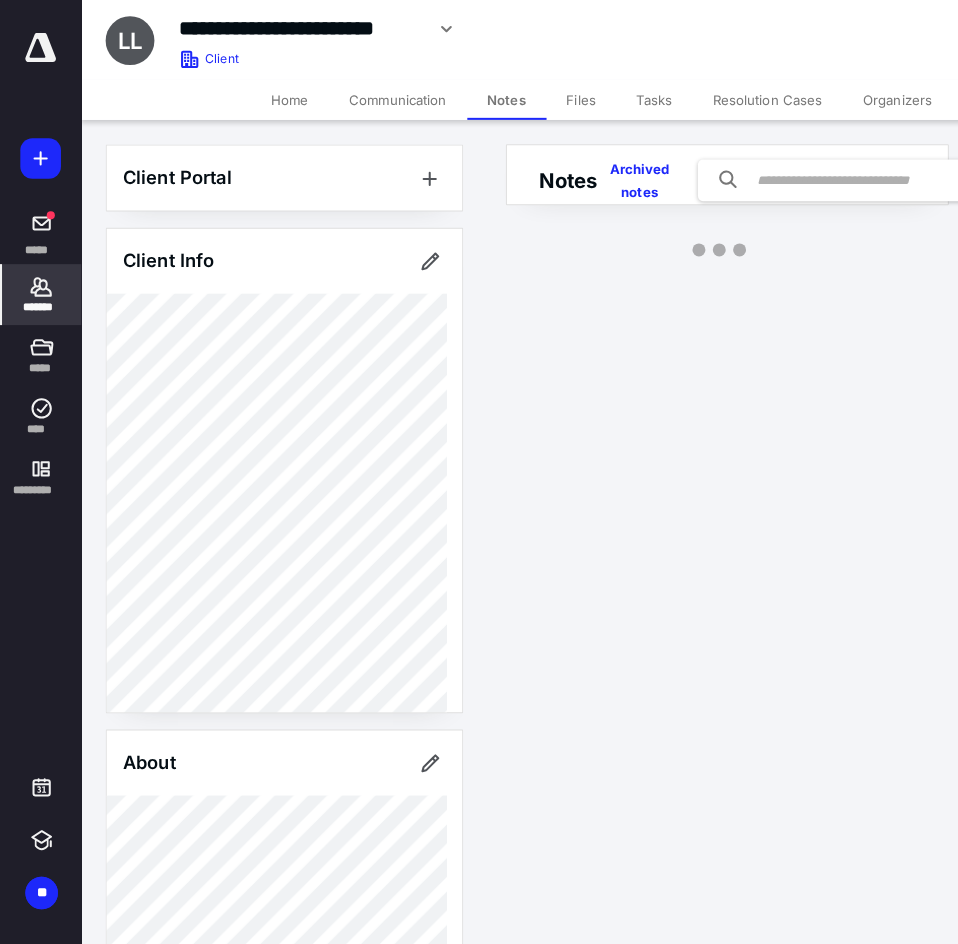 scroll, scrollTop: 0, scrollLeft: 0, axis: both 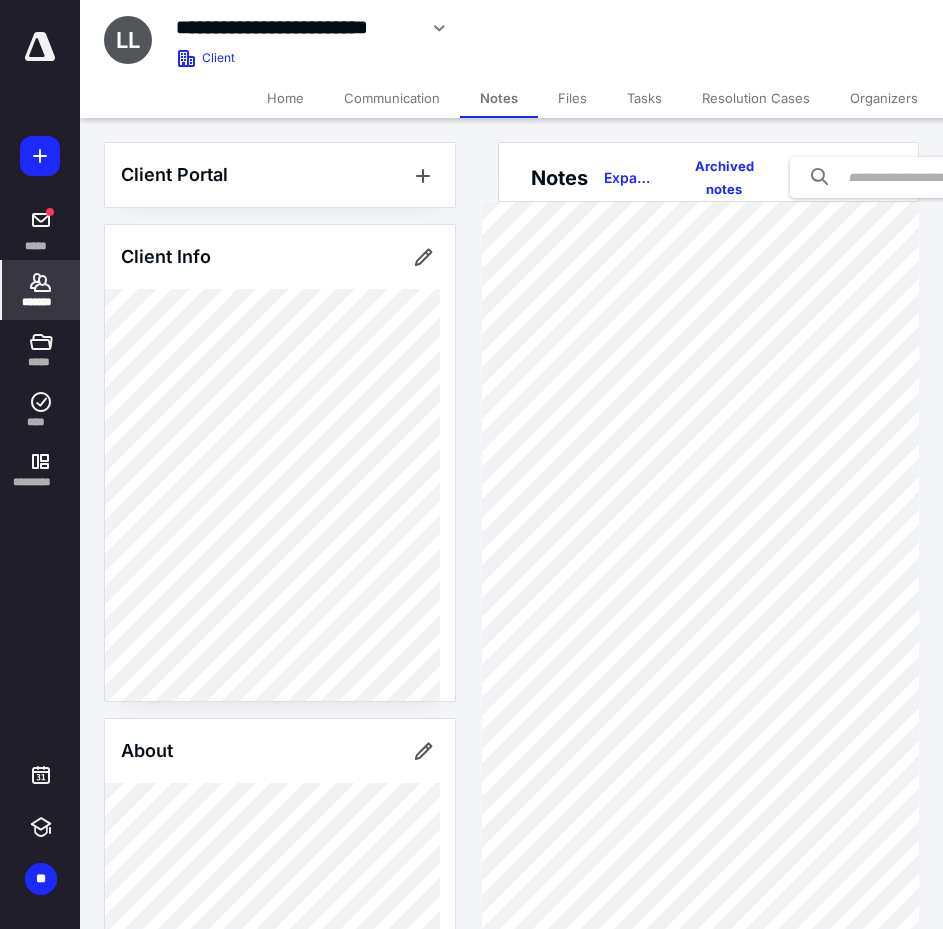 click on "Files" at bounding box center [572, 98] 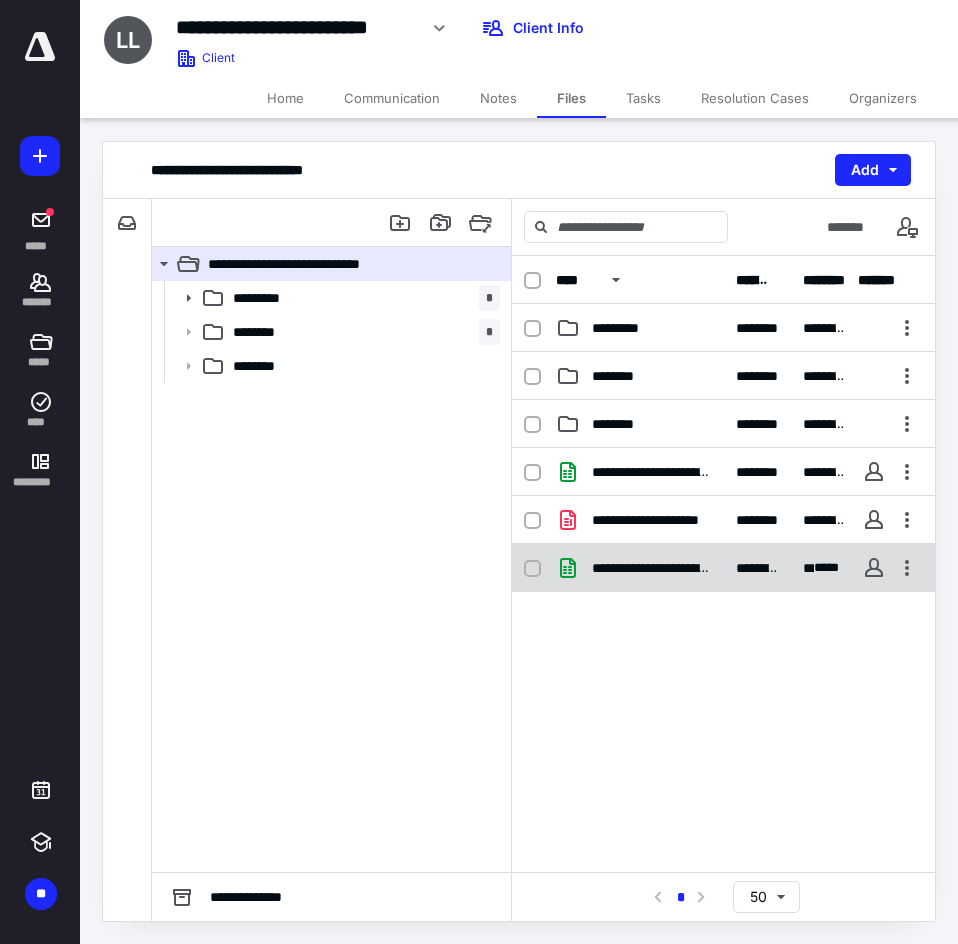 click on "**********" at bounding box center (723, 568) 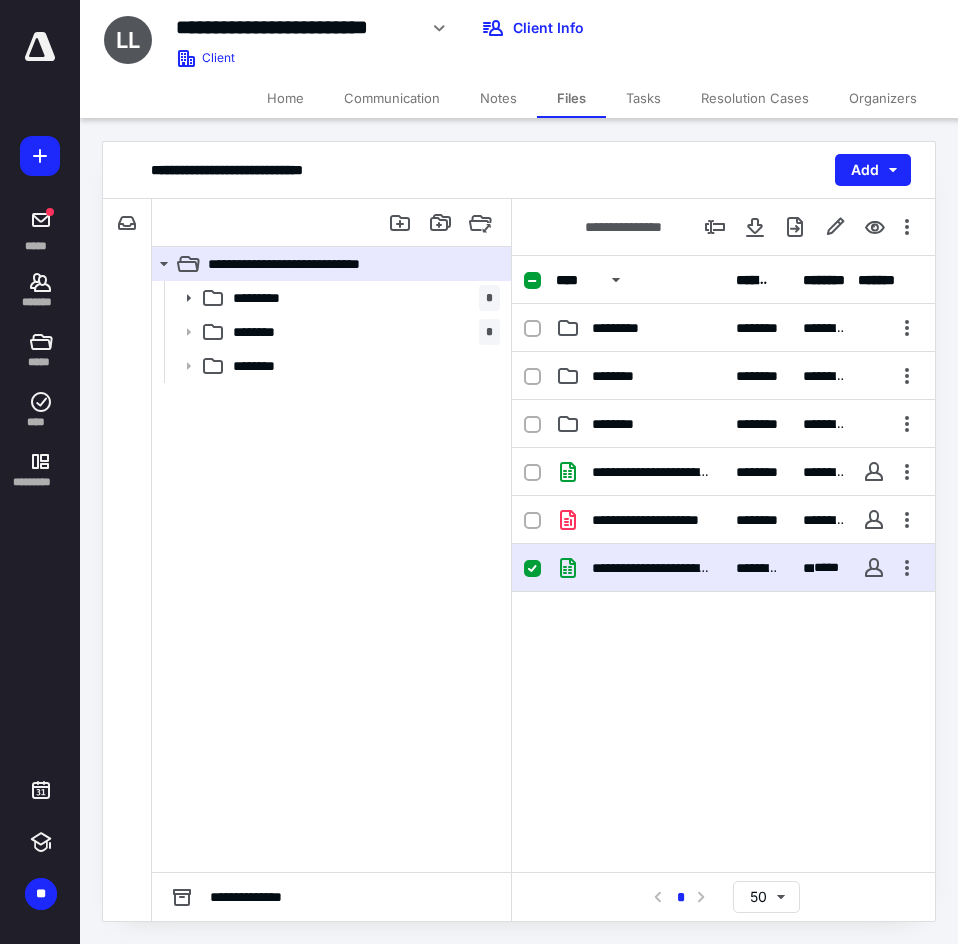 click on "**********" at bounding box center [723, 568] 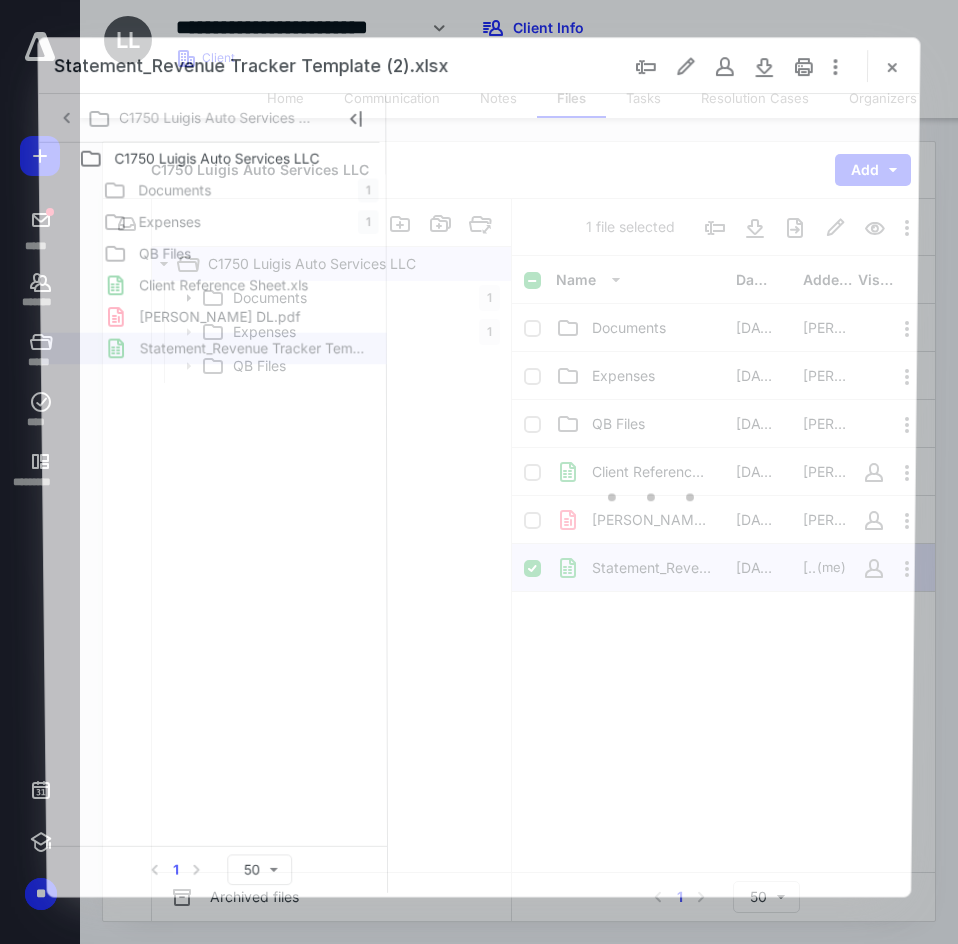 scroll, scrollTop: 0, scrollLeft: 0, axis: both 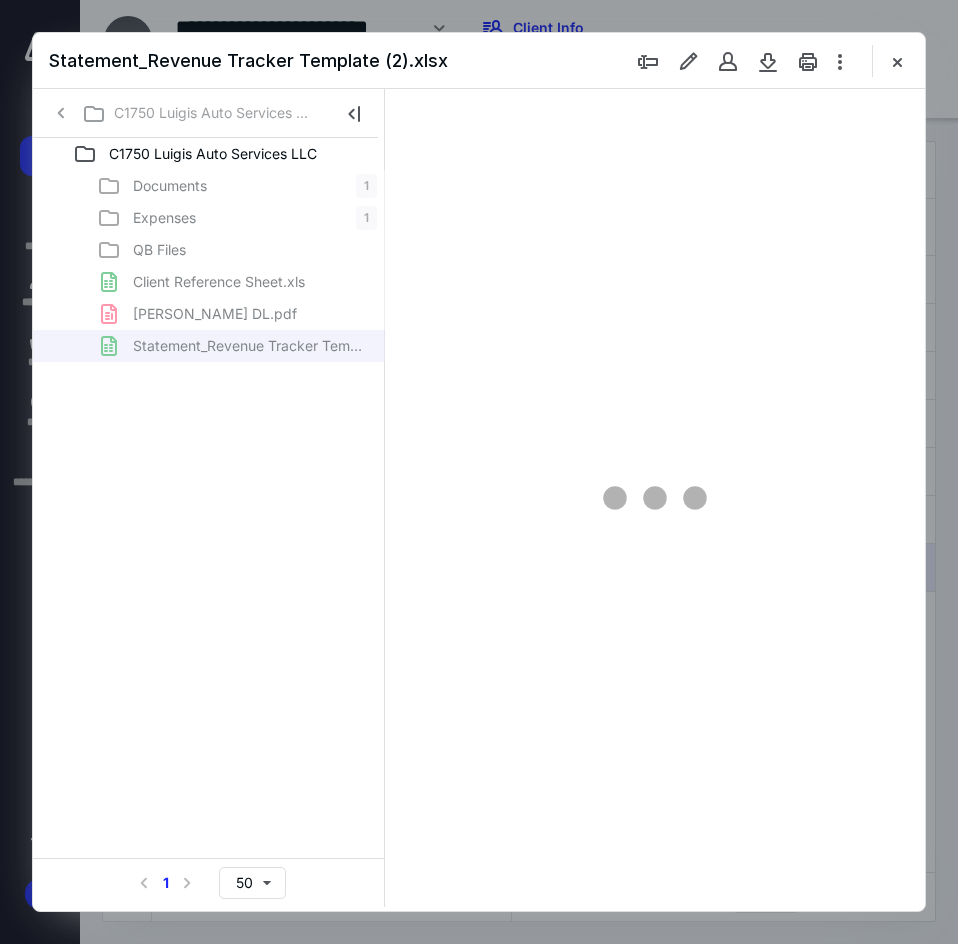 type on "*" 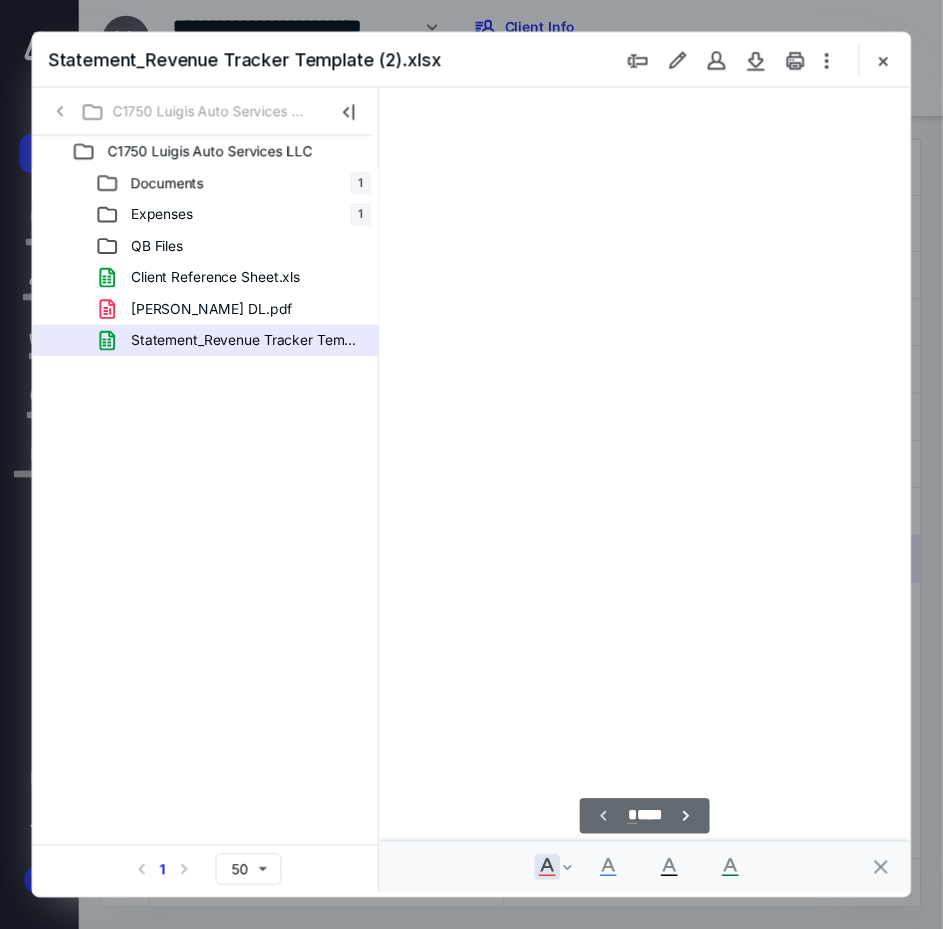 scroll, scrollTop: 107, scrollLeft: 201, axis: both 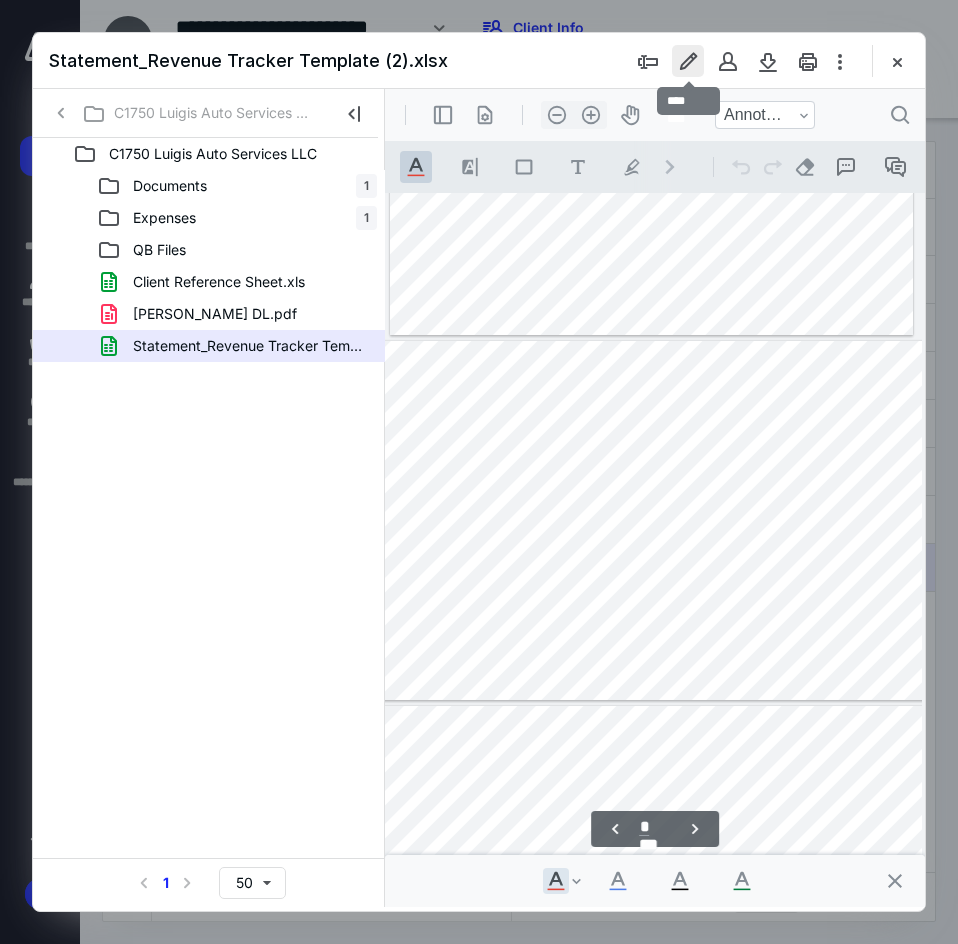 click at bounding box center (688, 61) 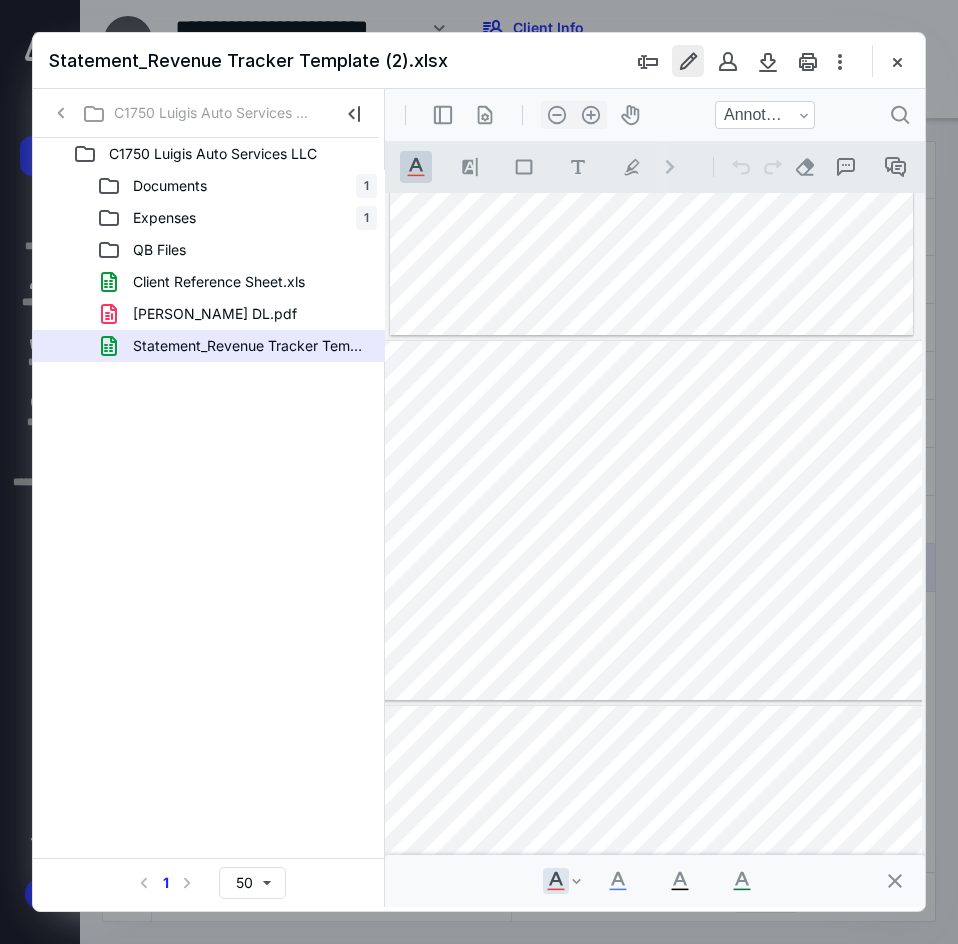 click at bounding box center [688, 61] 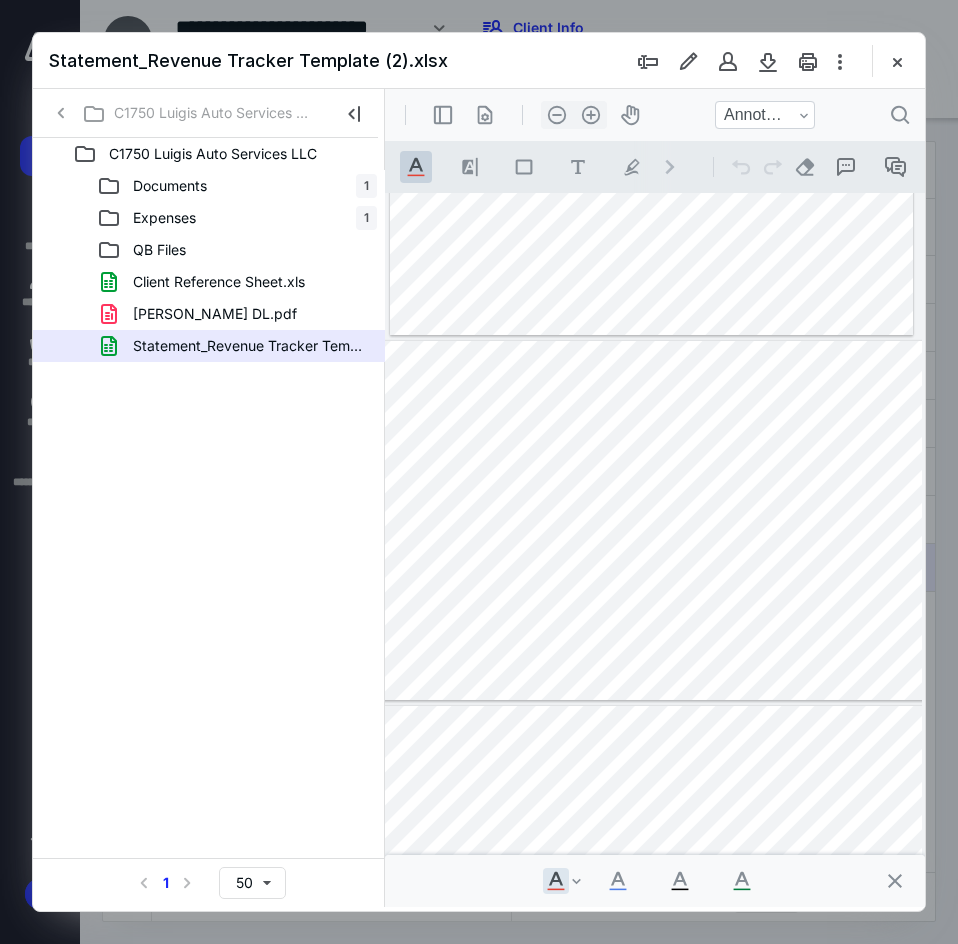 click at bounding box center (897, 61) 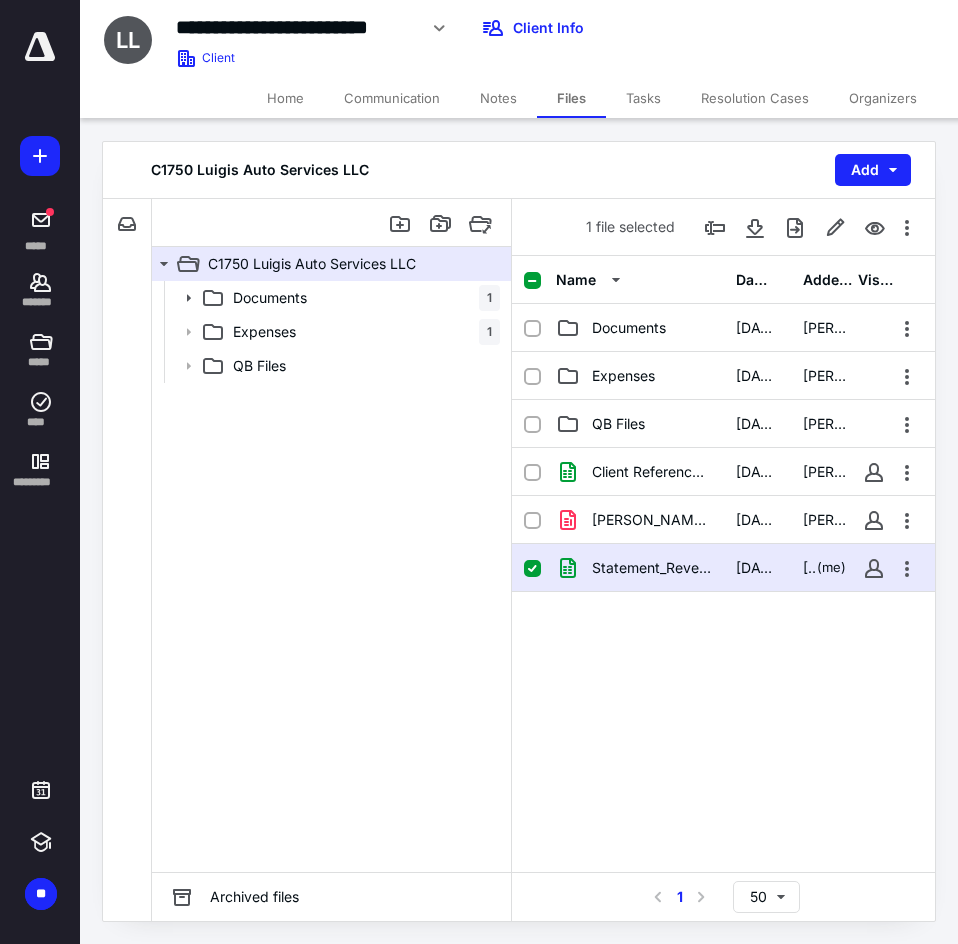 click on "Home" at bounding box center [285, 98] 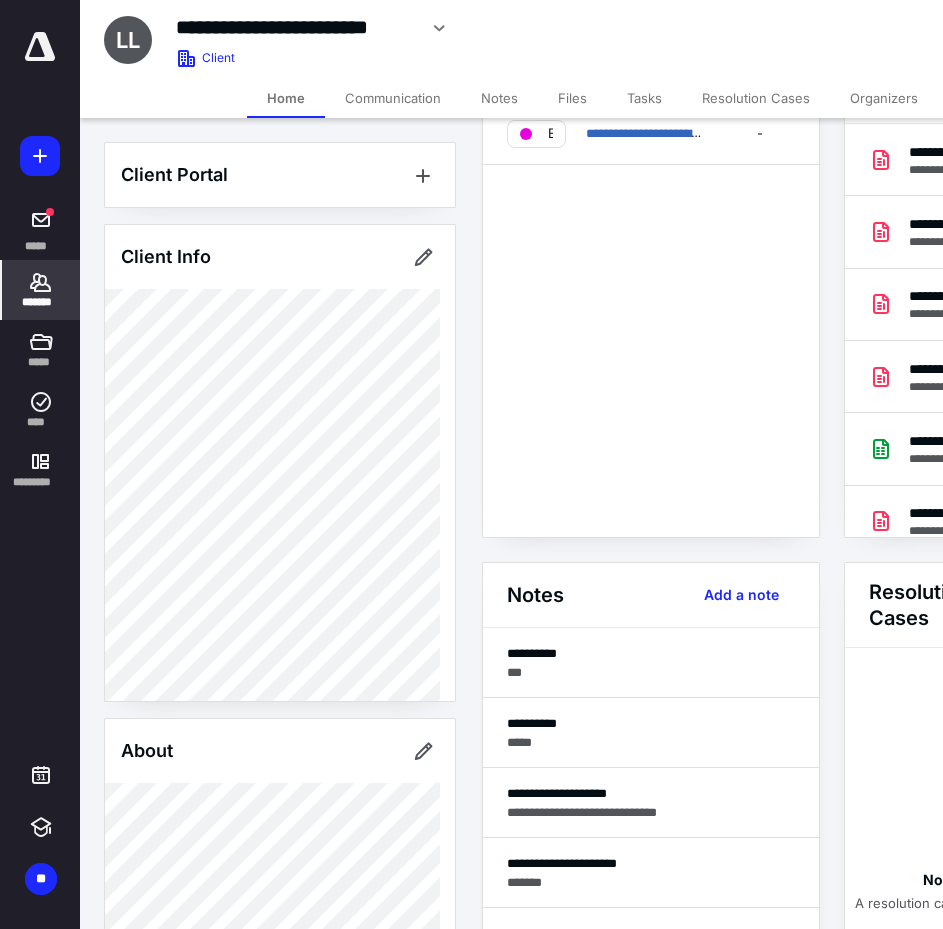 scroll, scrollTop: 200, scrollLeft: 0, axis: vertical 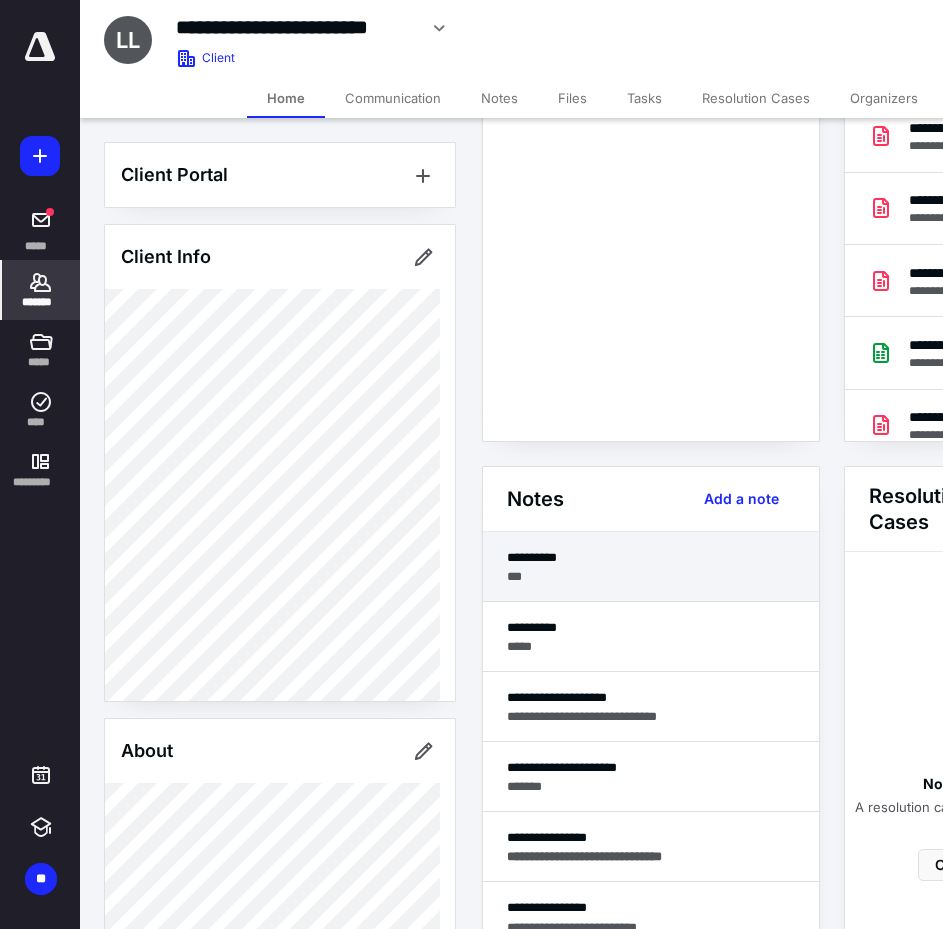 click on "***" at bounding box center (651, 576) 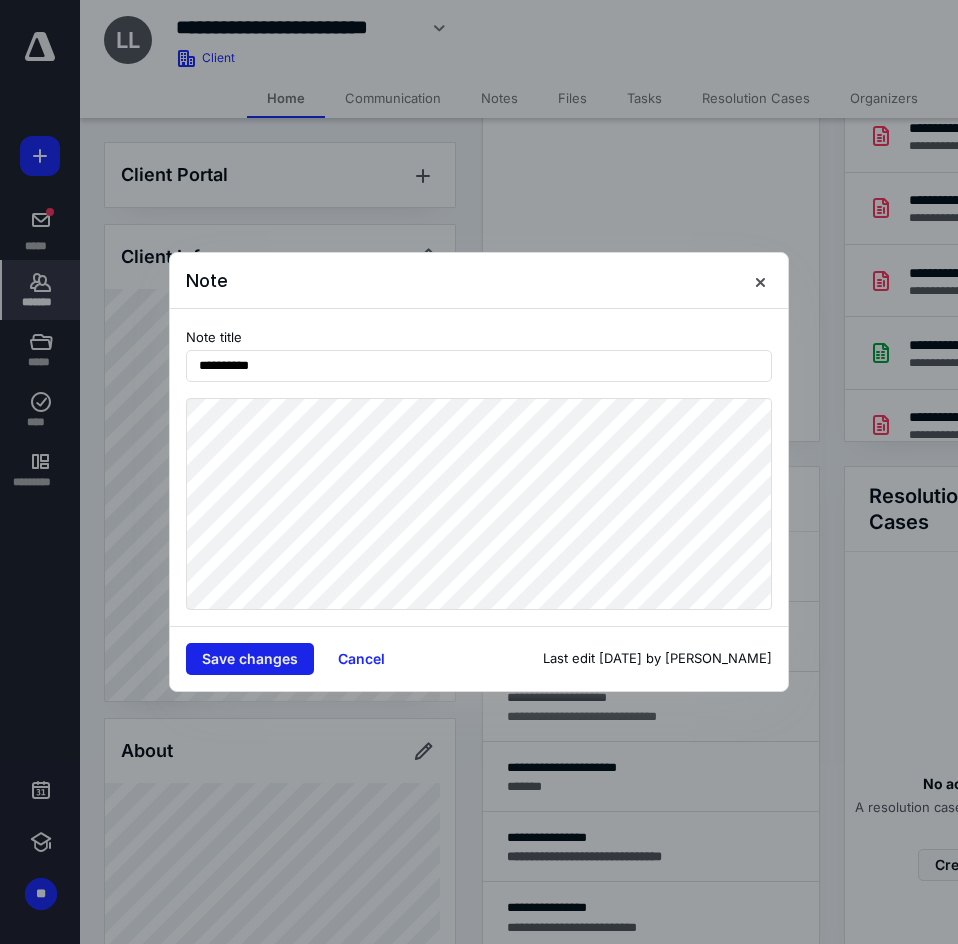 click on "Save changes" at bounding box center [250, 659] 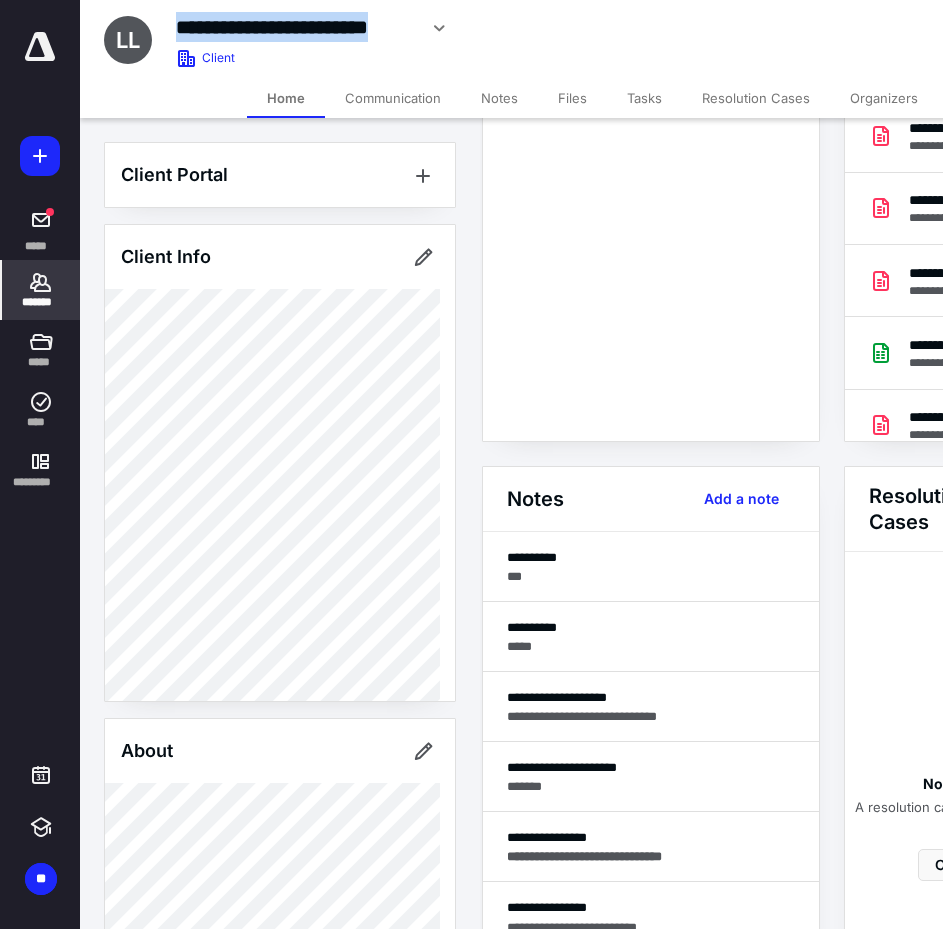 drag, startPoint x: 414, startPoint y: 25, endPoint x: 172, endPoint y: 26, distance: 242.00206 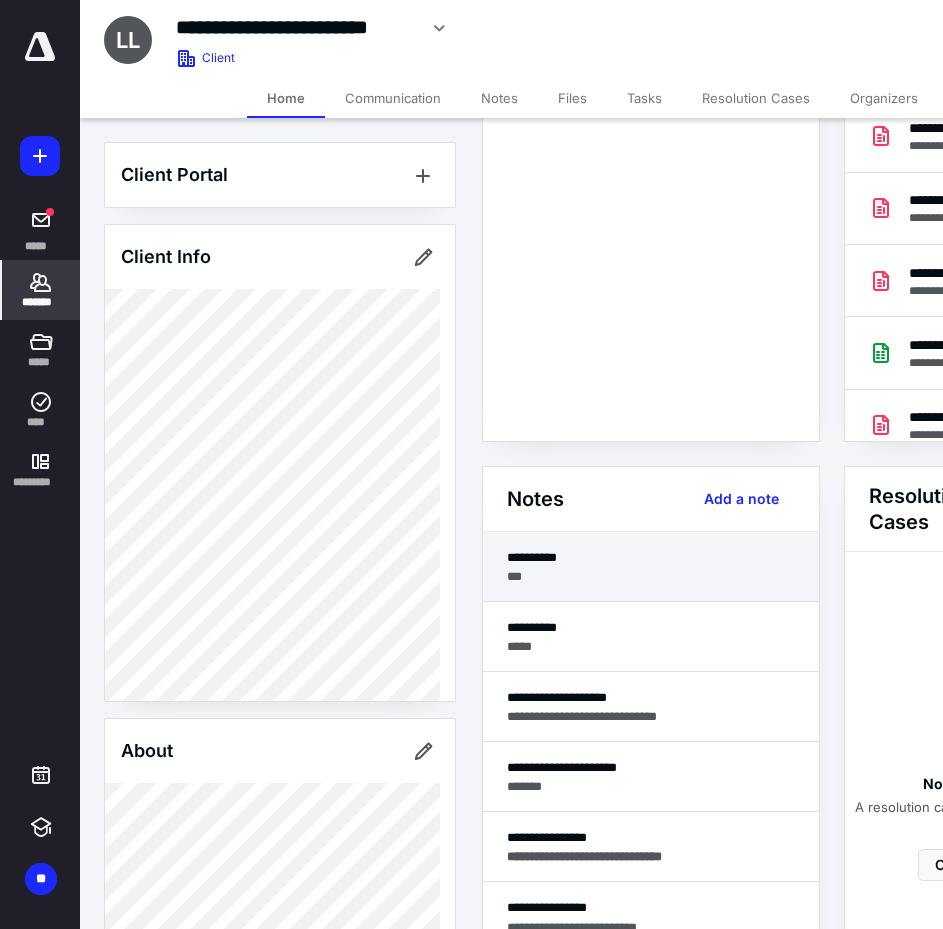 click on "***" at bounding box center [651, 576] 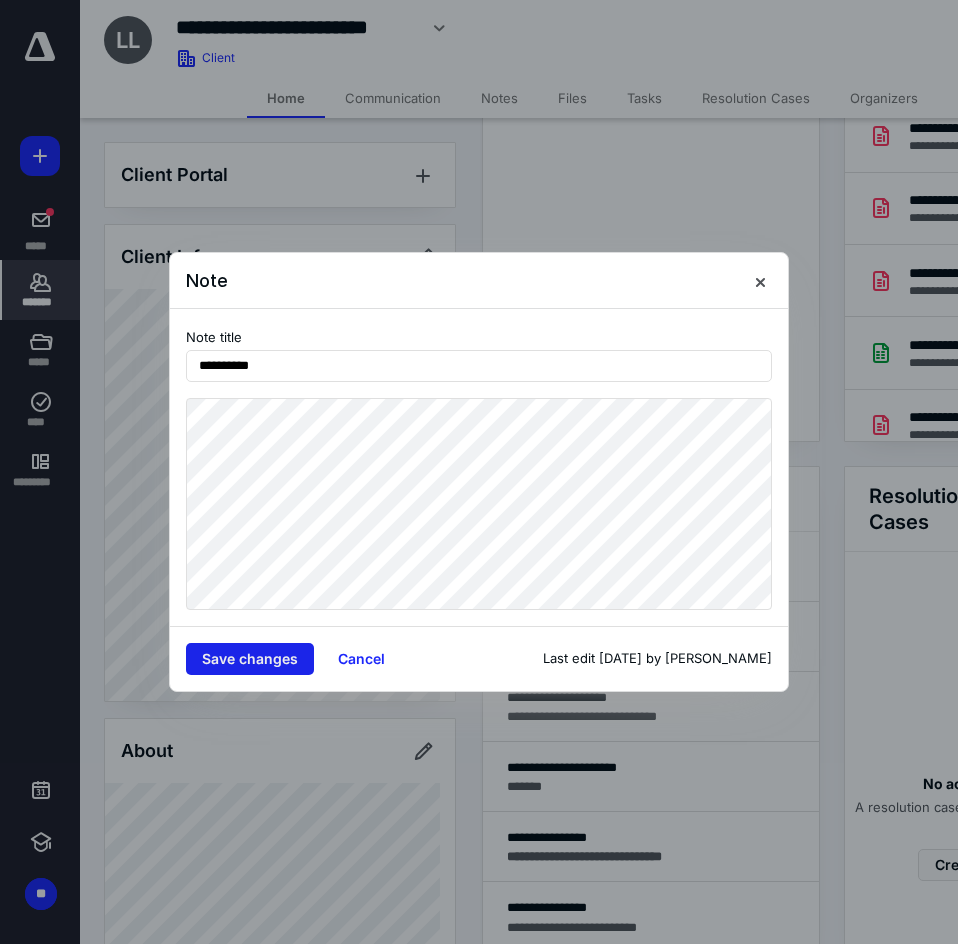 click on "Save changes" at bounding box center (250, 659) 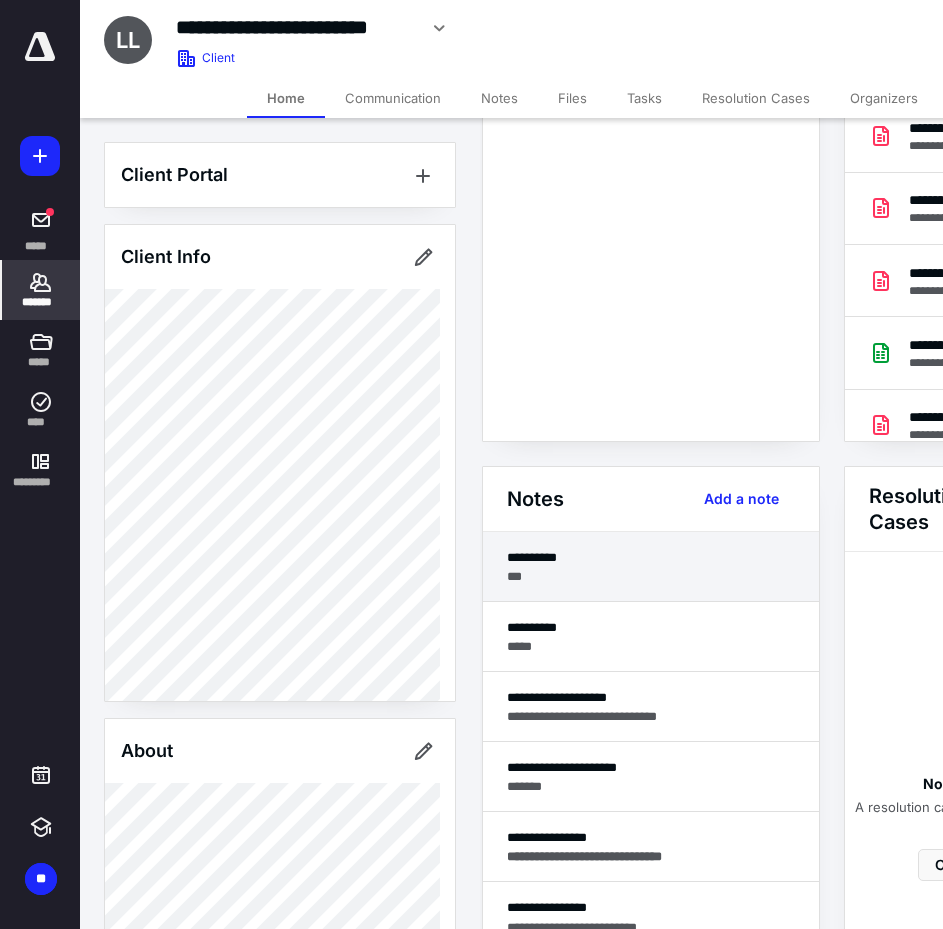 click on "***" at bounding box center [651, 576] 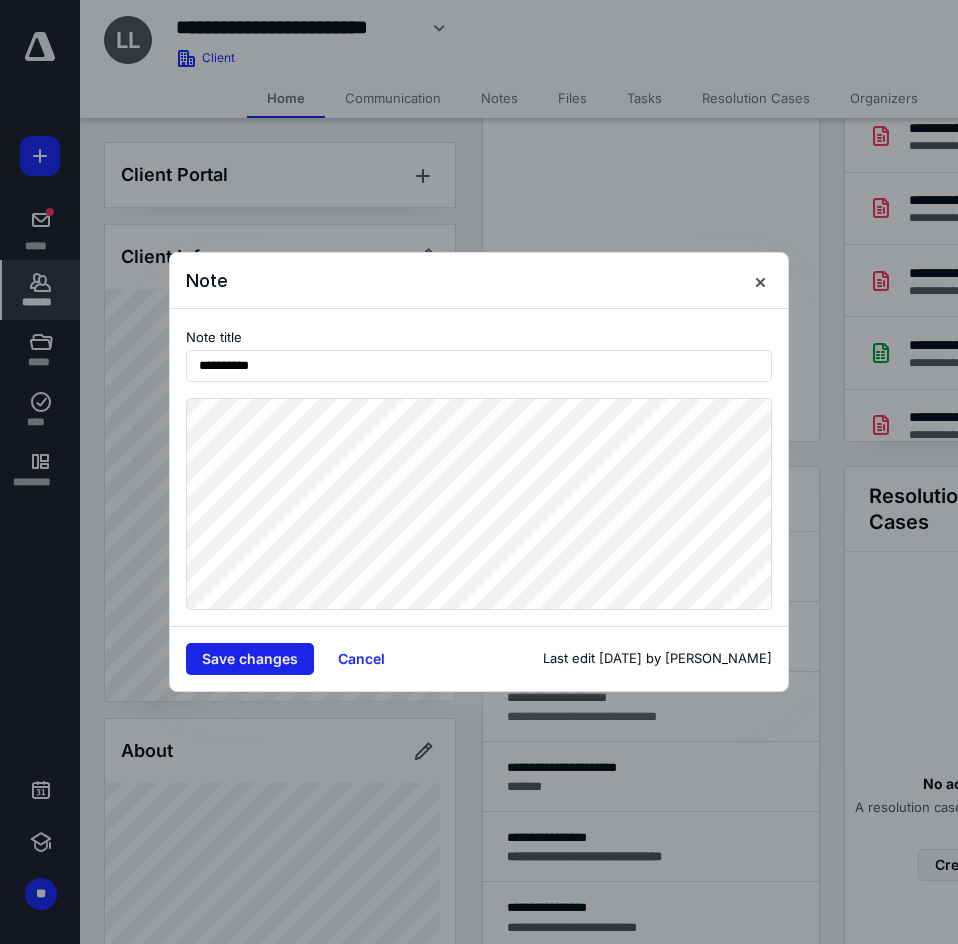 click on "Save changes" at bounding box center (250, 659) 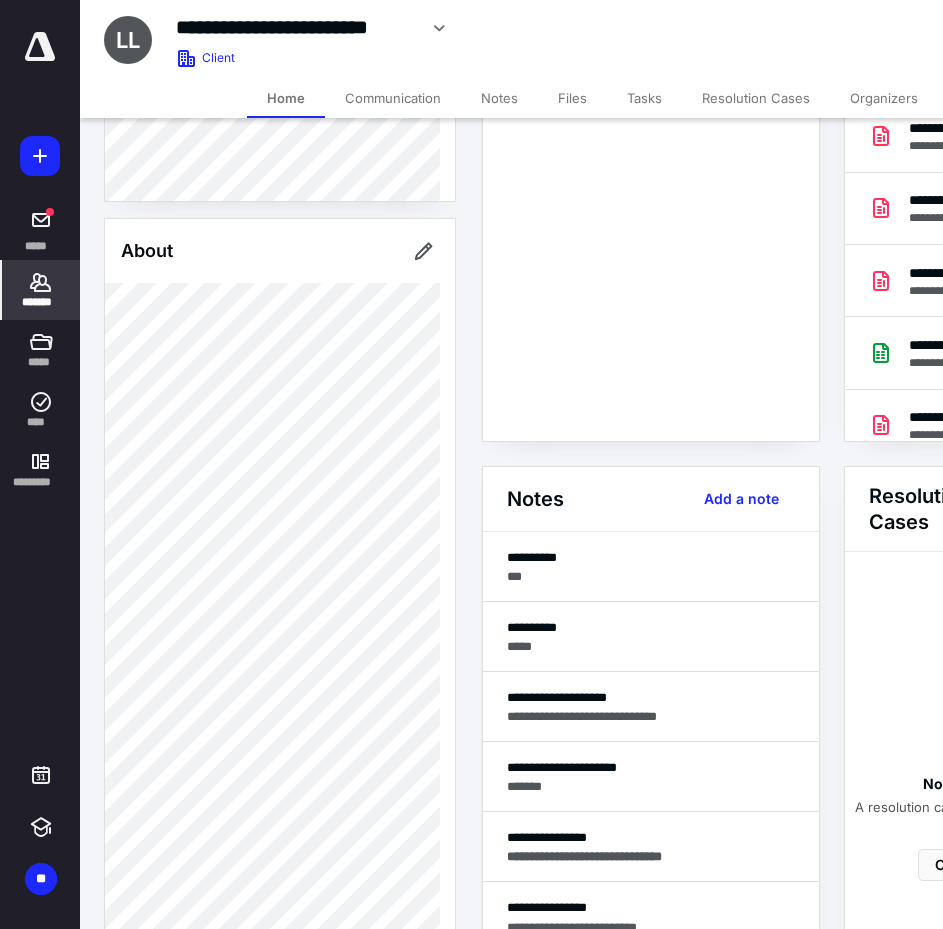 scroll, scrollTop: 600, scrollLeft: 0, axis: vertical 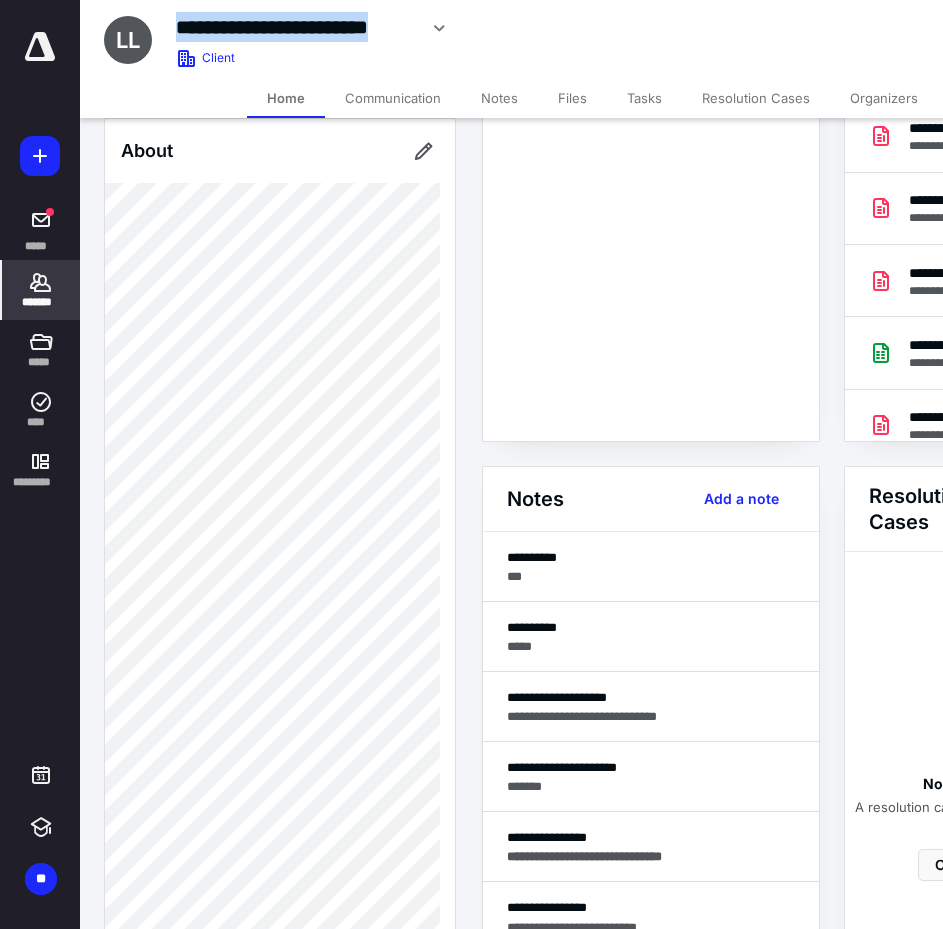 click on "**********" at bounding box center (462, 28) 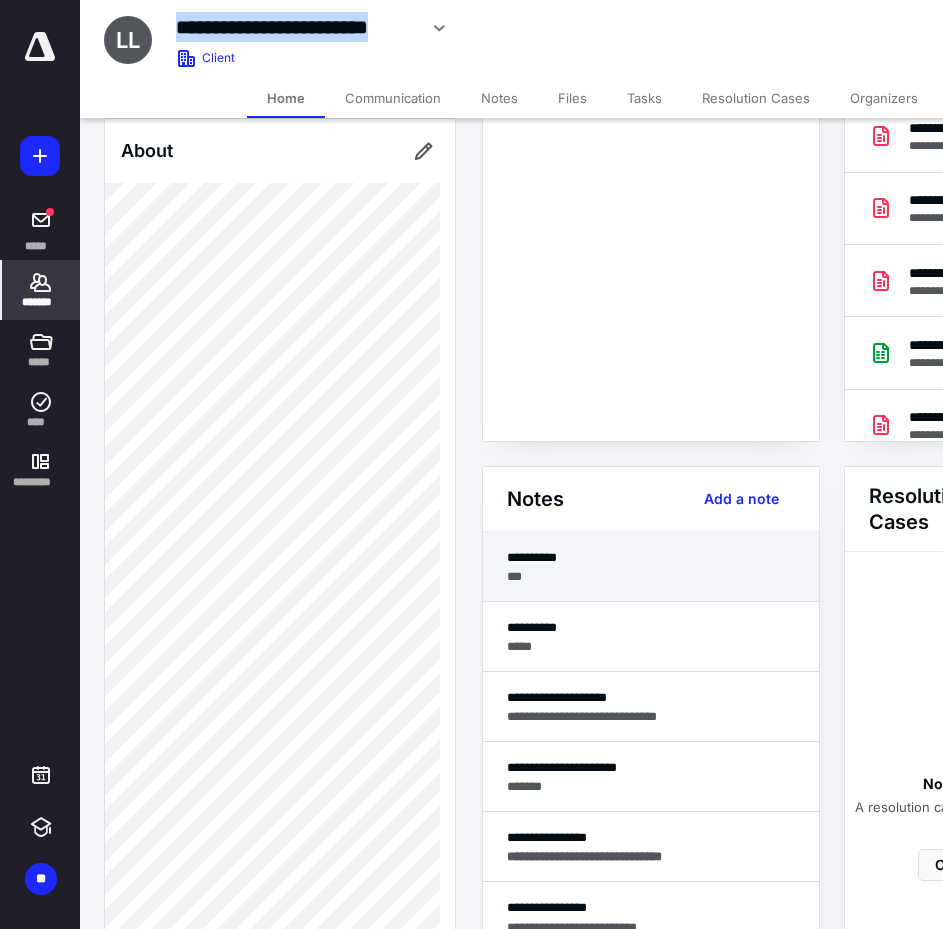 click on "***" at bounding box center [651, 576] 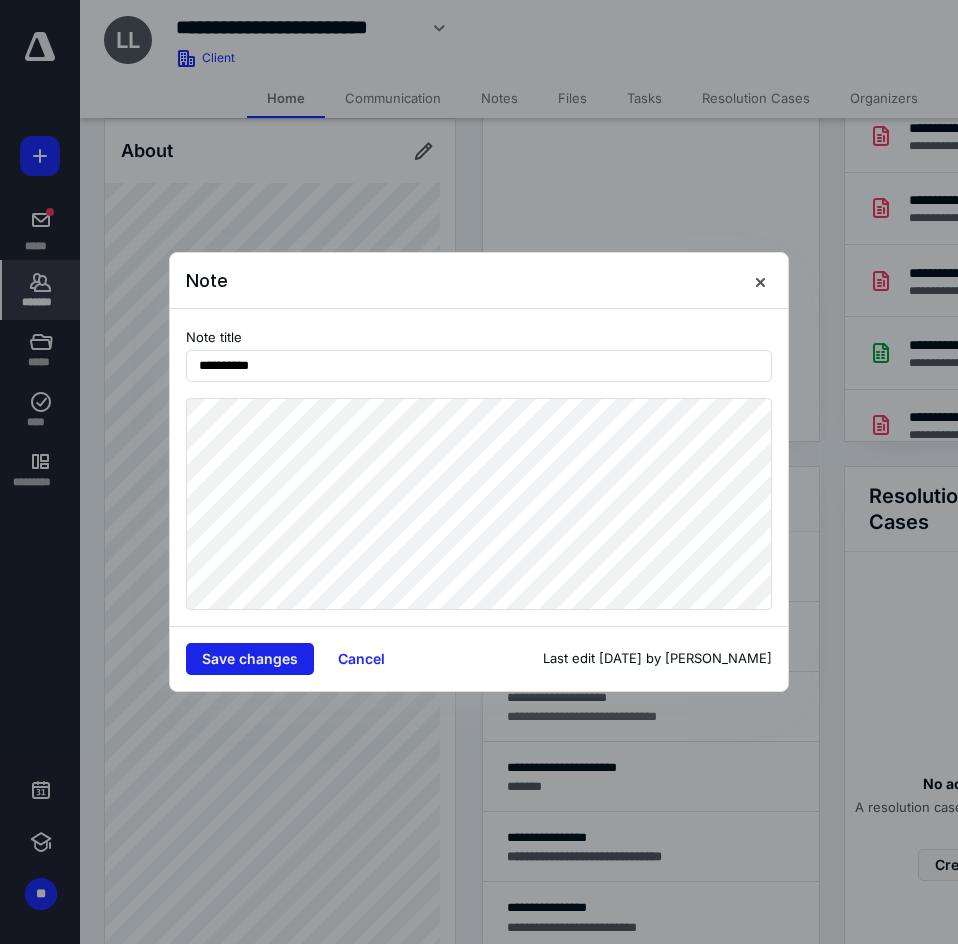 click on "Save changes" at bounding box center (250, 659) 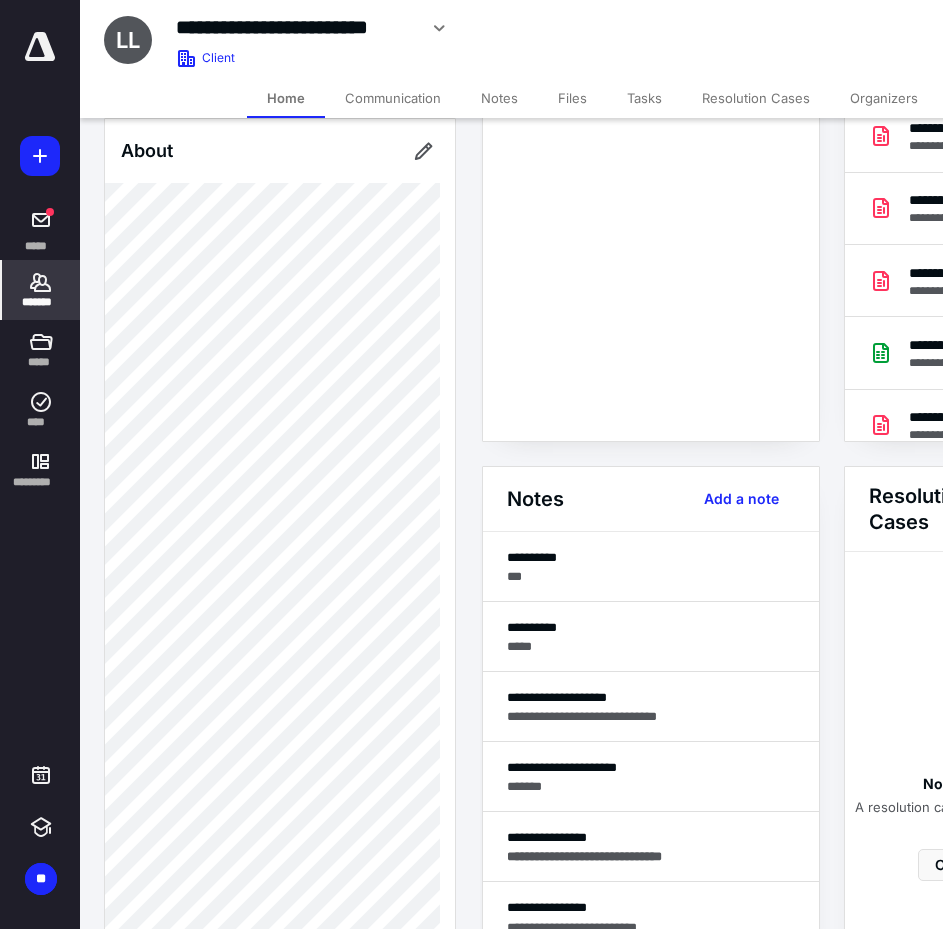 click 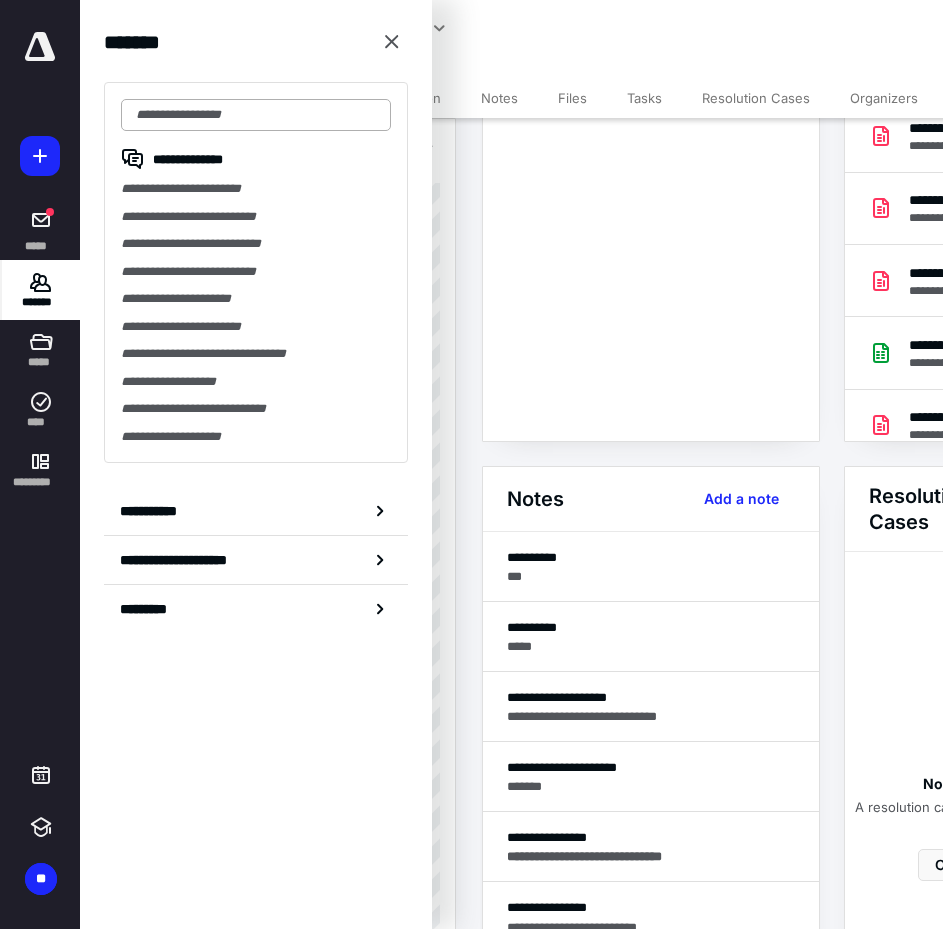 click at bounding box center [256, 115] 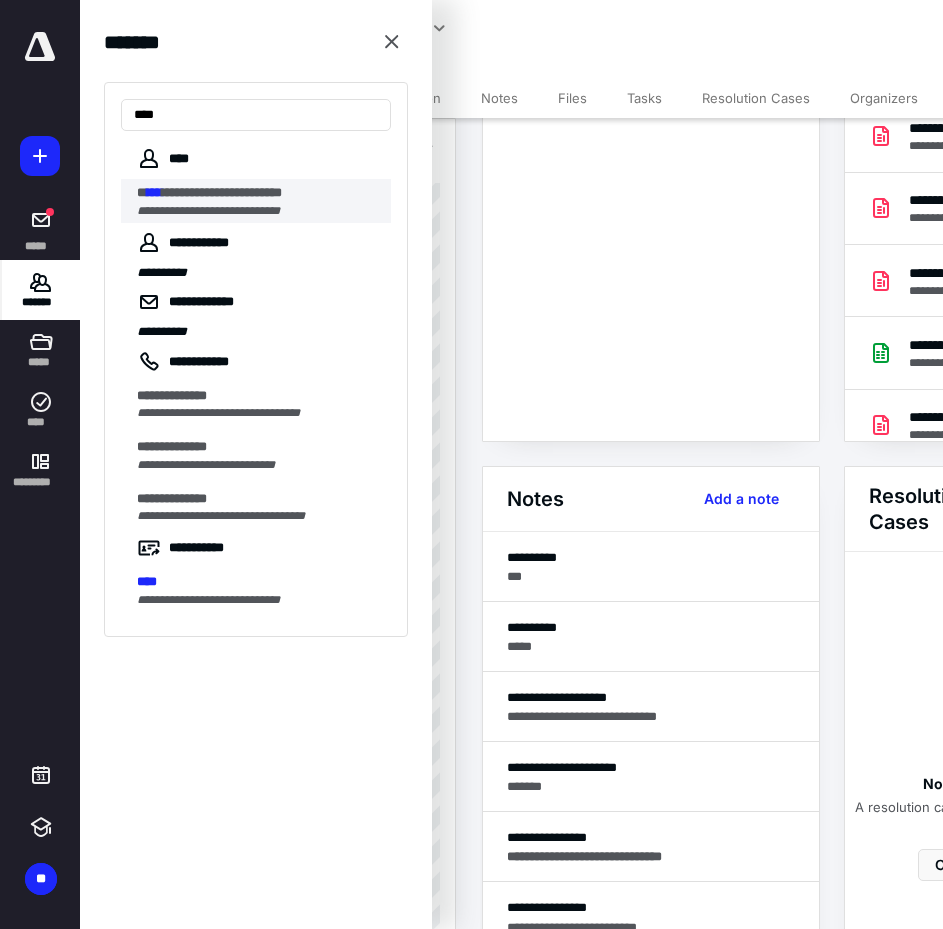 type on "****" 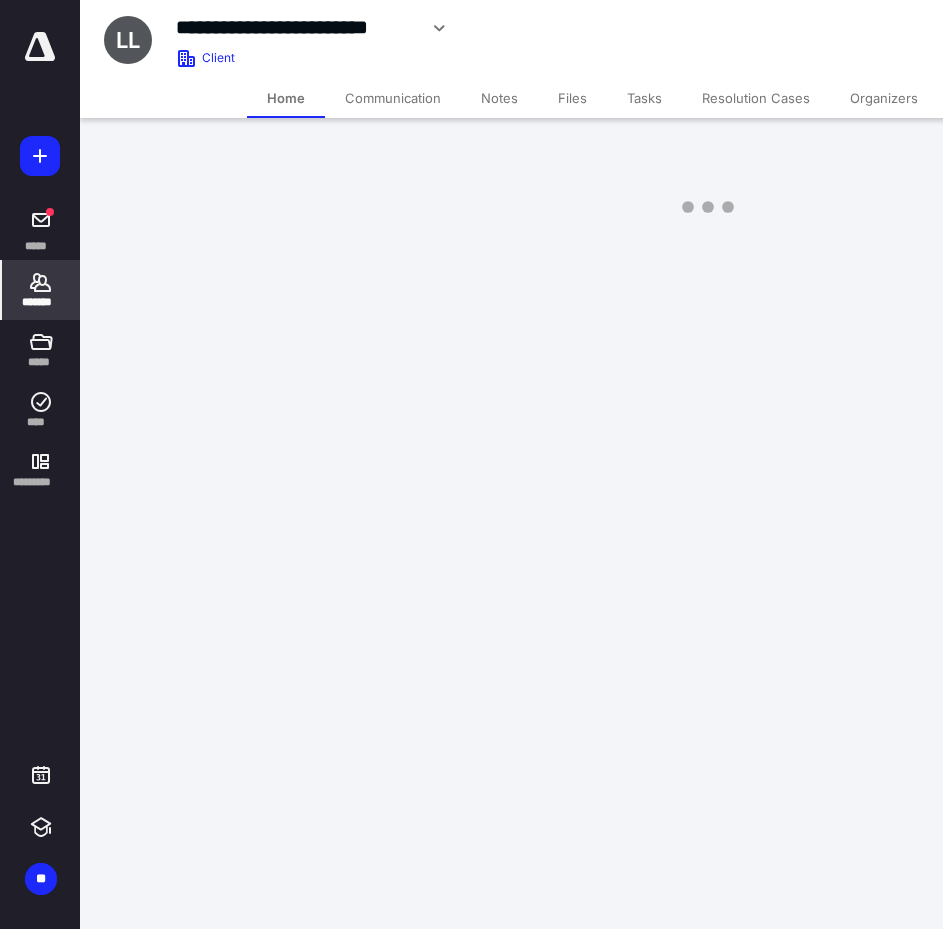 scroll, scrollTop: 0, scrollLeft: 0, axis: both 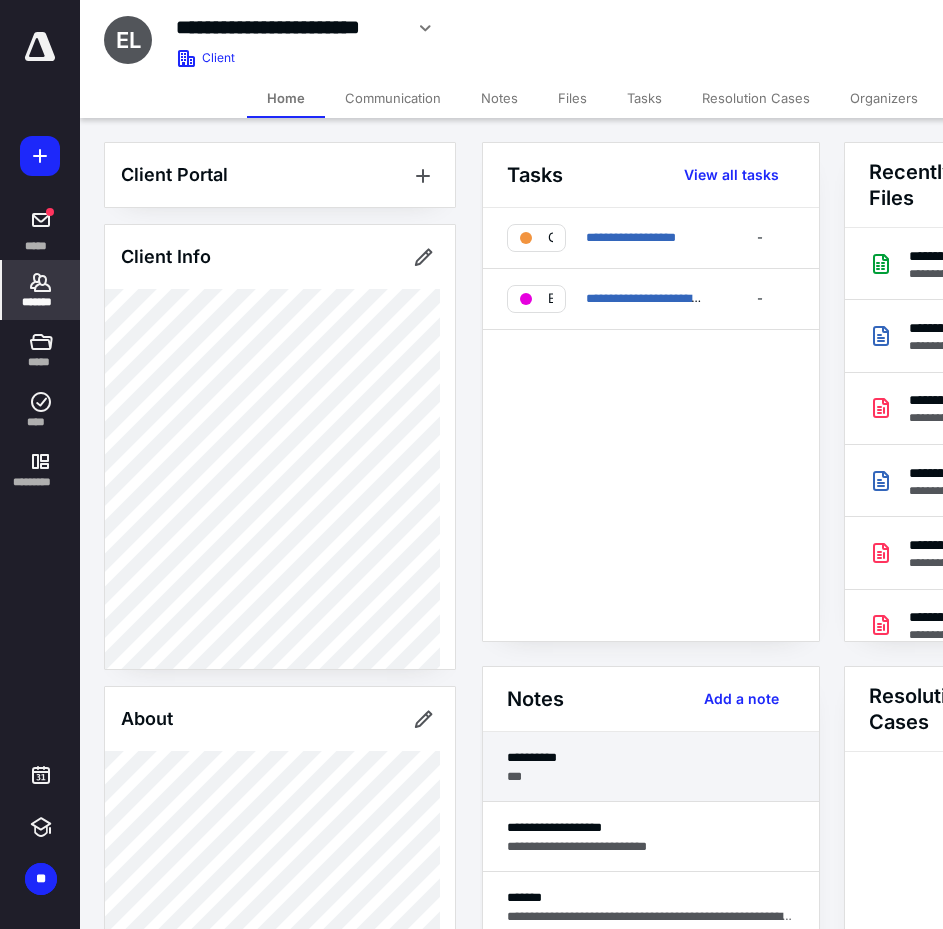 click on "**********" at bounding box center (651, 757) 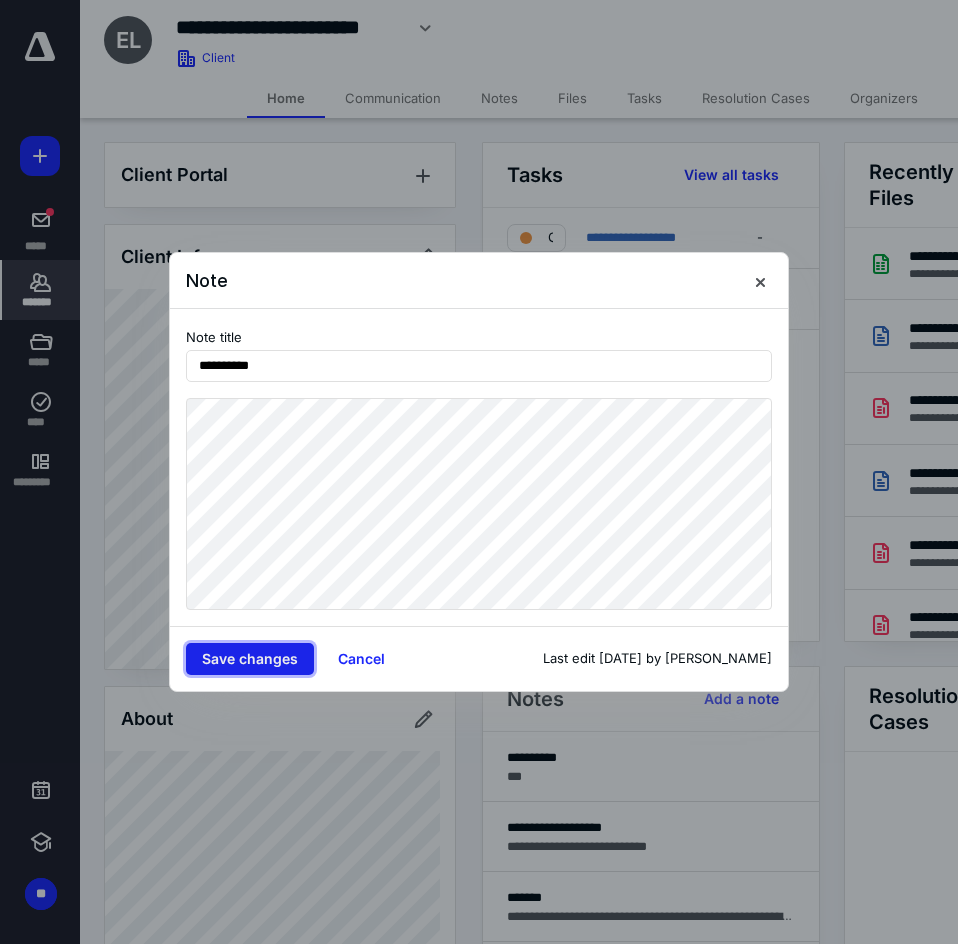 click on "Save changes" at bounding box center (250, 659) 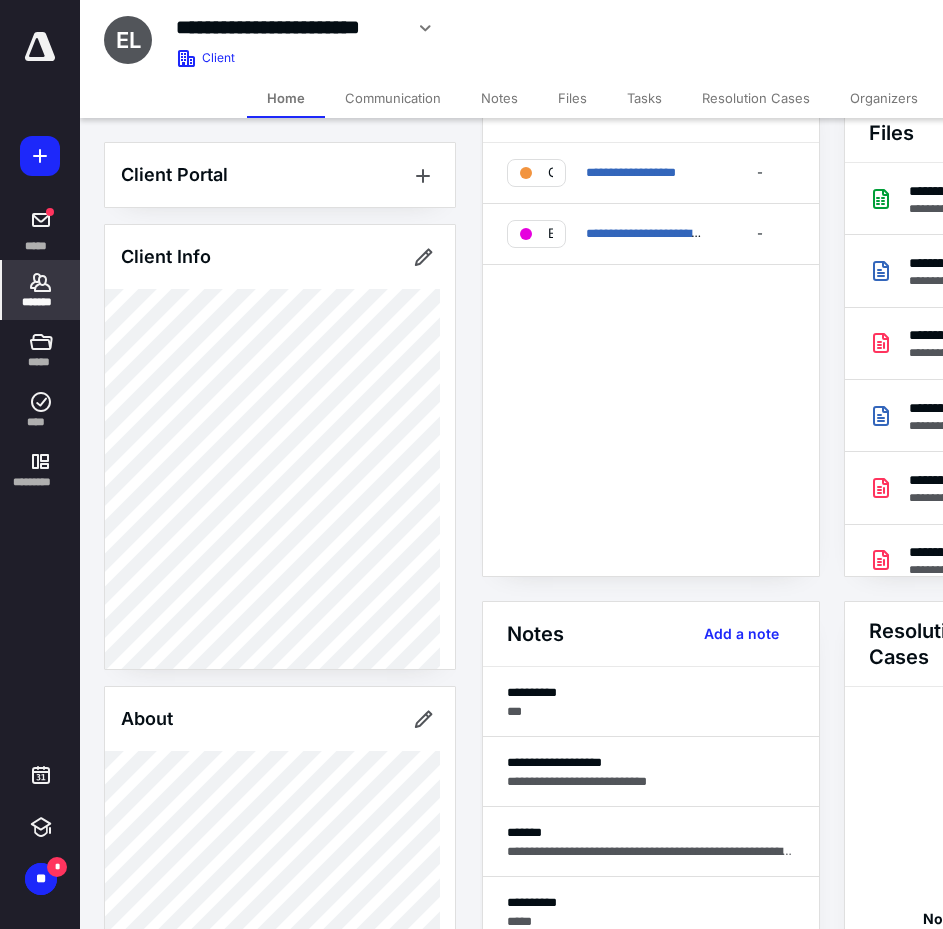 scroll, scrollTop: 100, scrollLeft: 0, axis: vertical 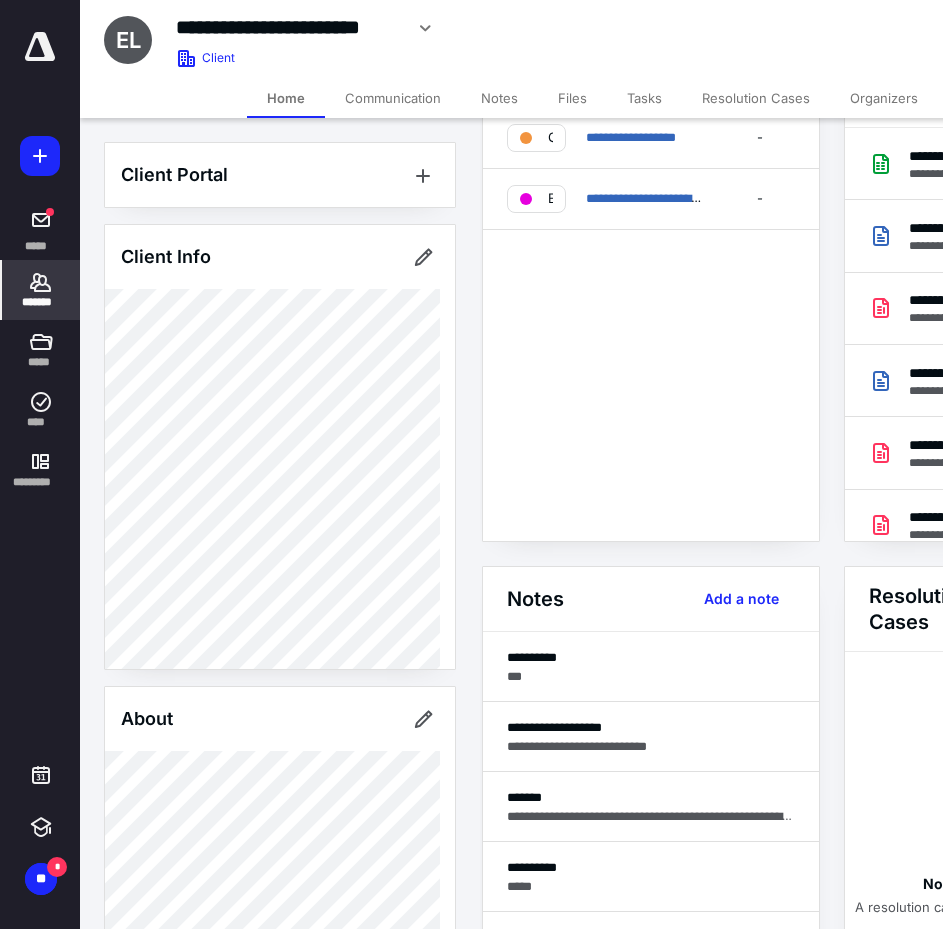 click on "Files" at bounding box center [572, 98] 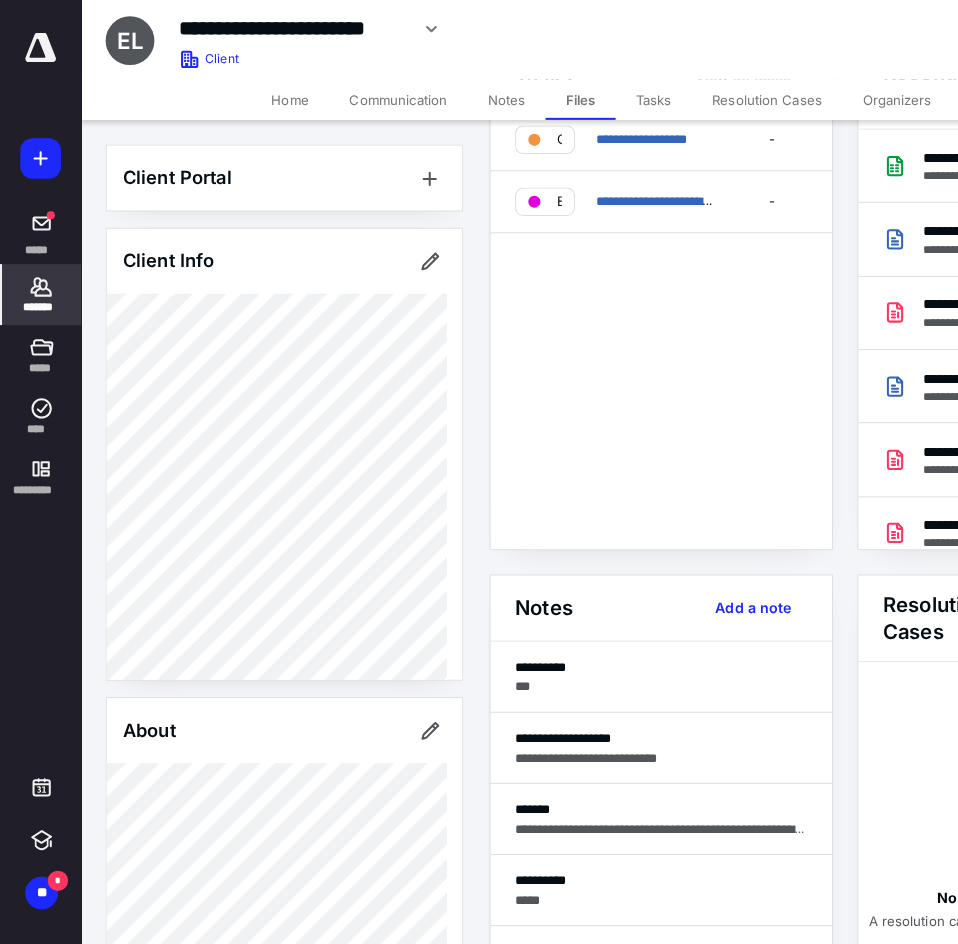 scroll, scrollTop: 0, scrollLeft: 0, axis: both 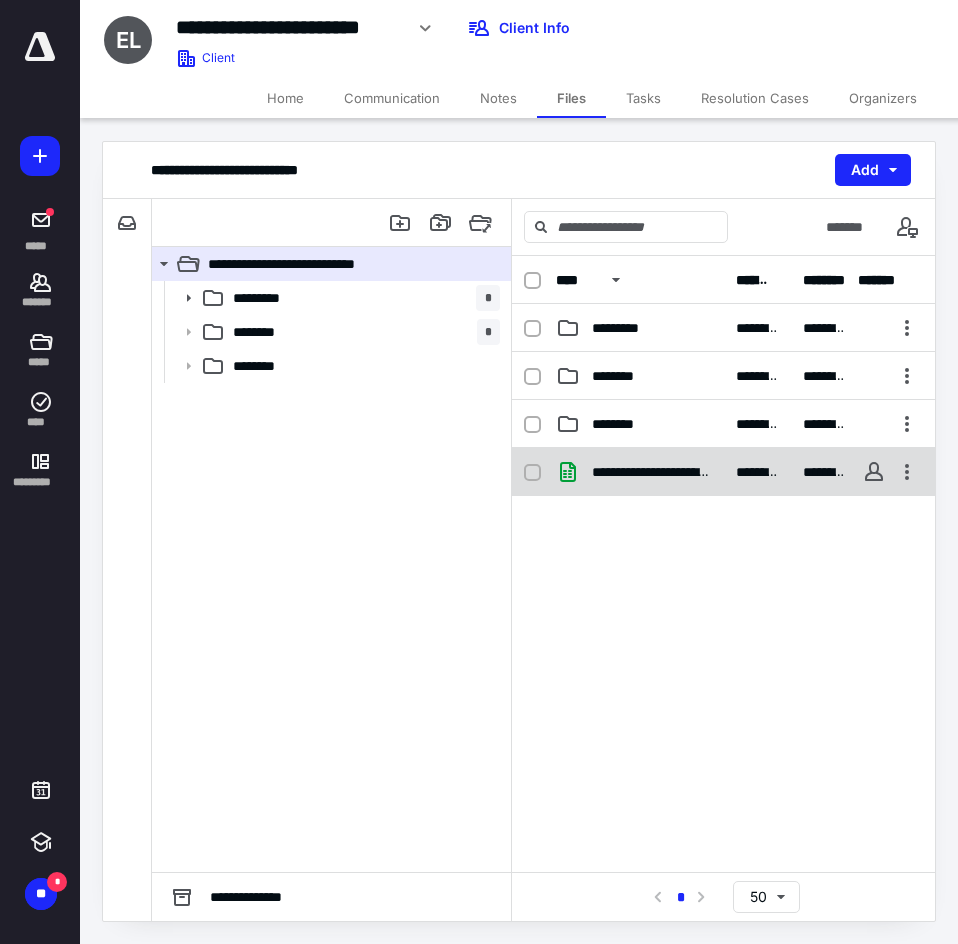 click on "**********" at bounding box center [652, 472] 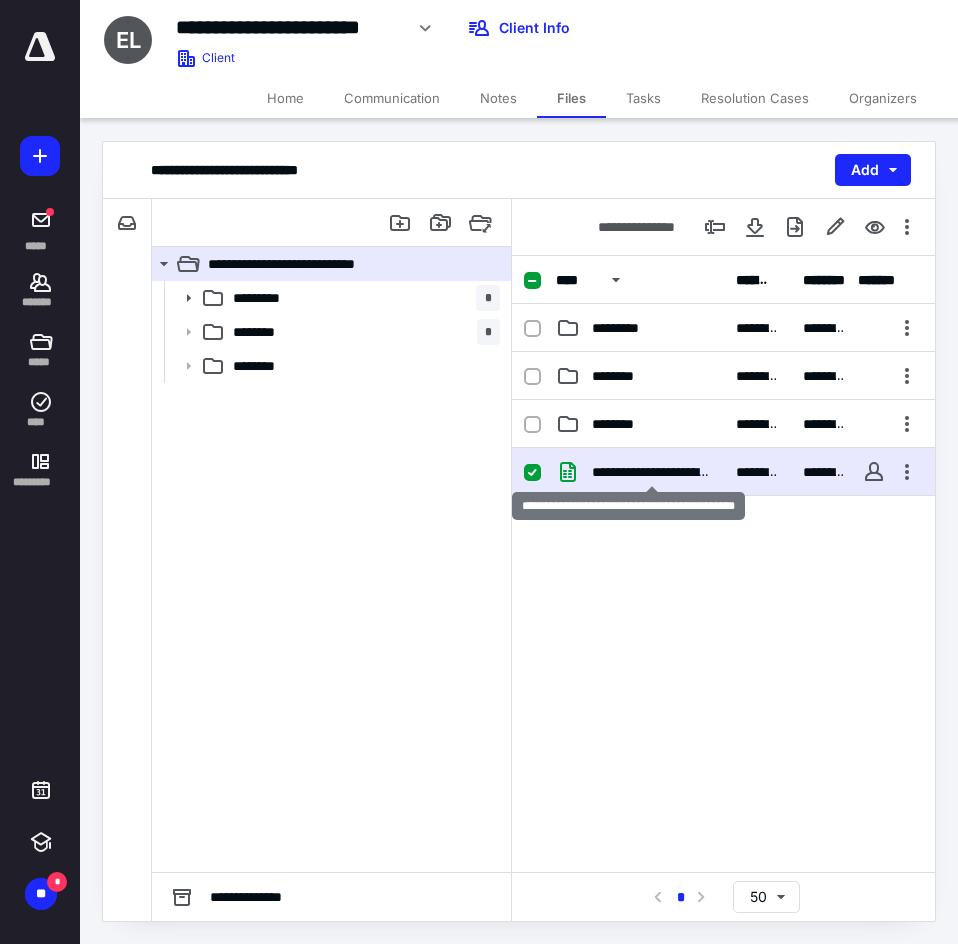 checkbox on "true" 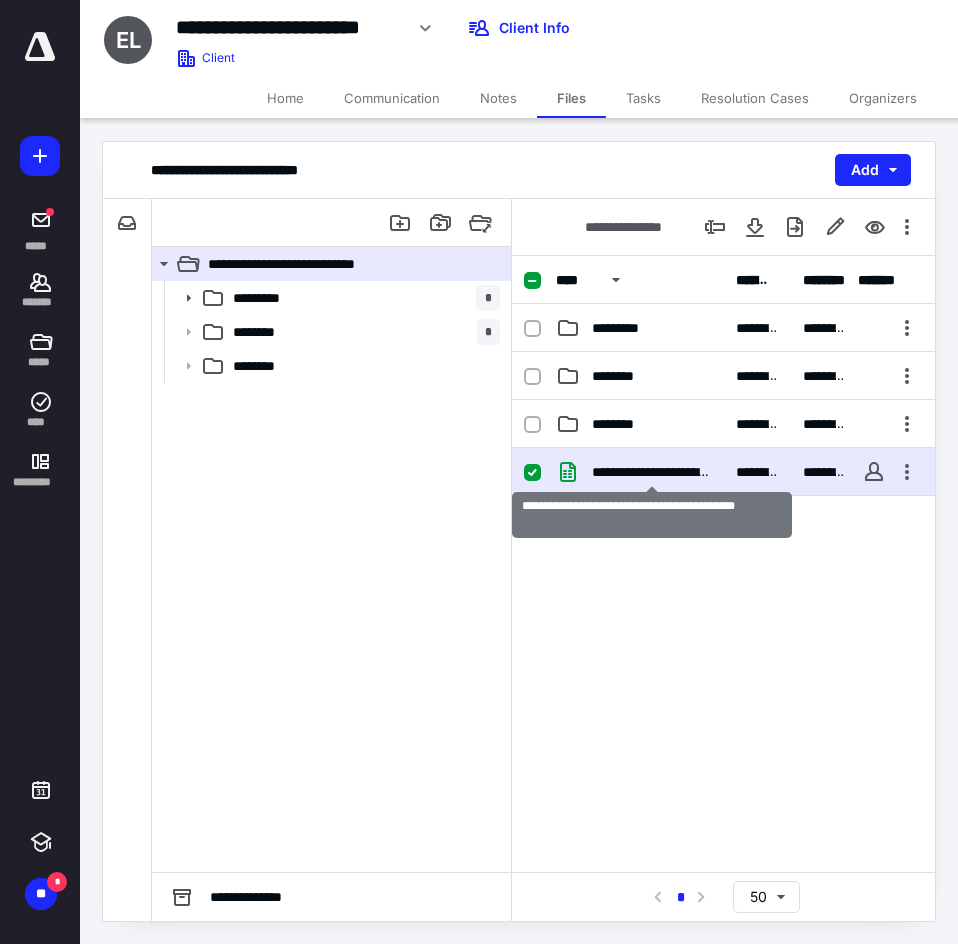 click on "**********" at bounding box center (652, 472) 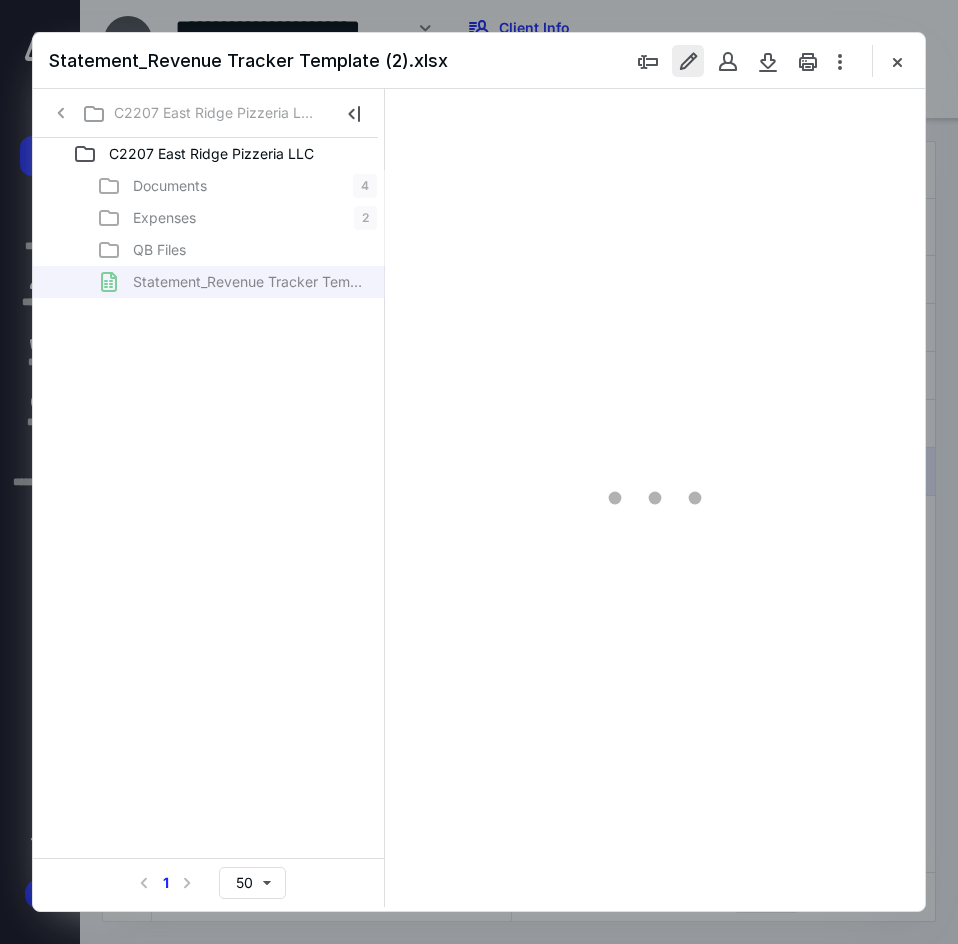 scroll, scrollTop: 0, scrollLeft: 0, axis: both 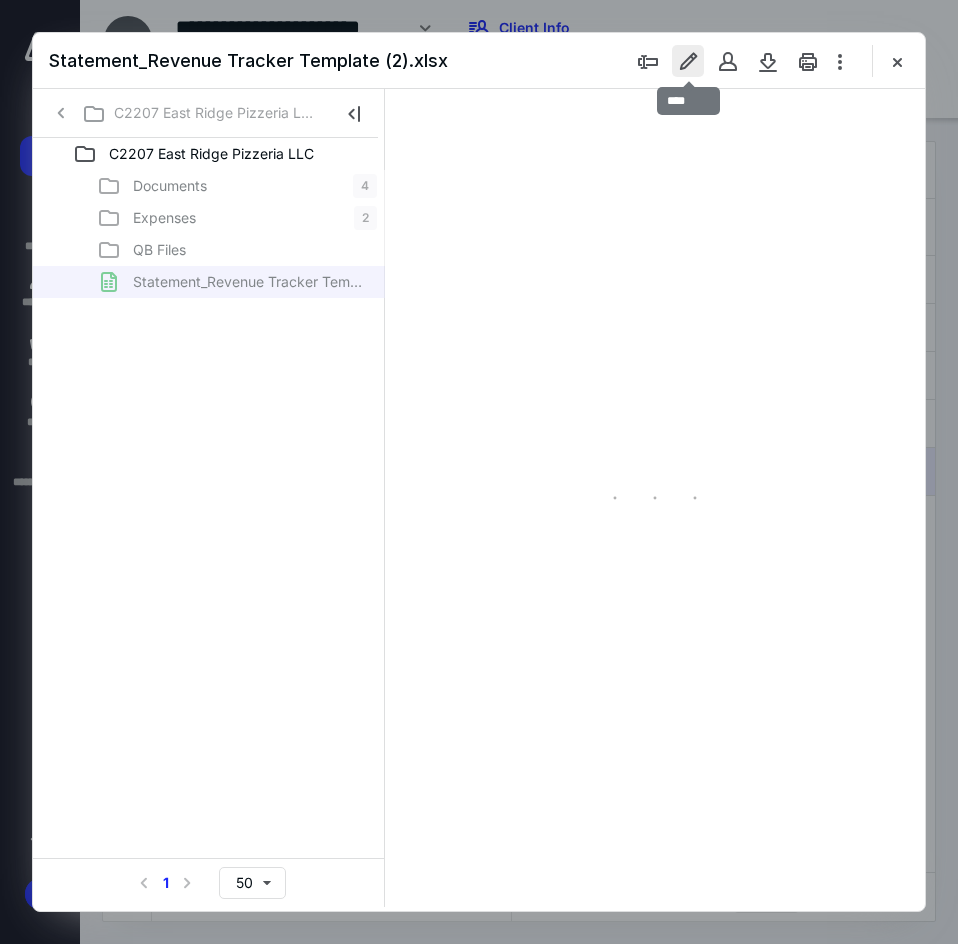click at bounding box center [688, 61] 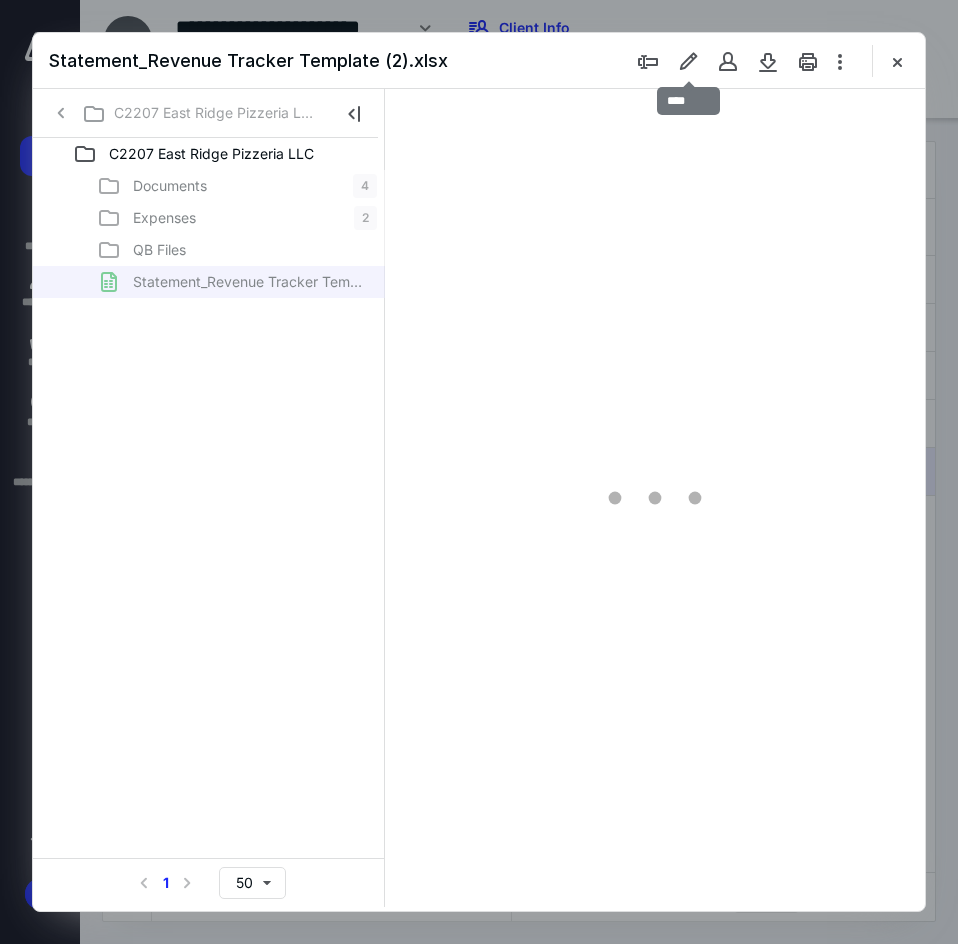 type on "*" 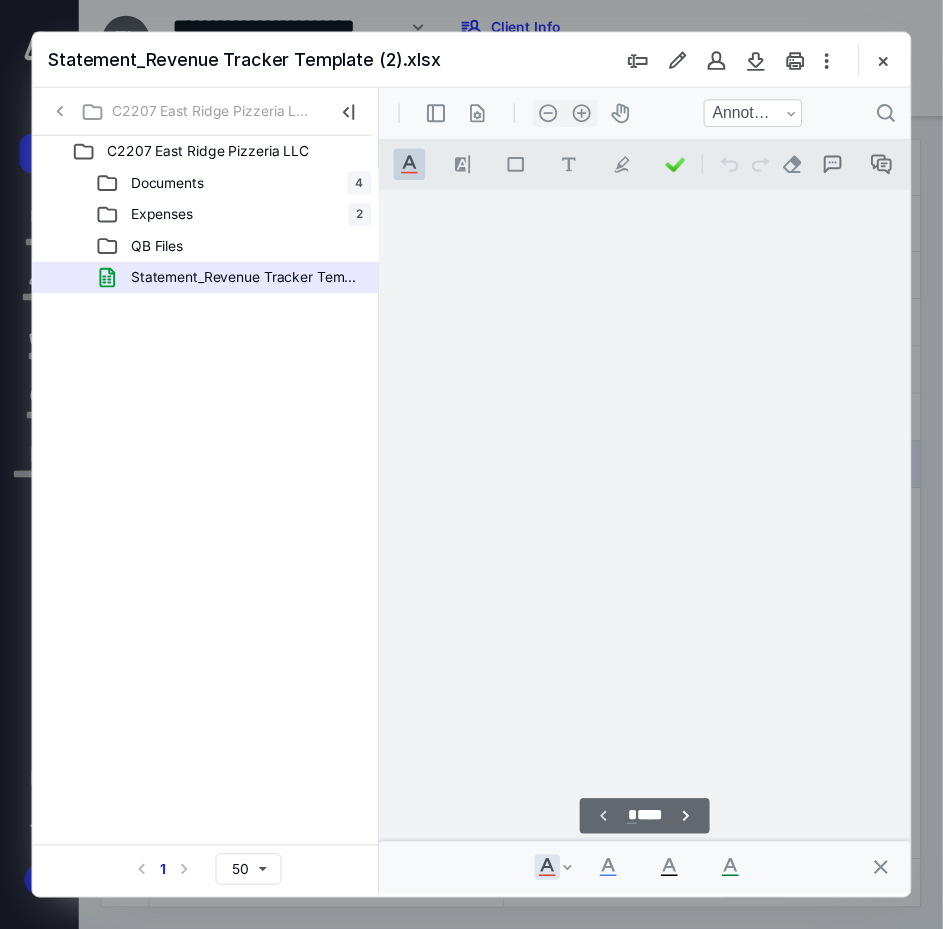 scroll, scrollTop: 107, scrollLeft: 249, axis: both 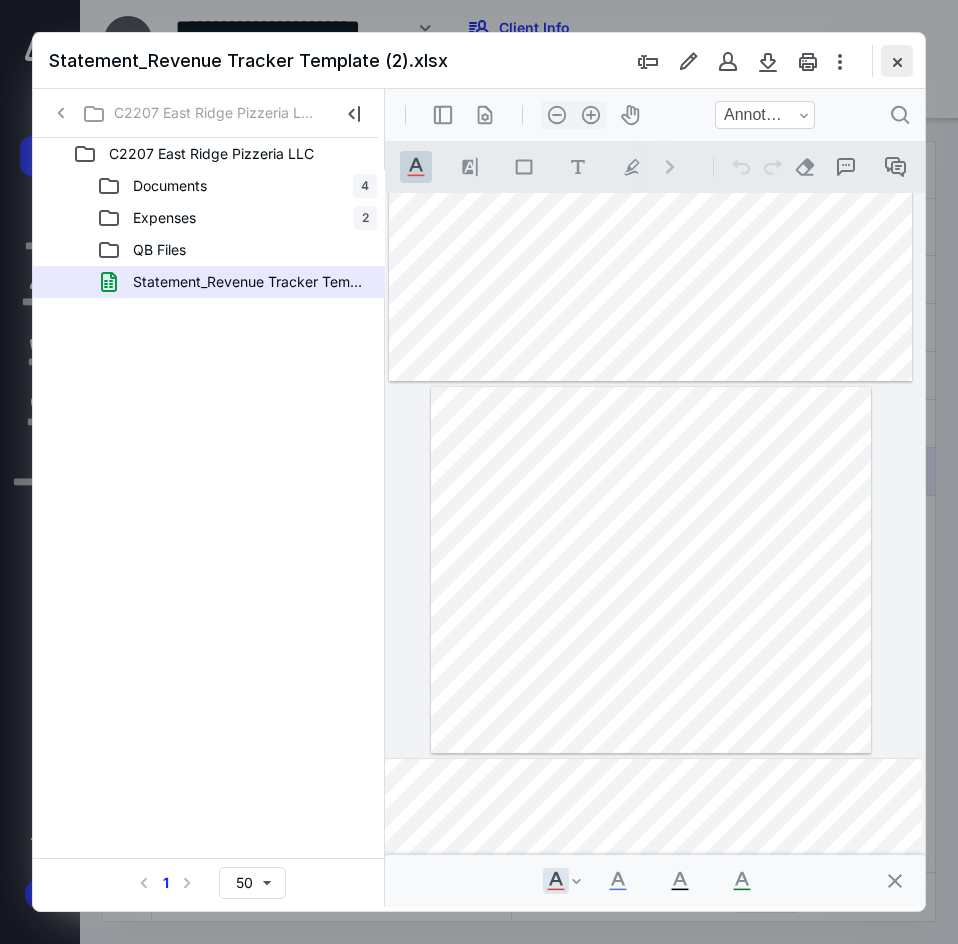 click at bounding box center [897, 61] 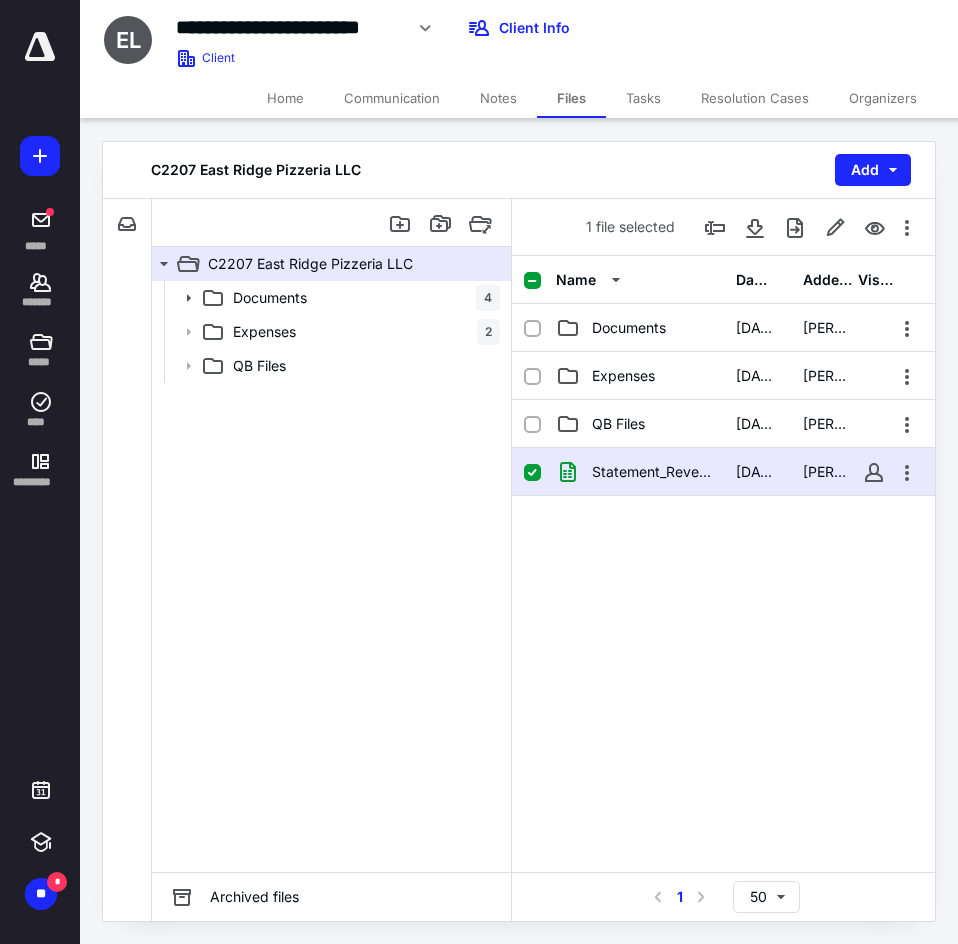 click on "Home" at bounding box center (285, 98) 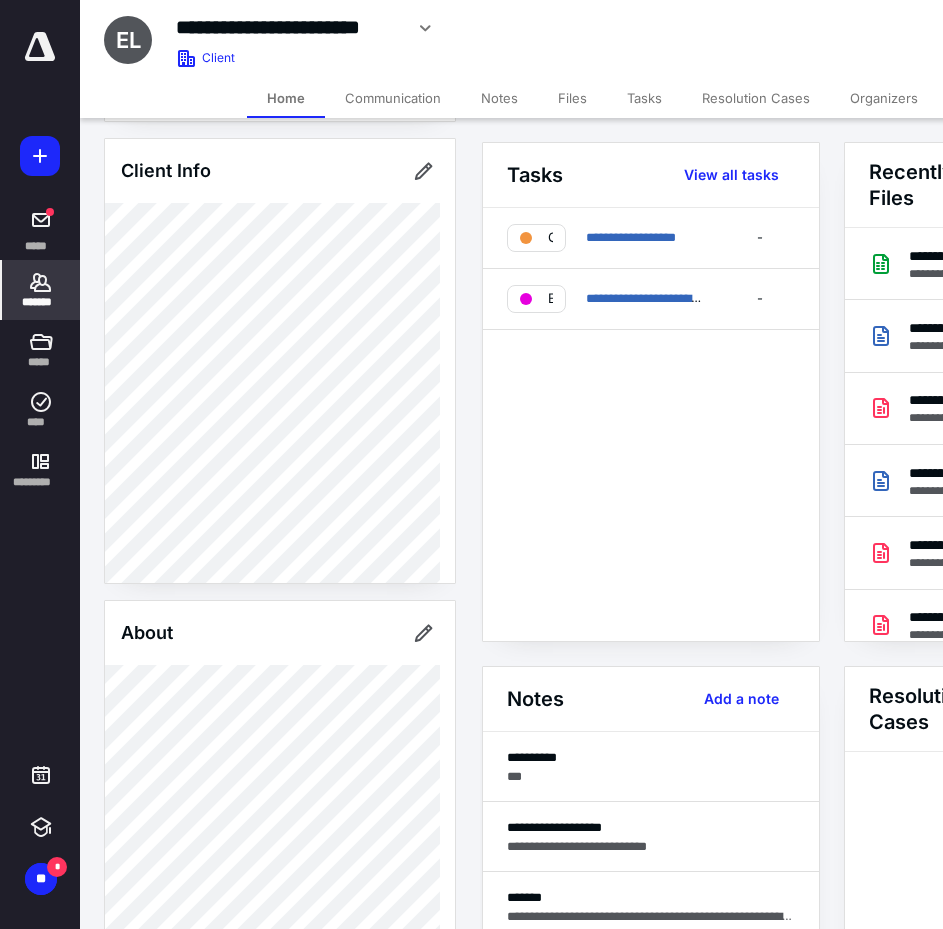 scroll, scrollTop: 200, scrollLeft: 0, axis: vertical 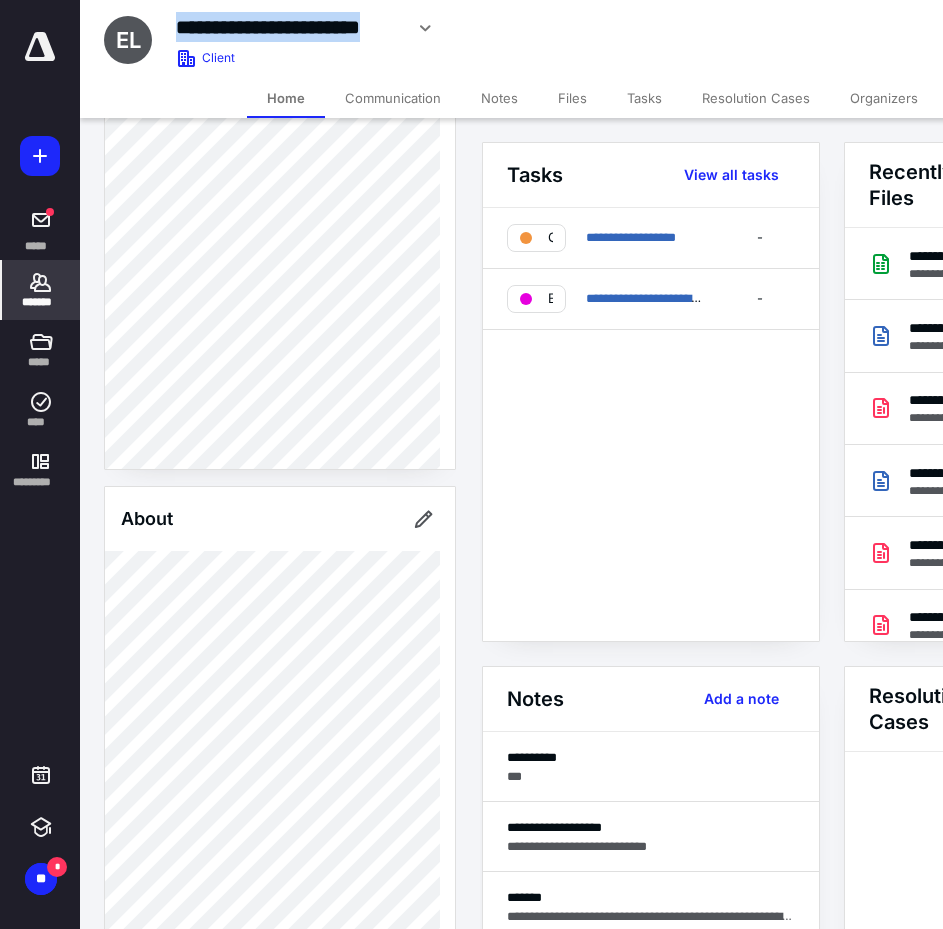 drag, startPoint x: 394, startPoint y: 29, endPoint x: 169, endPoint y: 32, distance: 225.02 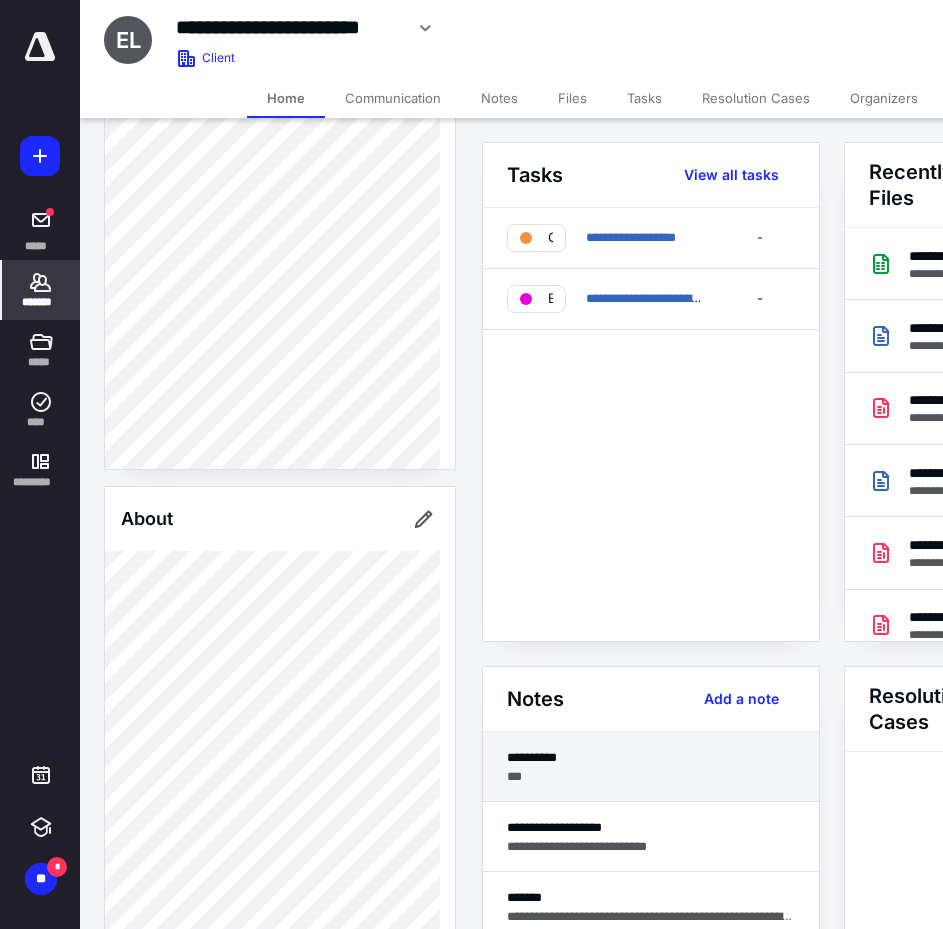 click on "***" at bounding box center (651, 776) 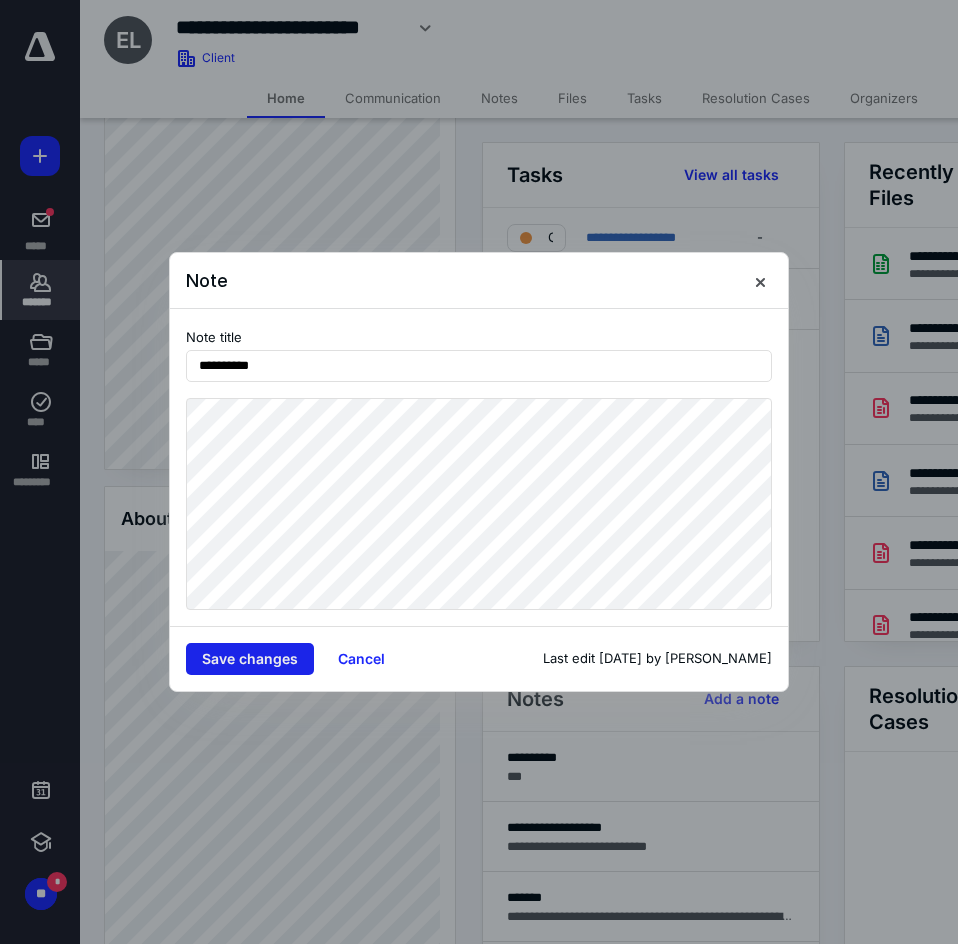 click on "Save changes" at bounding box center [250, 659] 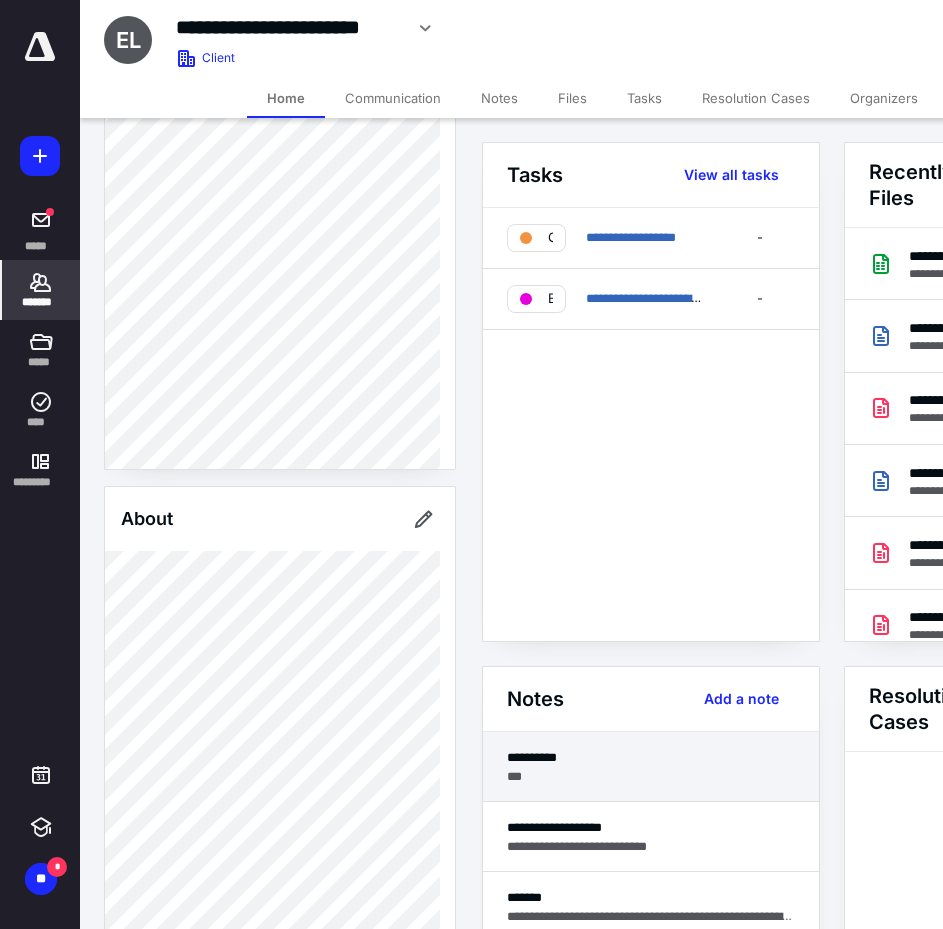 click on "**********" at bounding box center (651, 757) 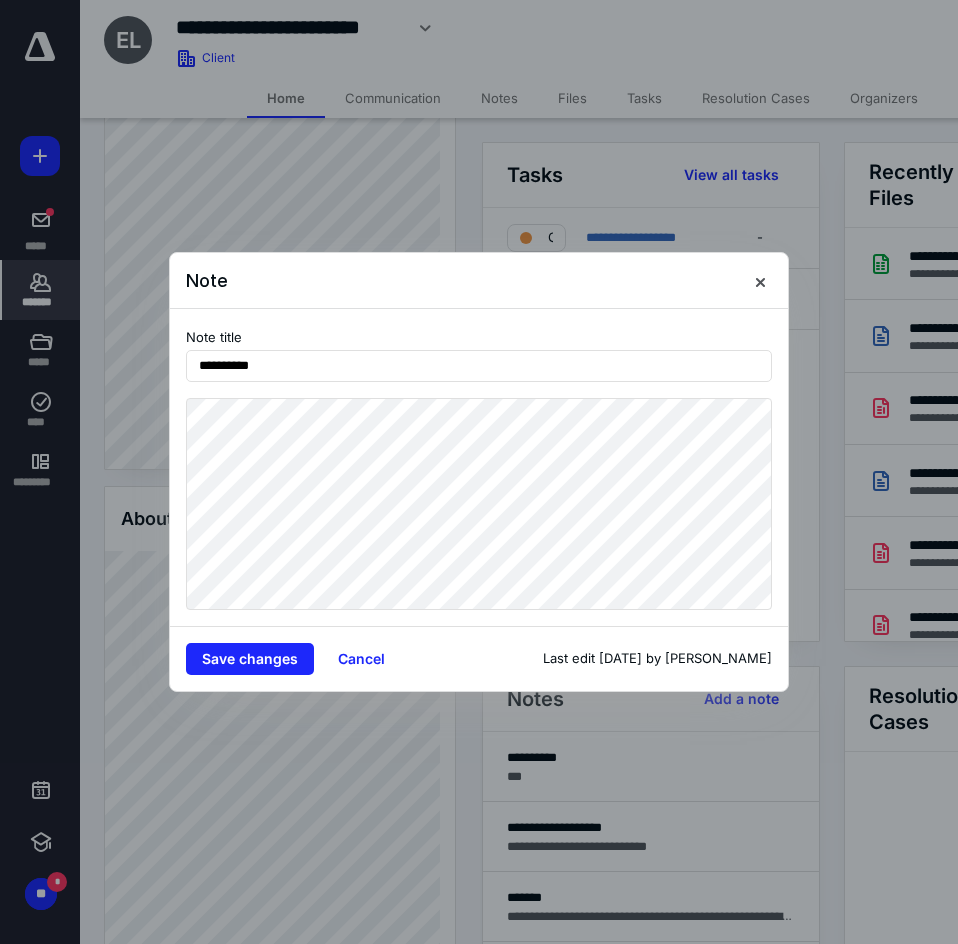 click on "Save changes Cancel Last edit Jul 11, 2025 by Fernanda Ortega" at bounding box center [479, 658] 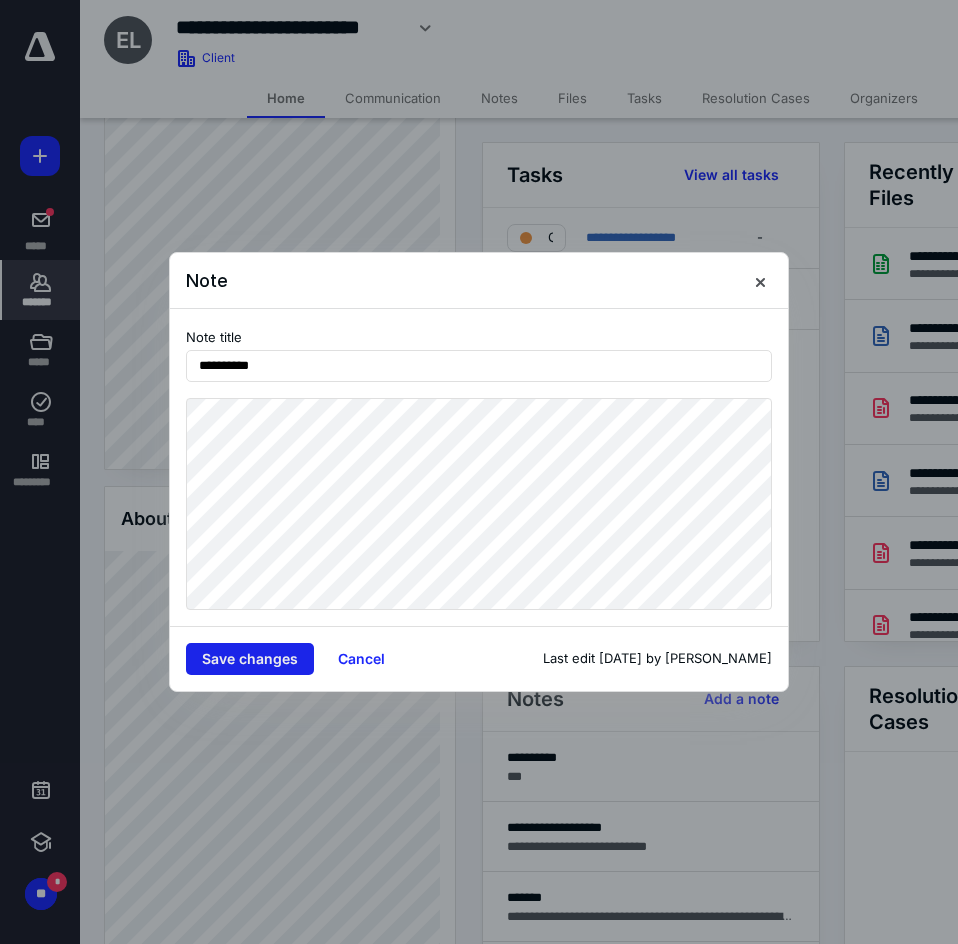 click on "Save changes" at bounding box center (250, 659) 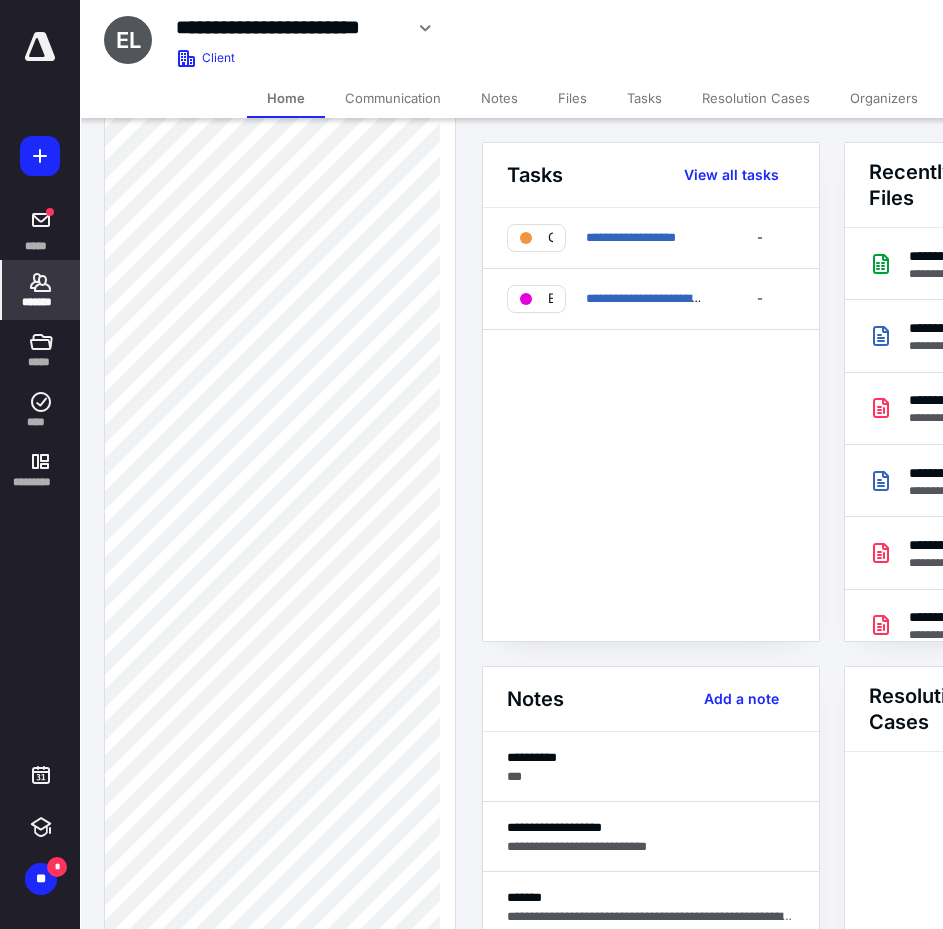 scroll, scrollTop: 700, scrollLeft: 0, axis: vertical 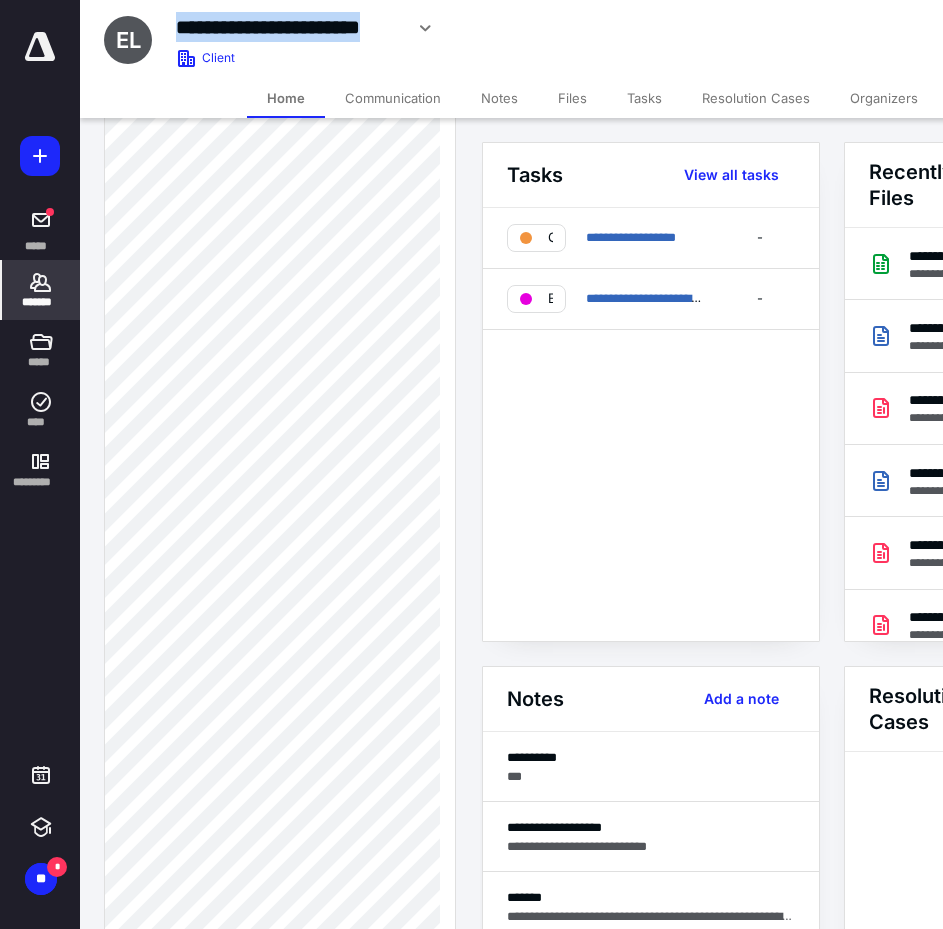 drag, startPoint x: 402, startPoint y: 27, endPoint x: 372, endPoint y: 50, distance: 37.802116 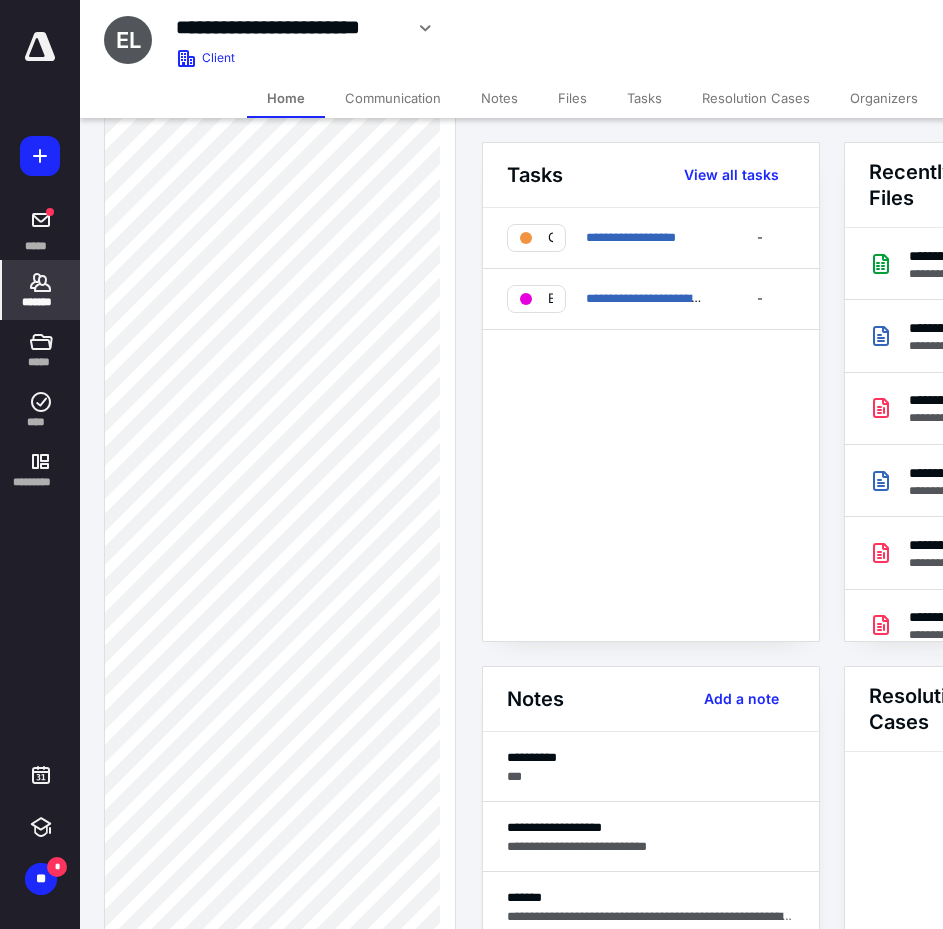 click on "*******" at bounding box center (41, 302) 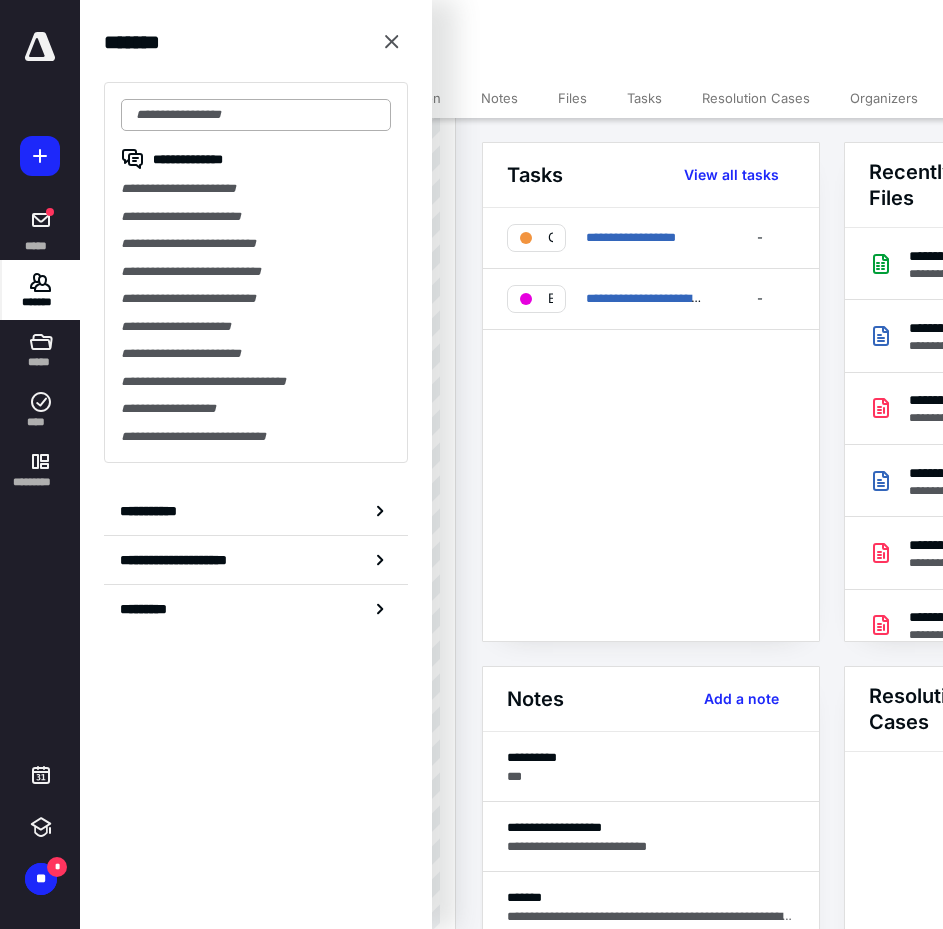 click at bounding box center [256, 115] 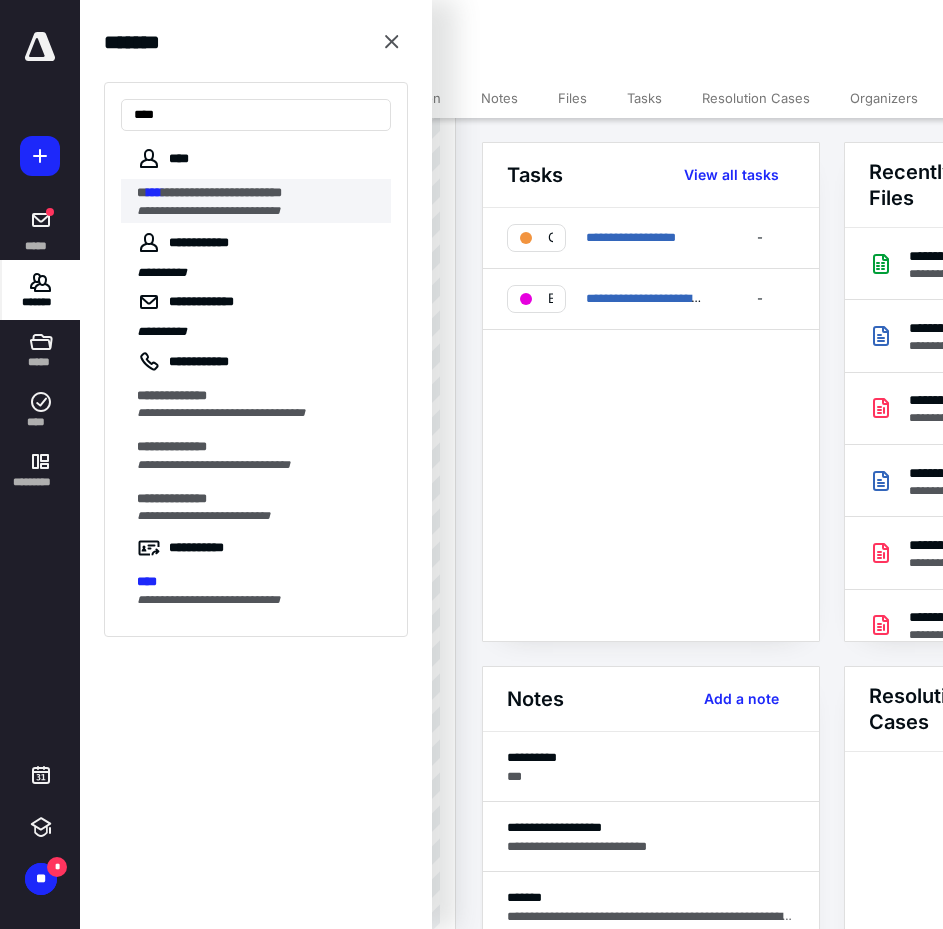 type on "****" 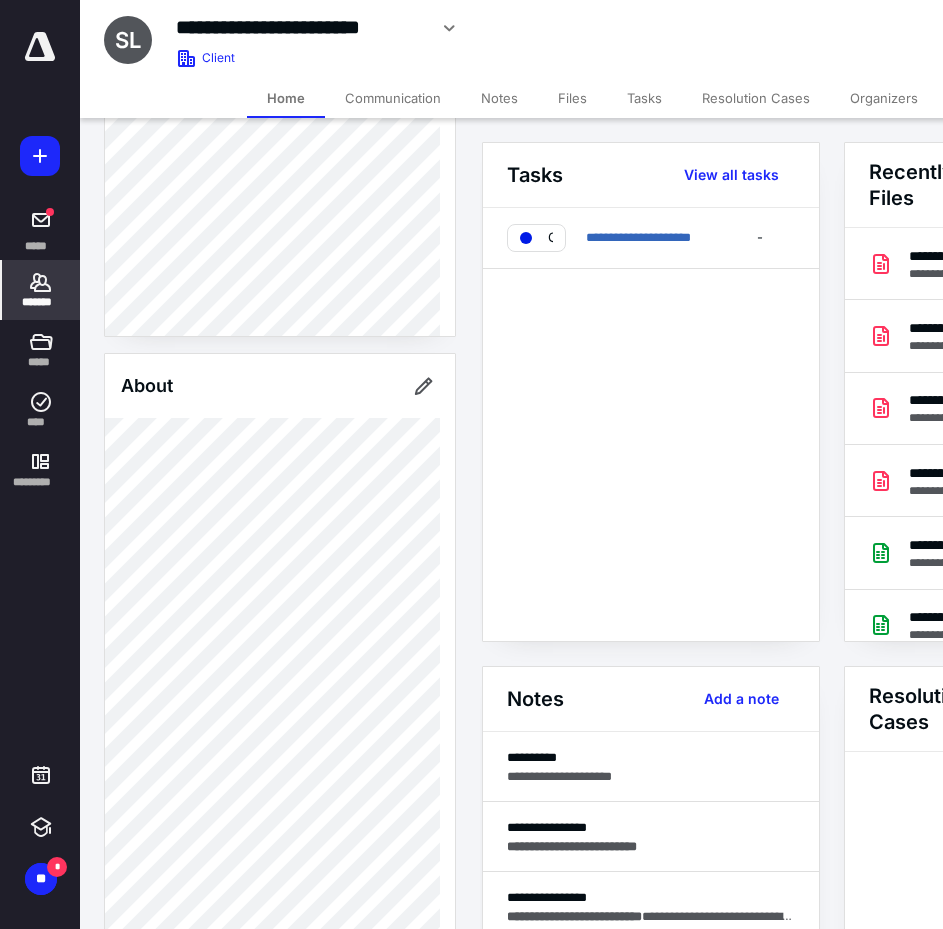 scroll, scrollTop: 200, scrollLeft: 0, axis: vertical 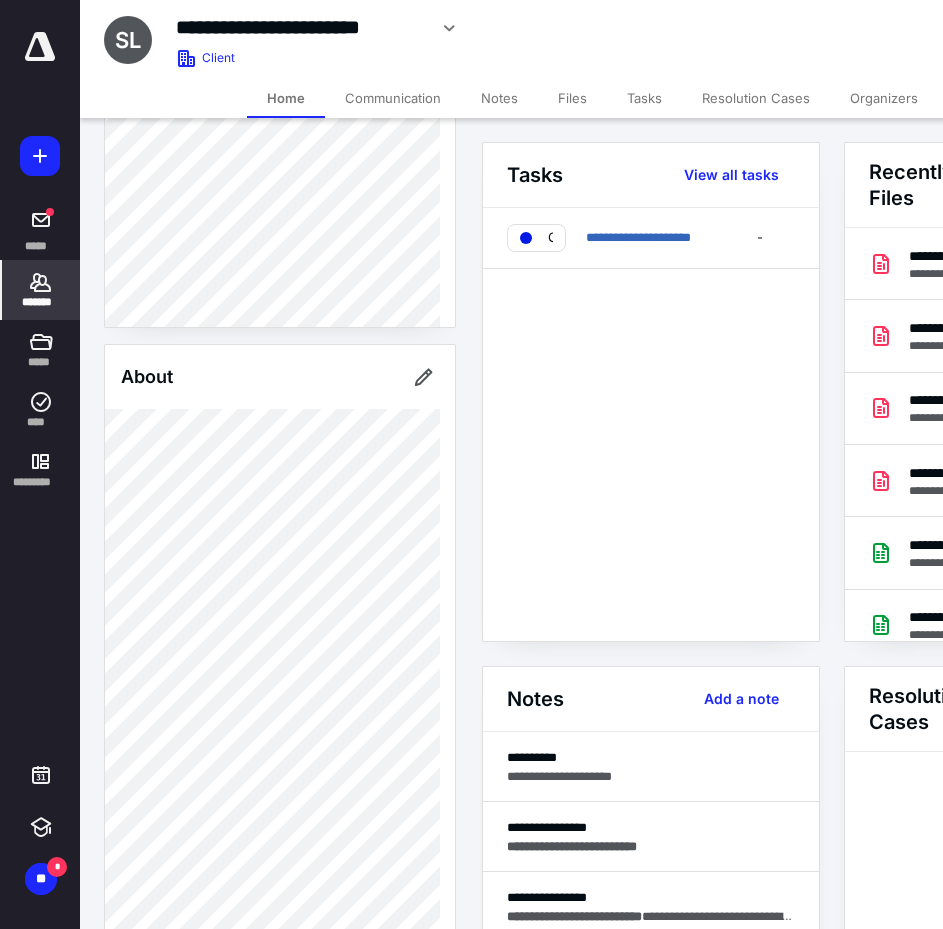 click on "Notes" at bounding box center [499, 98] 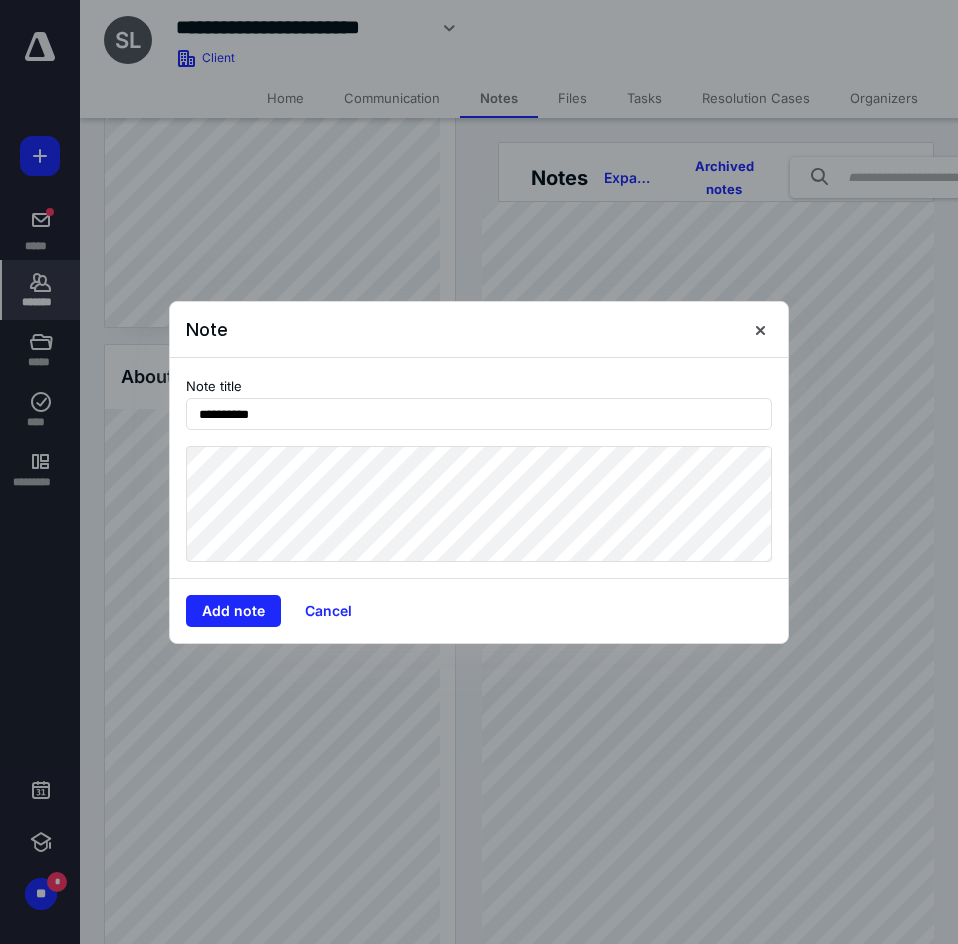 type on "**********" 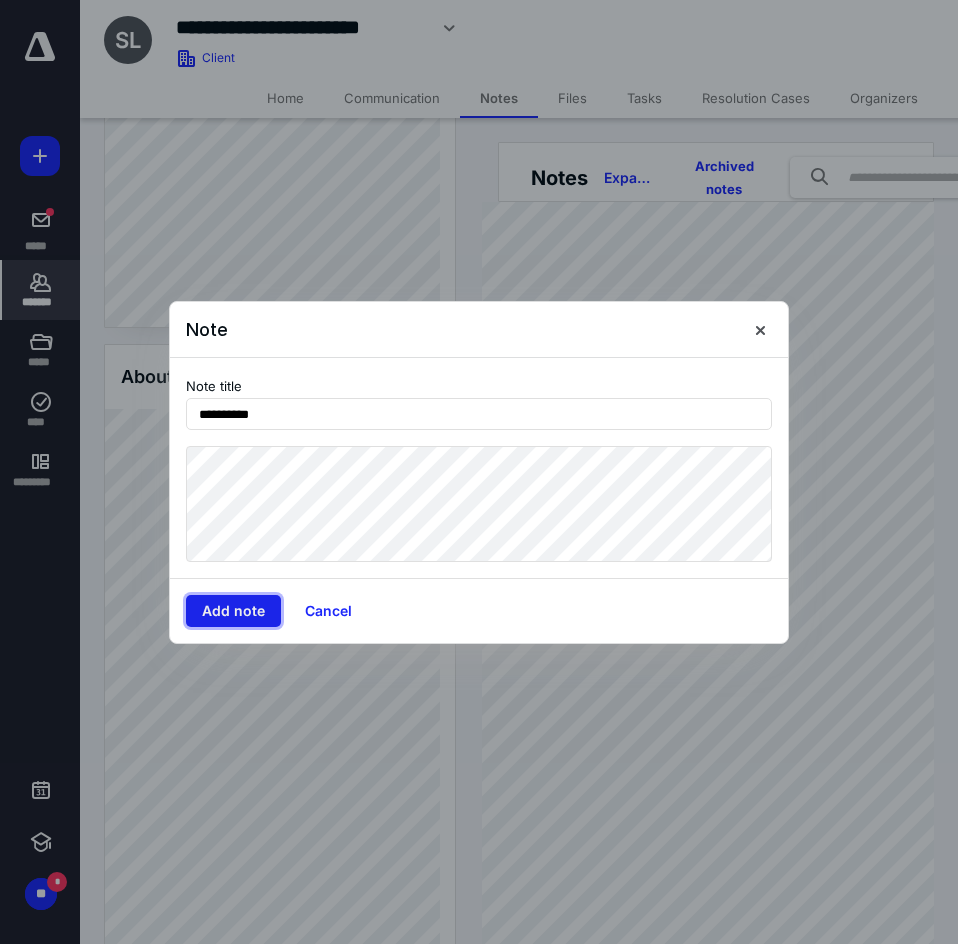click on "Add note" at bounding box center (233, 611) 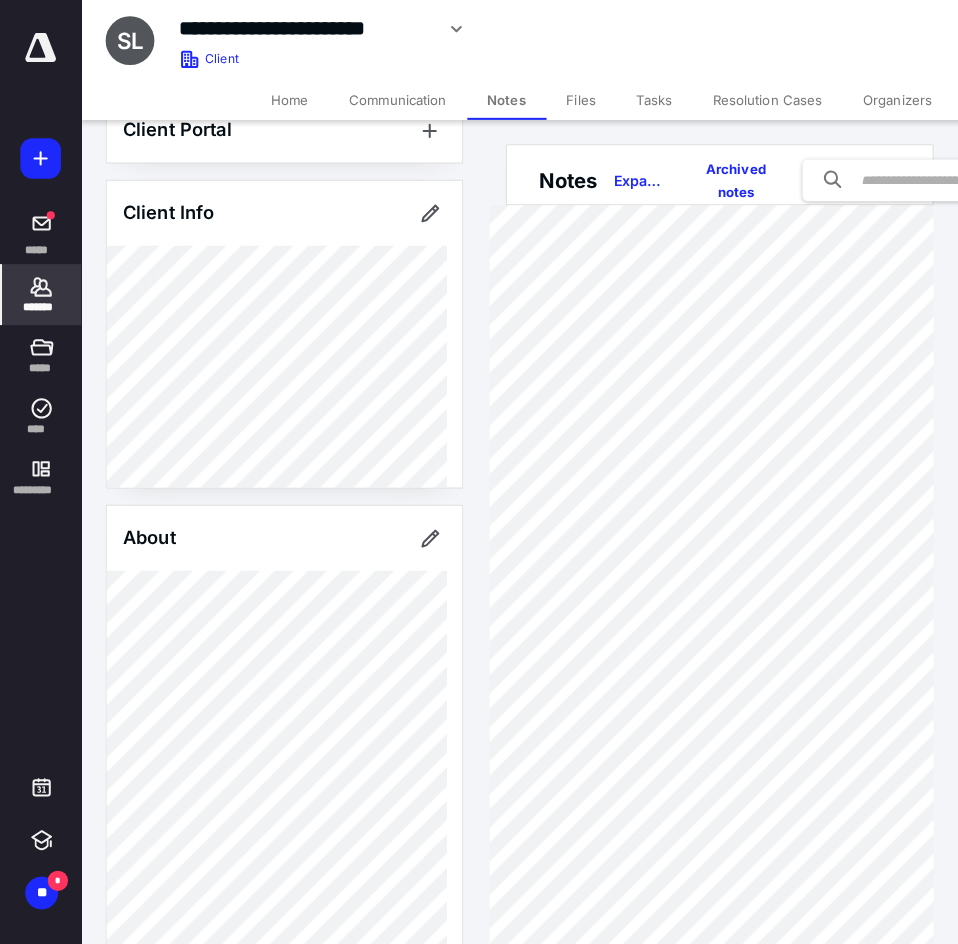 scroll, scrollTop: 0, scrollLeft: 0, axis: both 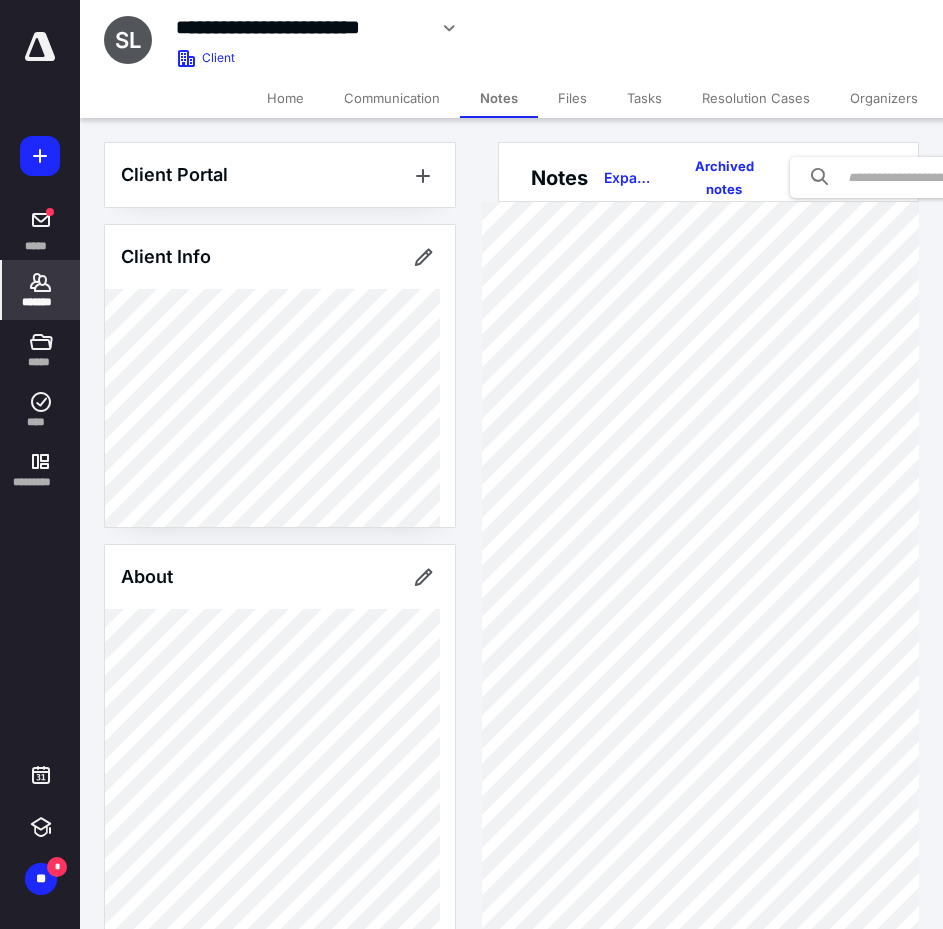 click on "Client Portal Client Info About Important clients Tags Manage all tags" at bounding box center (280, 1042) 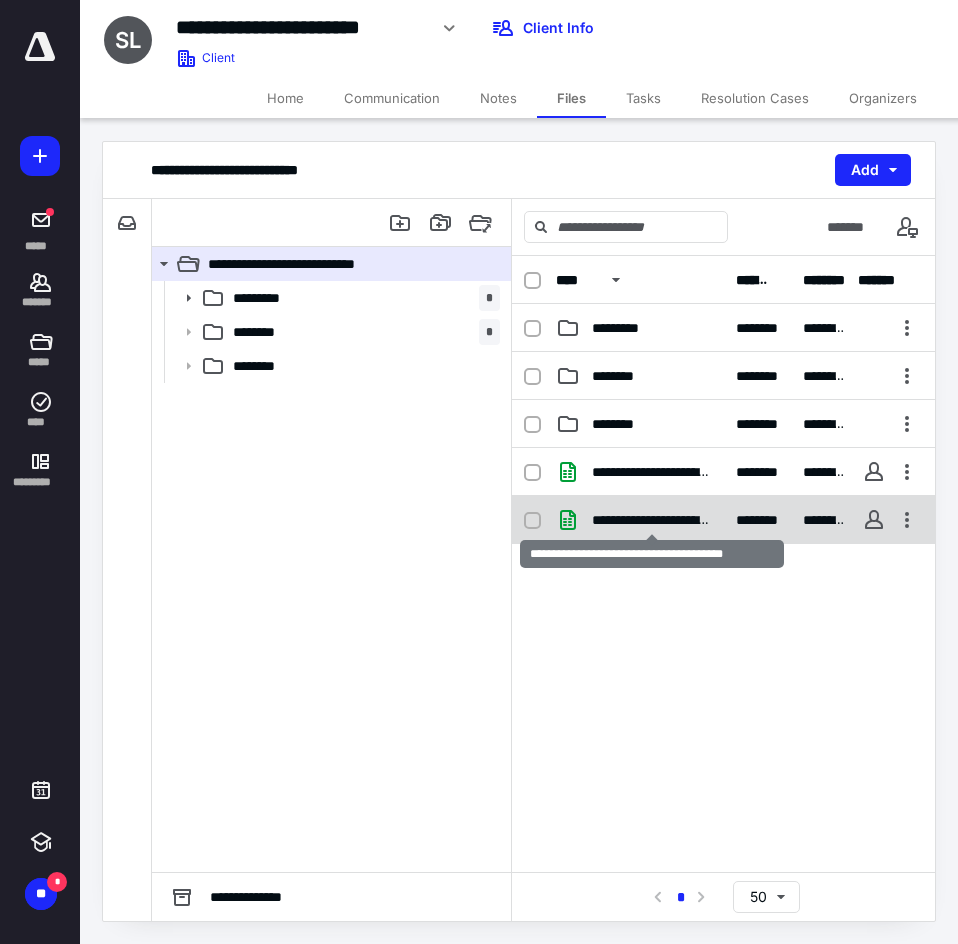 click on "**********" at bounding box center [652, 520] 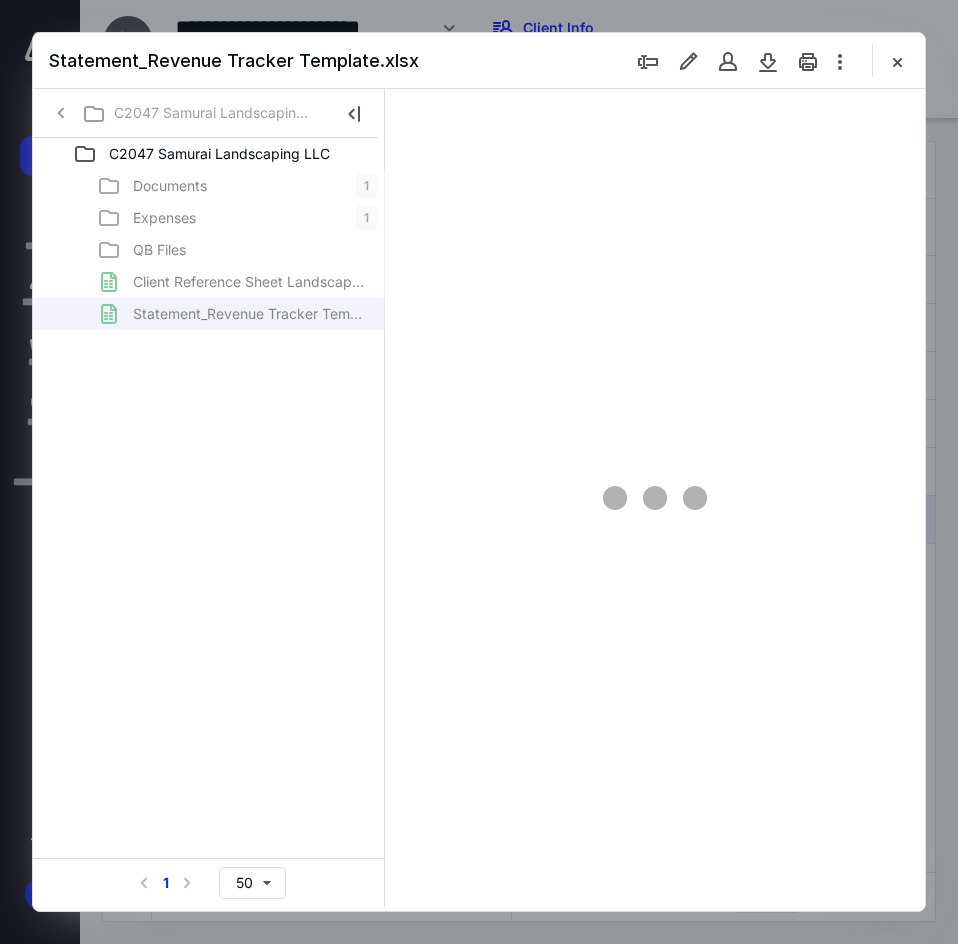 scroll, scrollTop: 0, scrollLeft: 0, axis: both 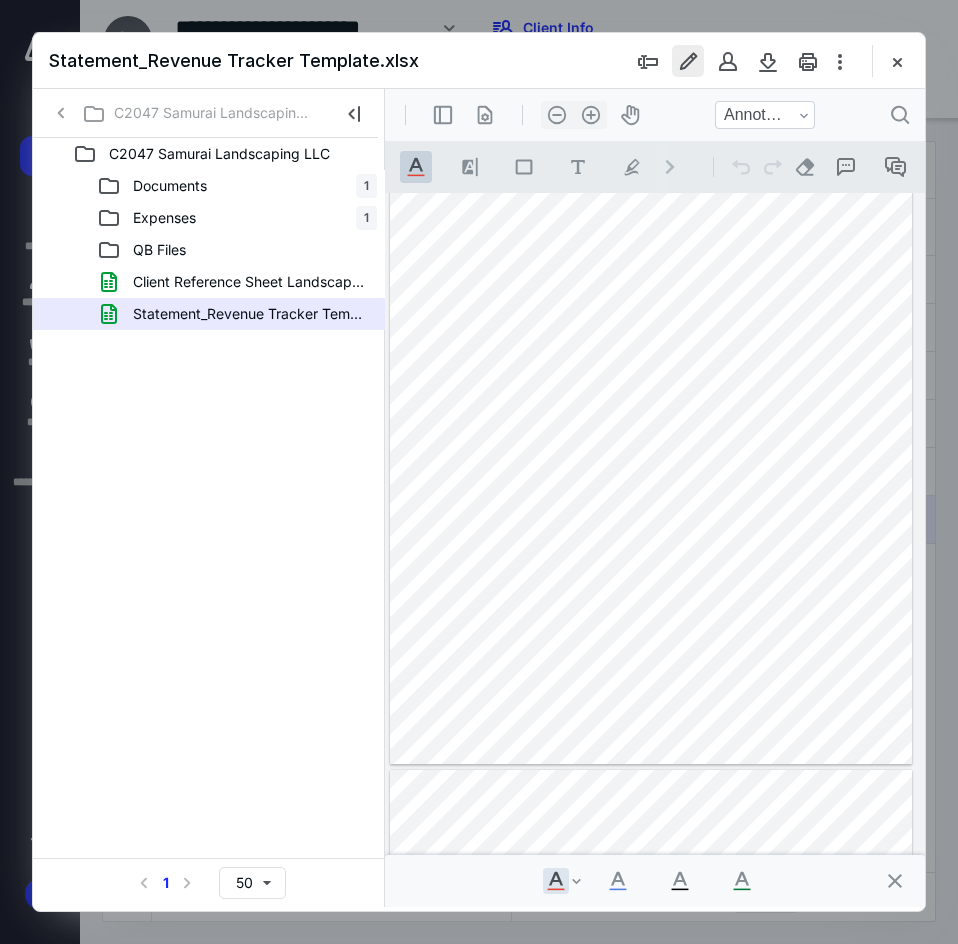 click at bounding box center (688, 61) 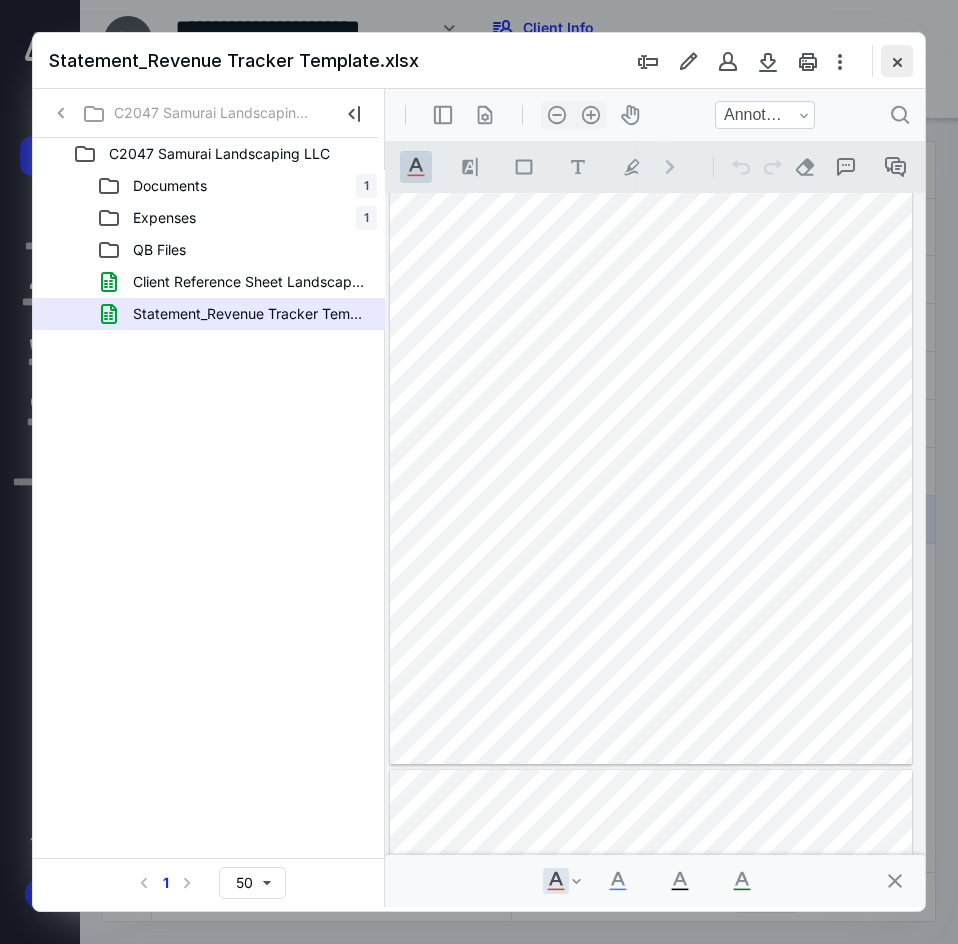 click at bounding box center [897, 61] 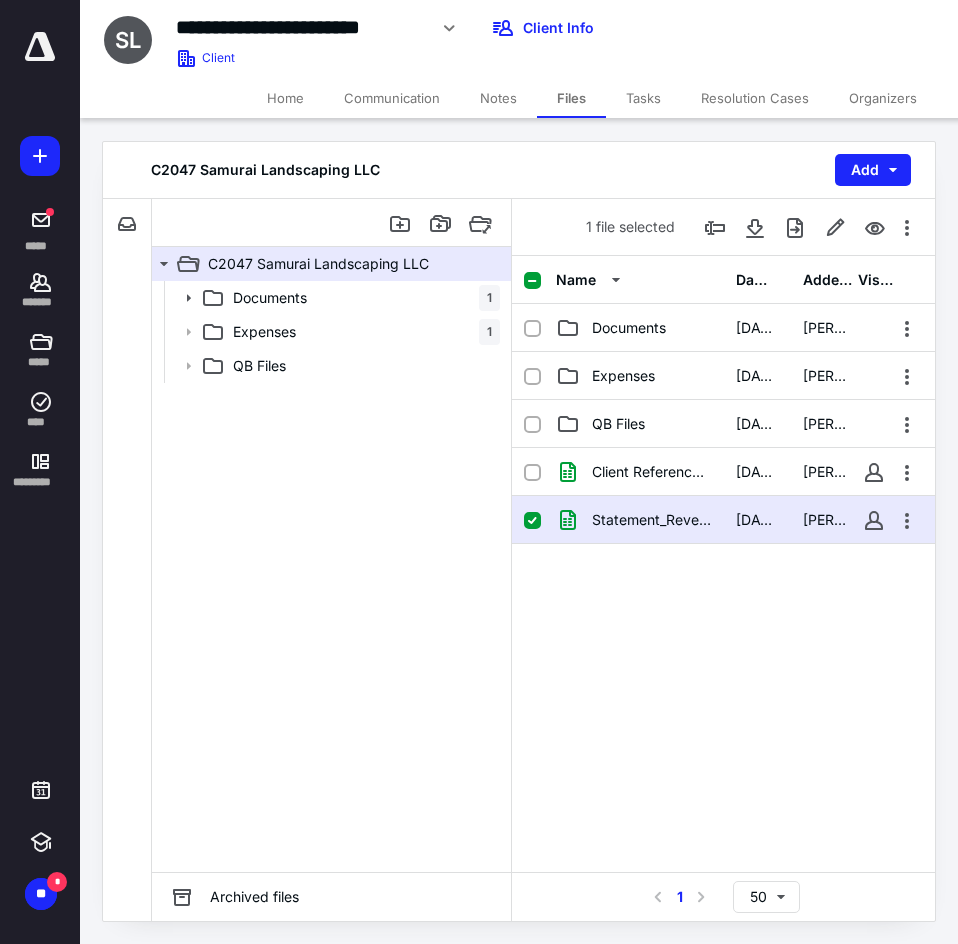 click on "Notes" at bounding box center (498, 98) 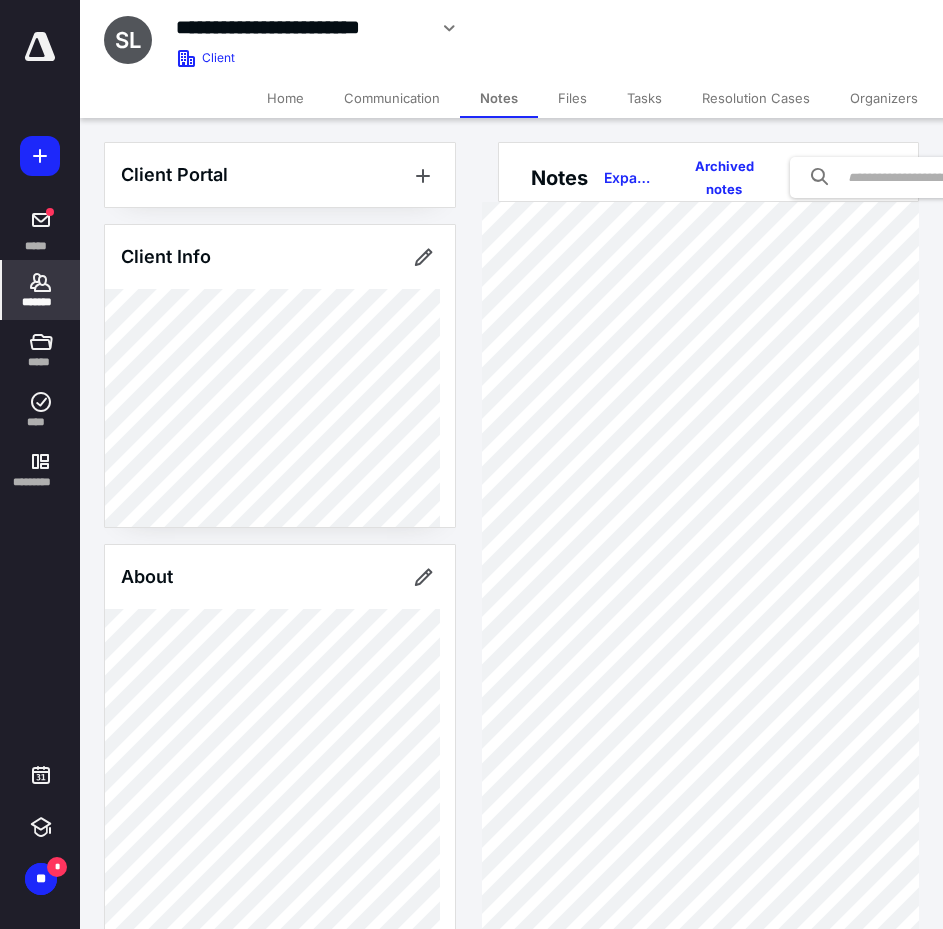 click on "About" at bounding box center [280, 1101] 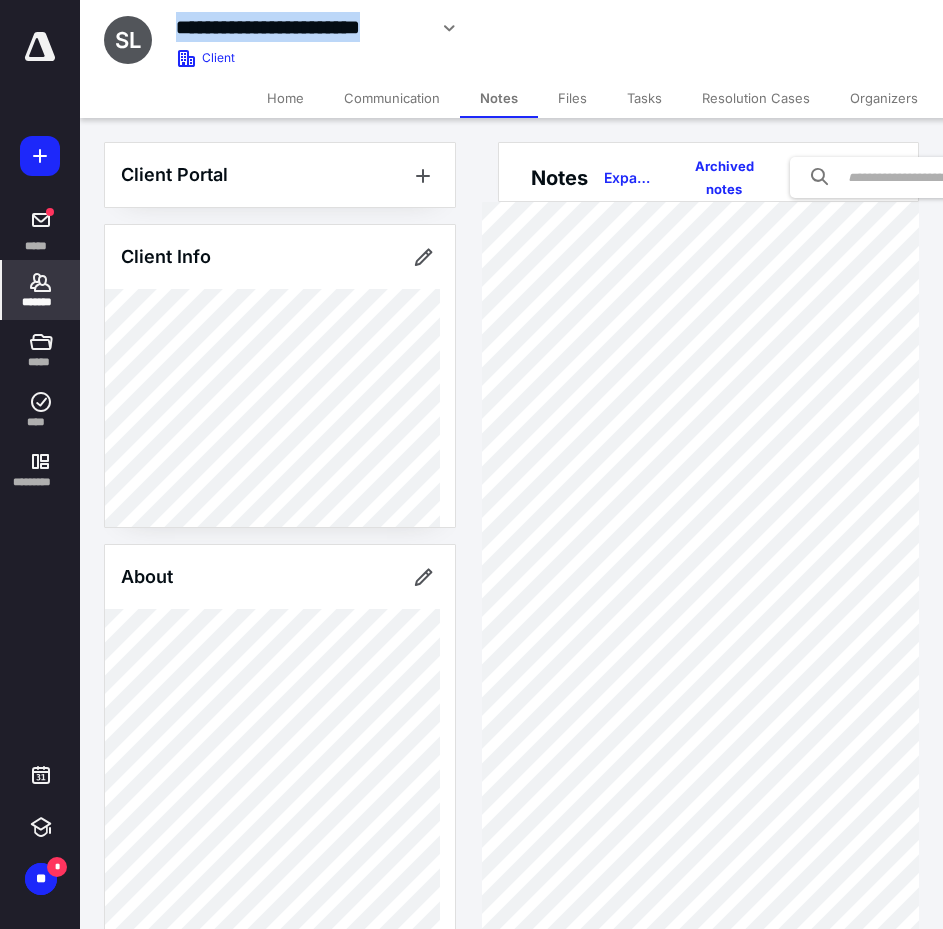 drag, startPoint x: 426, startPoint y: 23, endPoint x: 149, endPoint y: 17, distance: 277.06497 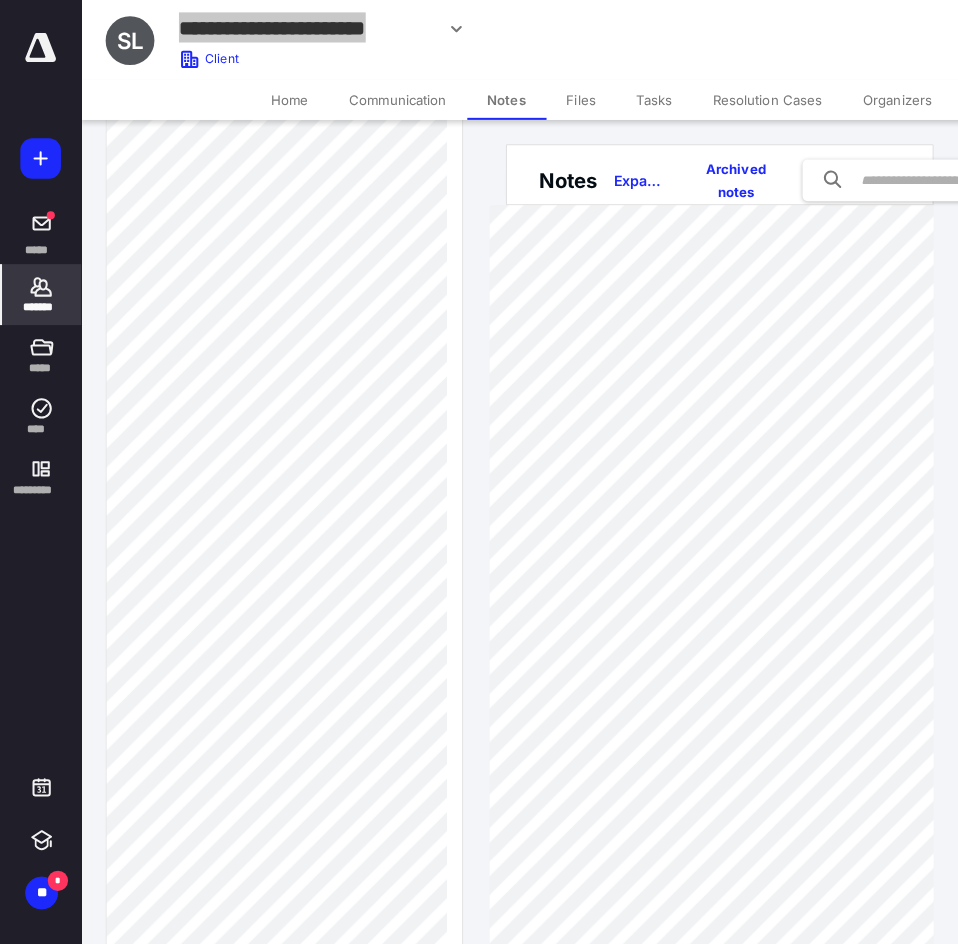 scroll, scrollTop: 500, scrollLeft: 0, axis: vertical 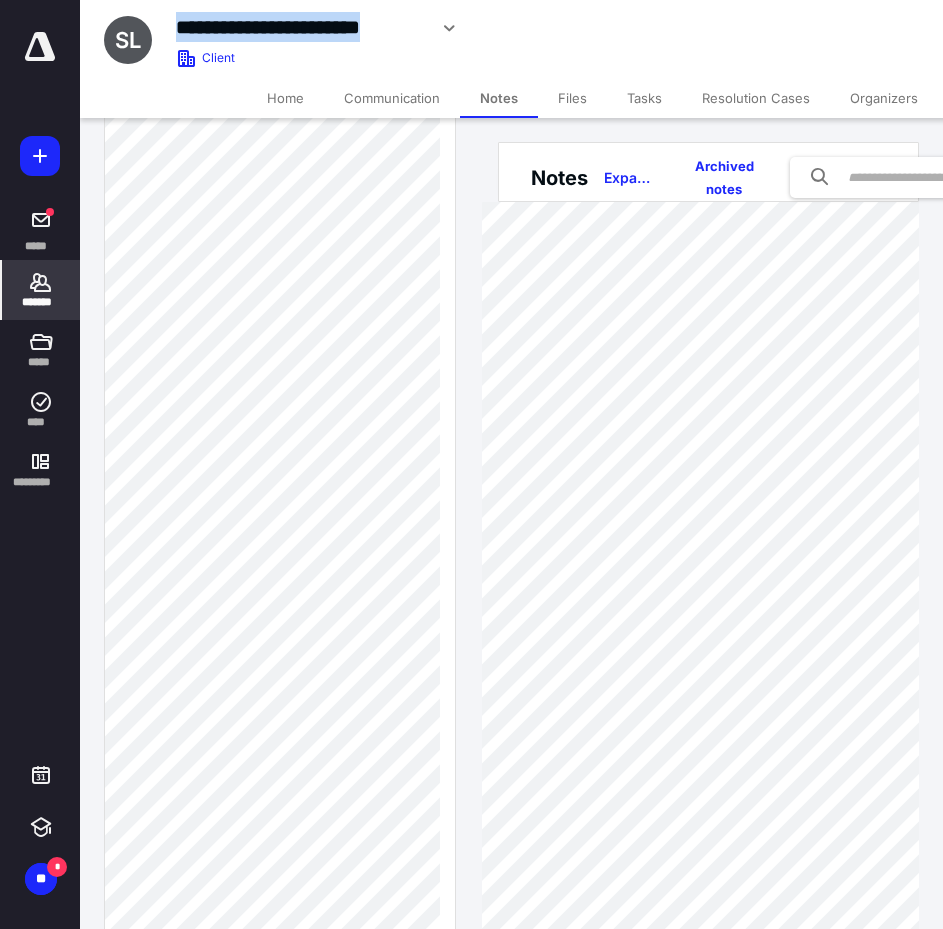 drag, startPoint x: 425, startPoint y: 35, endPoint x: 149, endPoint y: 40, distance: 276.0453 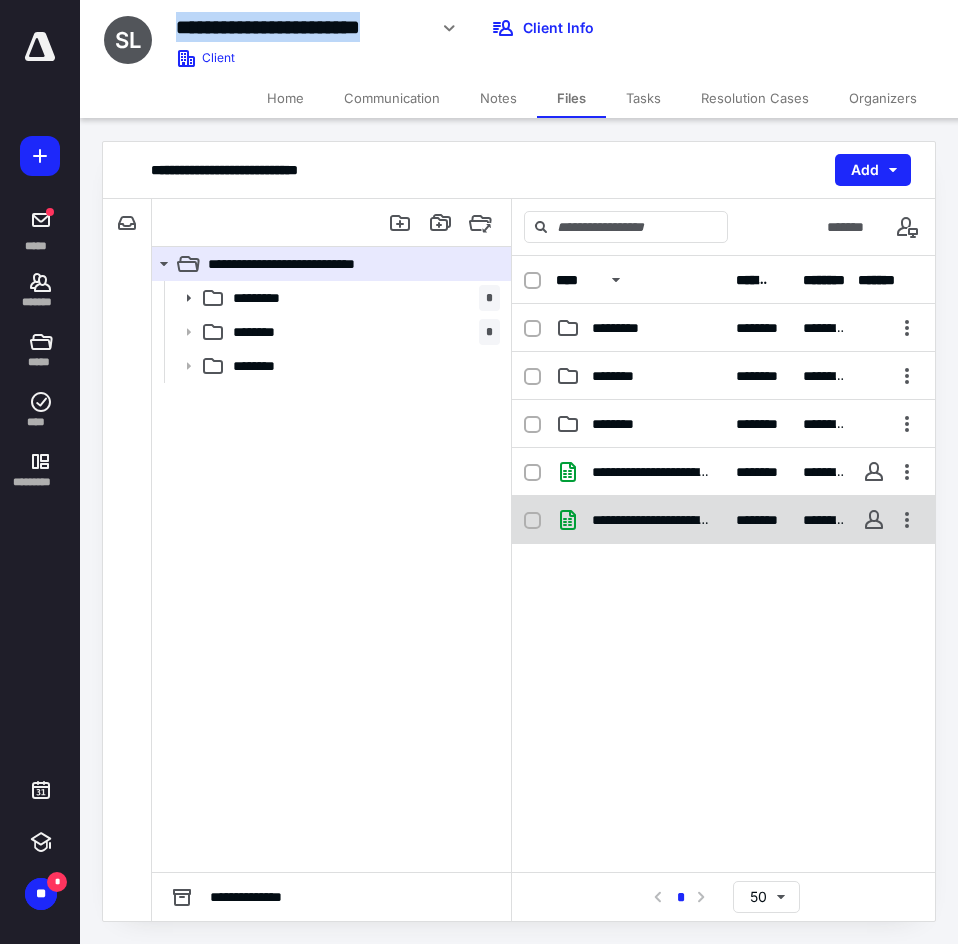 click on "**********" at bounding box center [640, 520] 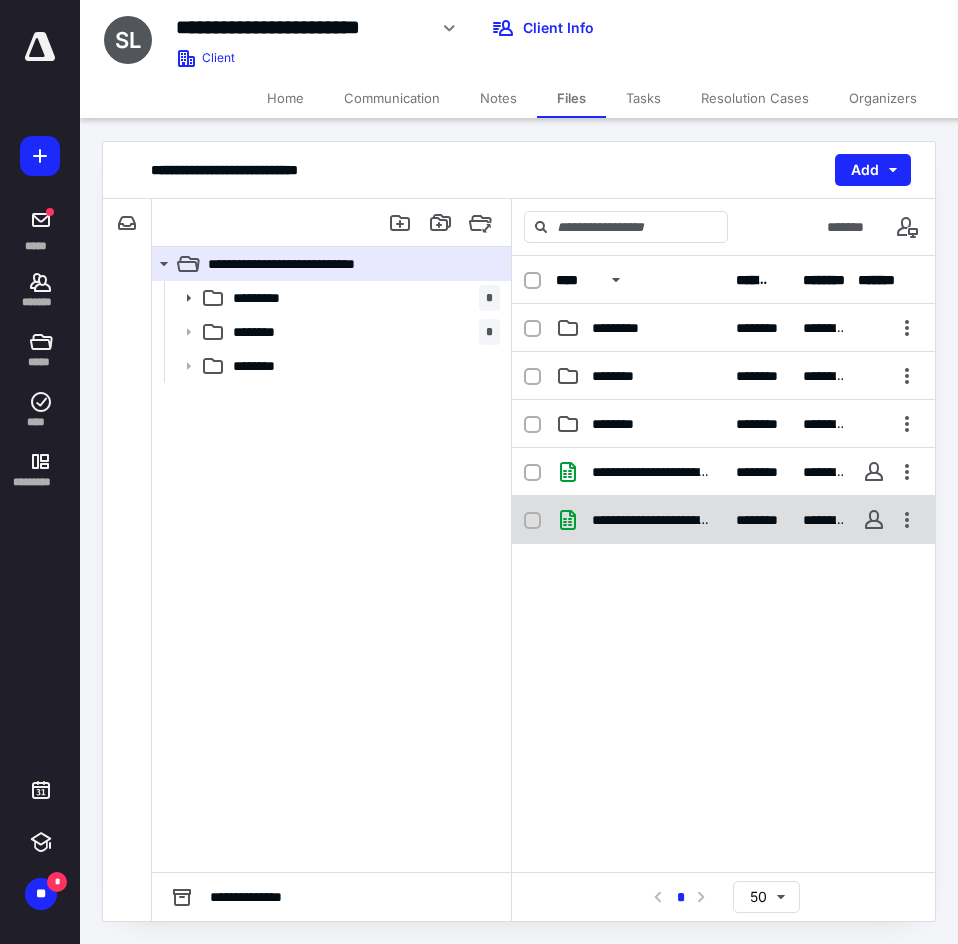 click on "**********" at bounding box center (640, 520) 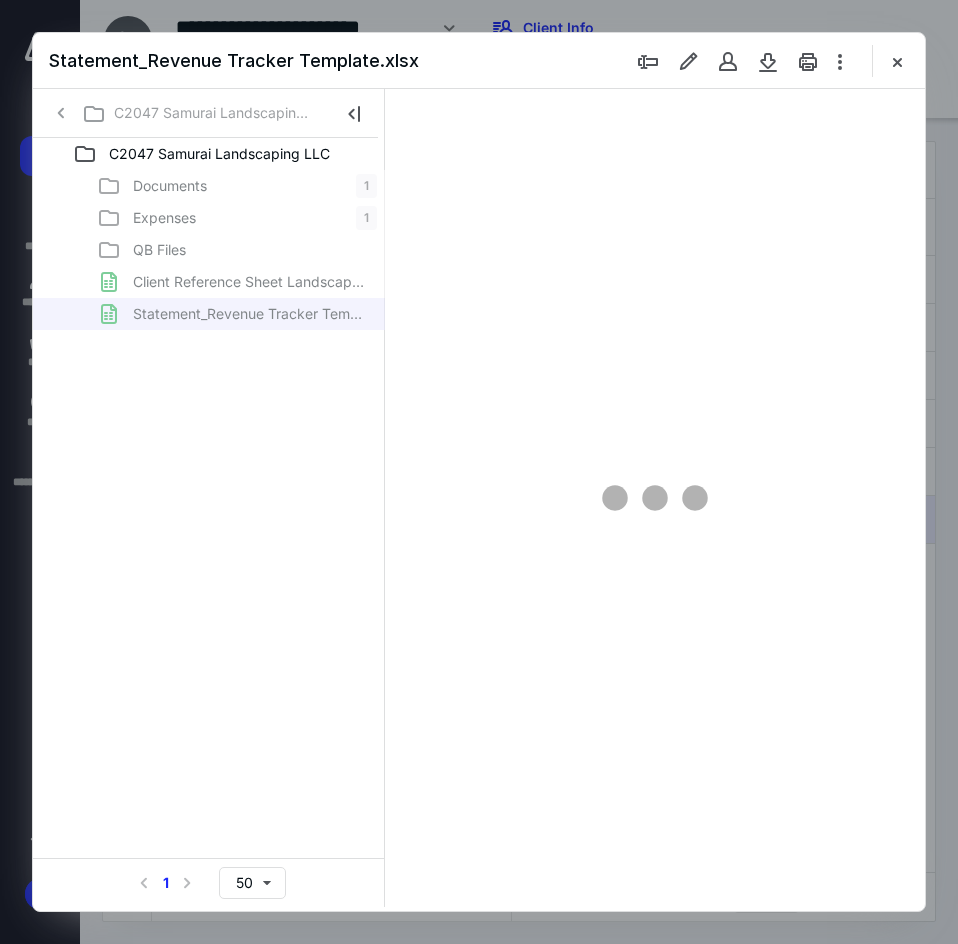 scroll, scrollTop: 0, scrollLeft: 0, axis: both 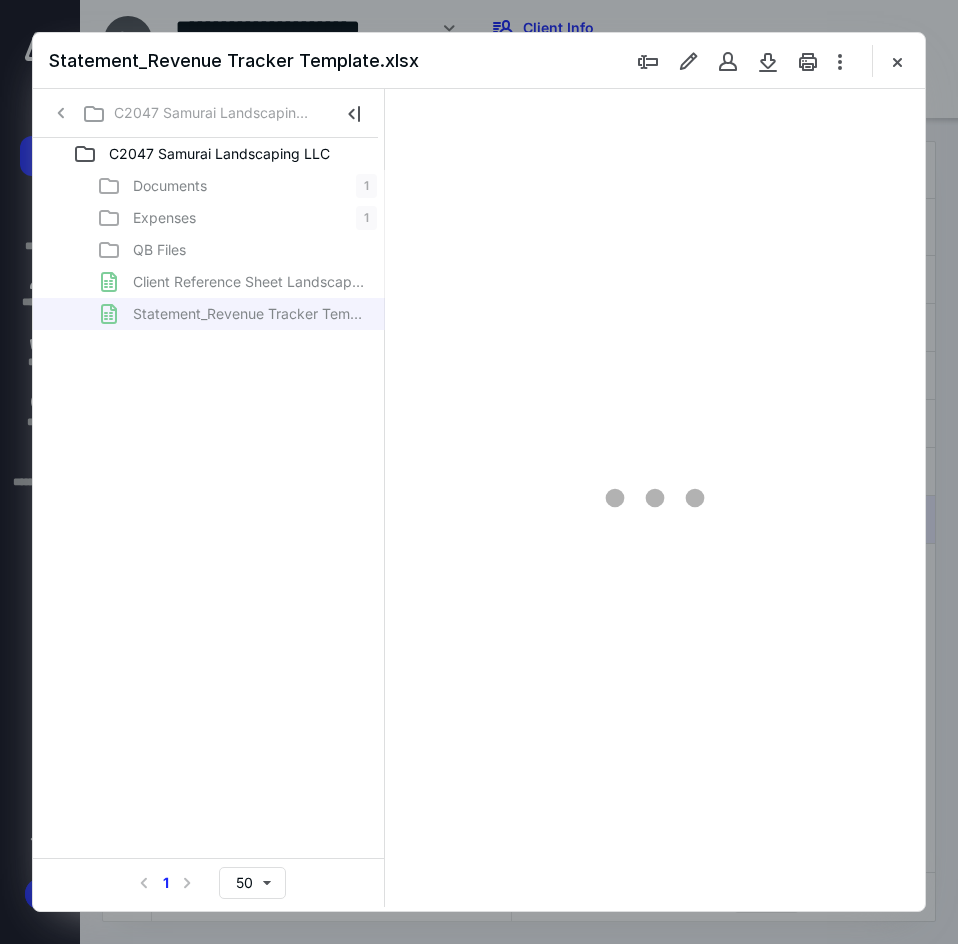 type on "*" 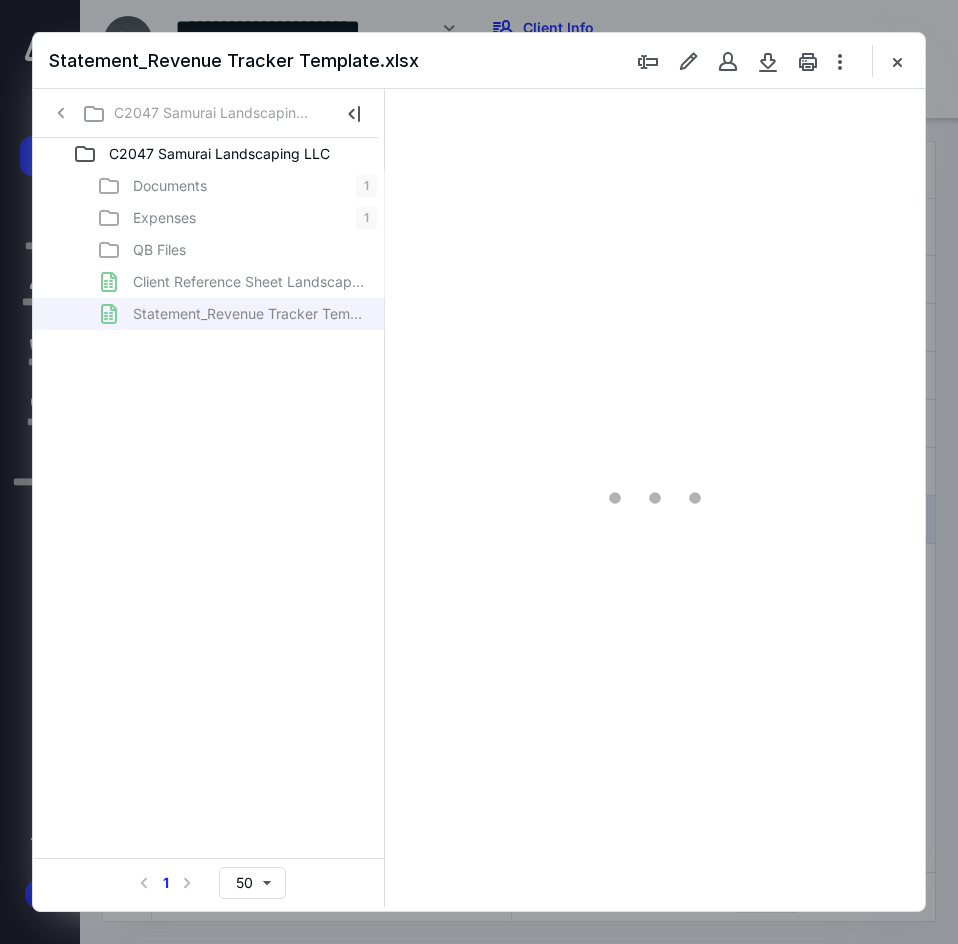 scroll, scrollTop: 106, scrollLeft: 90, axis: both 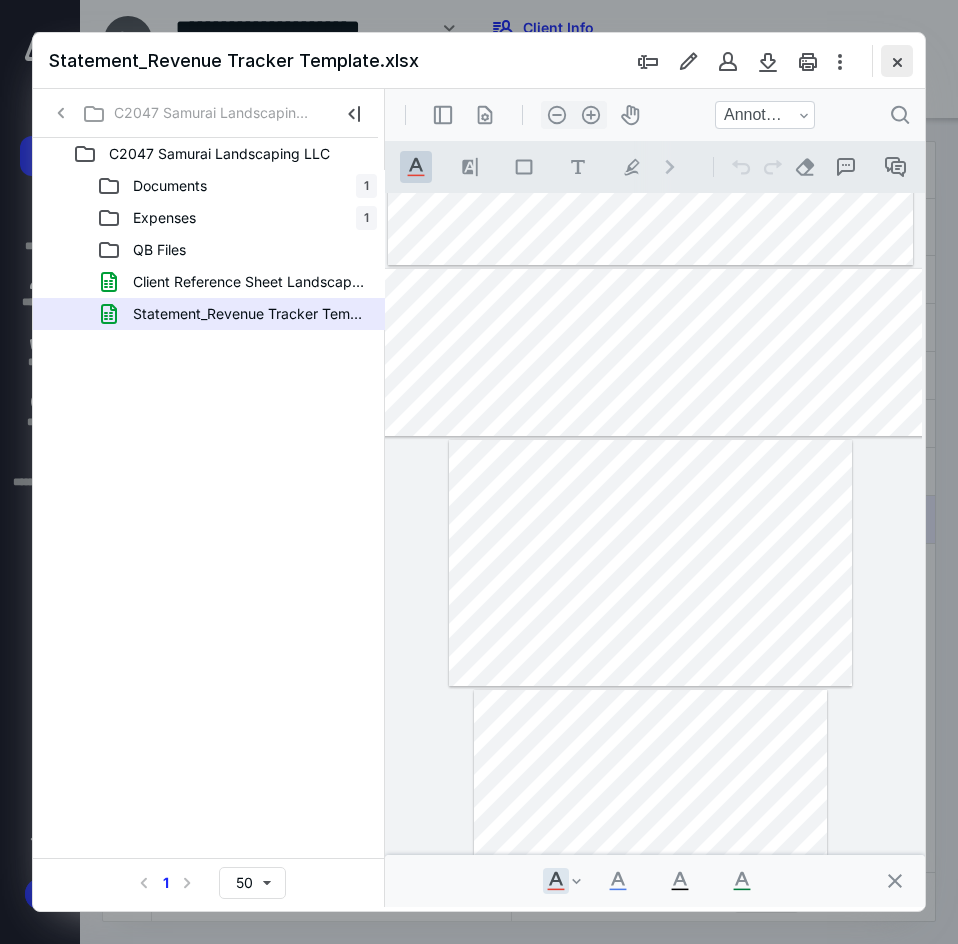 click at bounding box center [897, 61] 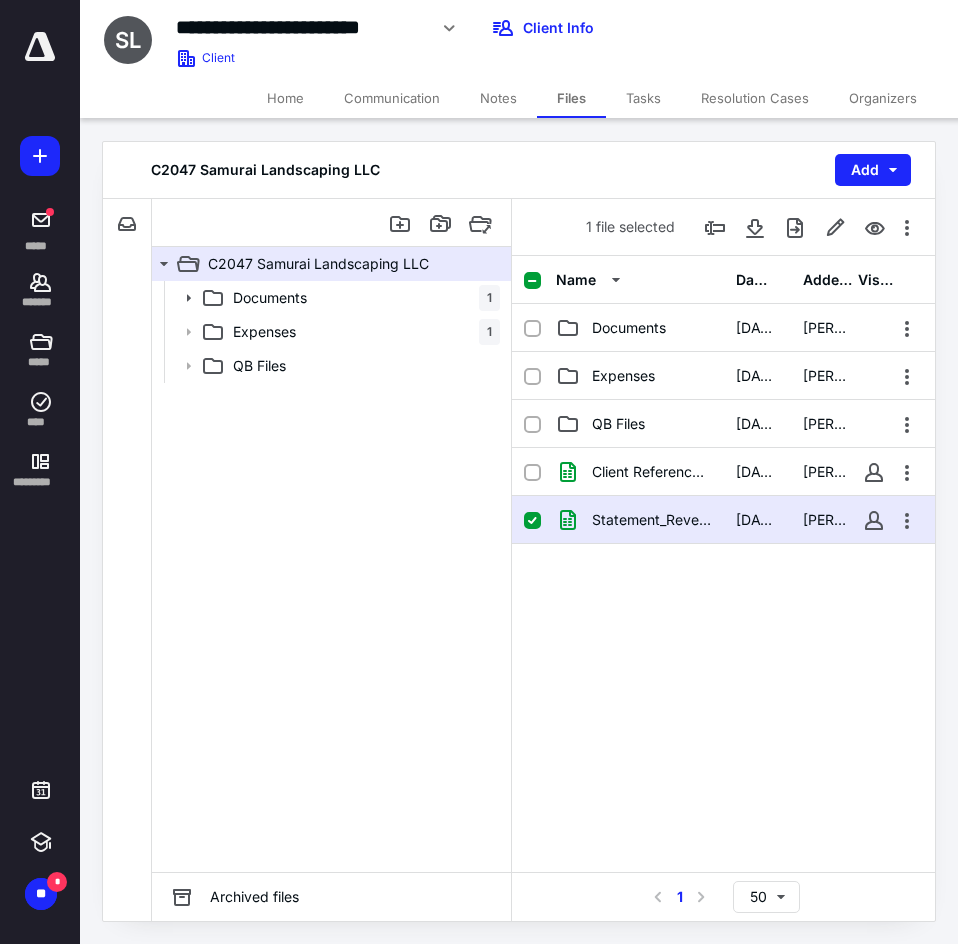 click on "Statement_Revenue Tracker Template.xlsx" at bounding box center (652, 520) 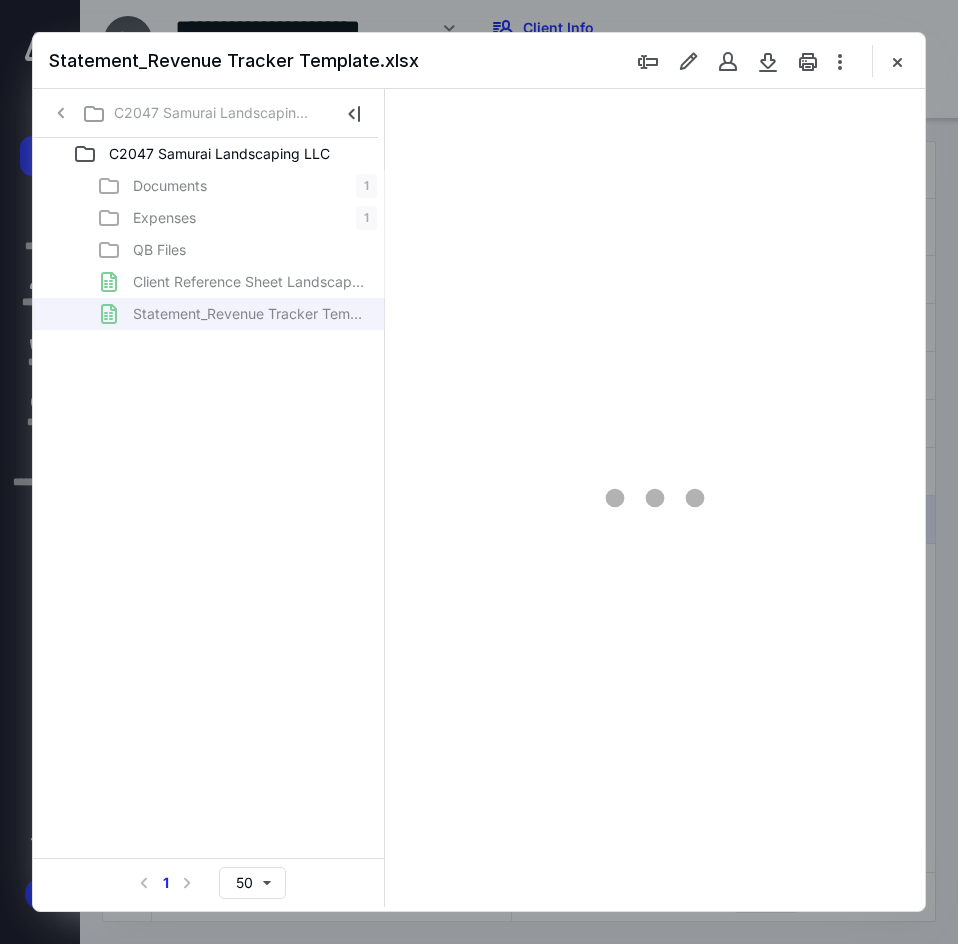 scroll, scrollTop: 0, scrollLeft: 0, axis: both 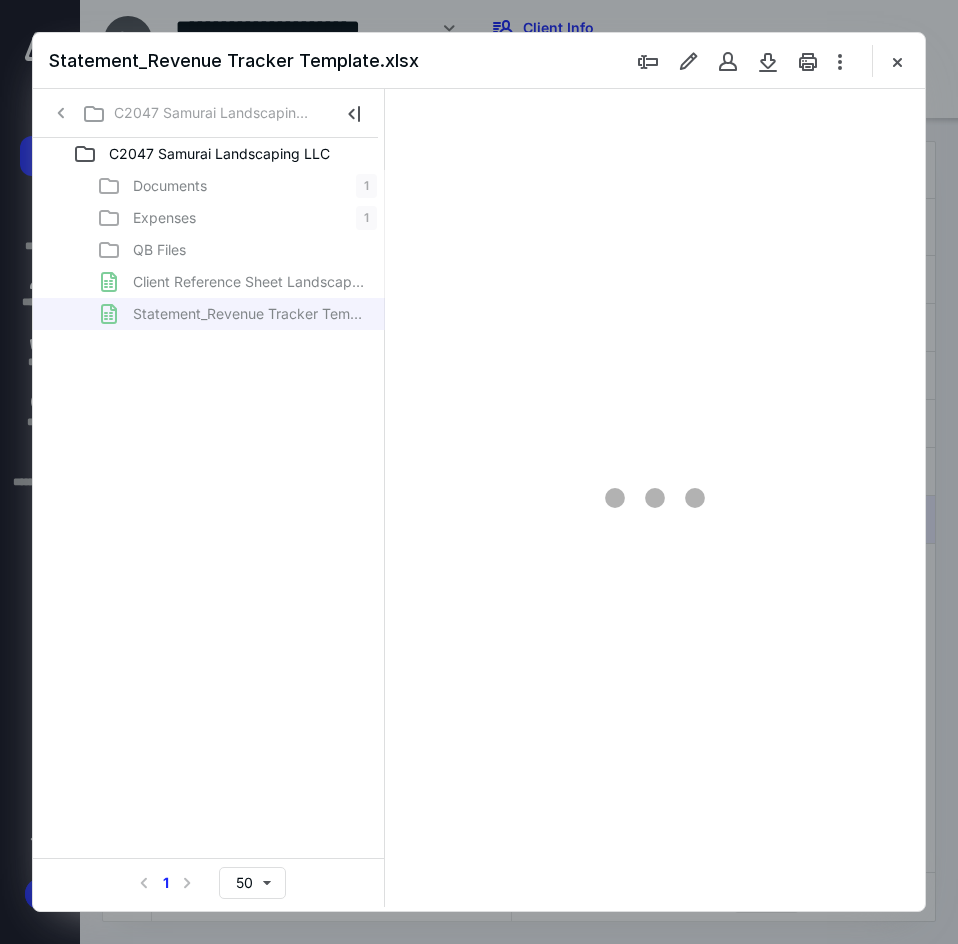 type on "*" 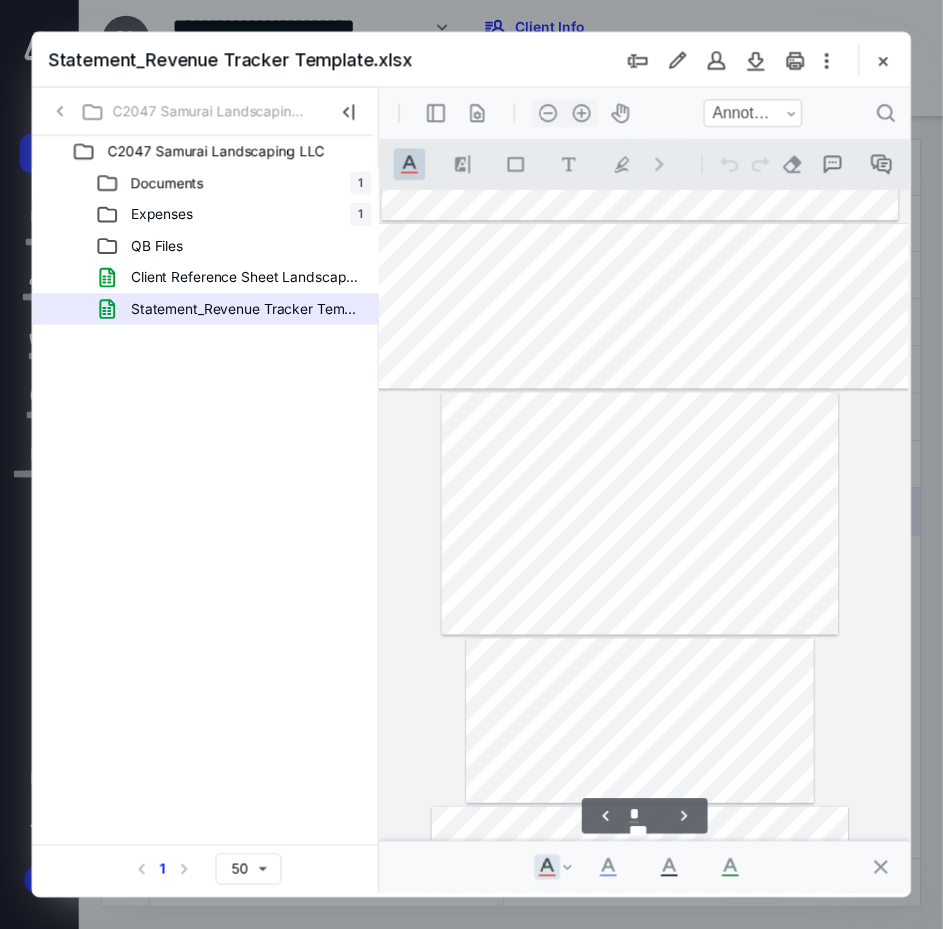 scroll, scrollTop: 164, scrollLeft: 90, axis: both 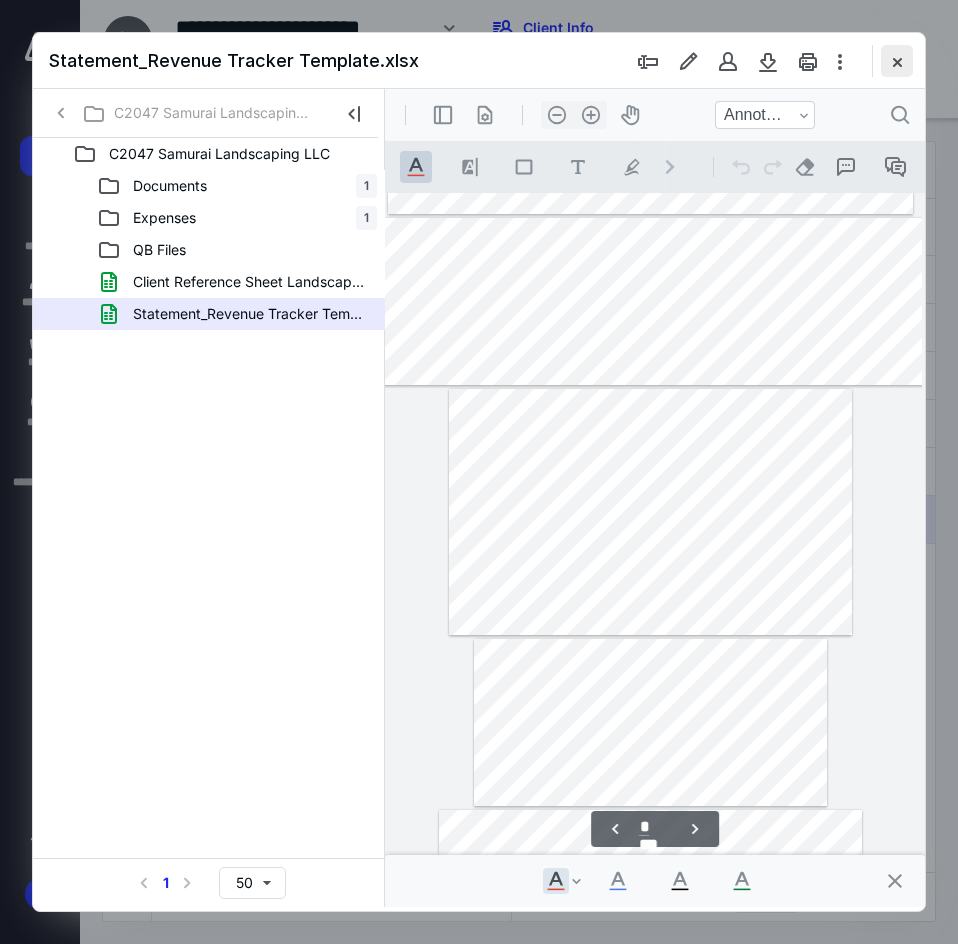 click at bounding box center [897, 61] 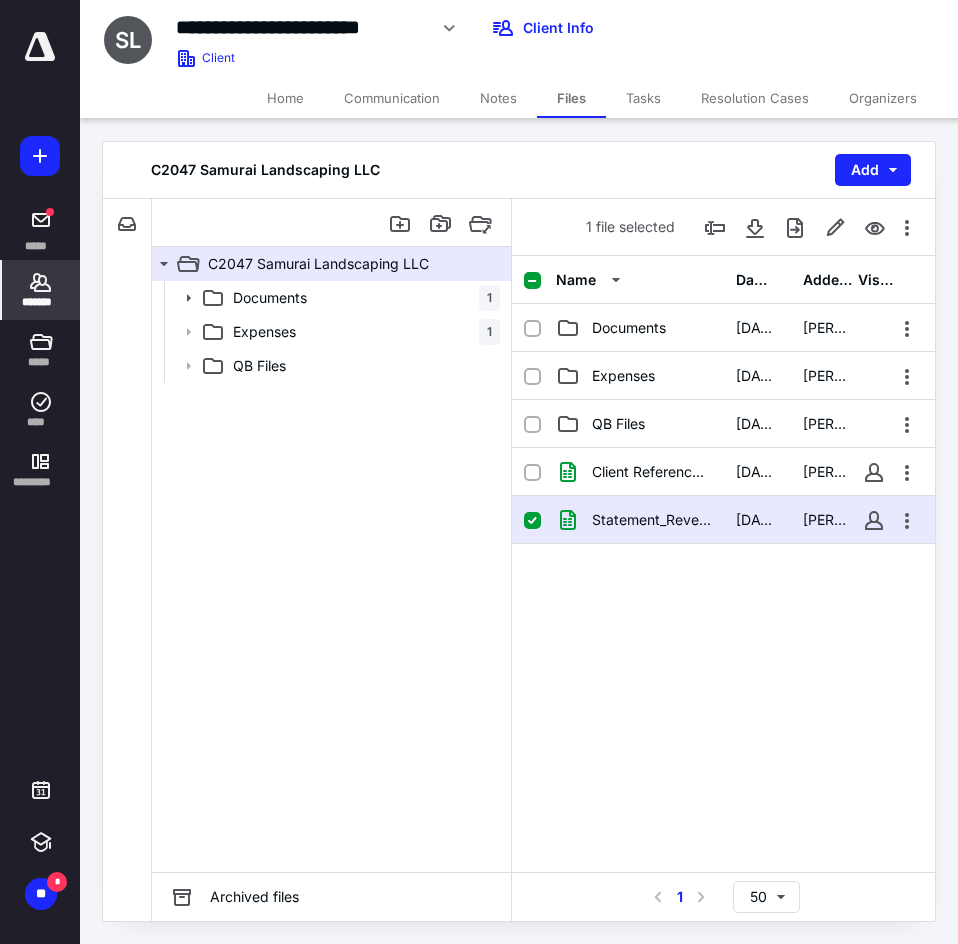 click 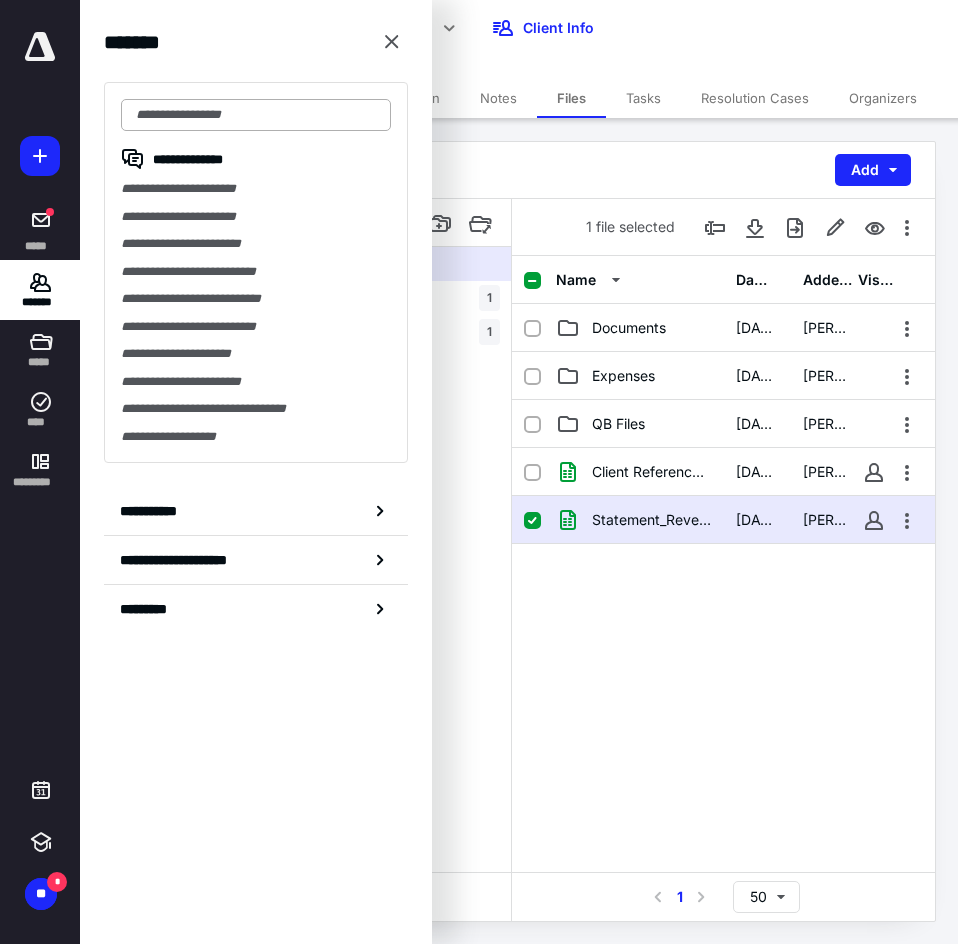 click at bounding box center [256, 115] 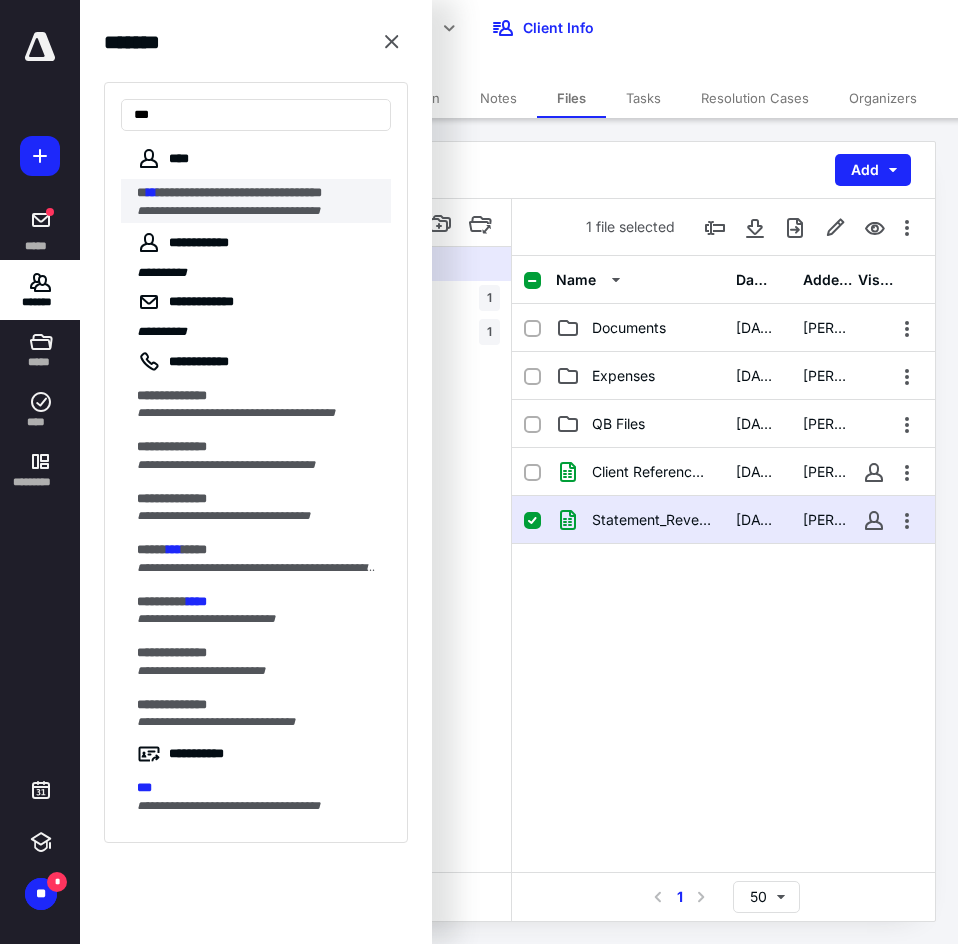 type on "***" 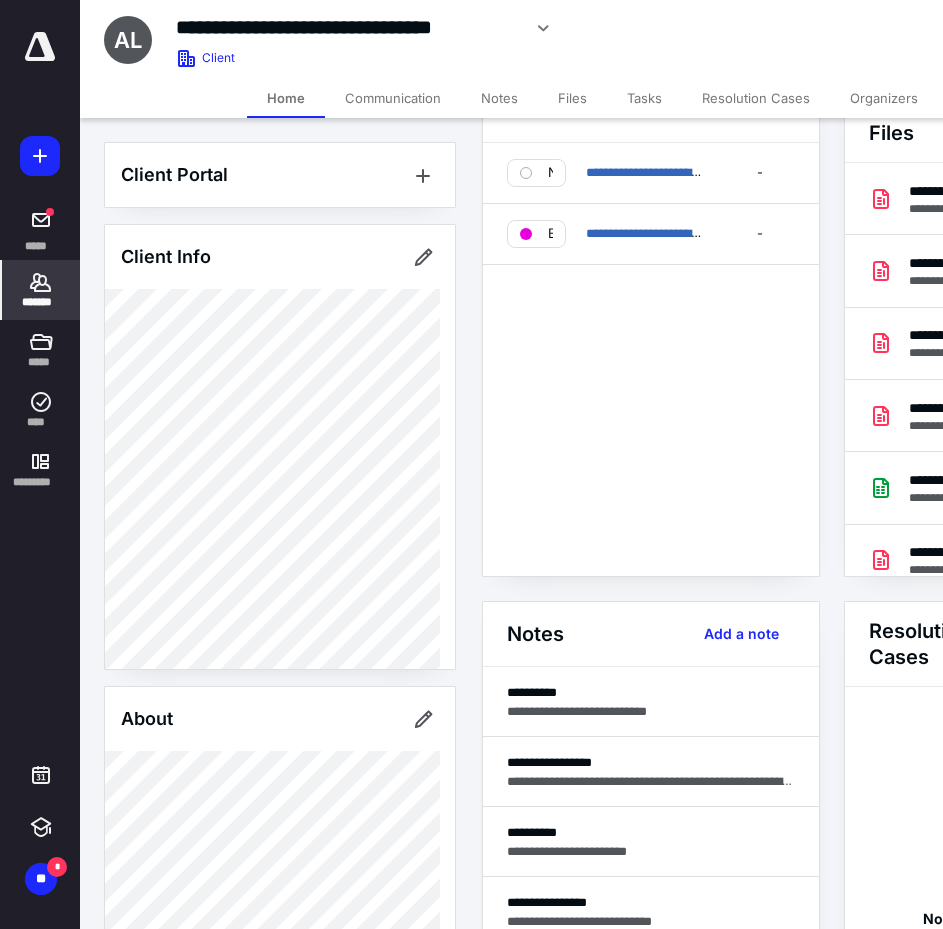 scroll, scrollTop: 100, scrollLeft: 0, axis: vertical 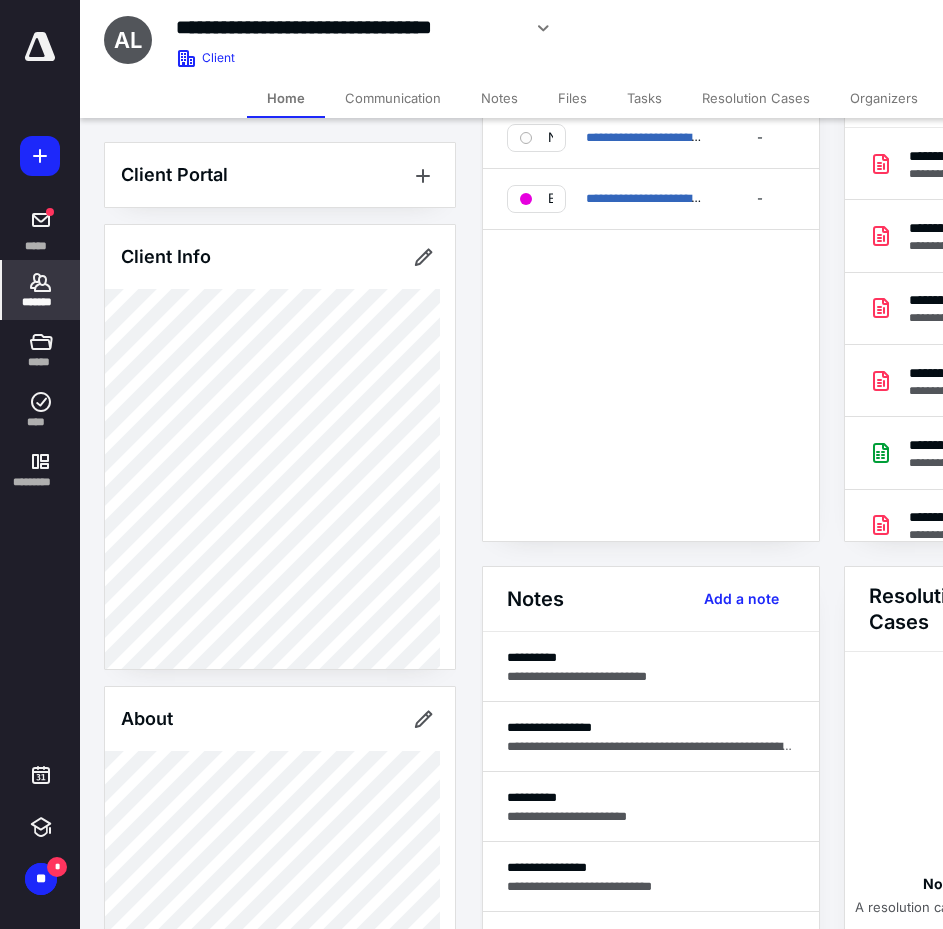 click on "Files" at bounding box center (572, 98) 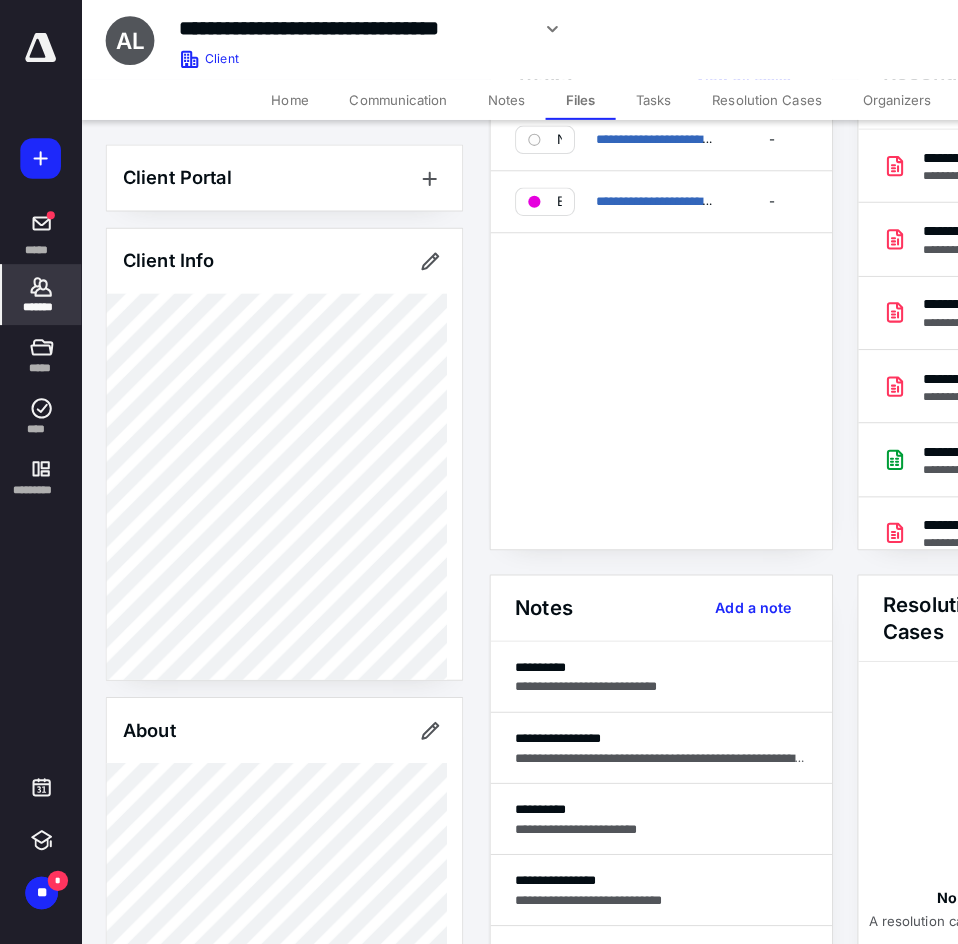scroll, scrollTop: 0, scrollLeft: 0, axis: both 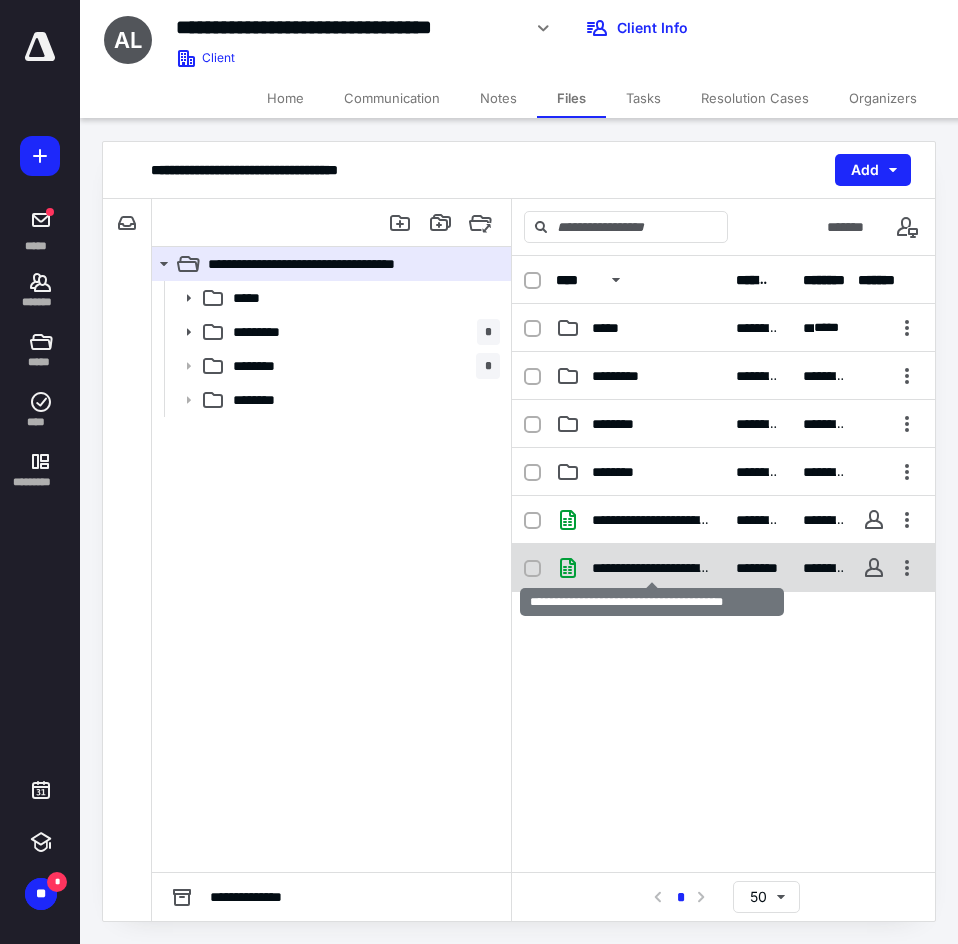 click on "**********" at bounding box center (652, 568) 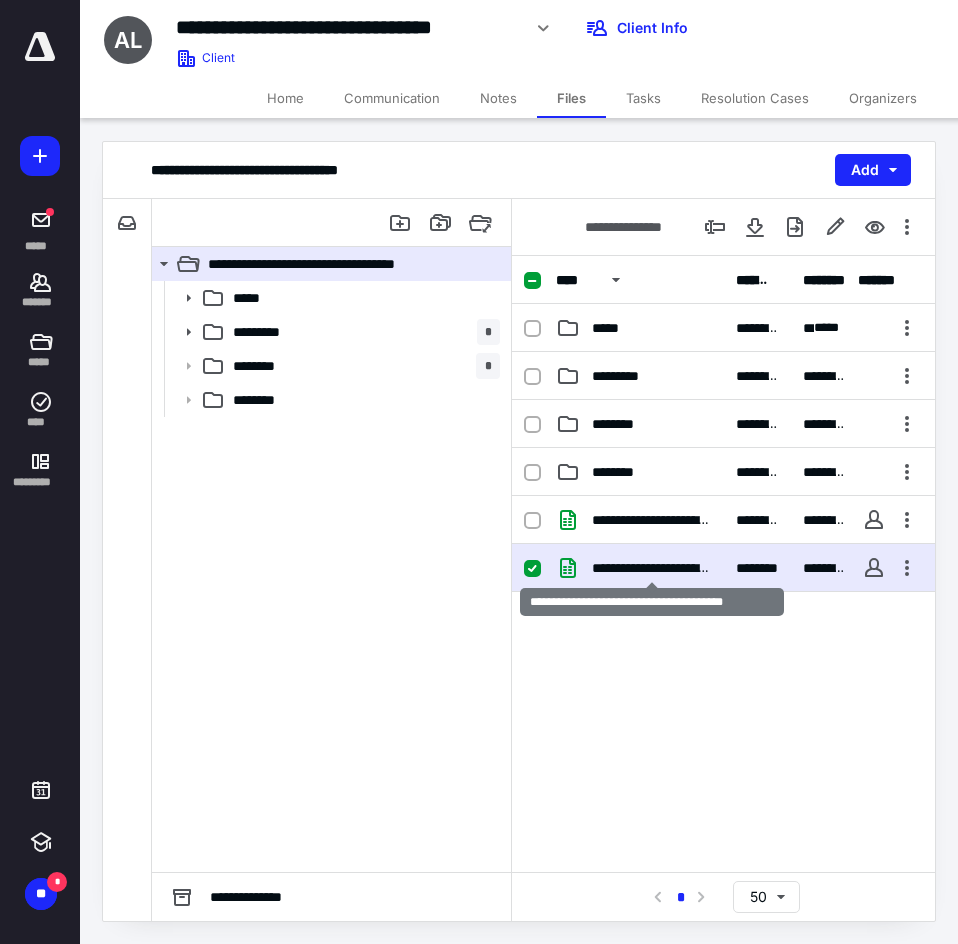 click on "**********" at bounding box center (652, 568) 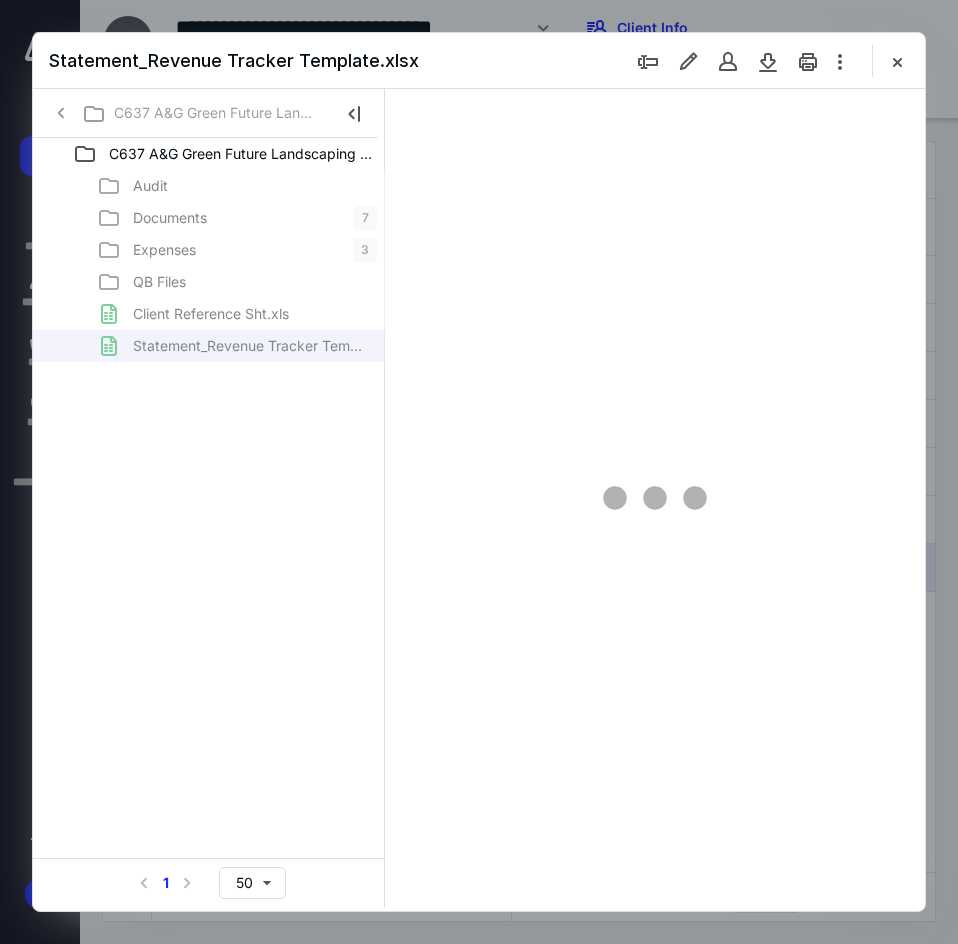scroll, scrollTop: 0, scrollLeft: 0, axis: both 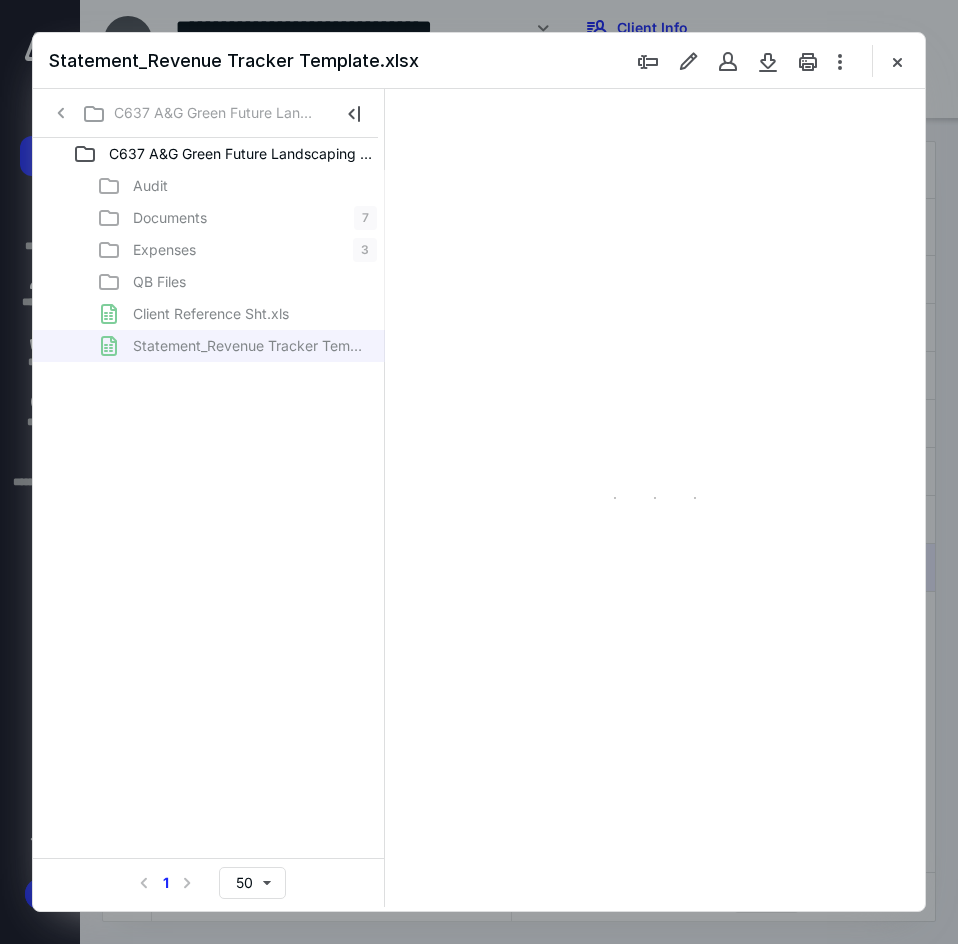 type on "*" 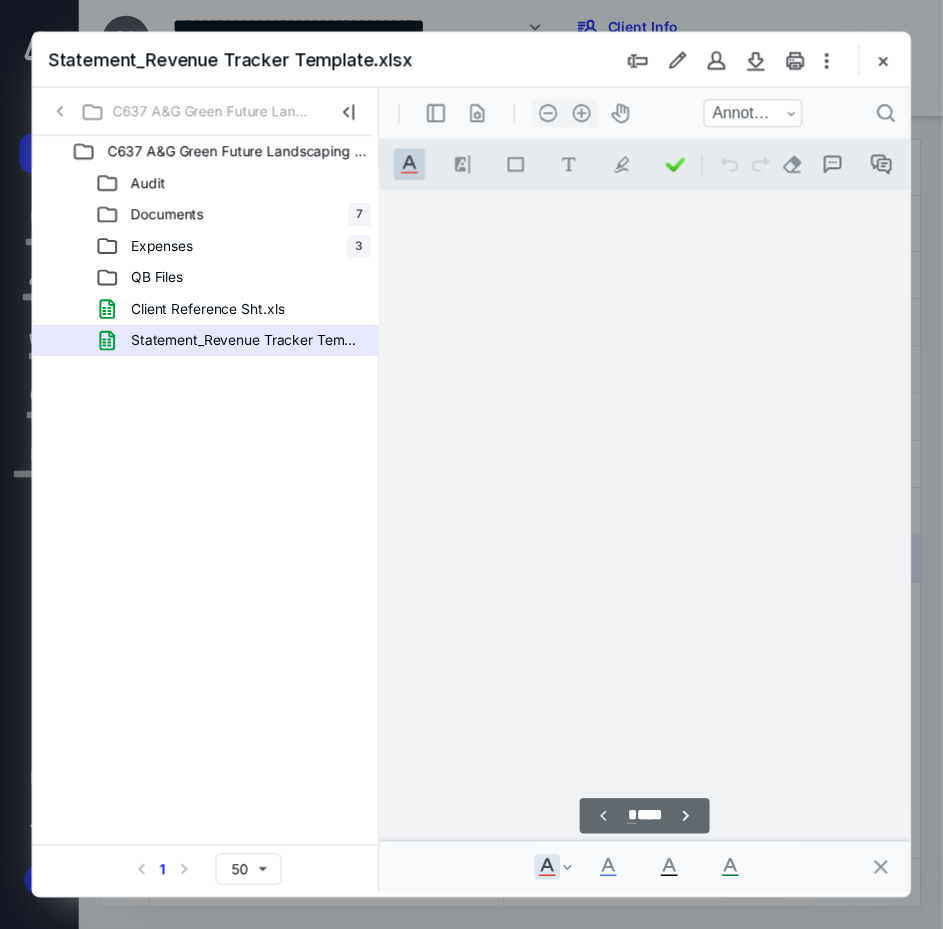 scroll, scrollTop: 106, scrollLeft: 63, axis: both 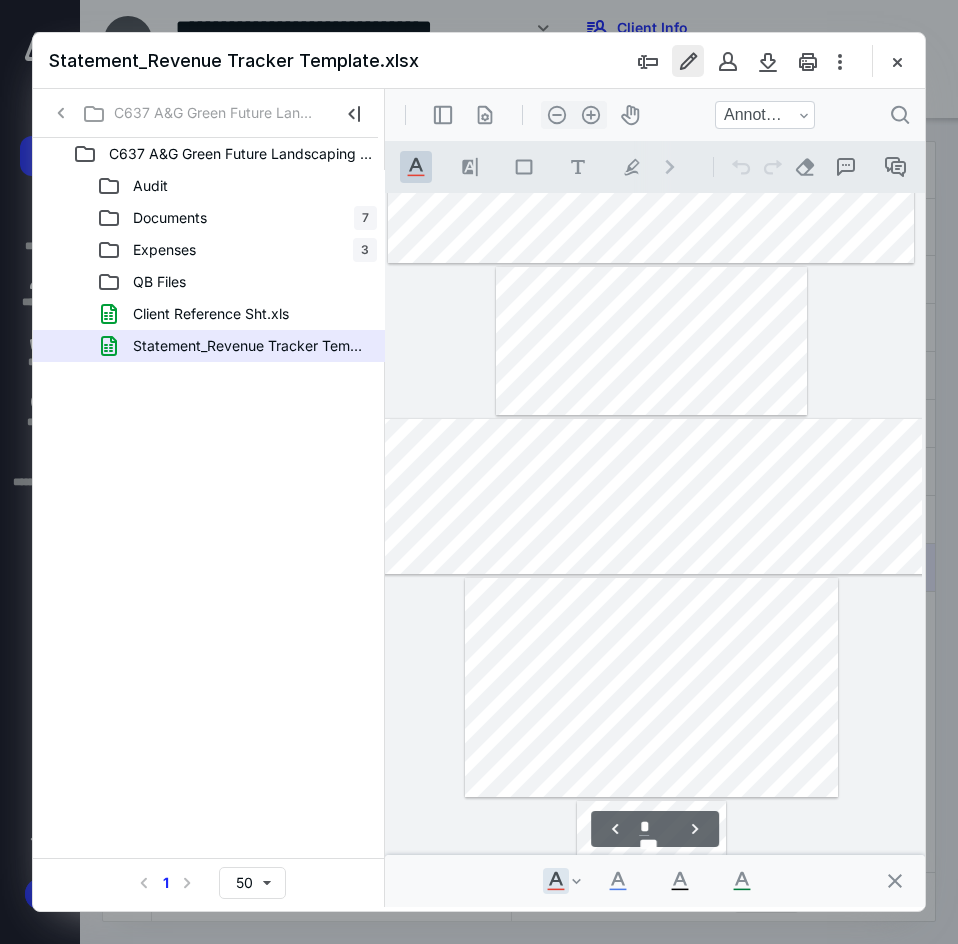 click at bounding box center (688, 61) 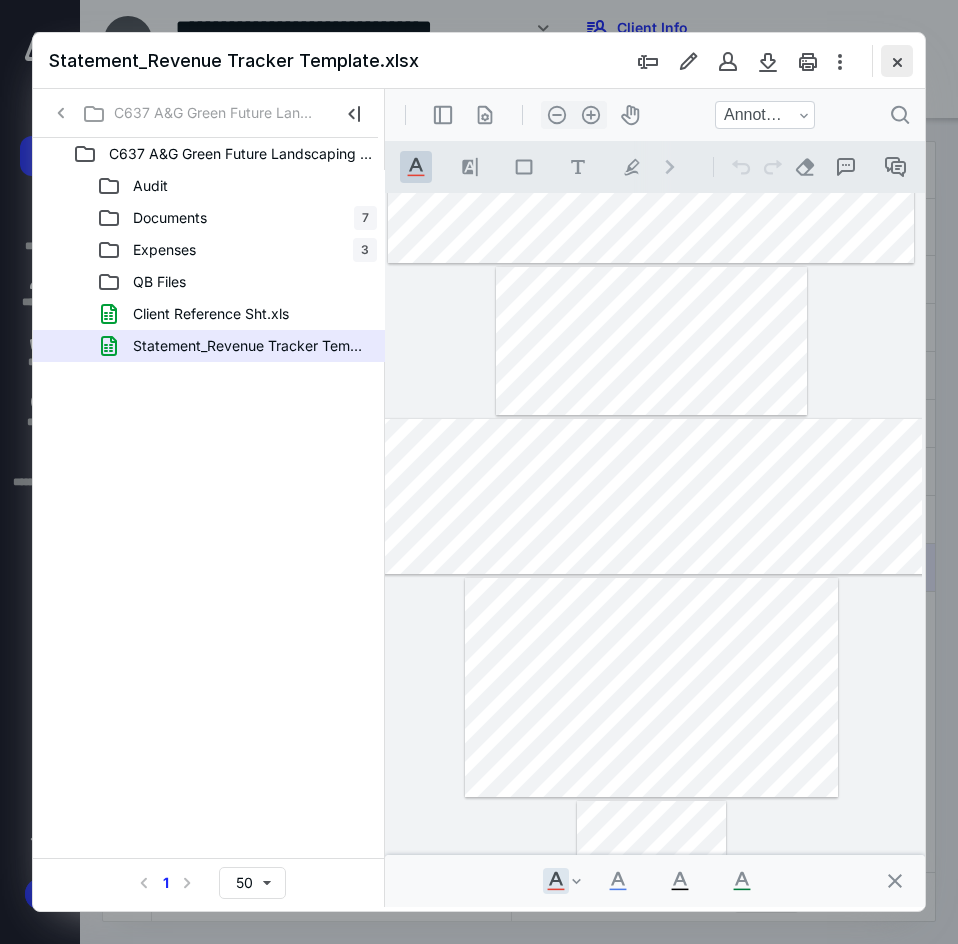 click at bounding box center (897, 61) 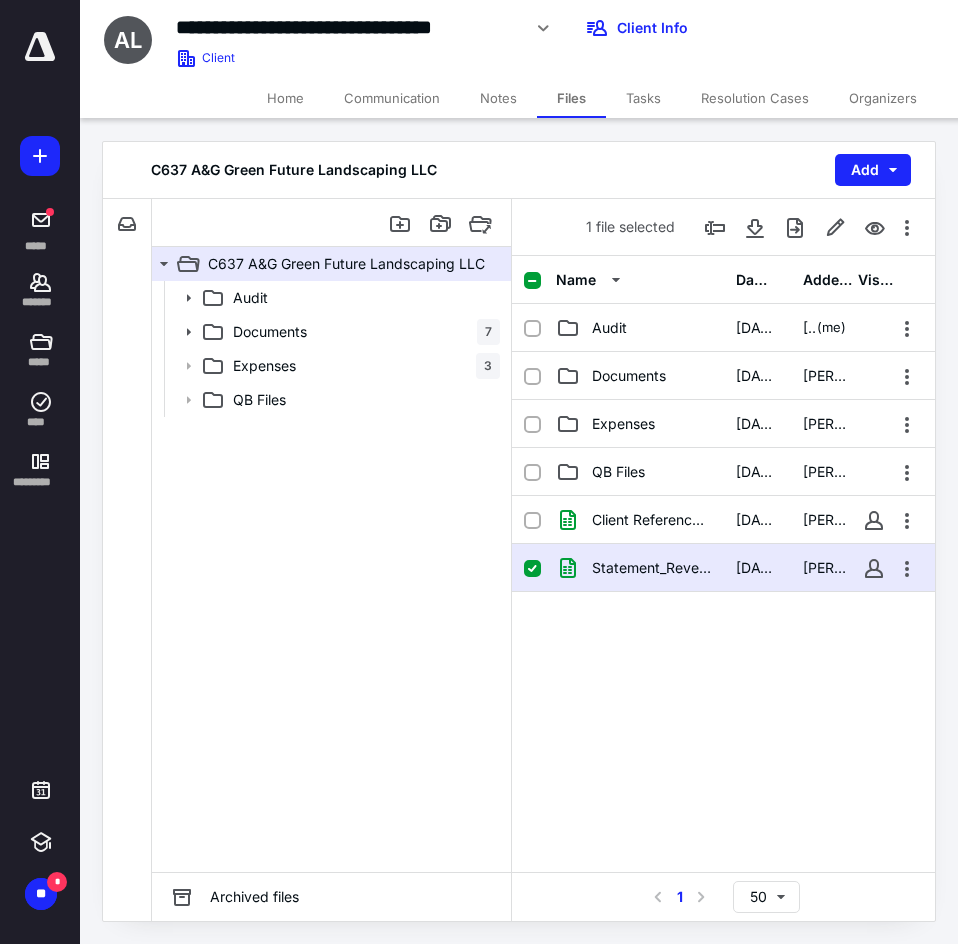 click on "Home" at bounding box center [285, 98] 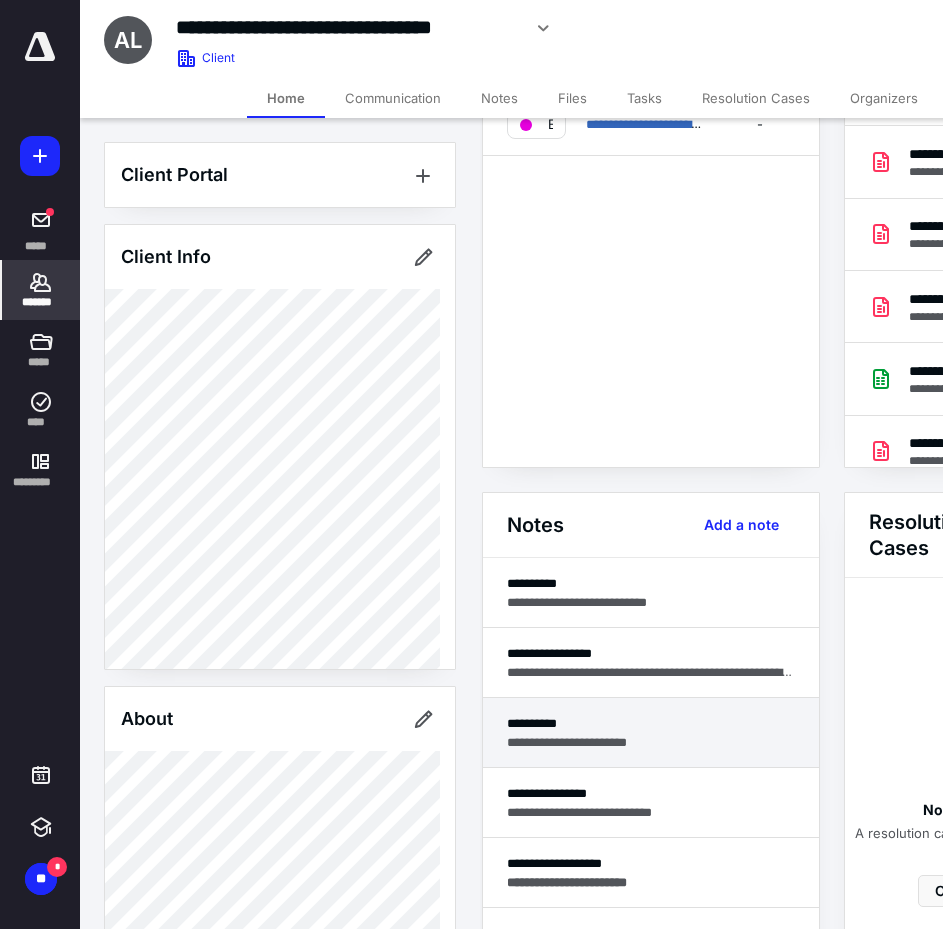 scroll, scrollTop: 200, scrollLeft: 0, axis: vertical 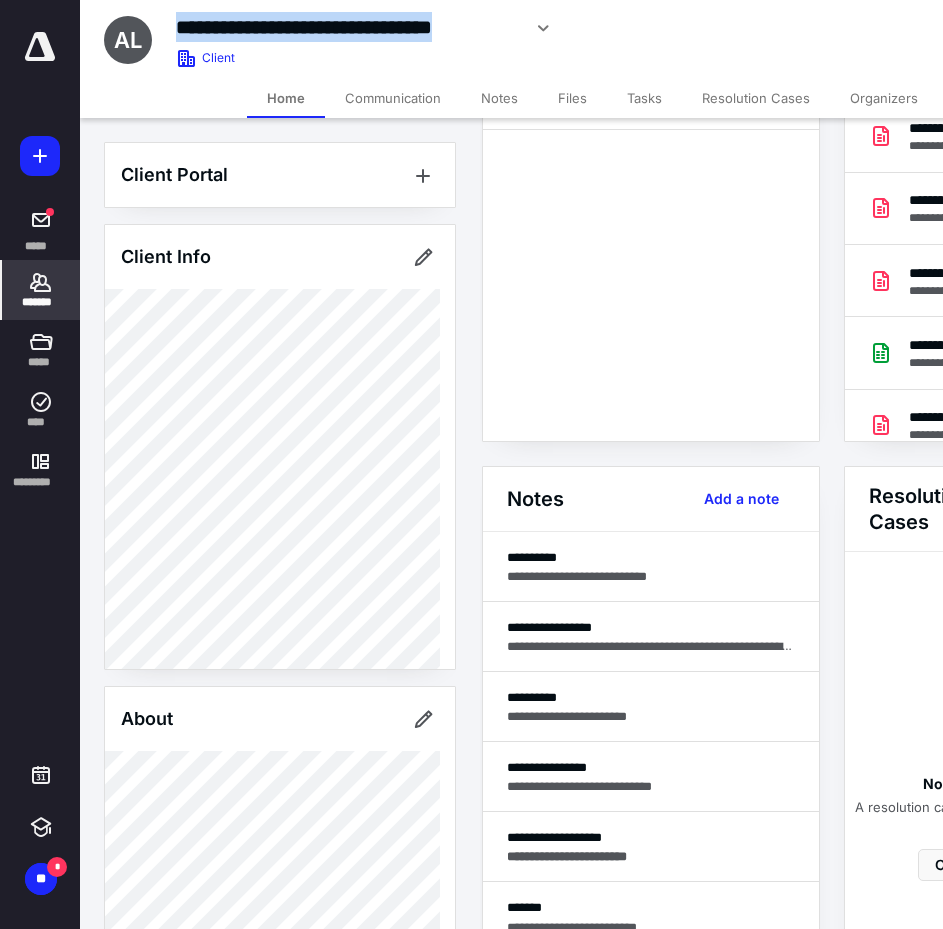 drag, startPoint x: 519, startPoint y: 29, endPoint x: 173, endPoint y: 41, distance: 346.20804 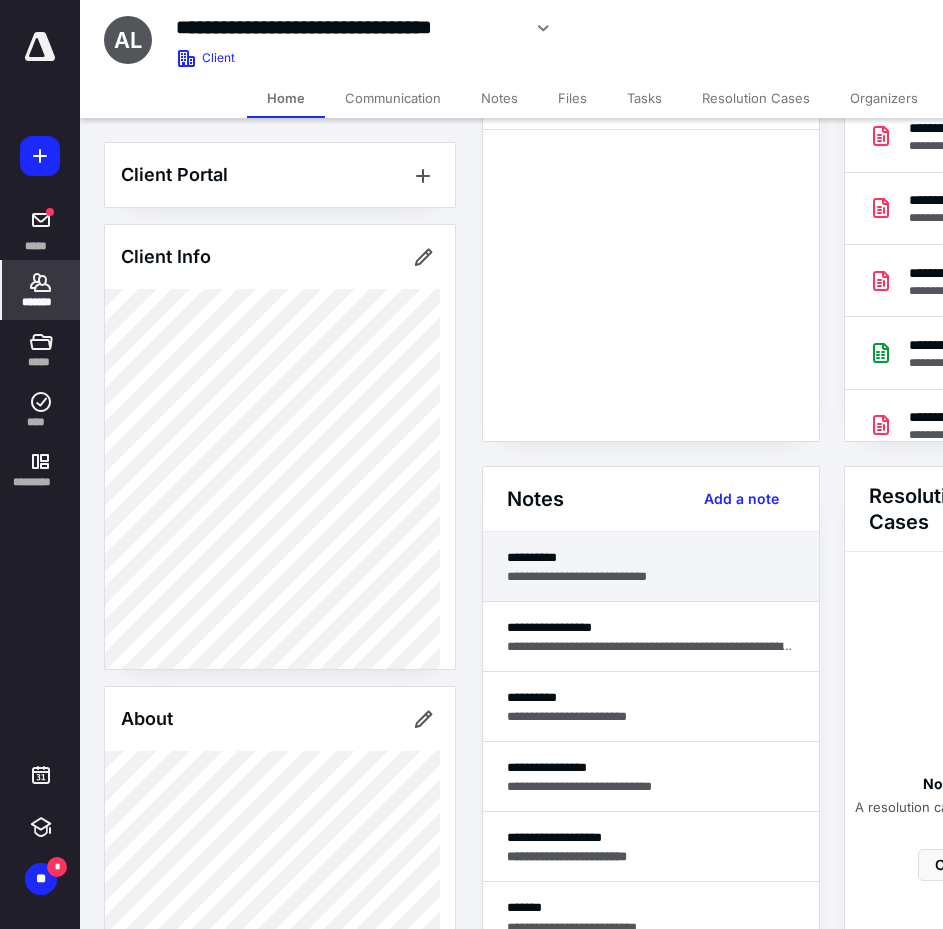 click on "**********" at bounding box center (651, 576) 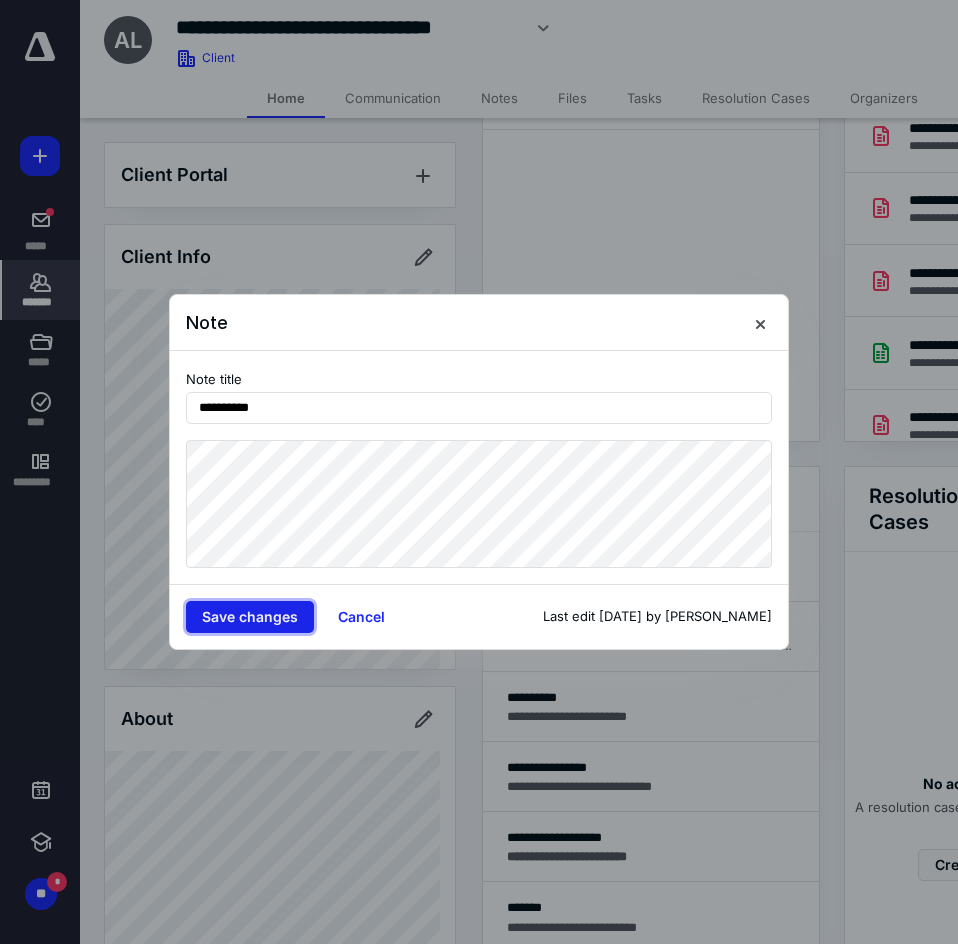 click on "Save changes" at bounding box center (250, 617) 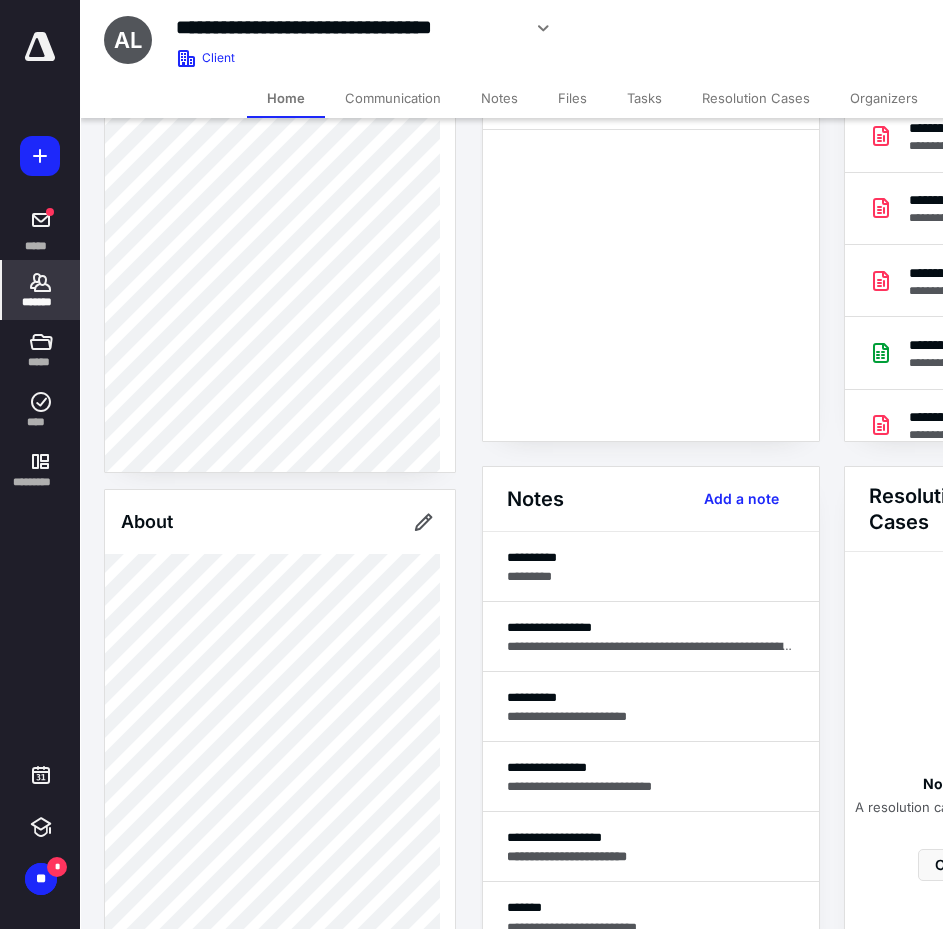 scroll, scrollTop: 200, scrollLeft: 0, axis: vertical 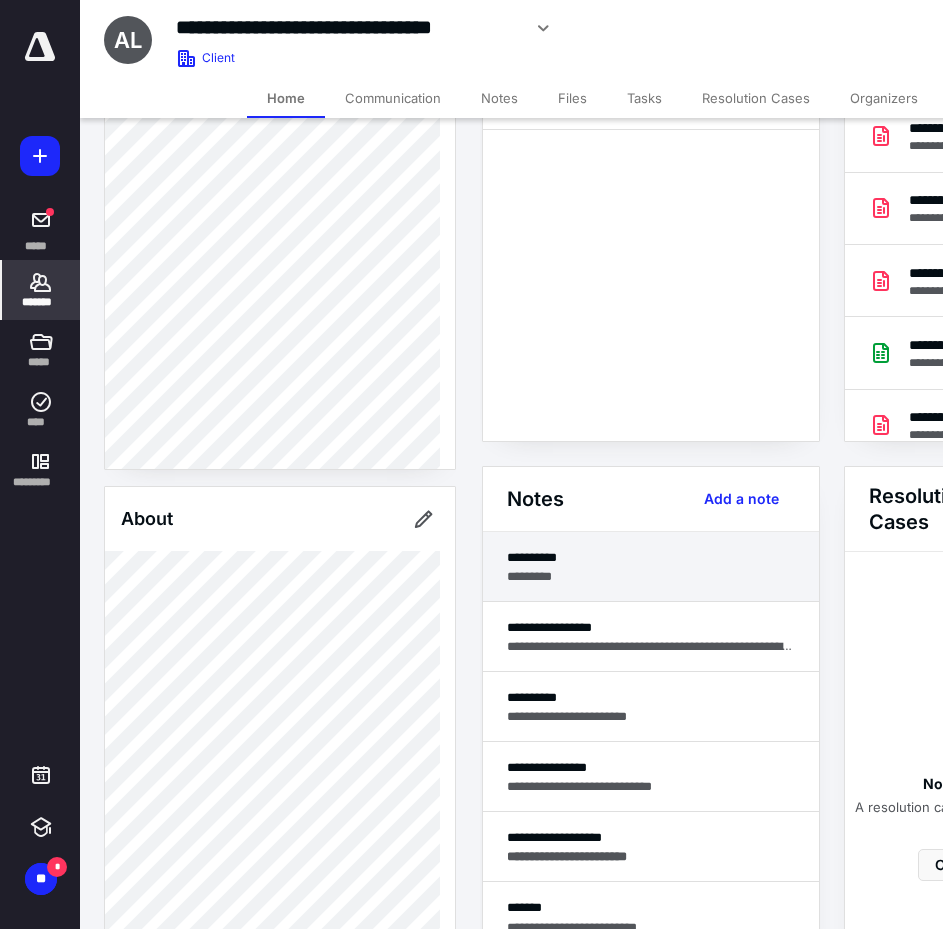 click on "*********" at bounding box center (651, 576) 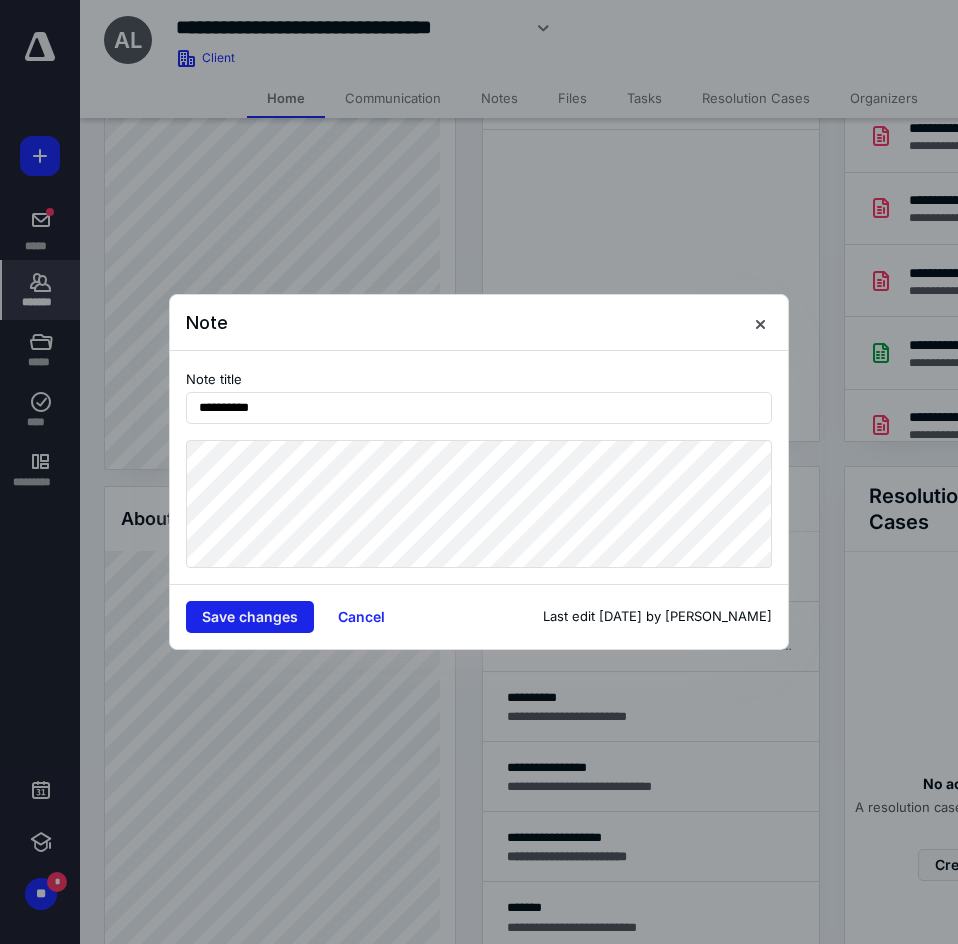 click on "Save changes" at bounding box center [250, 617] 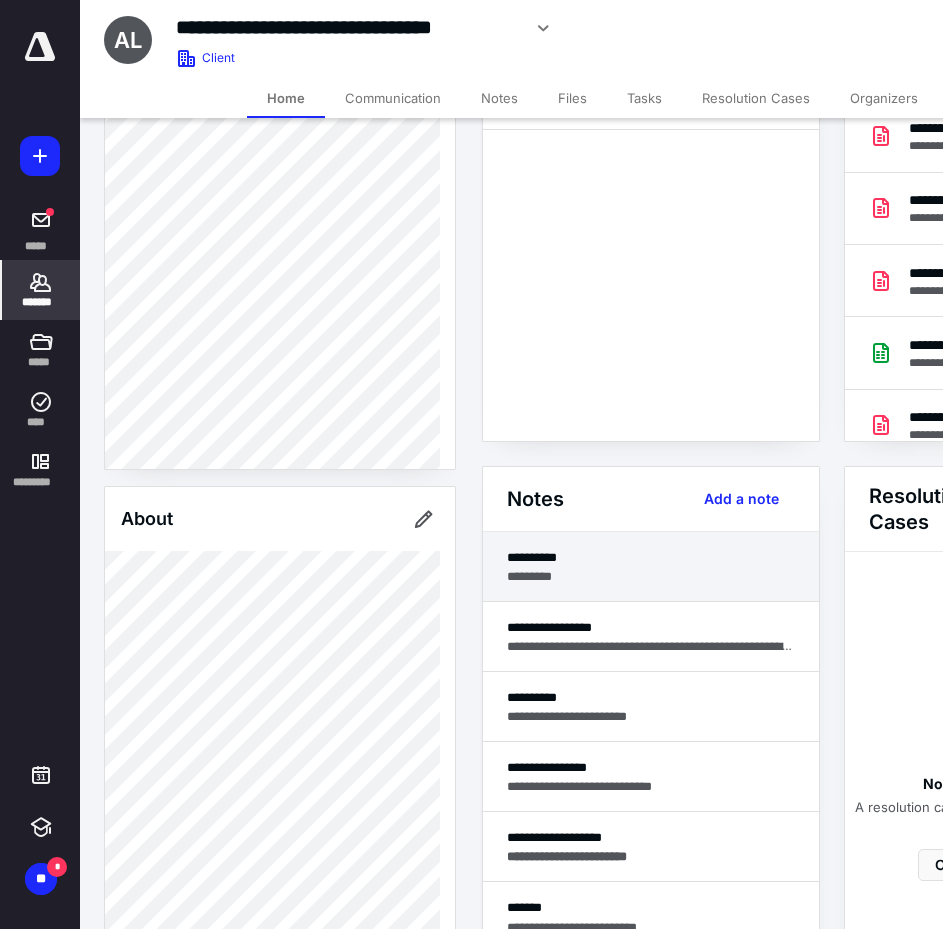 click on "*********" at bounding box center [651, 576] 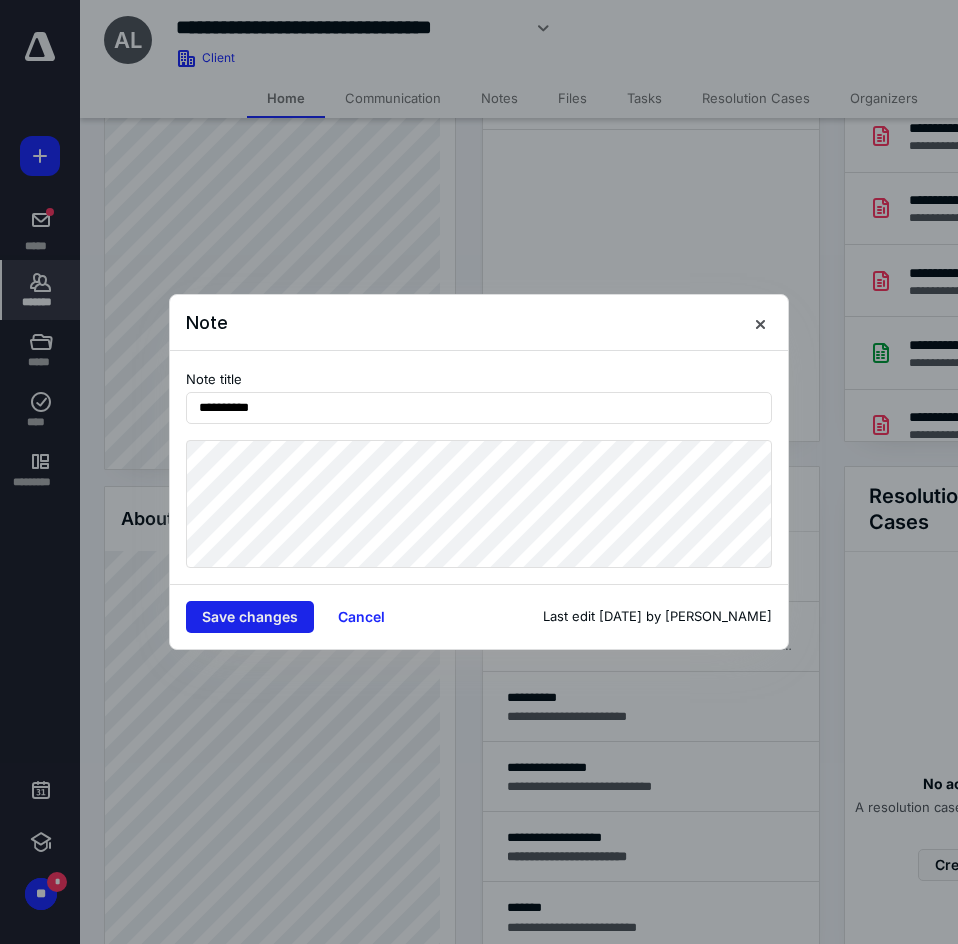 click on "Save changes" at bounding box center [250, 617] 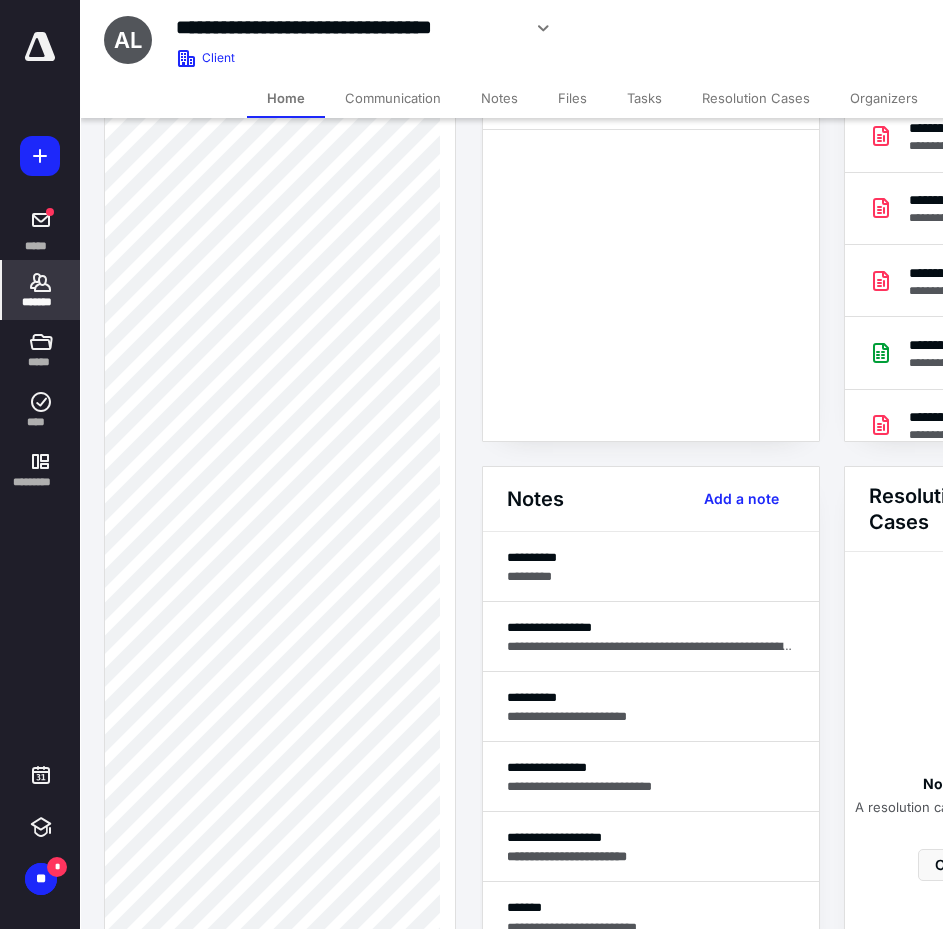 scroll, scrollTop: 700, scrollLeft: 0, axis: vertical 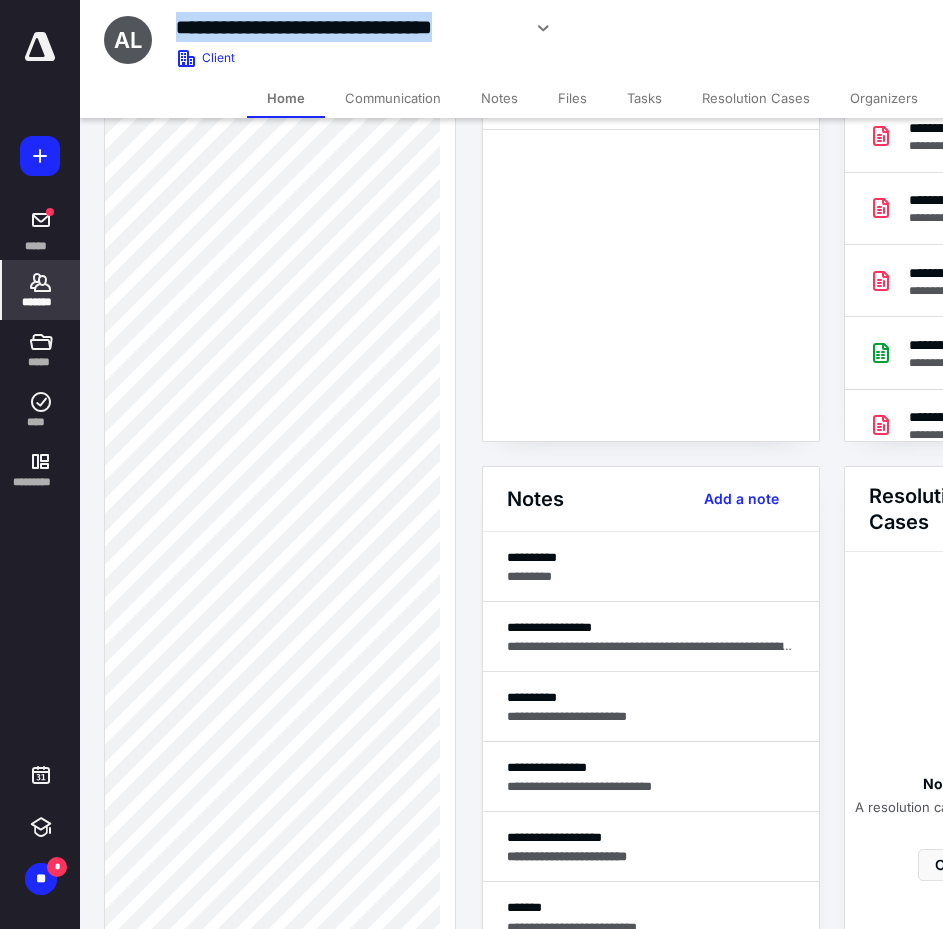 drag, startPoint x: 517, startPoint y: 25, endPoint x: 156, endPoint y: 21, distance: 361.02216 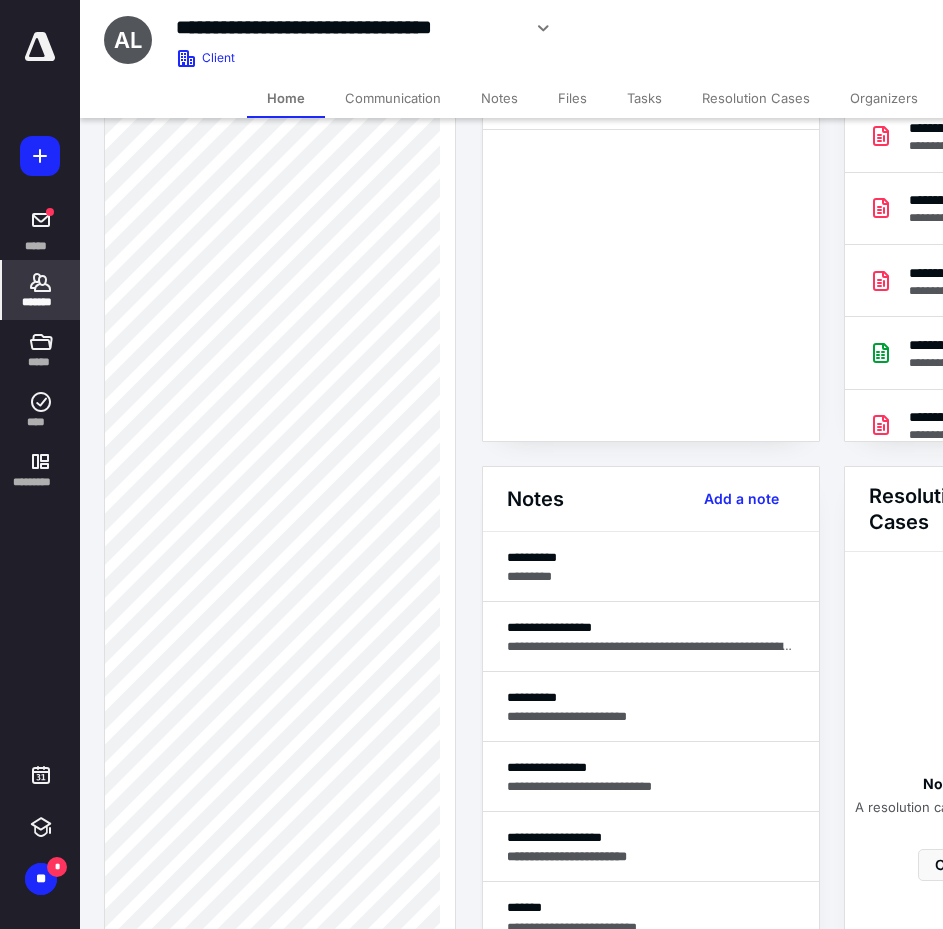 click on "*******" at bounding box center [41, 302] 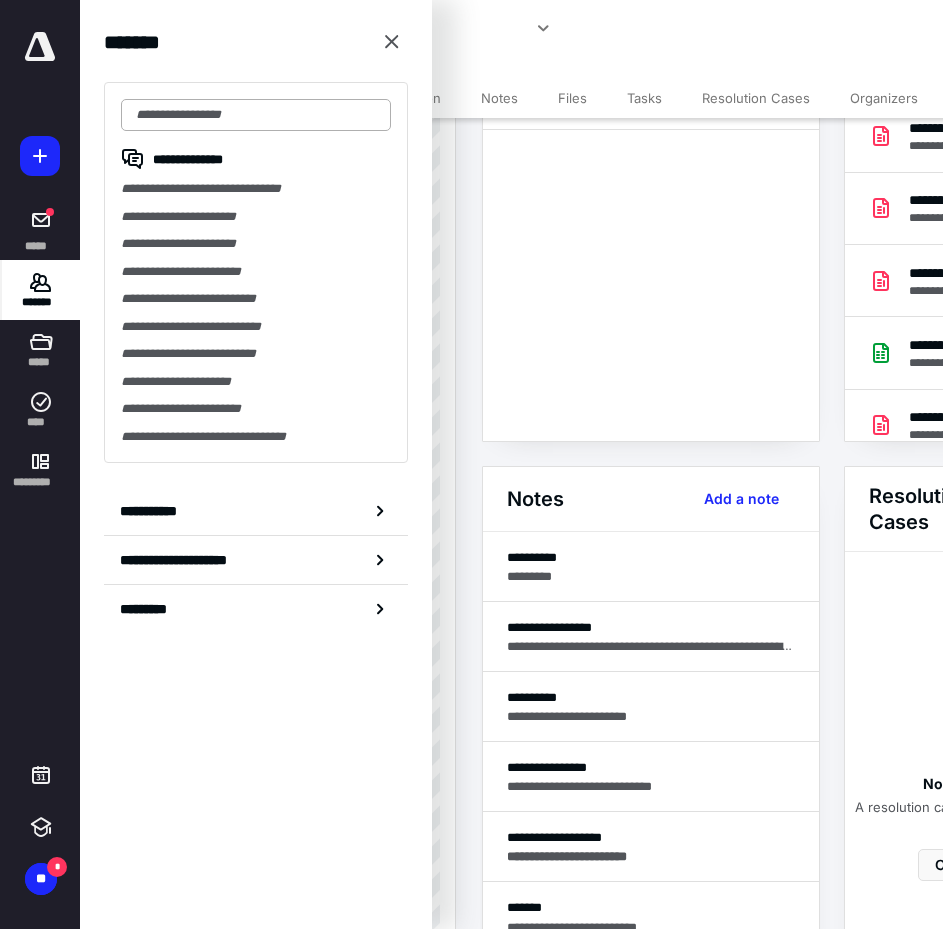 click at bounding box center [256, 115] 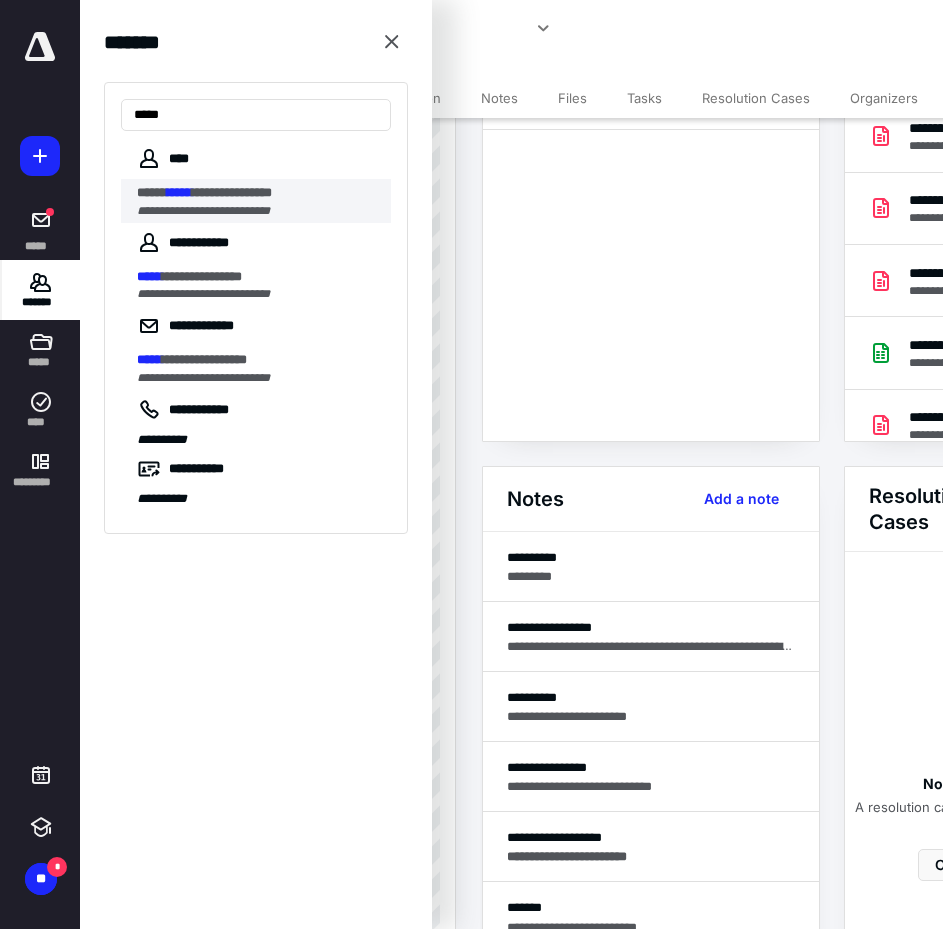 type on "*****" 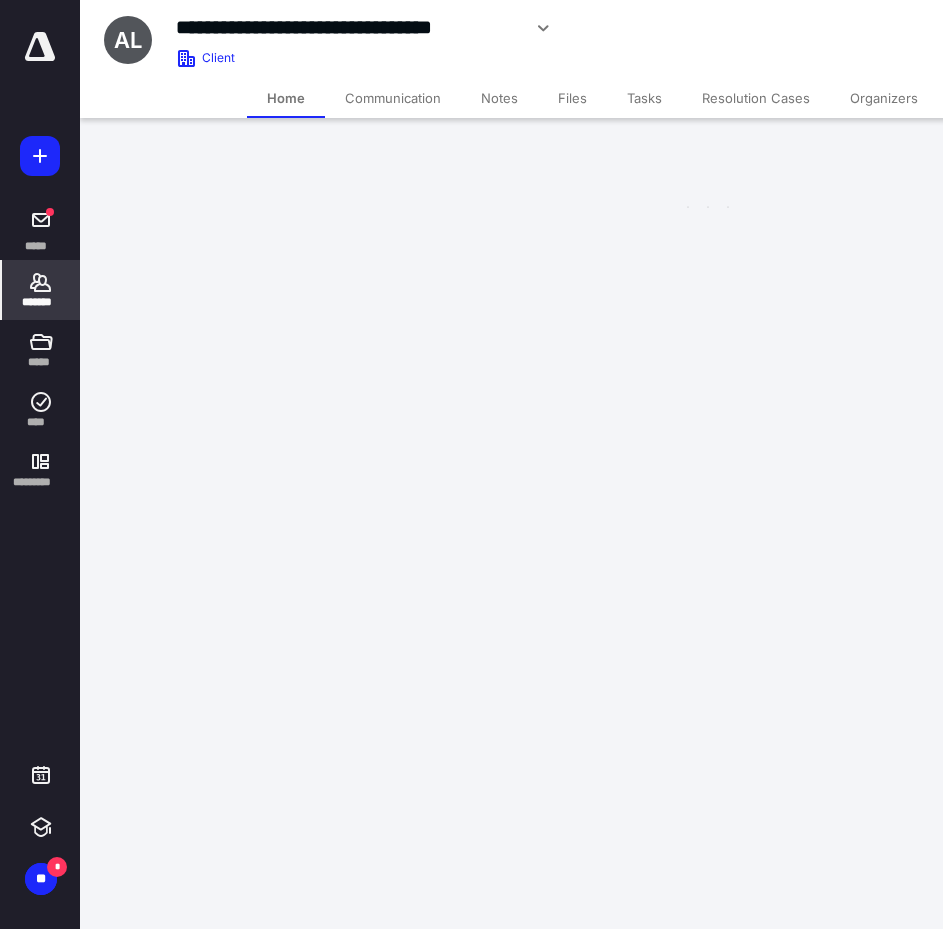 scroll, scrollTop: 0, scrollLeft: 0, axis: both 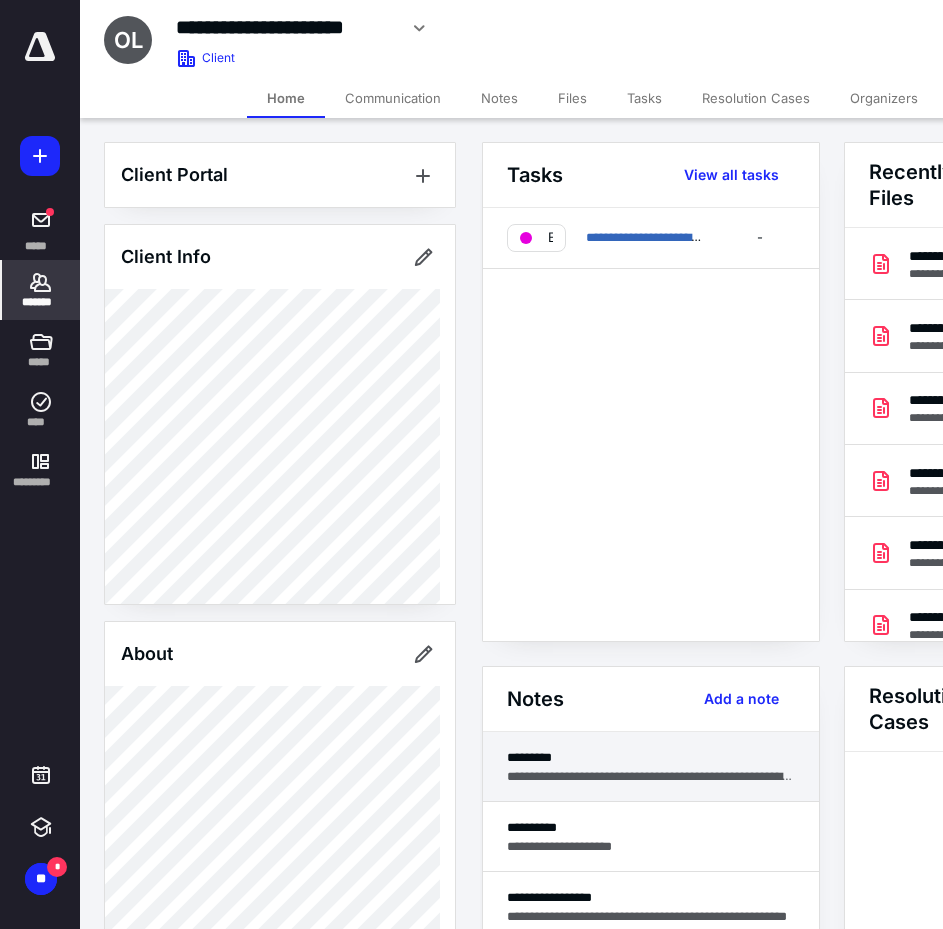 click on "**********" at bounding box center [651, 776] 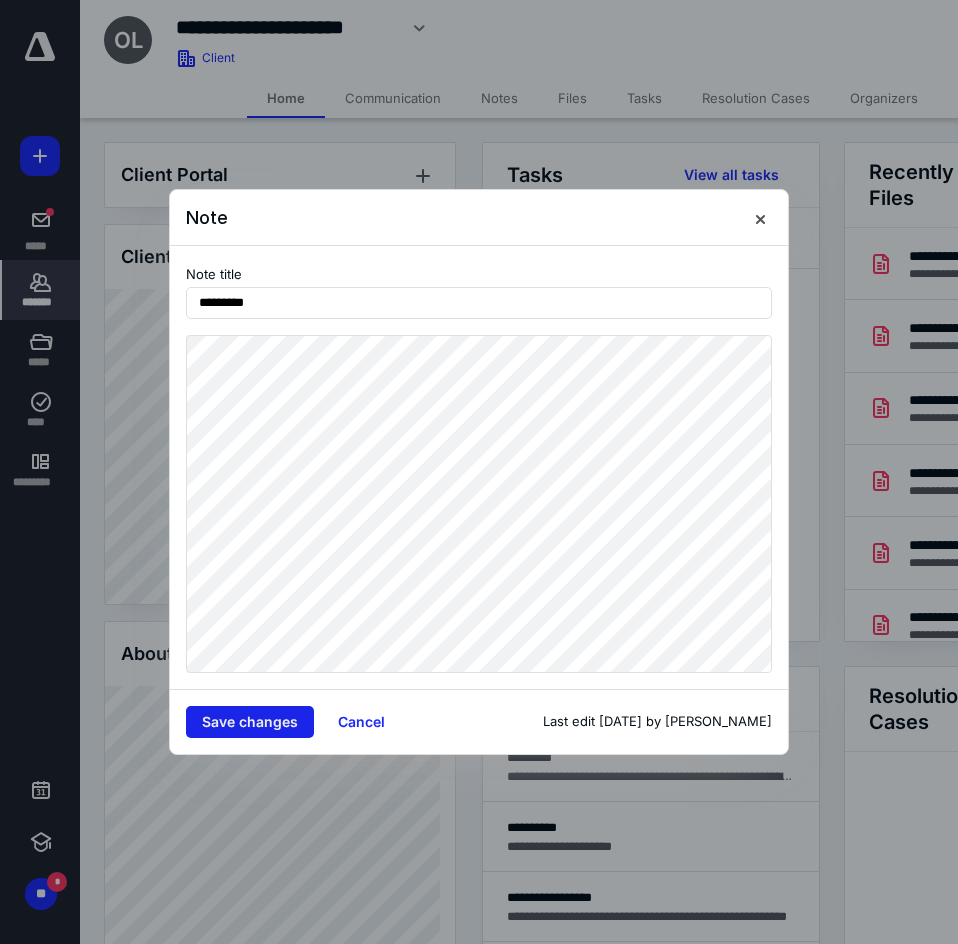 click on "Save changes" at bounding box center [250, 722] 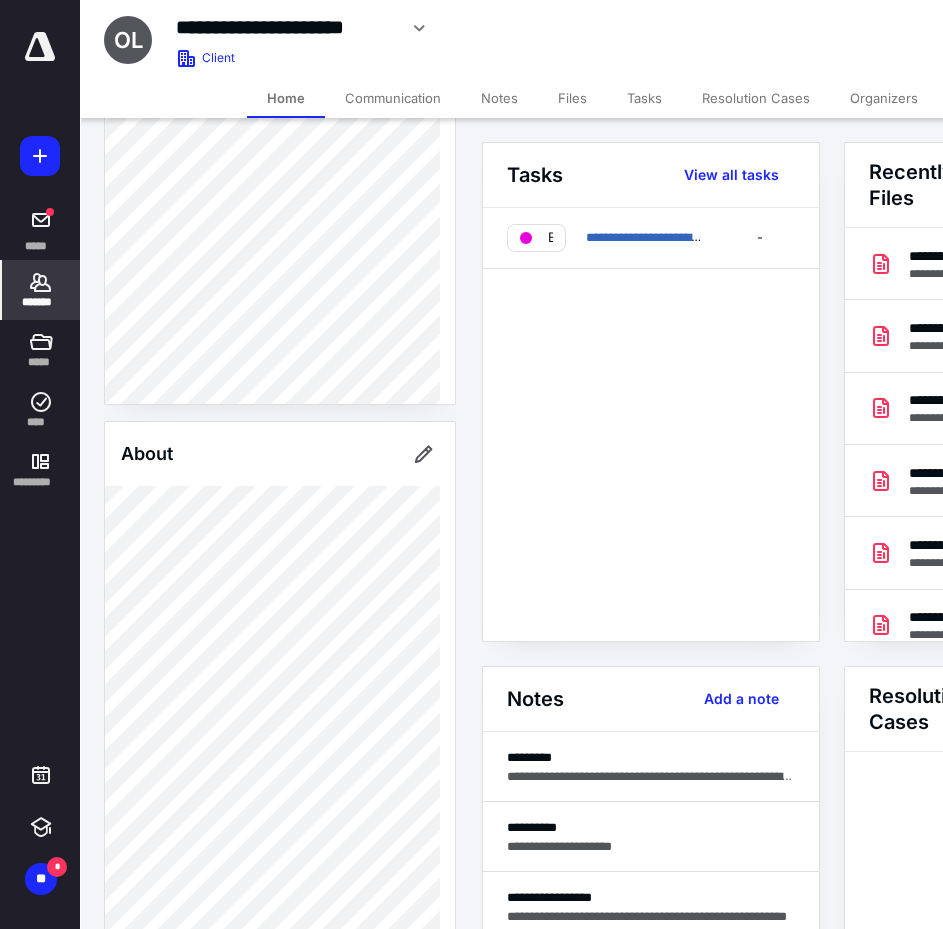 scroll, scrollTop: 300, scrollLeft: 0, axis: vertical 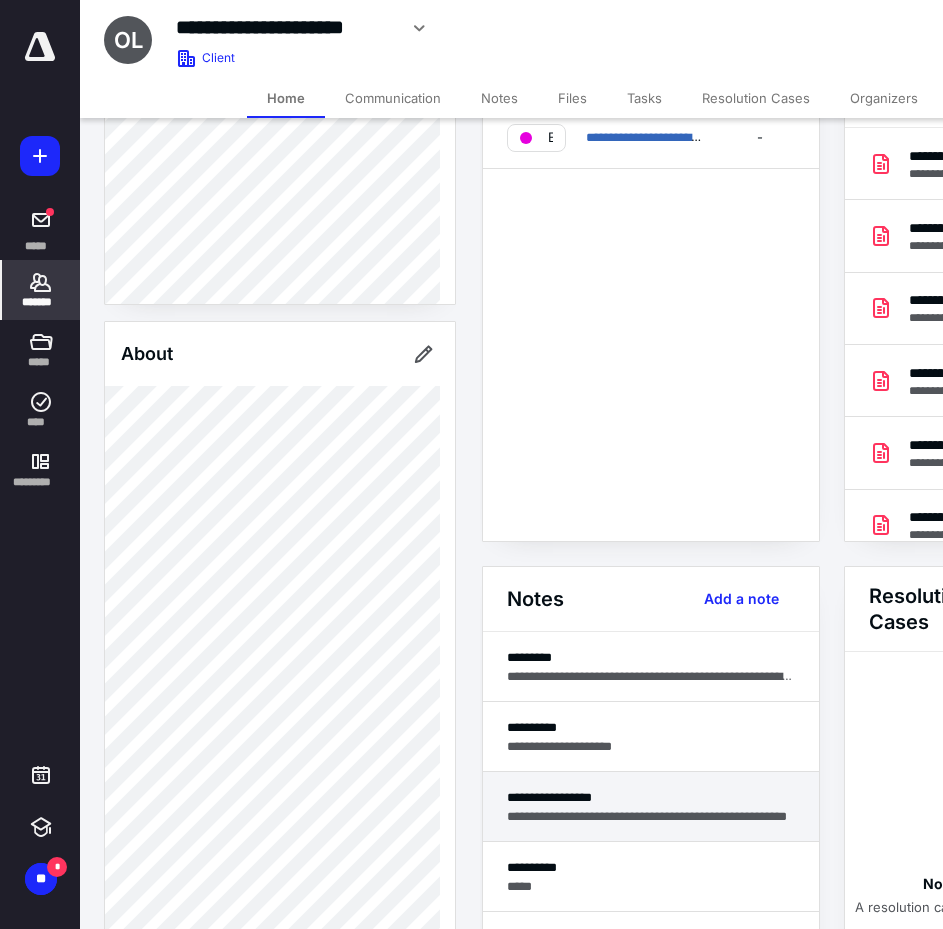 click on "**********" at bounding box center (651, 807) 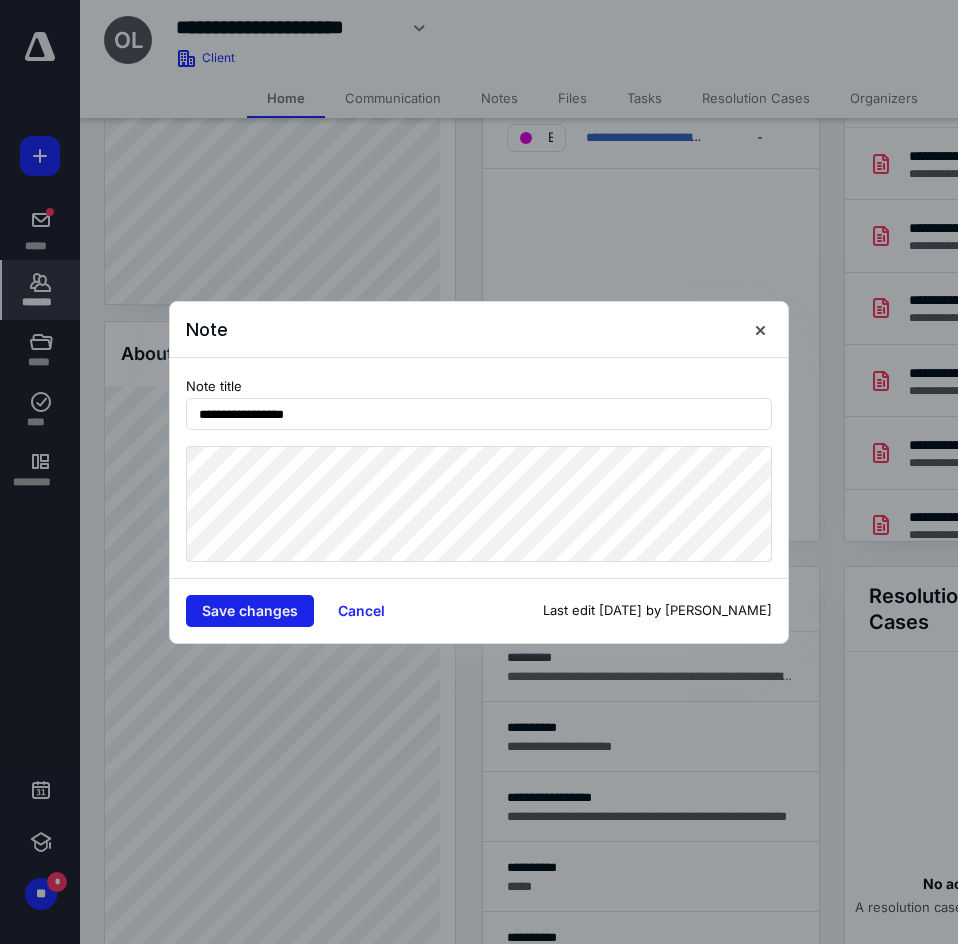 click on "Save changes" at bounding box center [250, 611] 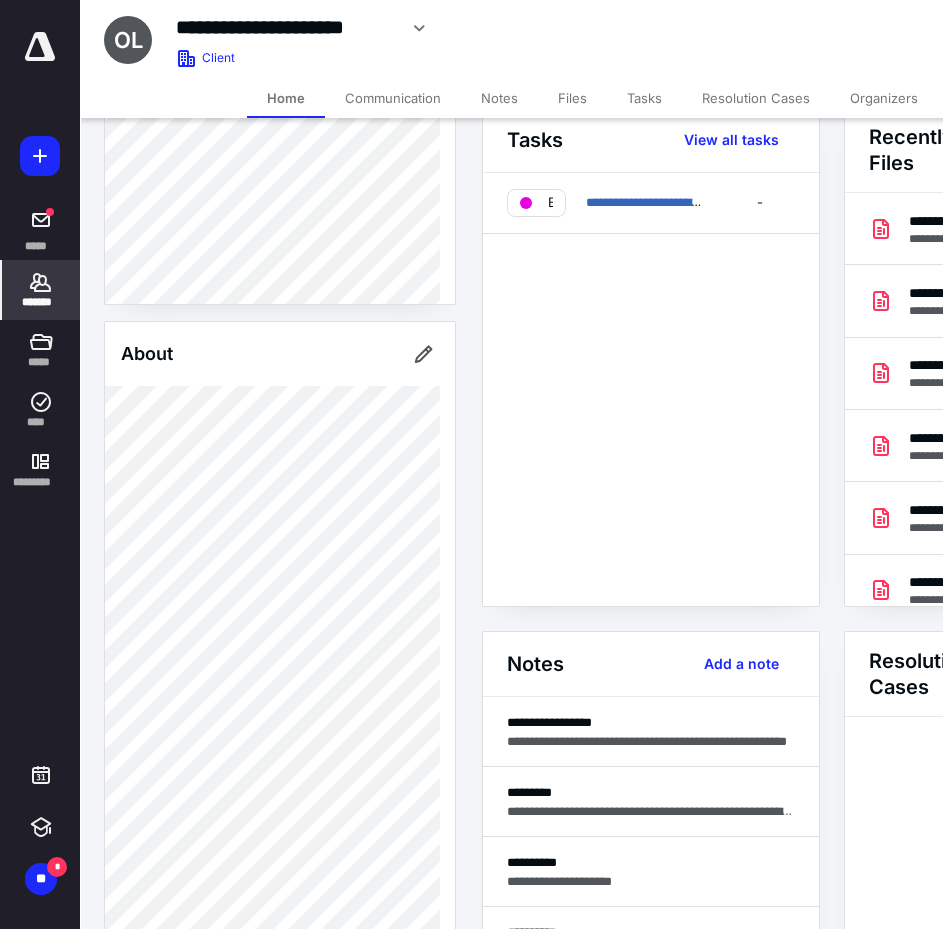 scroll, scrollTop: 0, scrollLeft: 0, axis: both 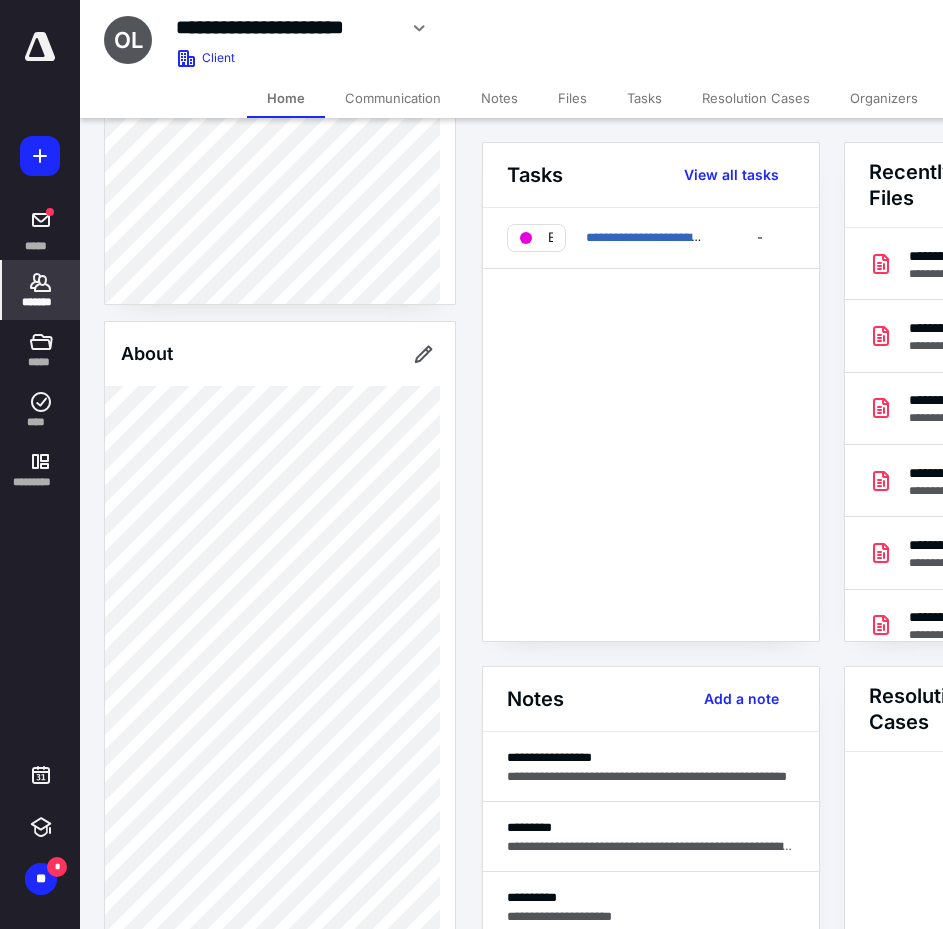 click on "Notes" at bounding box center (499, 98) 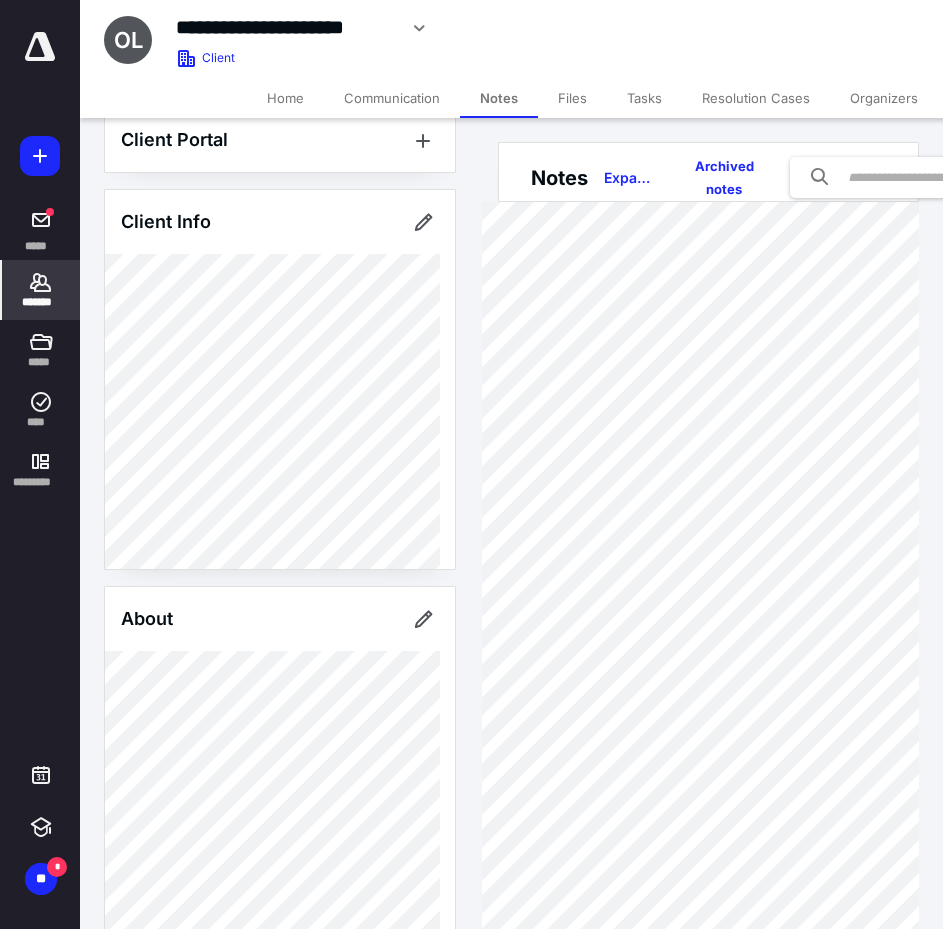 scroll, scrollTop: 0, scrollLeft: 0, axis: both 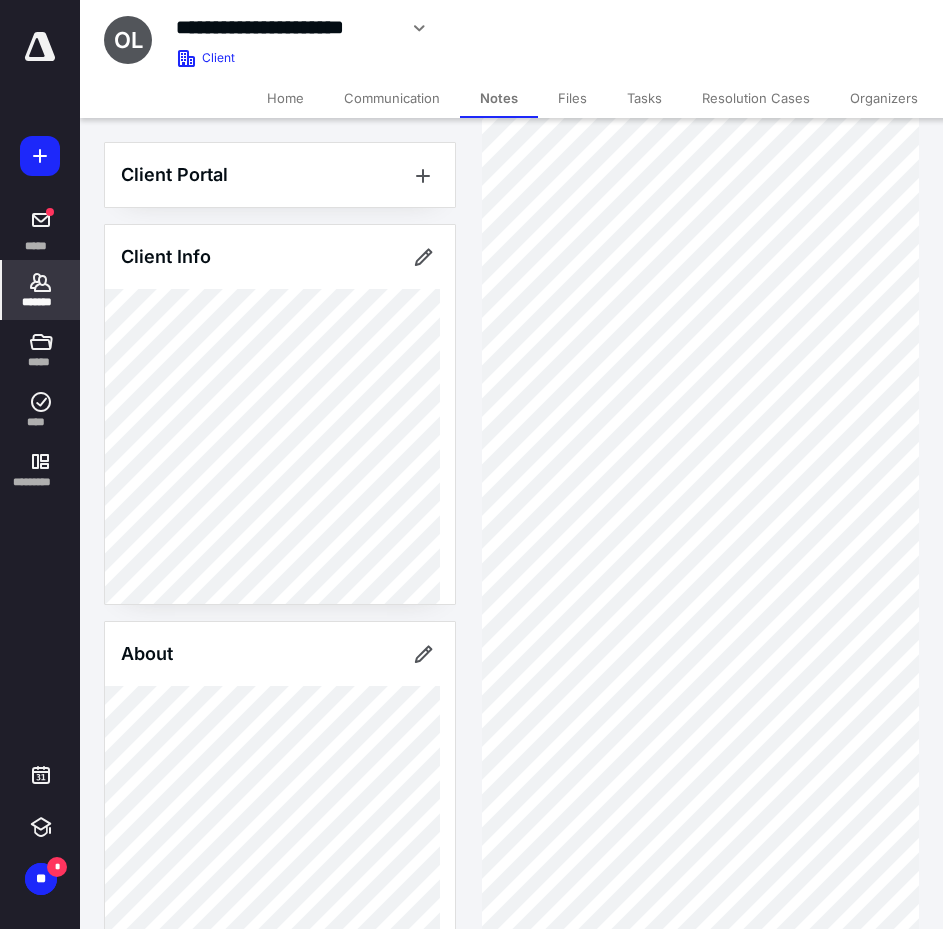 click on "Files" at bounding box center (572, 98) 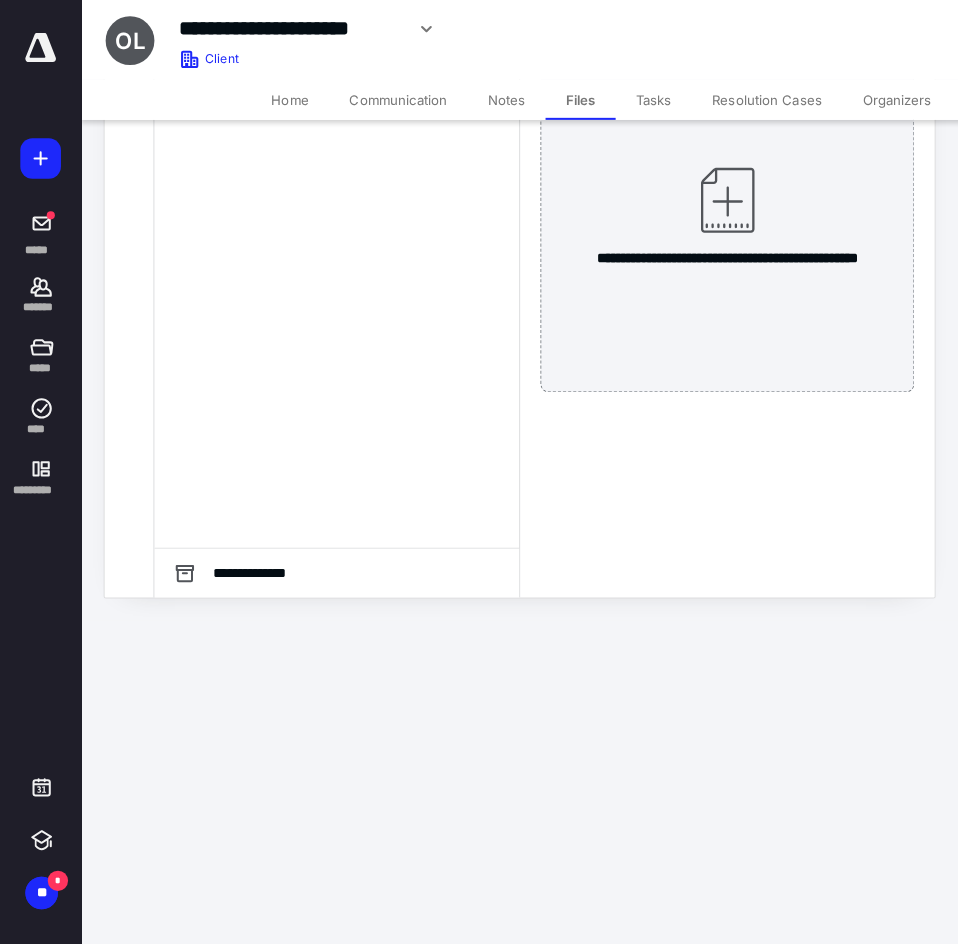 scroll, scrollTop: 0, scrollLeft: 0, axis: both 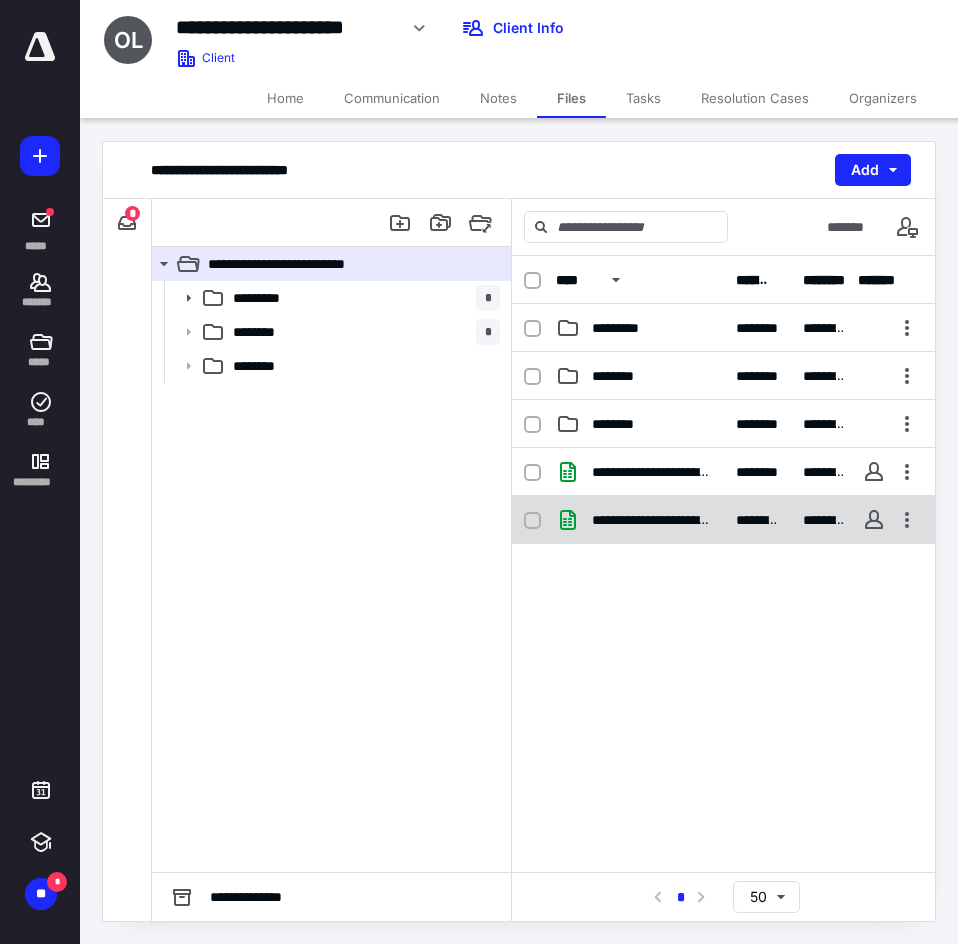 click on "**********" at bounding box center (652, 520) 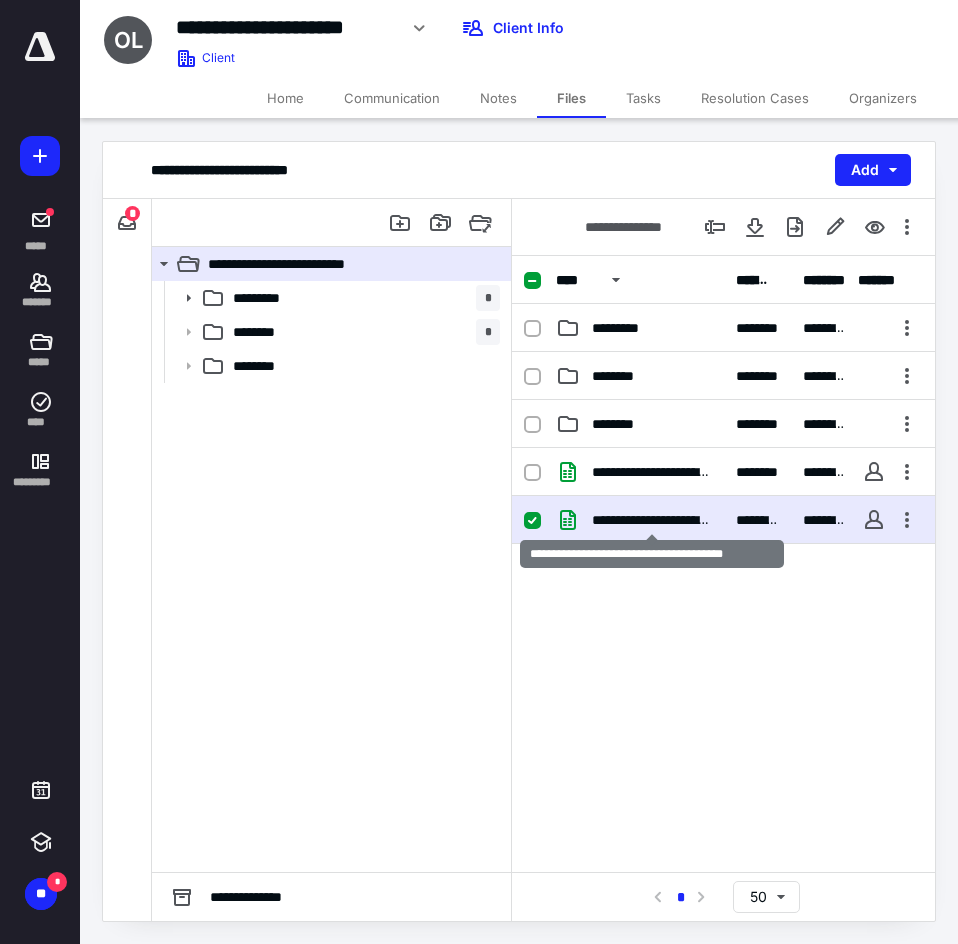 click on "**********" at bounding box center (652, 520) 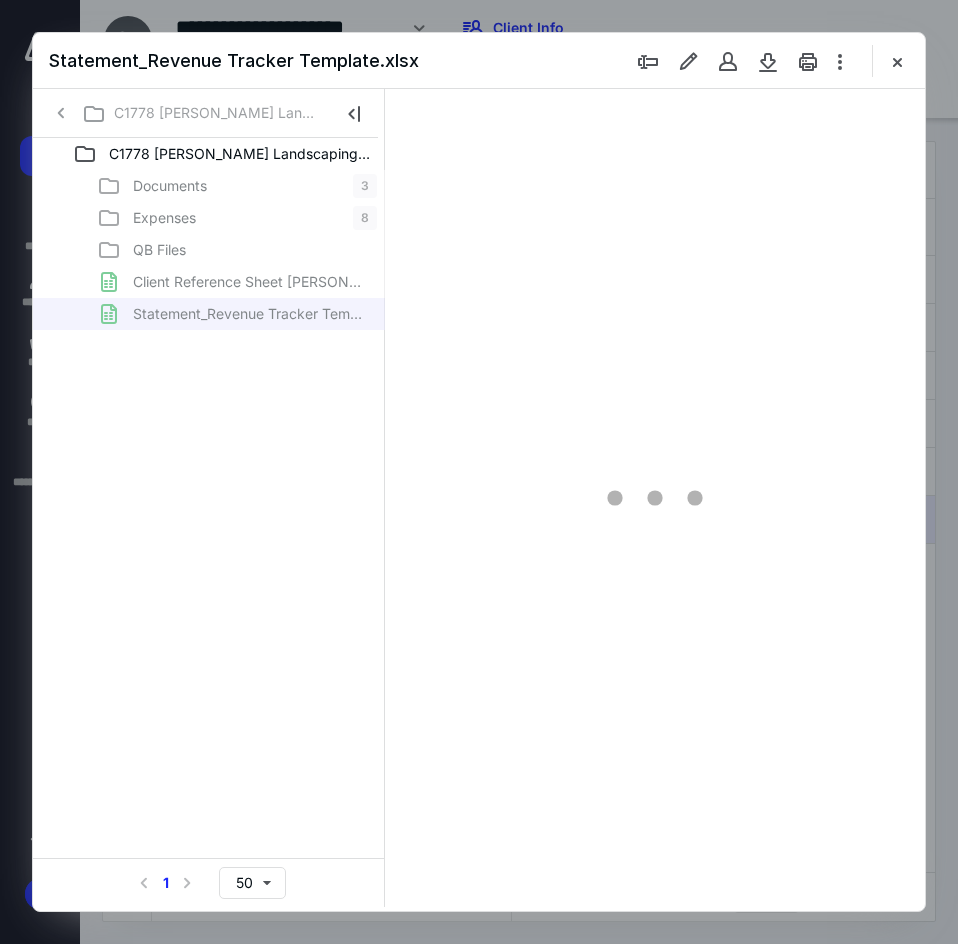scroll, scrollTop: 0, scrollLeft: 0, axis: both 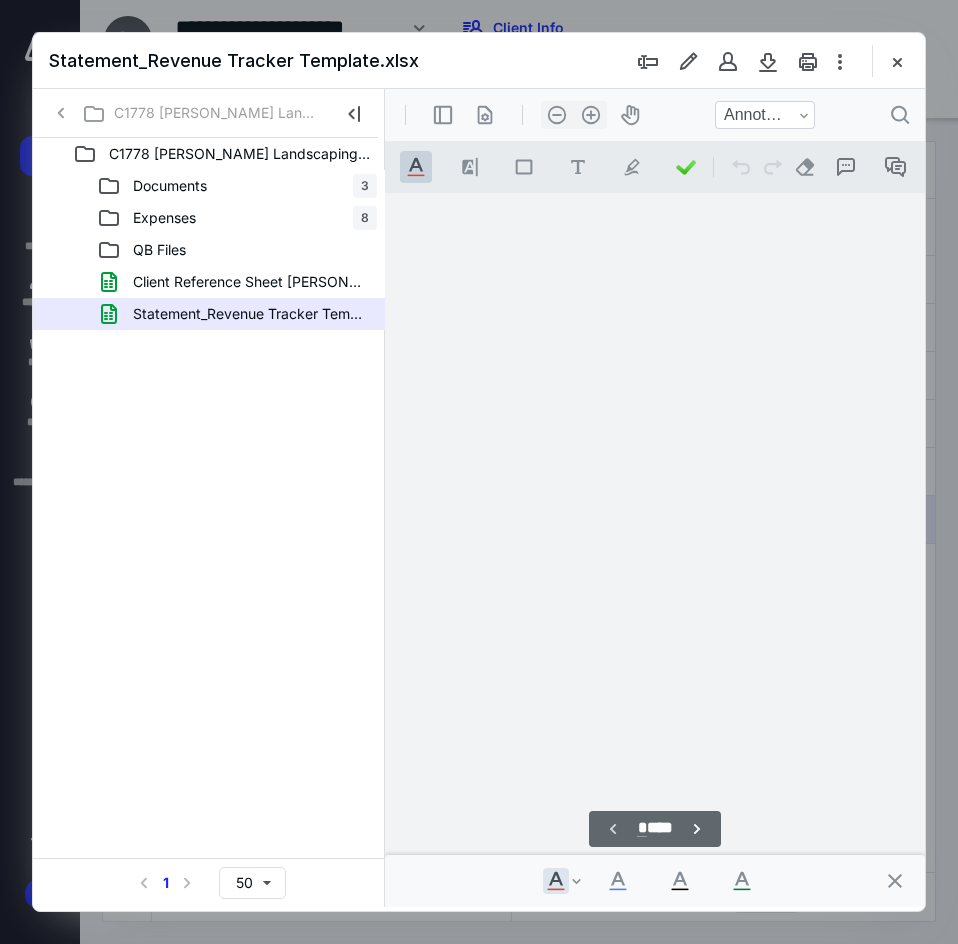 type on "*" 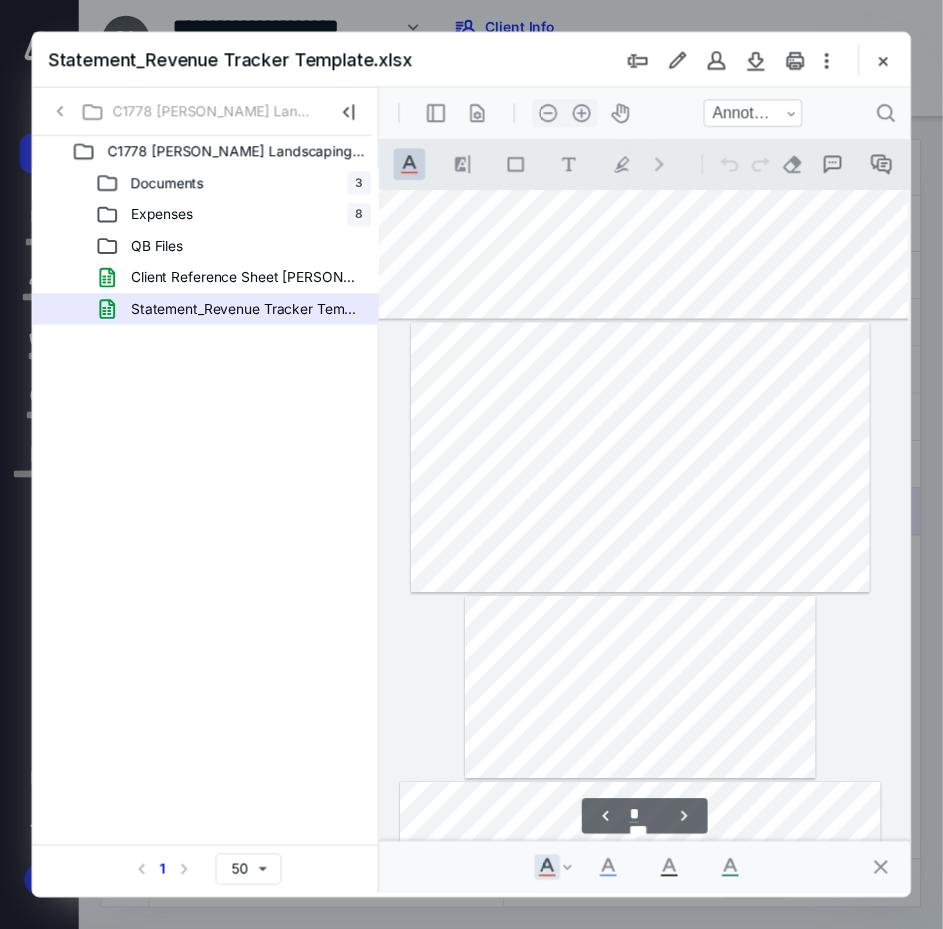 scroll, scrollTop: 287, scrollLeft: 101, axis: both 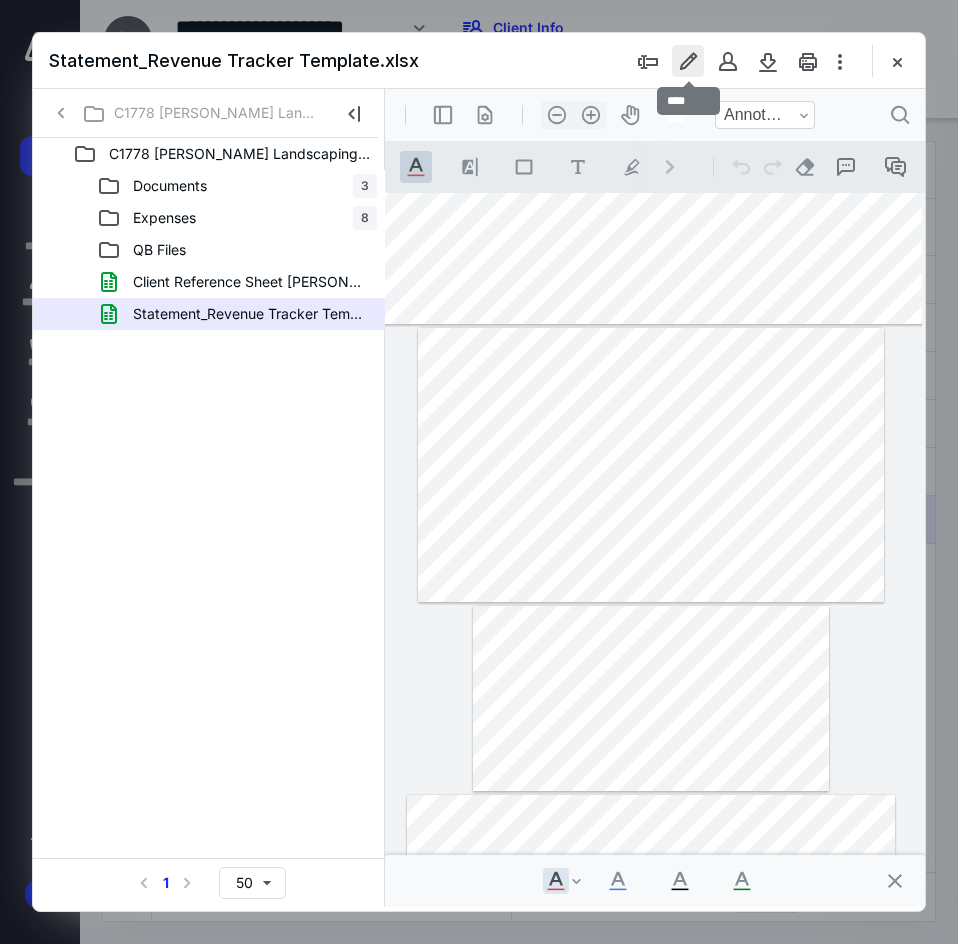 click at bounding box center [688, 61] 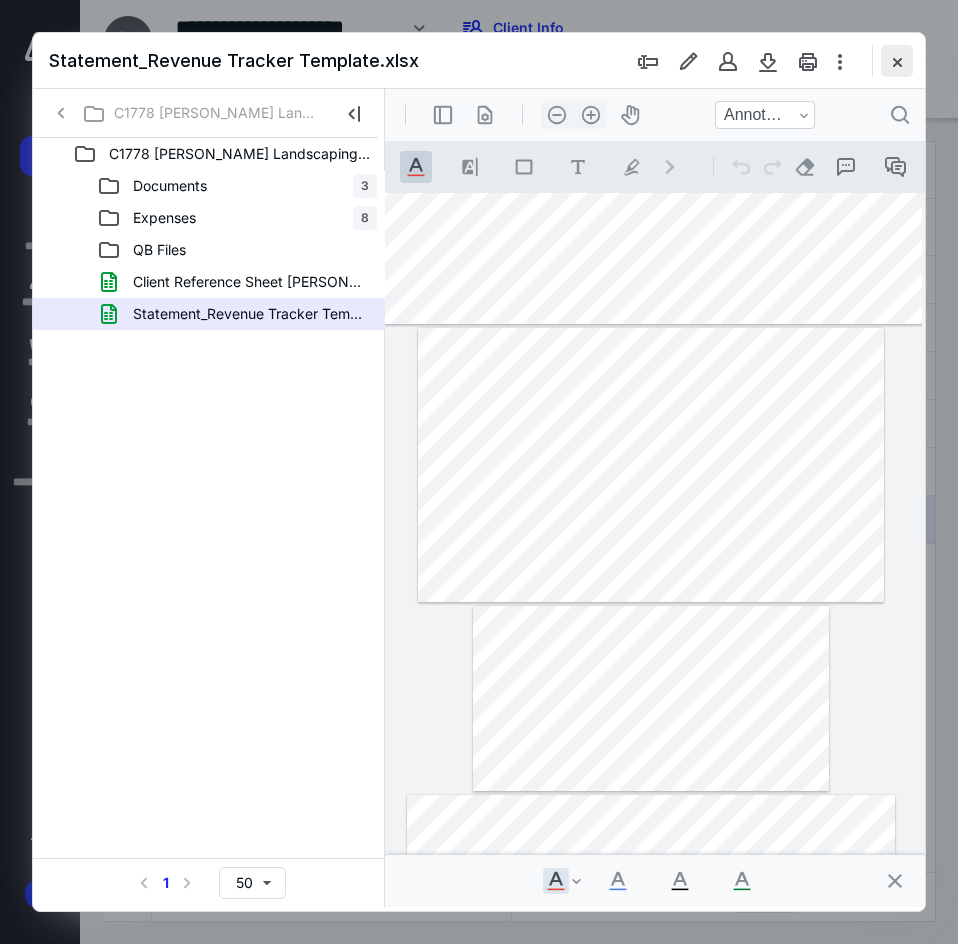 click at bounding box center (897, 61) 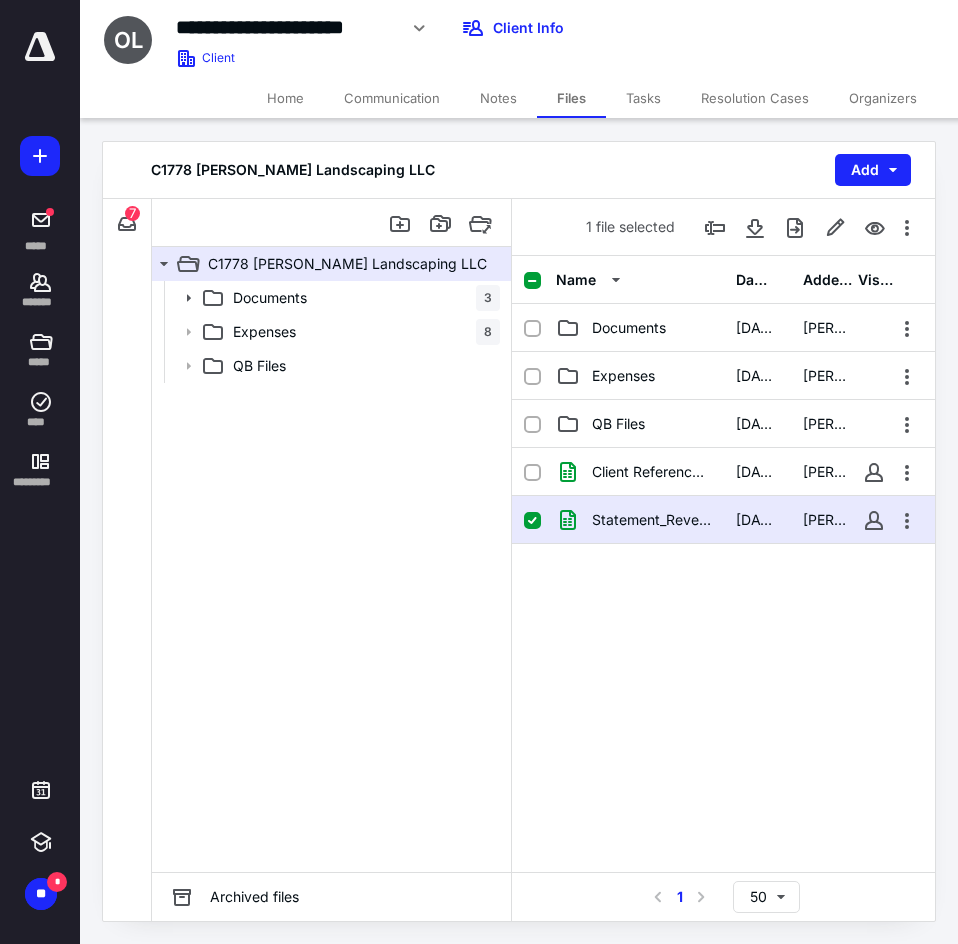 click on "Home" at bounding box center [285, 98] 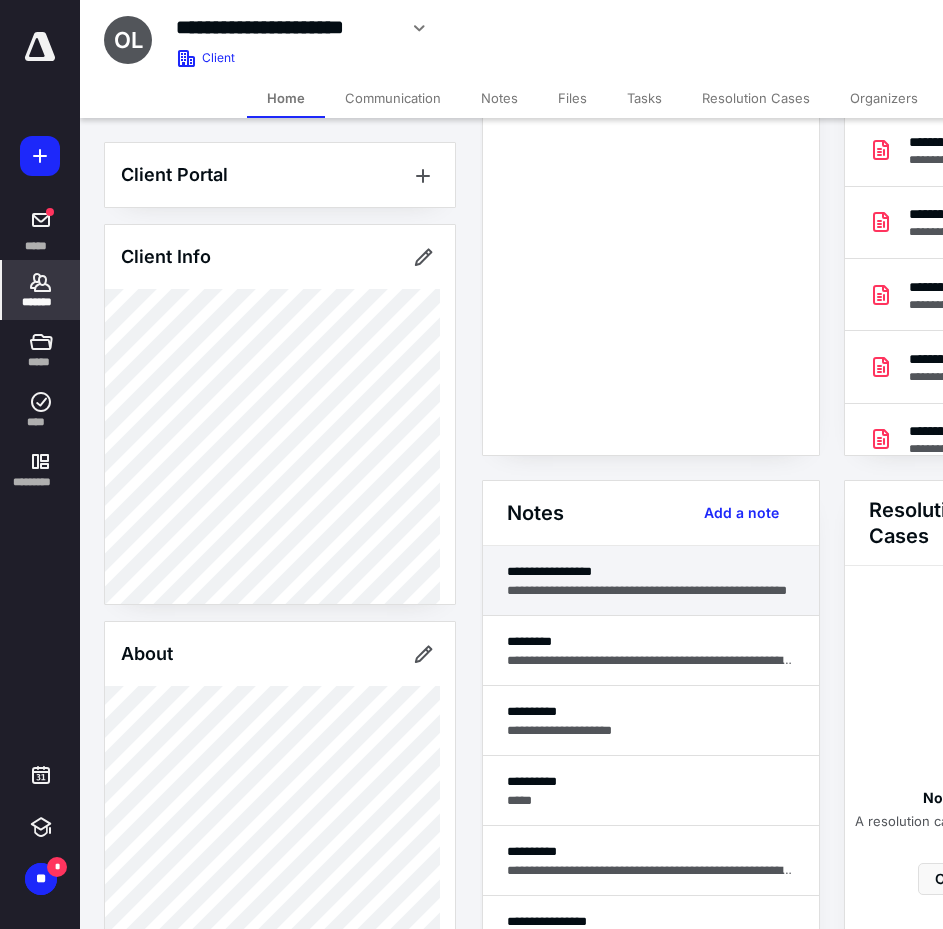 scroll, scrollTop: 200, scrollLeft: 0, axis: vertical 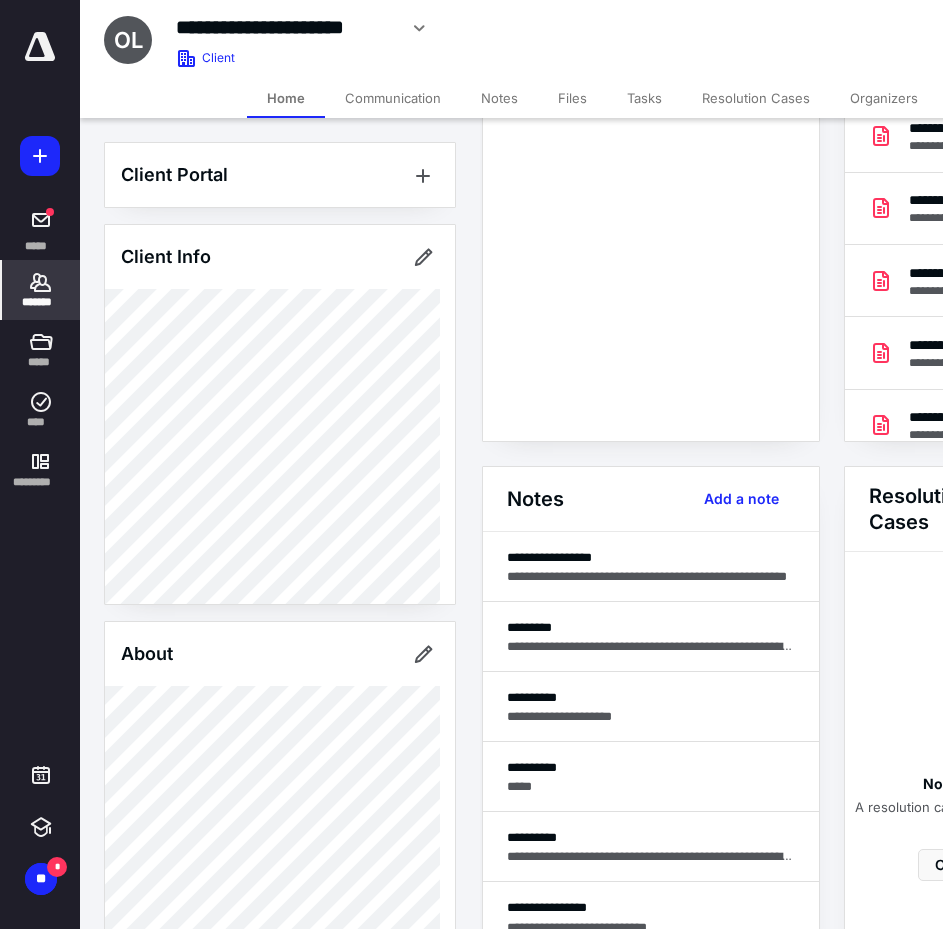 click on "Notes" at bounding box center (499, 98) 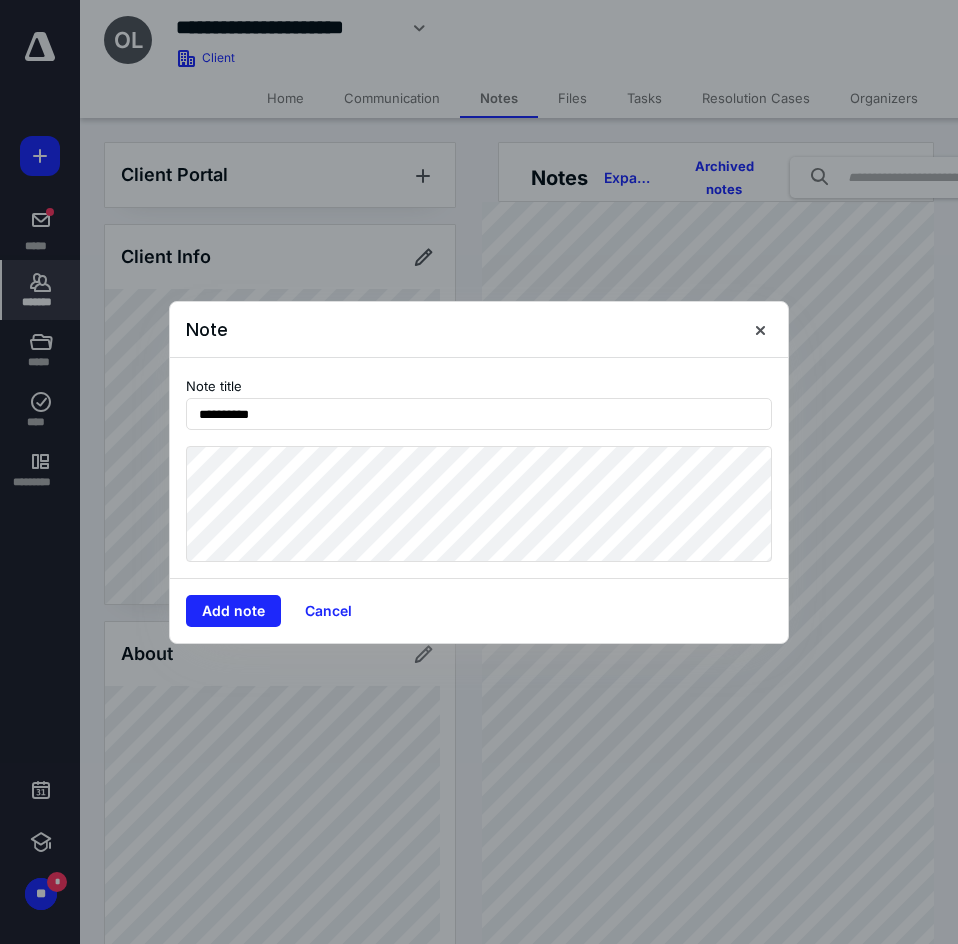 type on "**********" 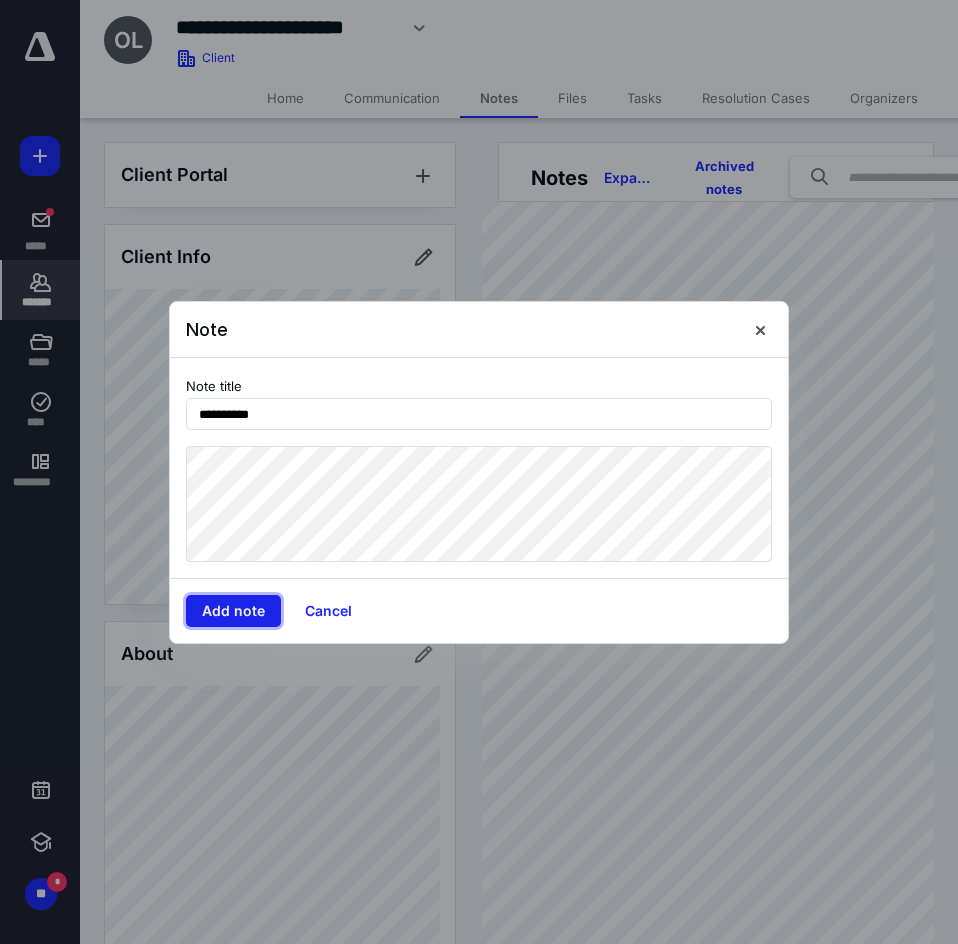 click on "Add note" at bounding box center [233, 611] 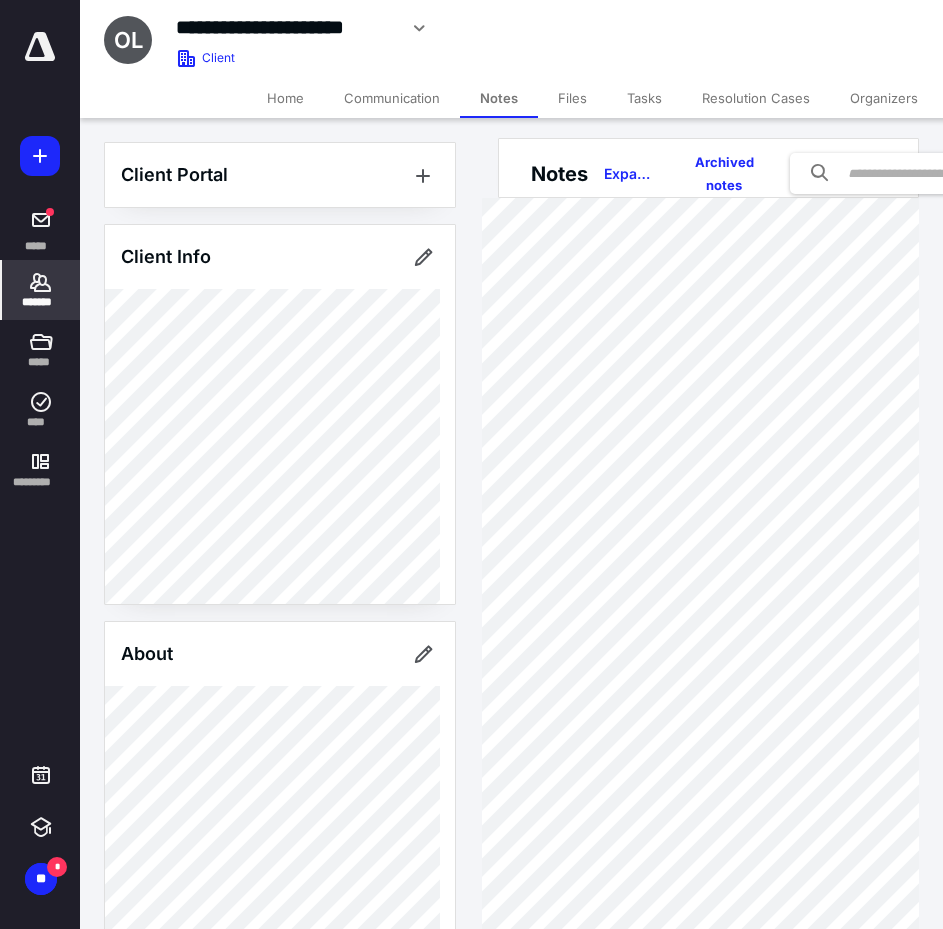 scroll, scrollTop: 0, scrollLeft: 0, axis: both 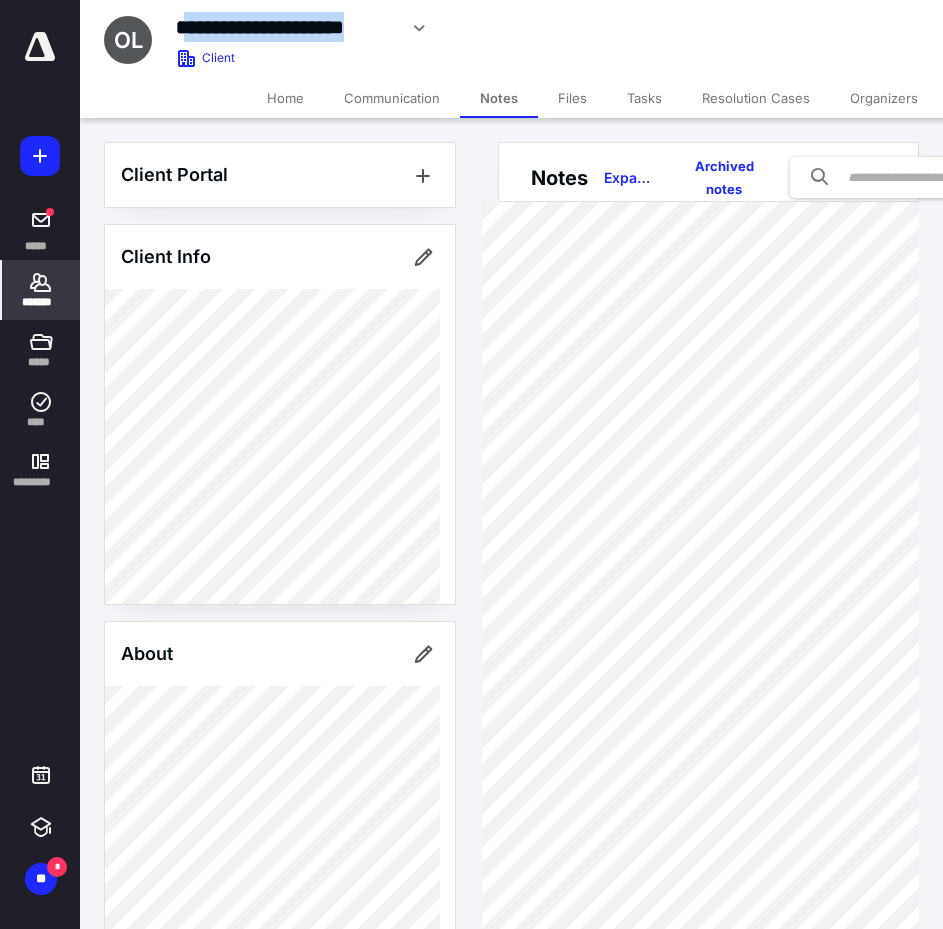 drag, startPoint x: 394, startPoint y: 28, endPoint x: 182, endPoint y: 35, distance: 212.11554 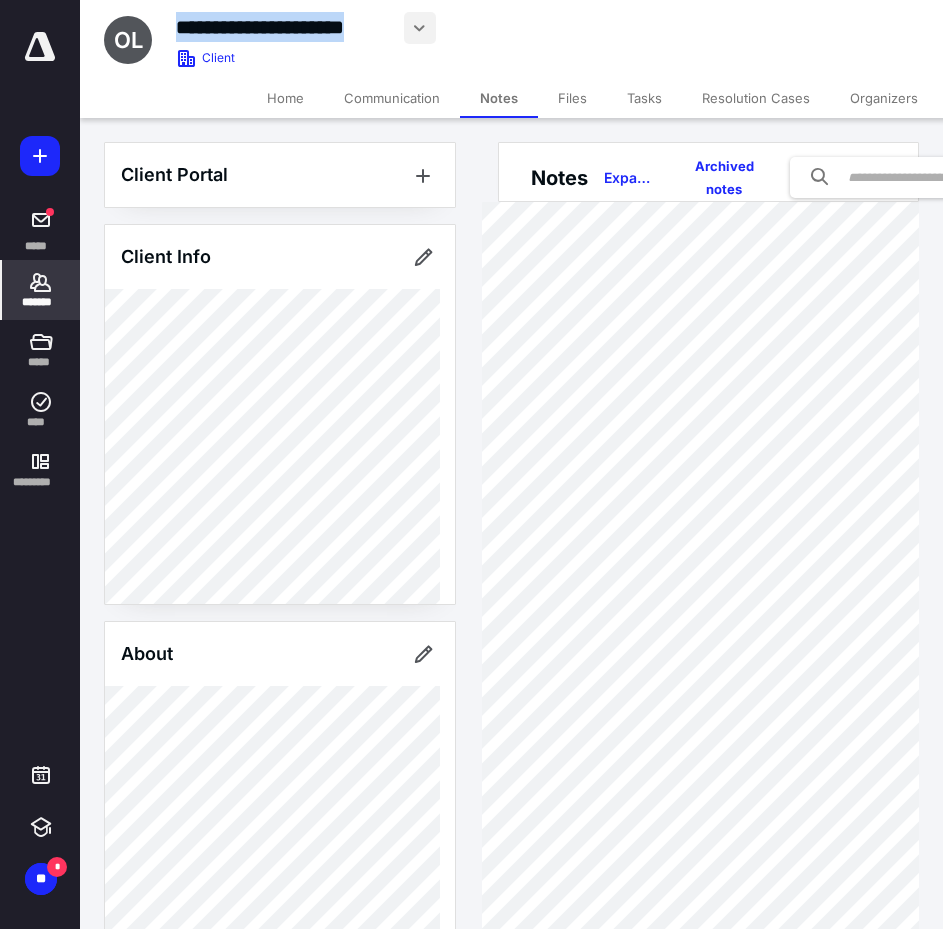 drag, startPoint x: 397, startPoint y: 26, endPoint x: 420, endPoint y: 41, distance: 27.45906 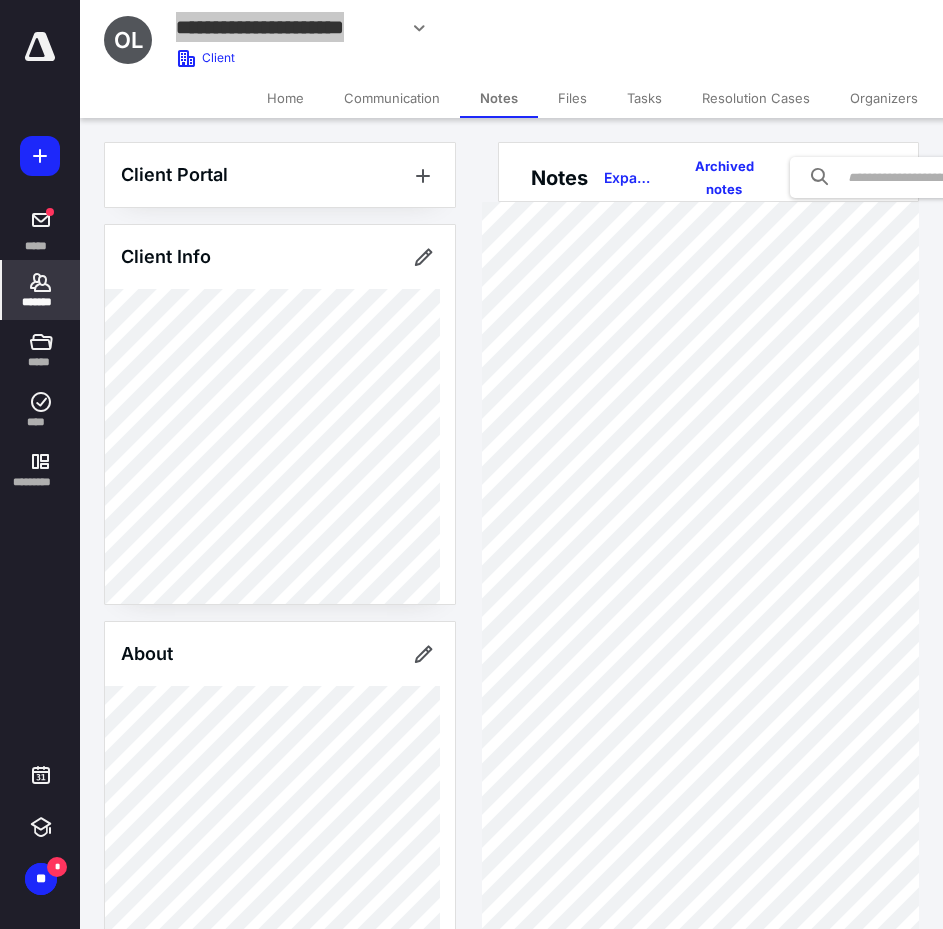 scroll, scrollTop: 200, scrollLeft: 0, axis: vertical 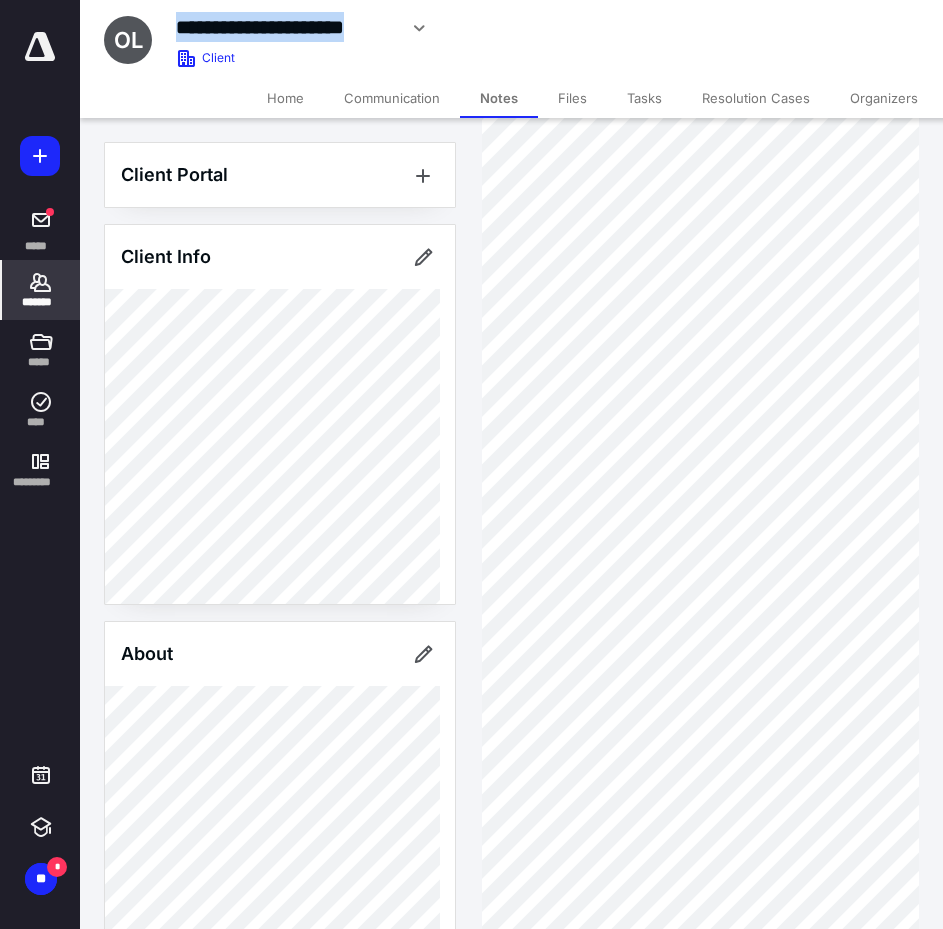 click 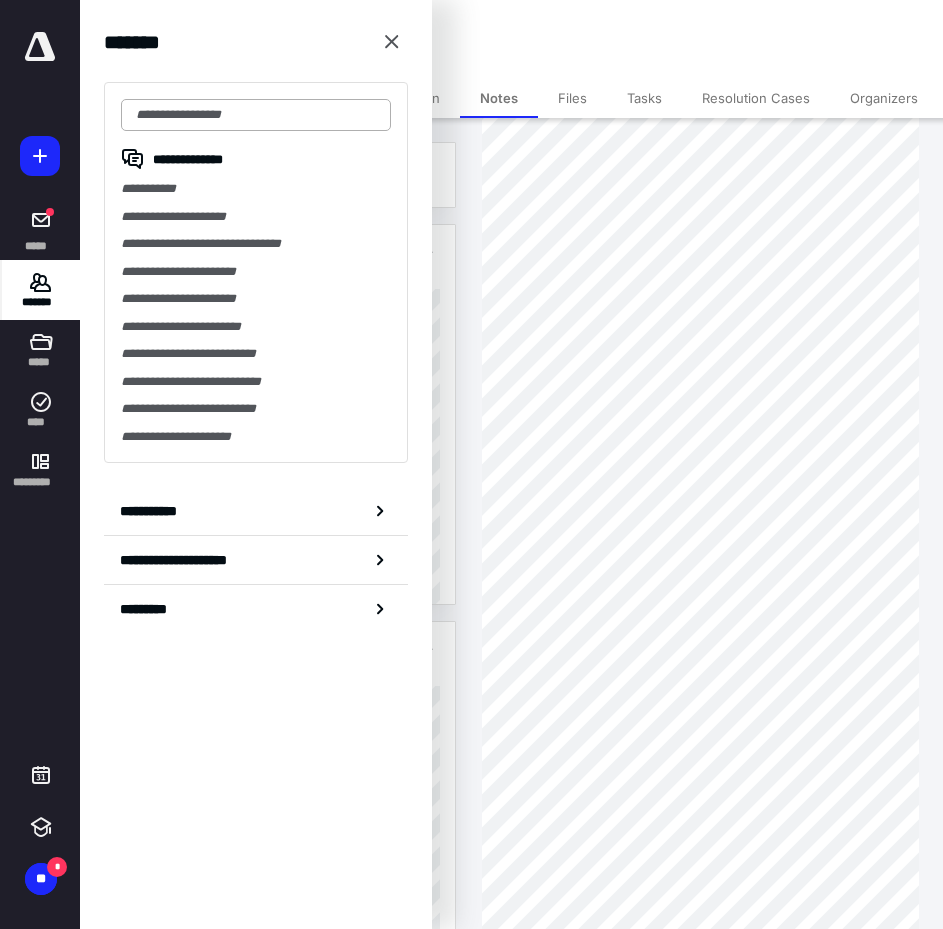 click at bounding box center [256, 115] 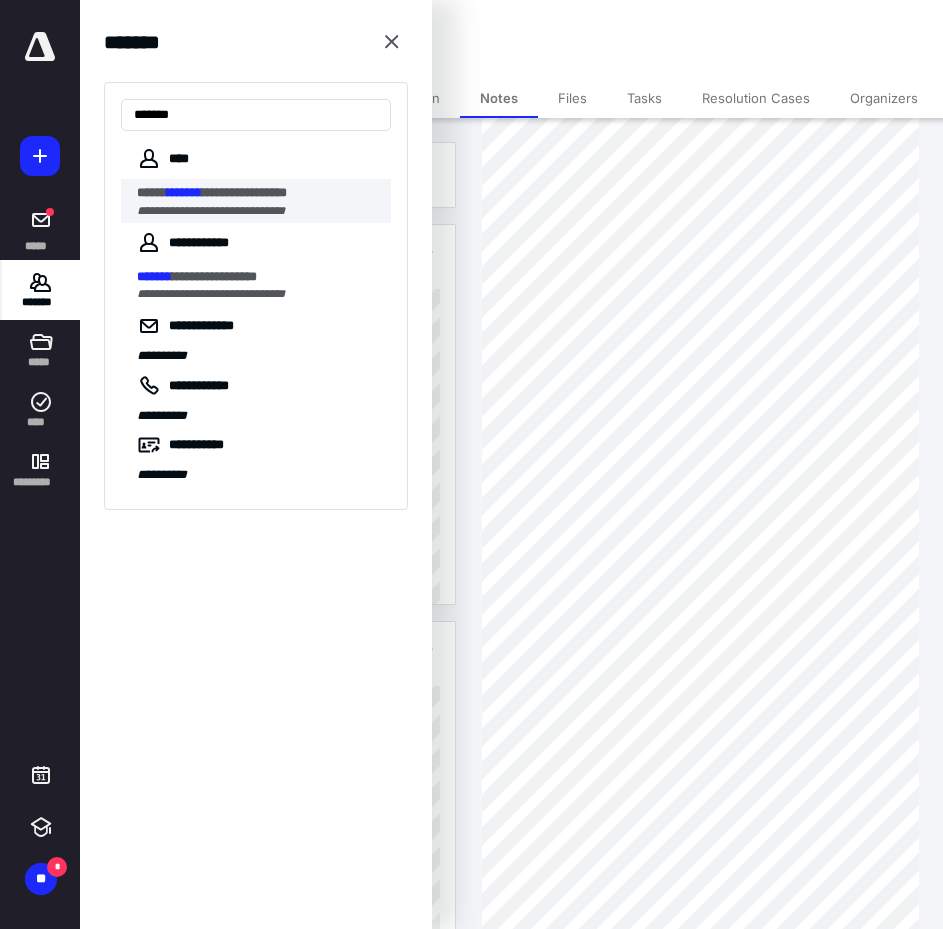 type on "*******" 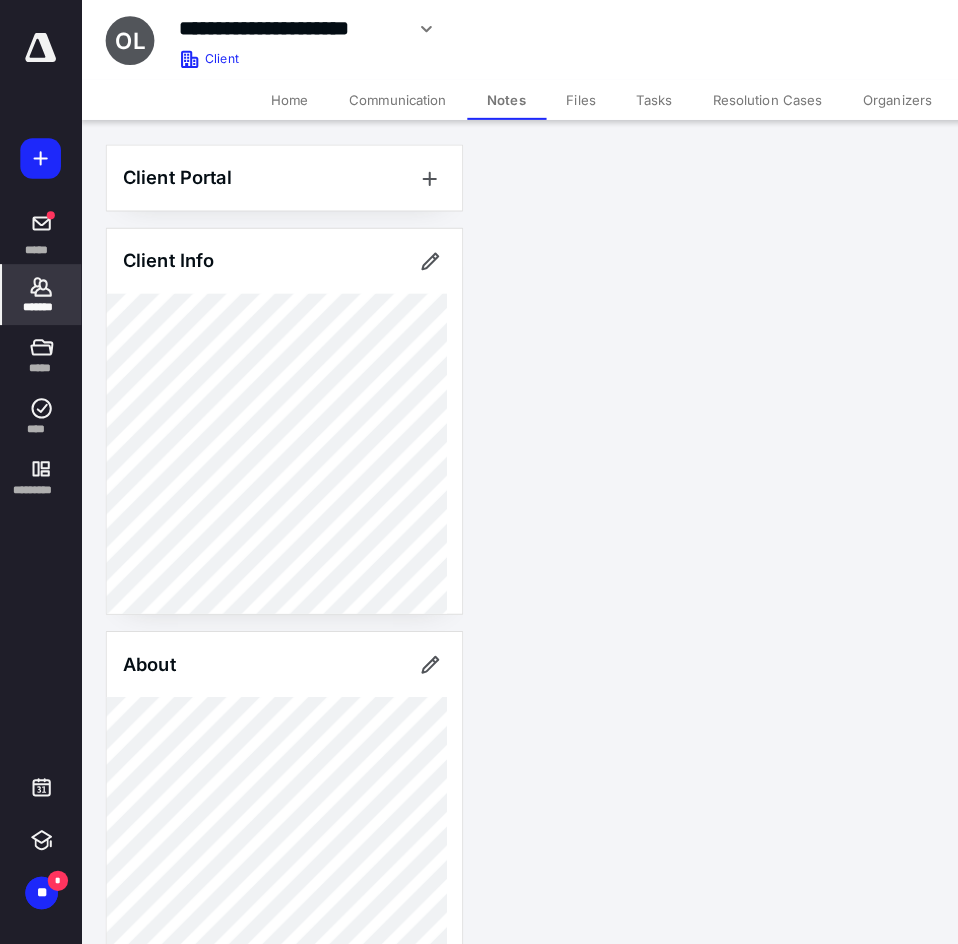 scroll, scrollTop: 0, scrollLeft: 0, axis: both 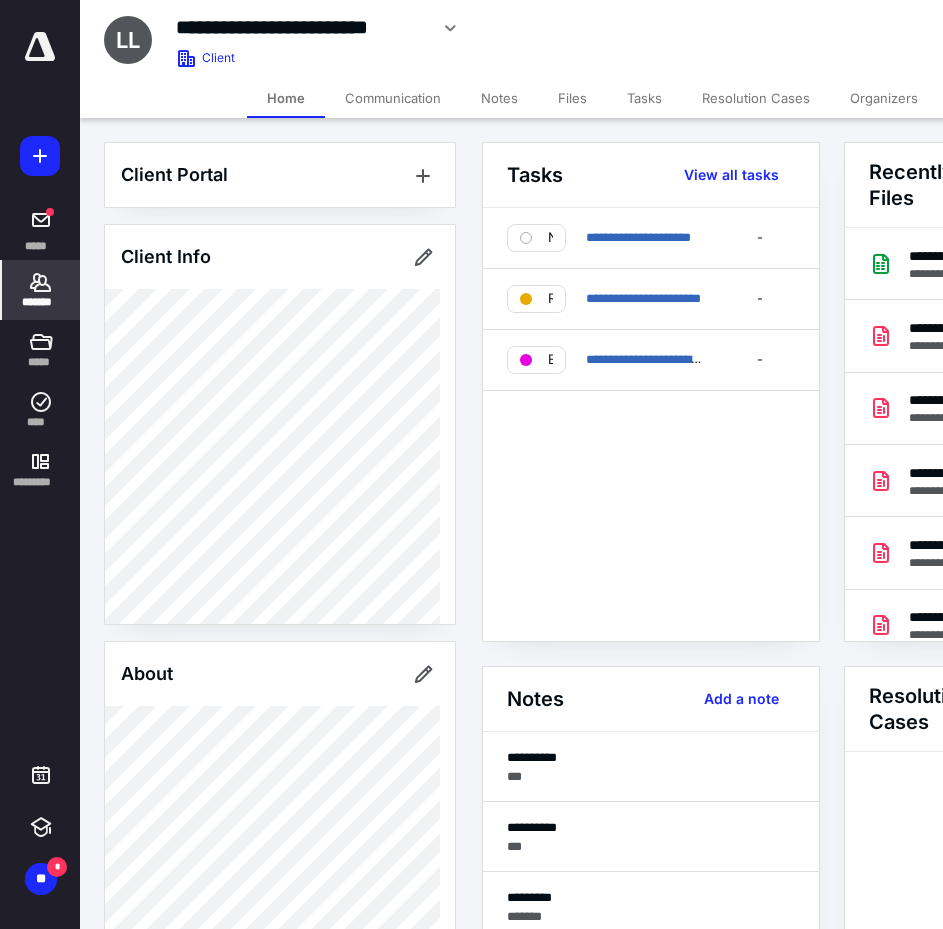 click on "Files" at bounding box center [572, 98] 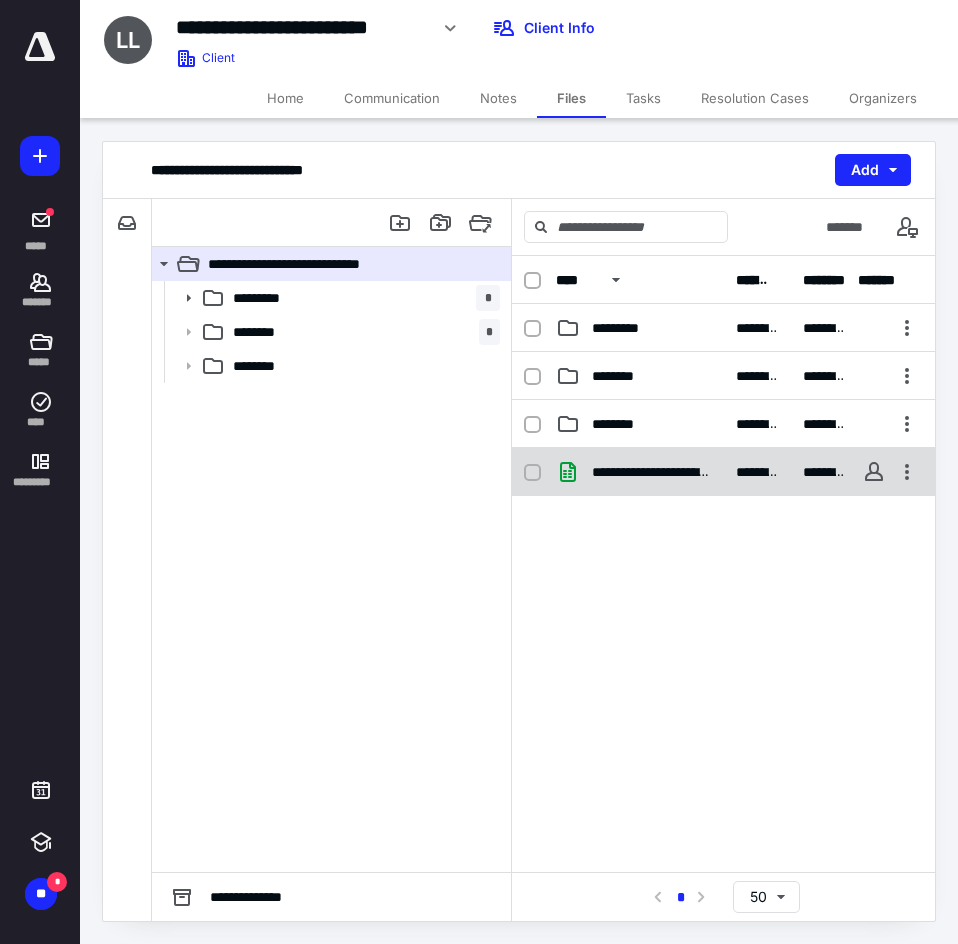 click on "**********" at bounding box center (652, 472) 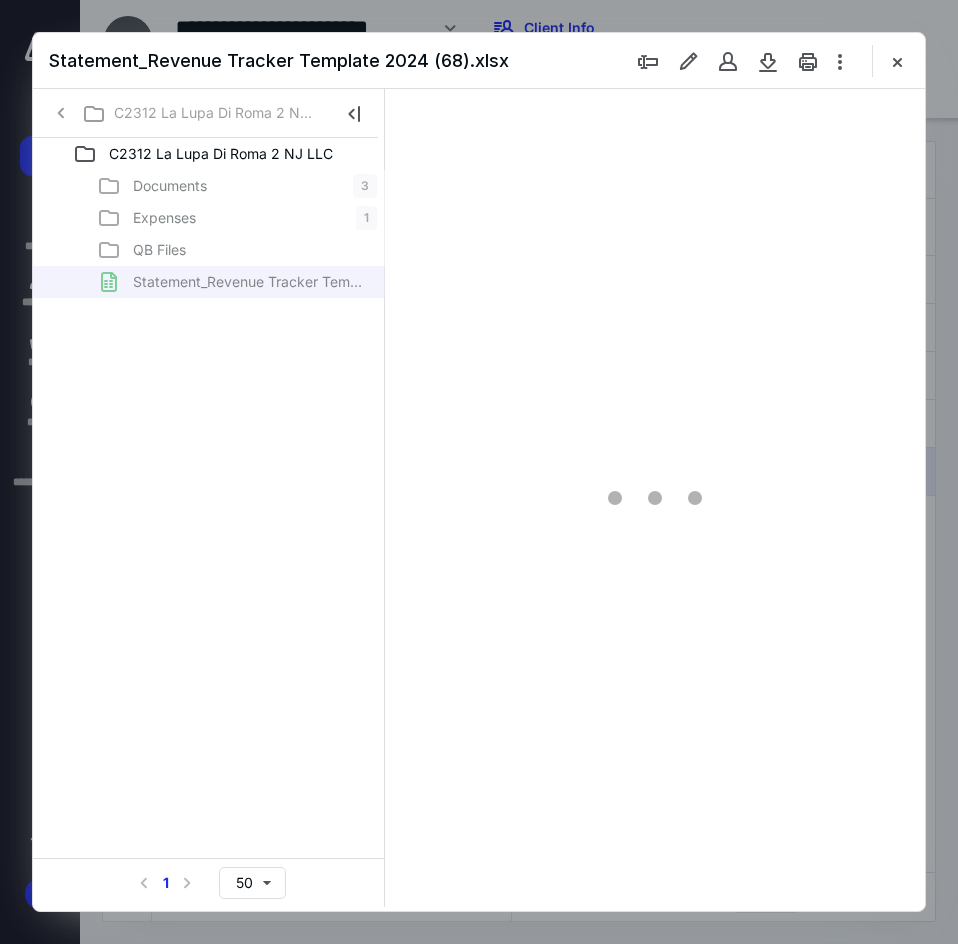 scroll, scrollTop: 0, scrollLeft: 0, axis: both 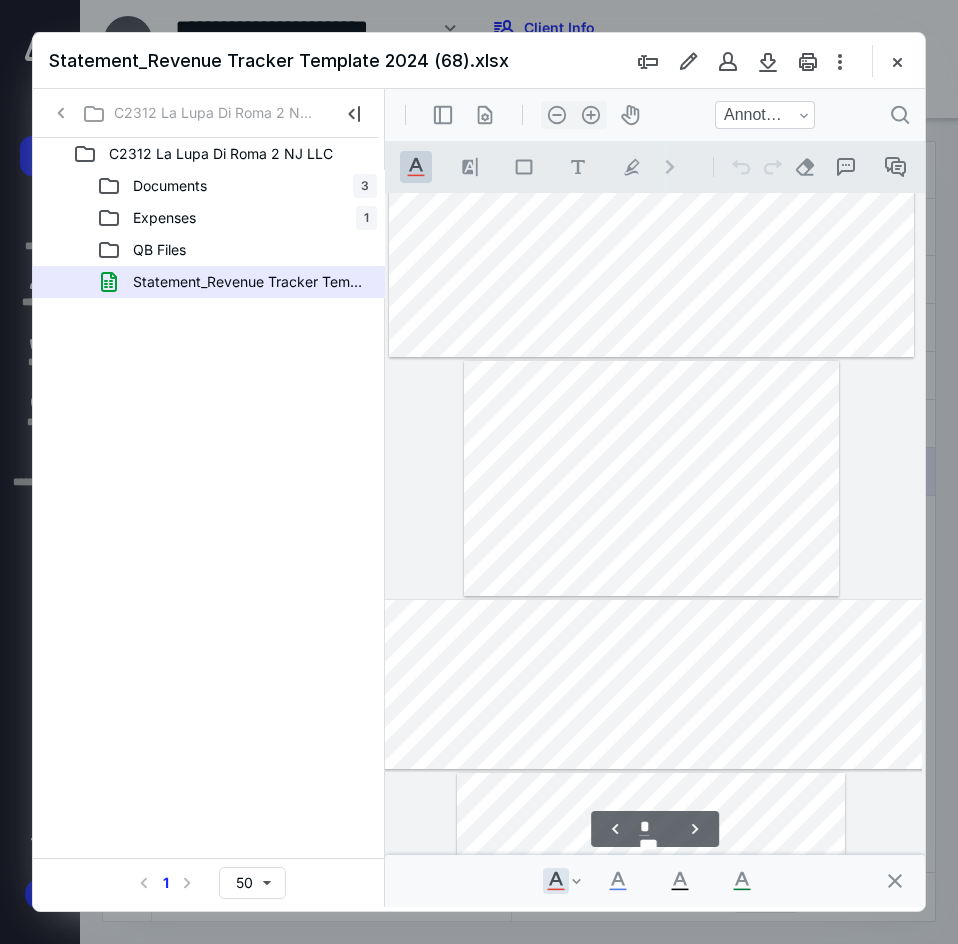 type on "*" 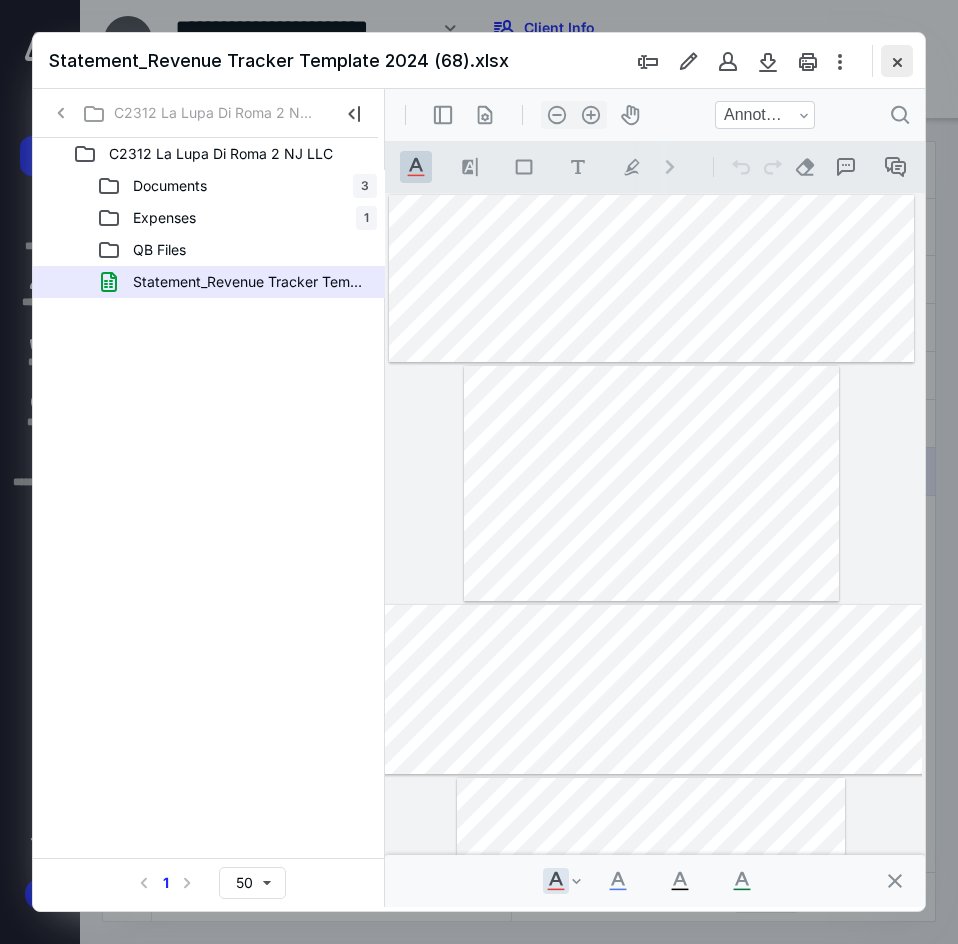click at bounding box center (897, 61) 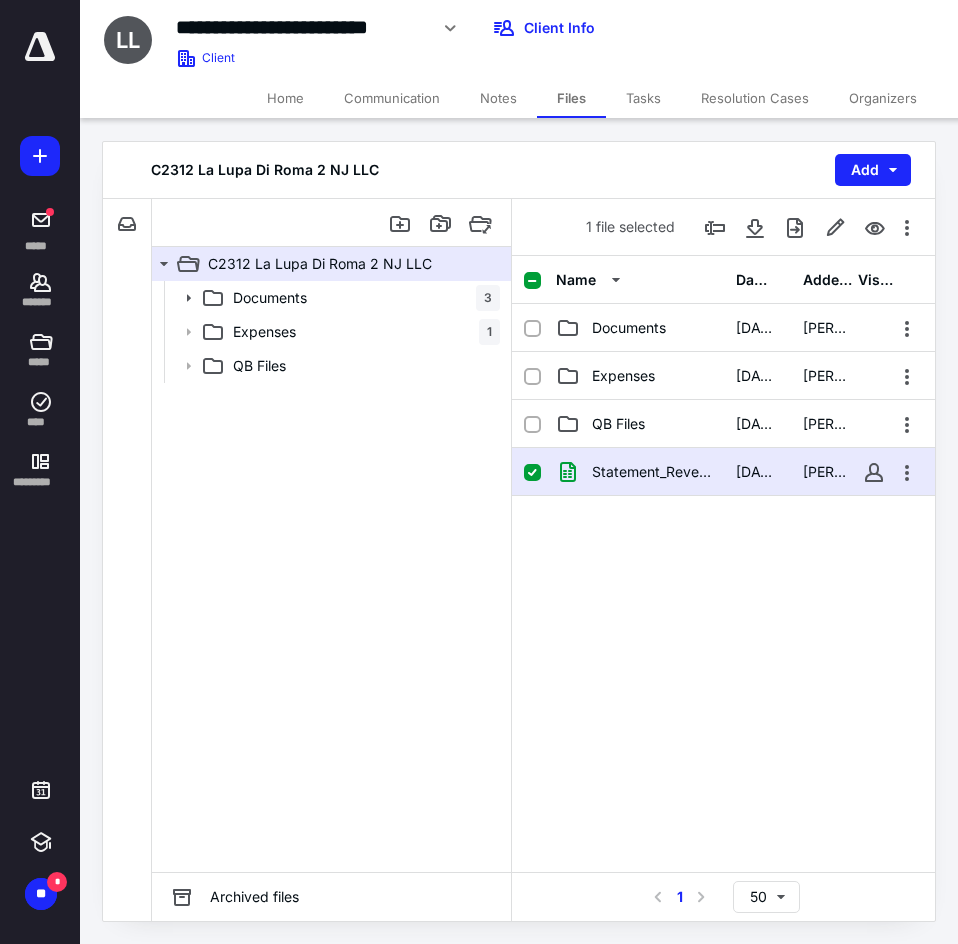 click on "Notes" at bounding box center (498, 98) 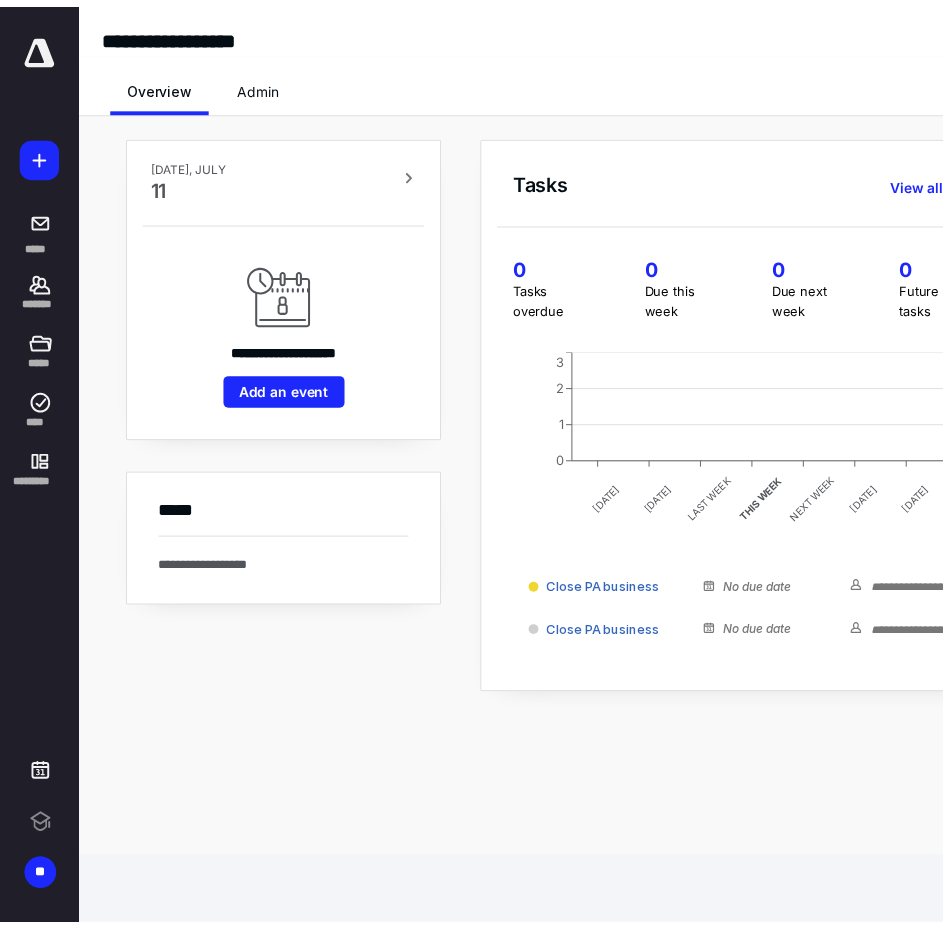 scroll, scrollTop: 0, scrollLeft: 0, axis: both 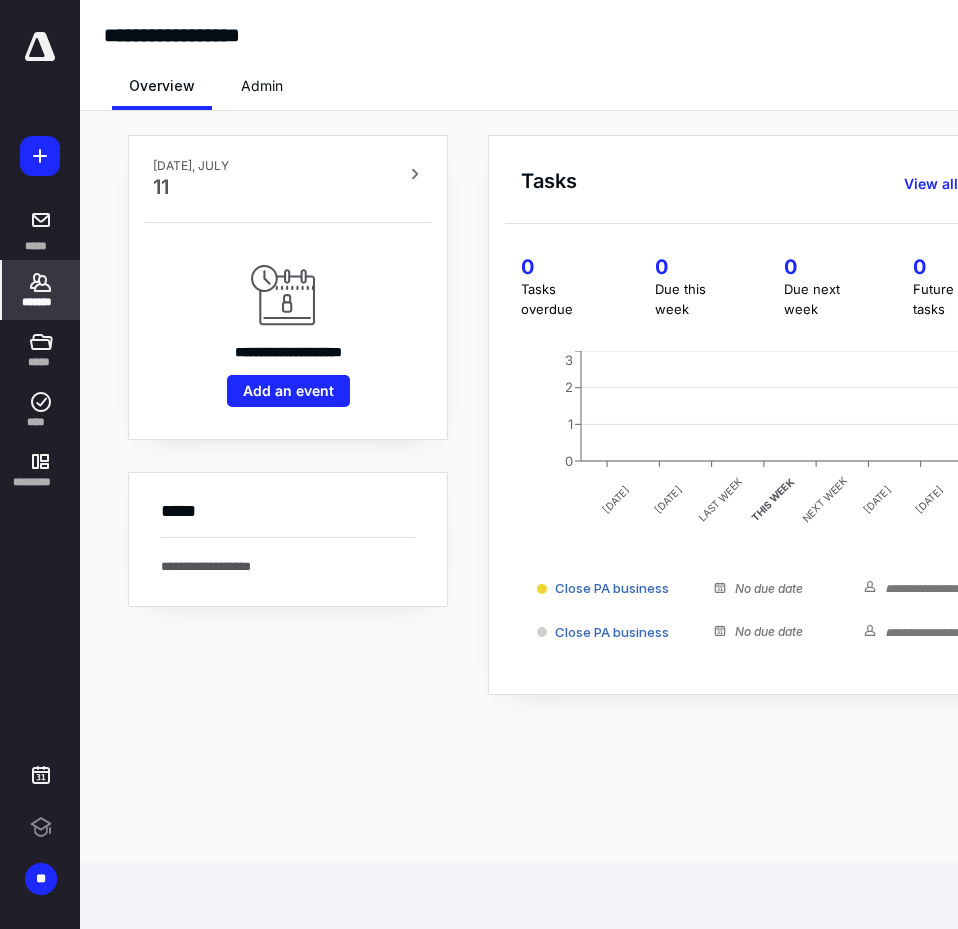 click 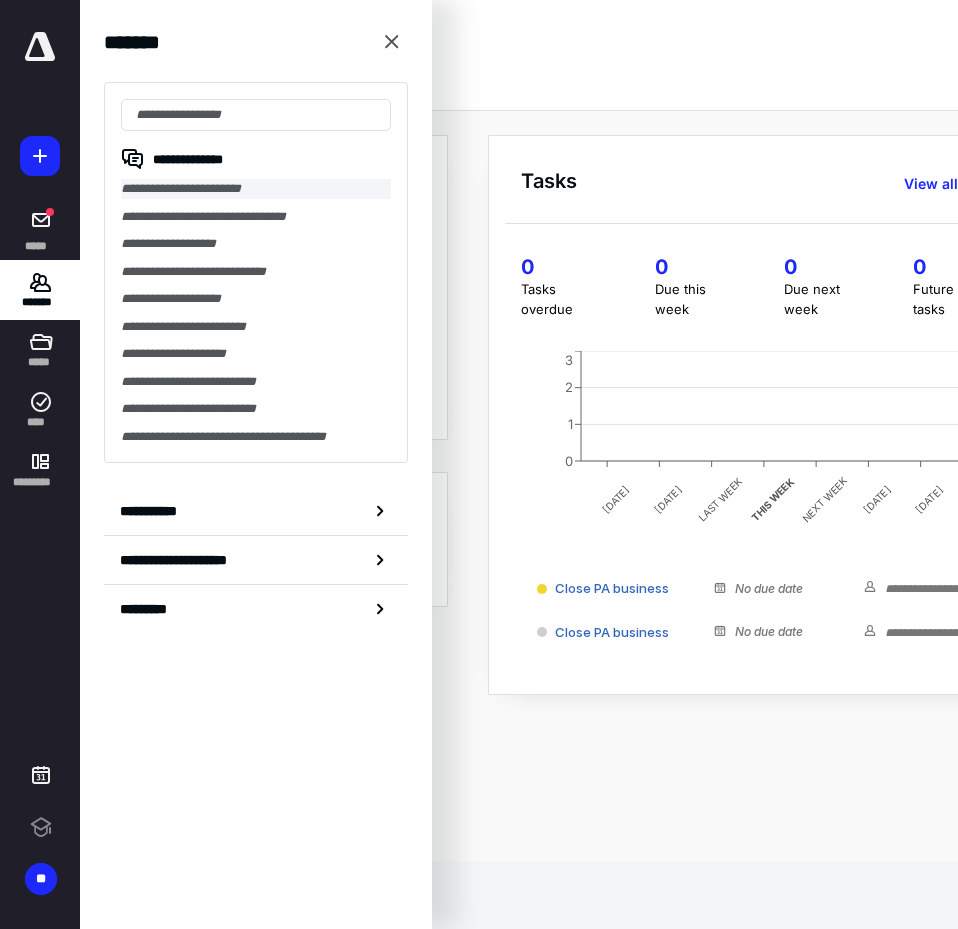 click on "**********" at bounding box center [256, 189] 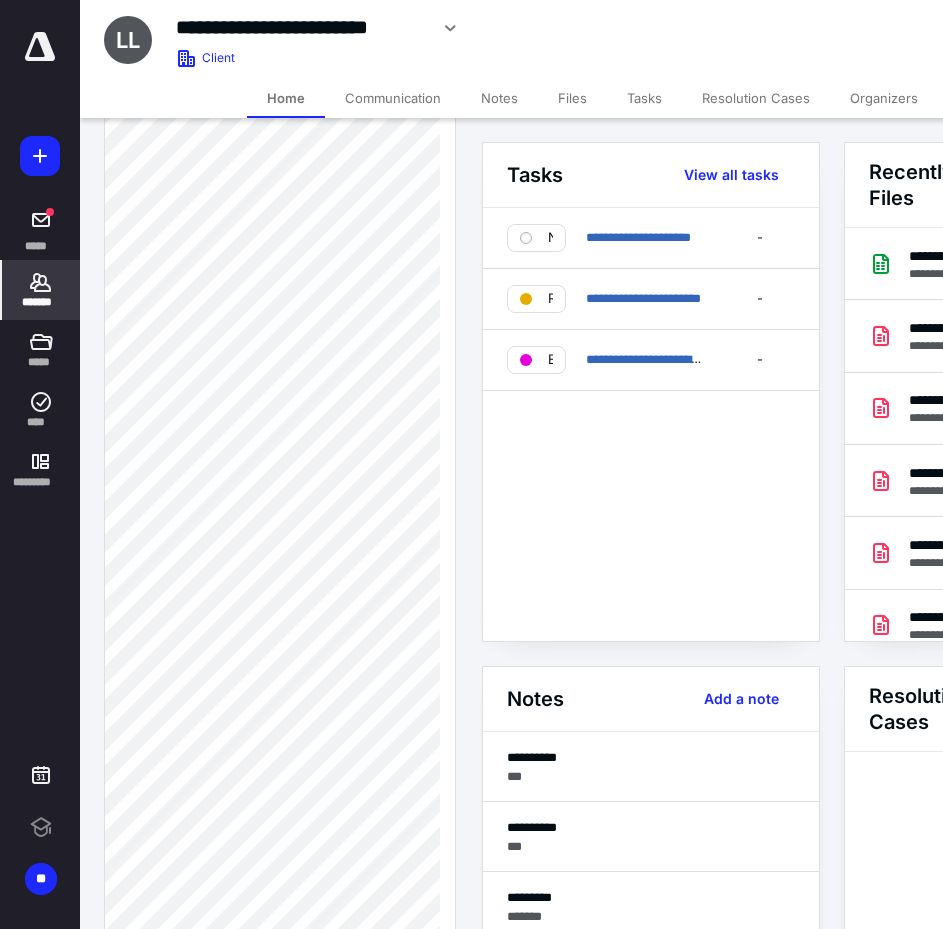 scroll, scrollTop: 900, scrollLeft: 0, axis: vertical 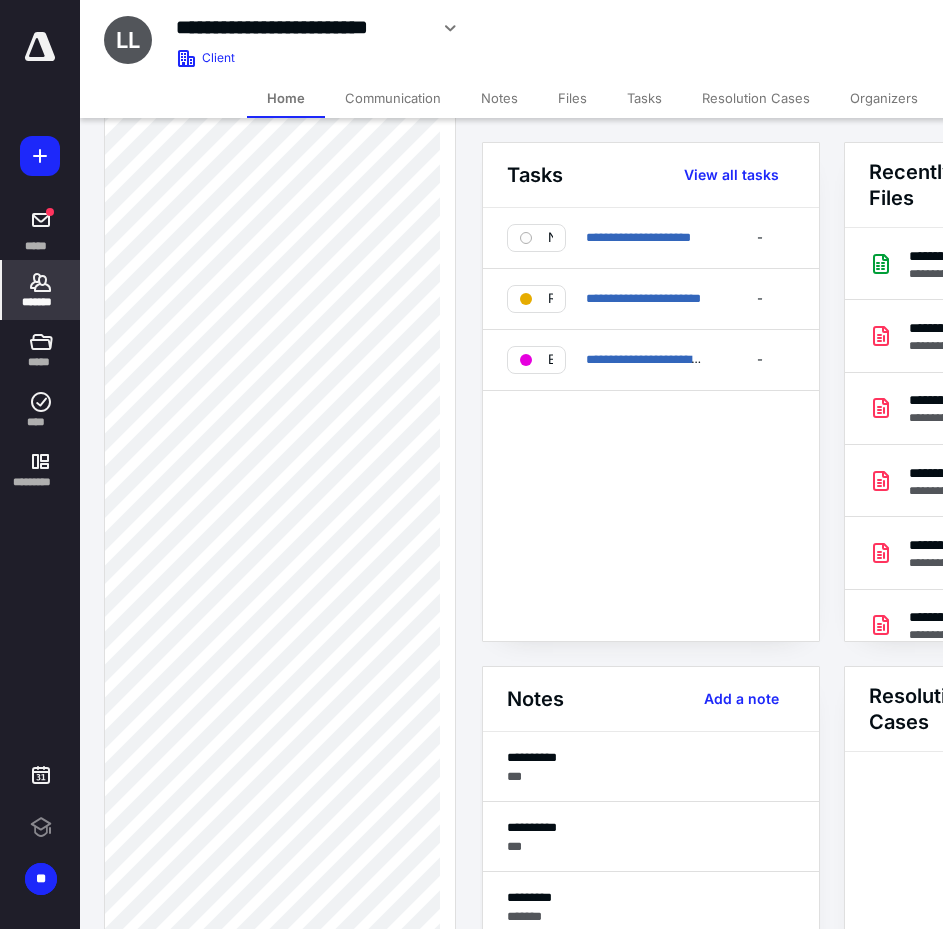 click on "Client Portal Client Info About Important clients Tags Manage all tags" at bounding box center (280, 257) 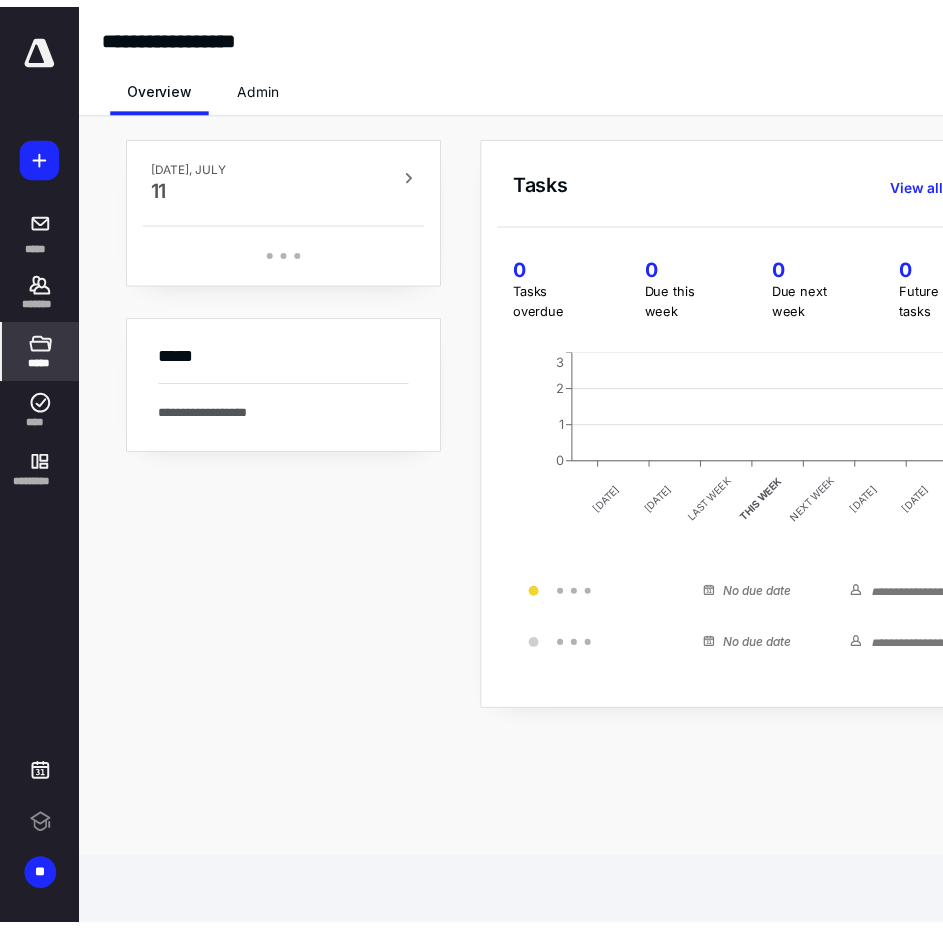 scroll, scrollTop: 0, scrollLeft: 0, axis: both 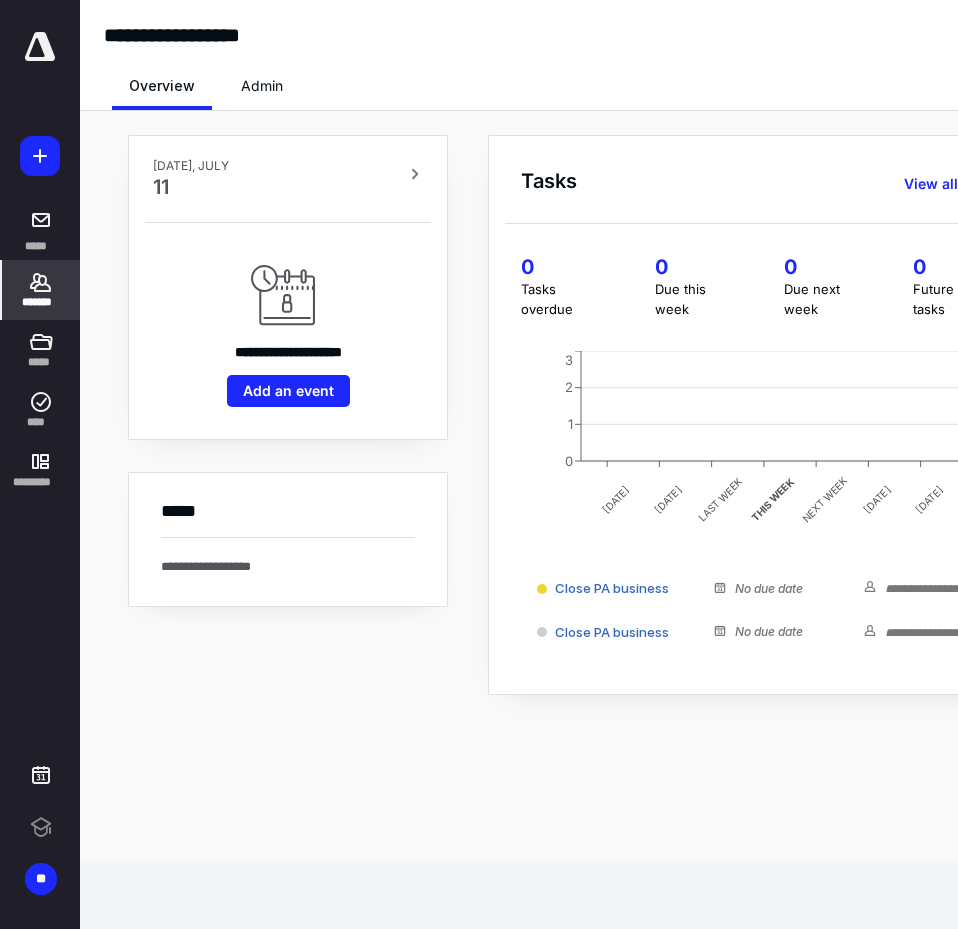 click on "*******" at bounding box center [41, 302] 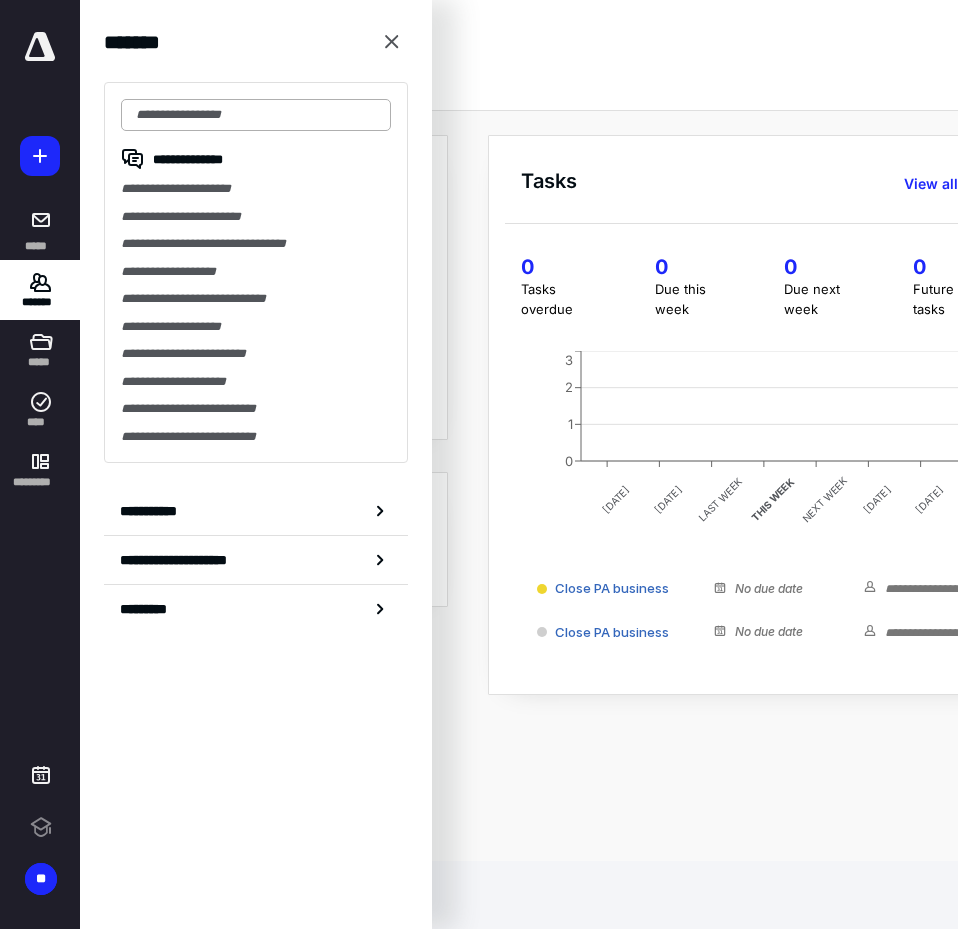 click at bounding box center (256, 115) 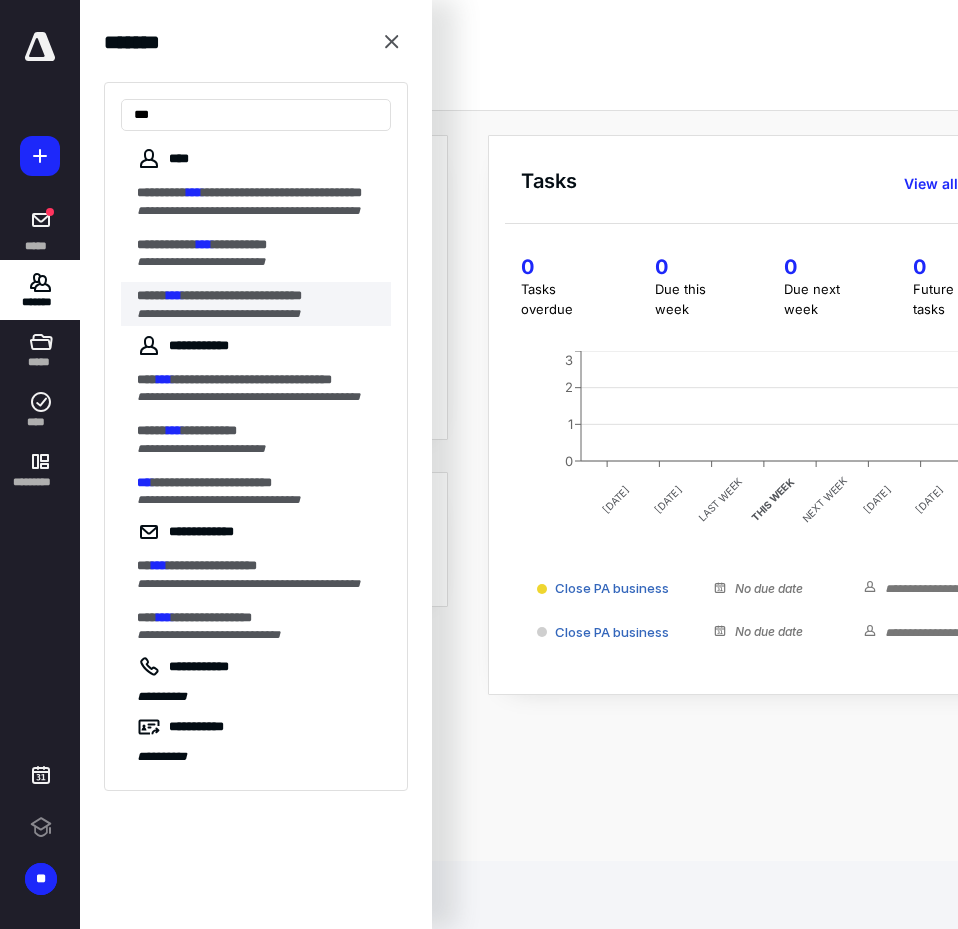 type on "***" 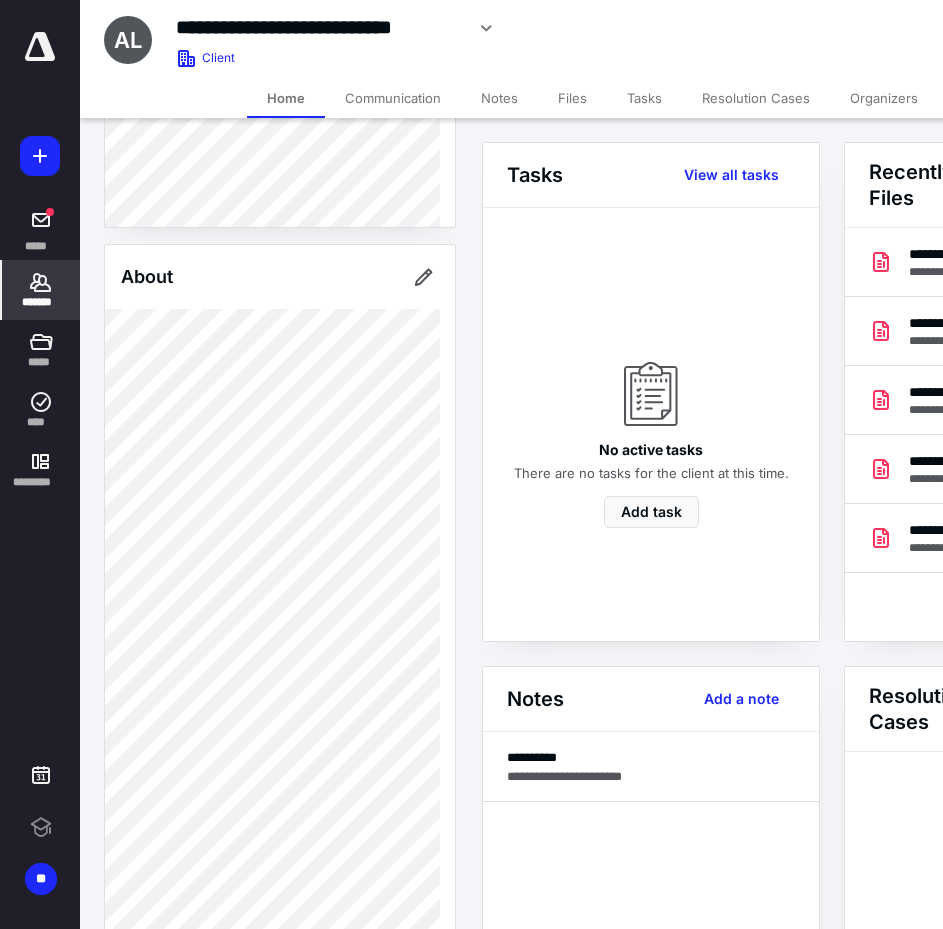 scroll, scrollTop: 400, scrollLeft: 0, axis: vertical 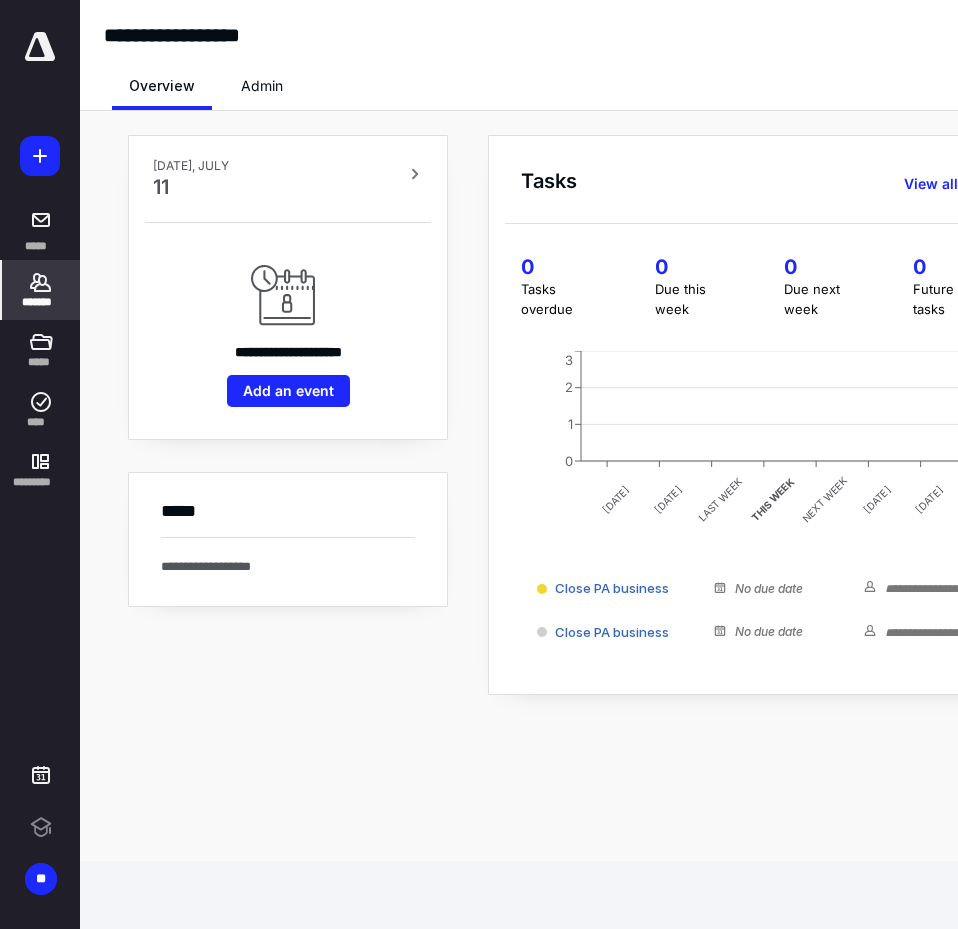 click on "*******" at bounding box center (41, 302) 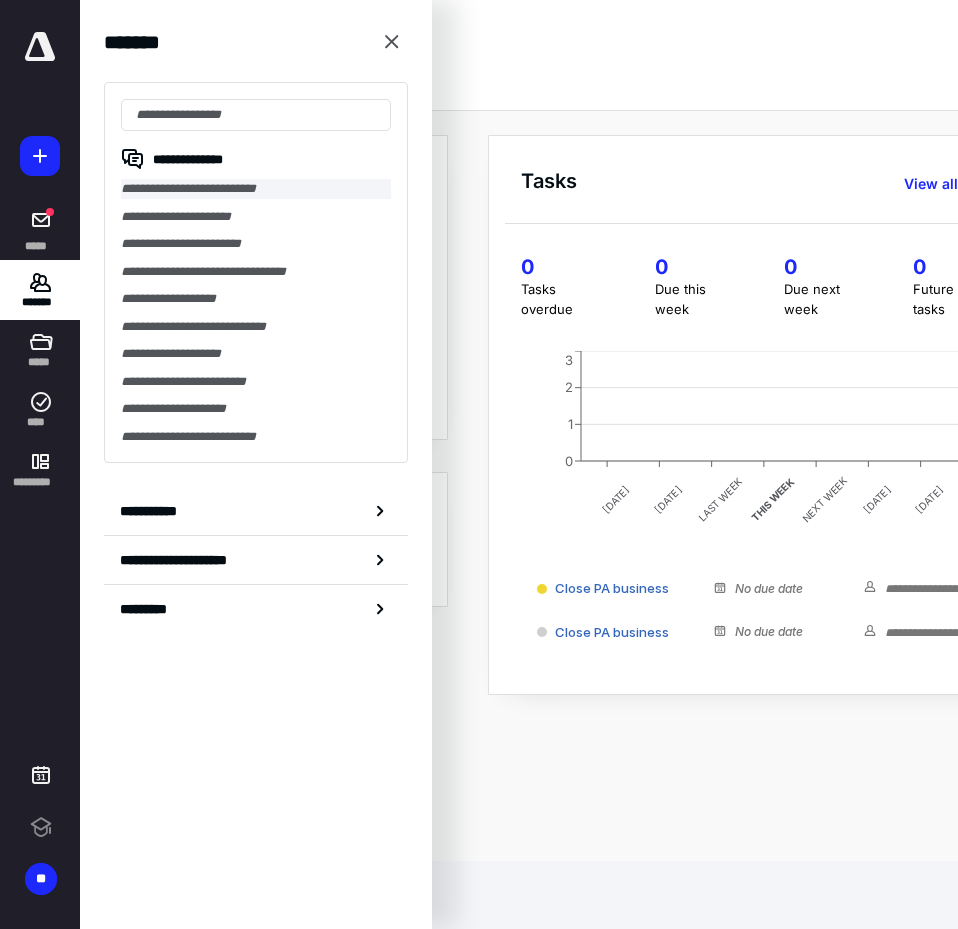 click on "**********" at bounding box center [256, 189] 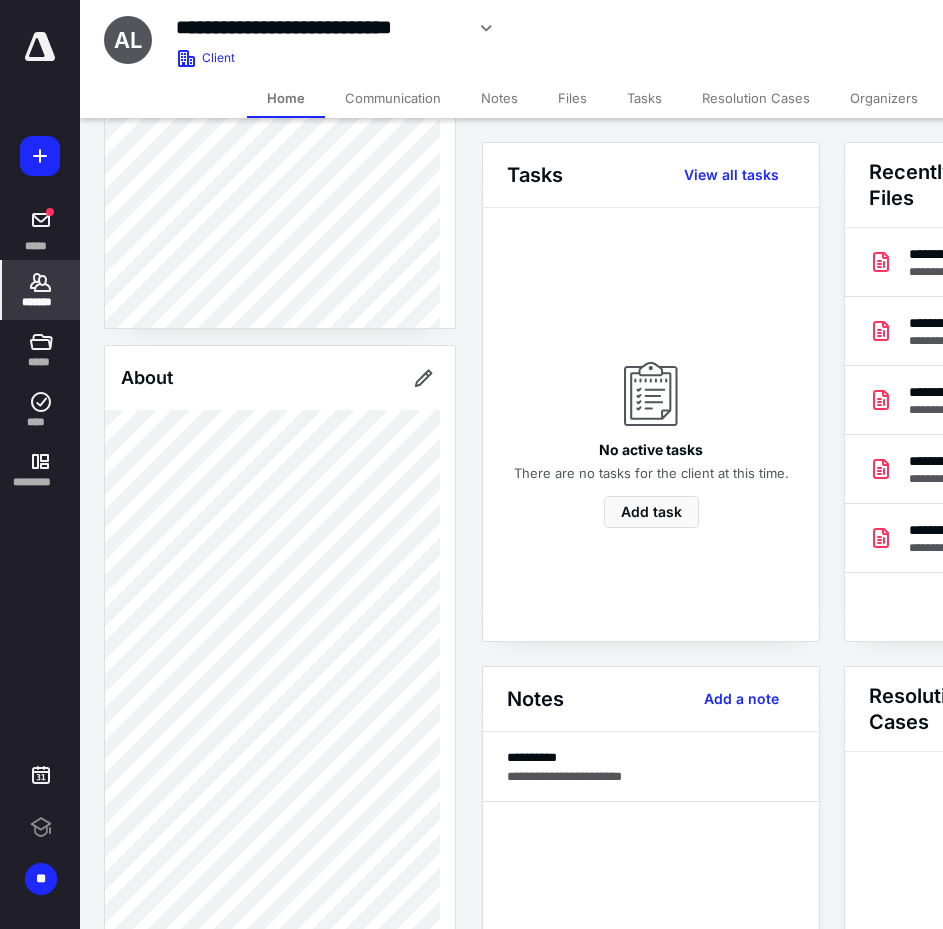 scroll, scrollTop: 200, scrollLeft: 0, axis: vertical 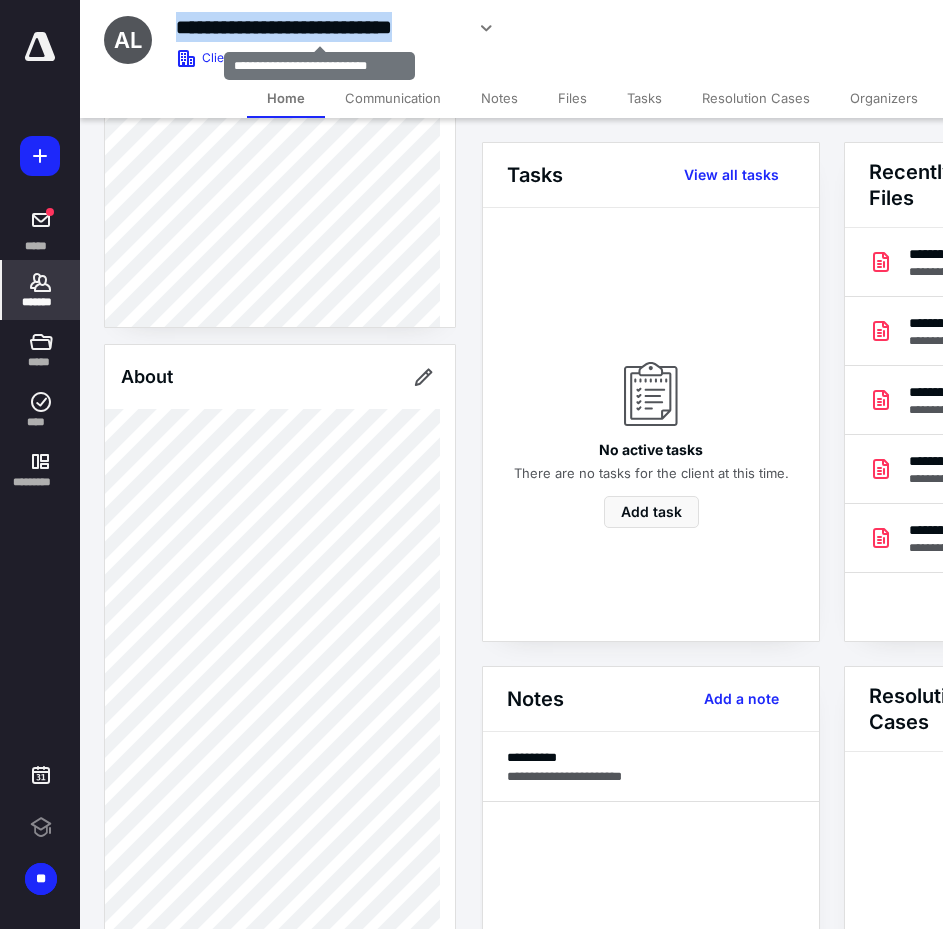 drag, startPoint x: 461, startPoint y: 23, endPoint x: 181, endPoint y: 26, distance: 280.01608 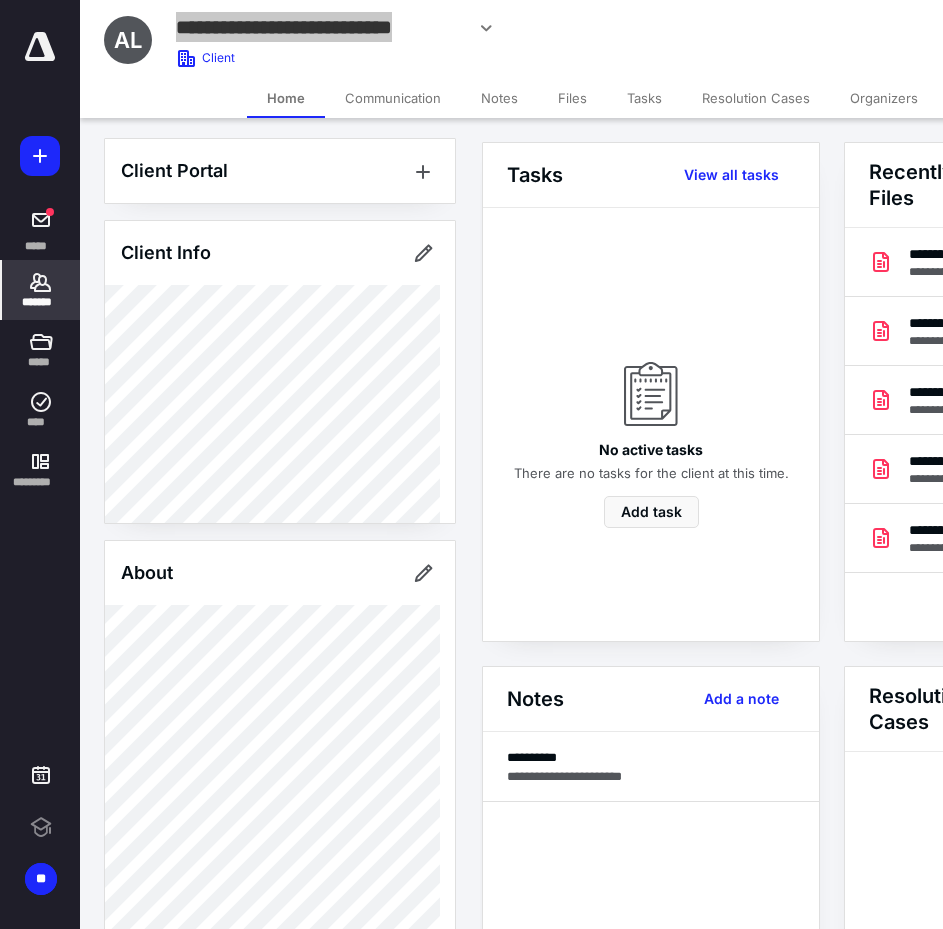 scroll, scrollTop: 0, scrollLeft: 0, axis: both 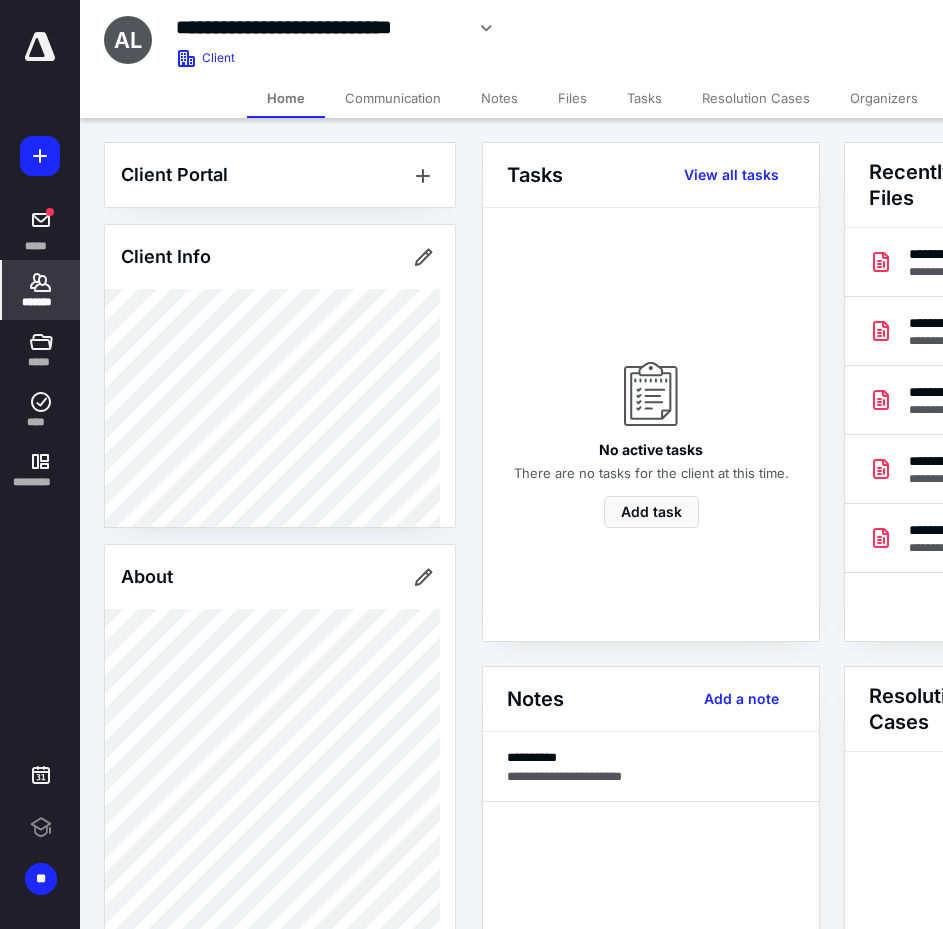 click on "Client Portal Client Info About Important clients Tags Manage all tags" at bounding box center [280, 1009] 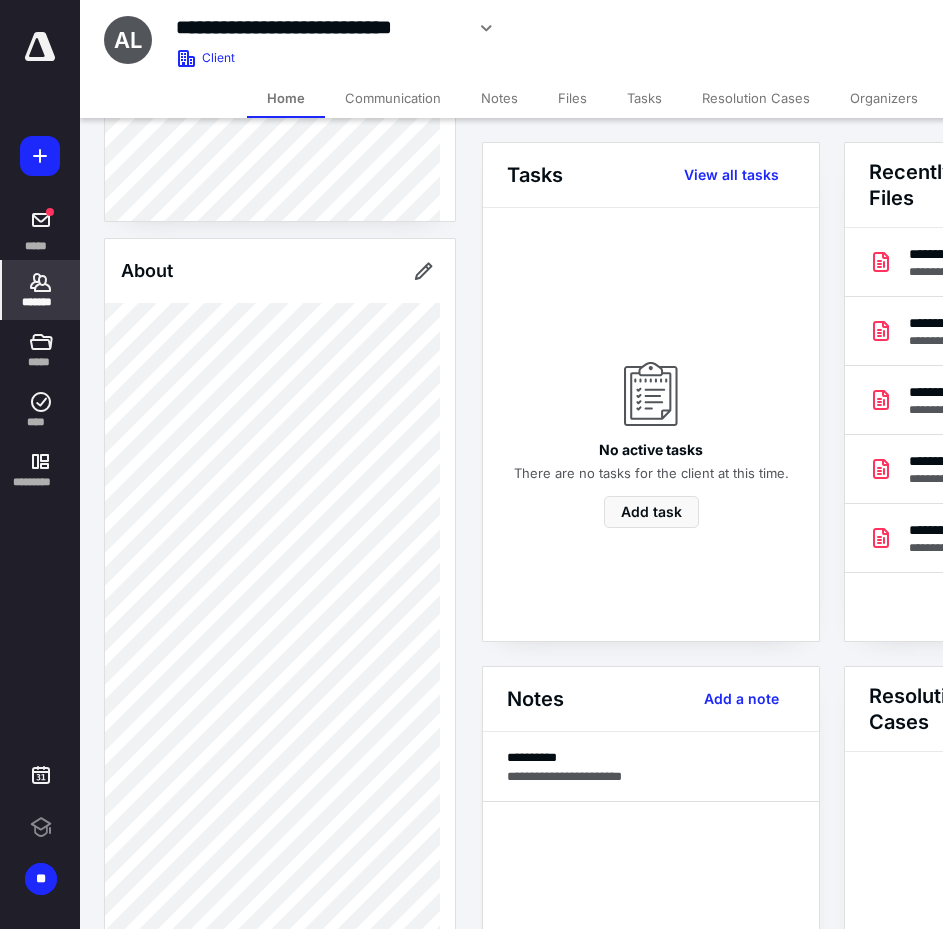 scroll, scrollTop: 300, scrollLeft: 0, axis: vertical 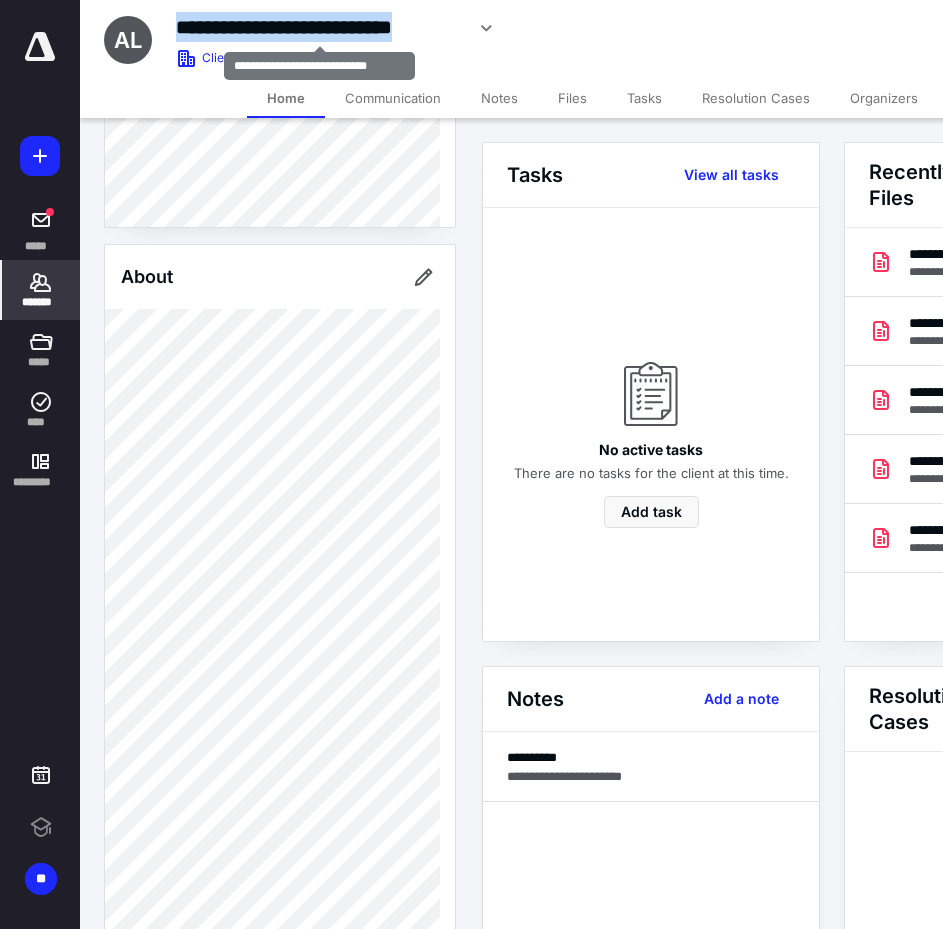 drag, startPoint x: 463, startPoint y: 26, endPoint x: 460, endPoint y: 39, distance: 13.341664 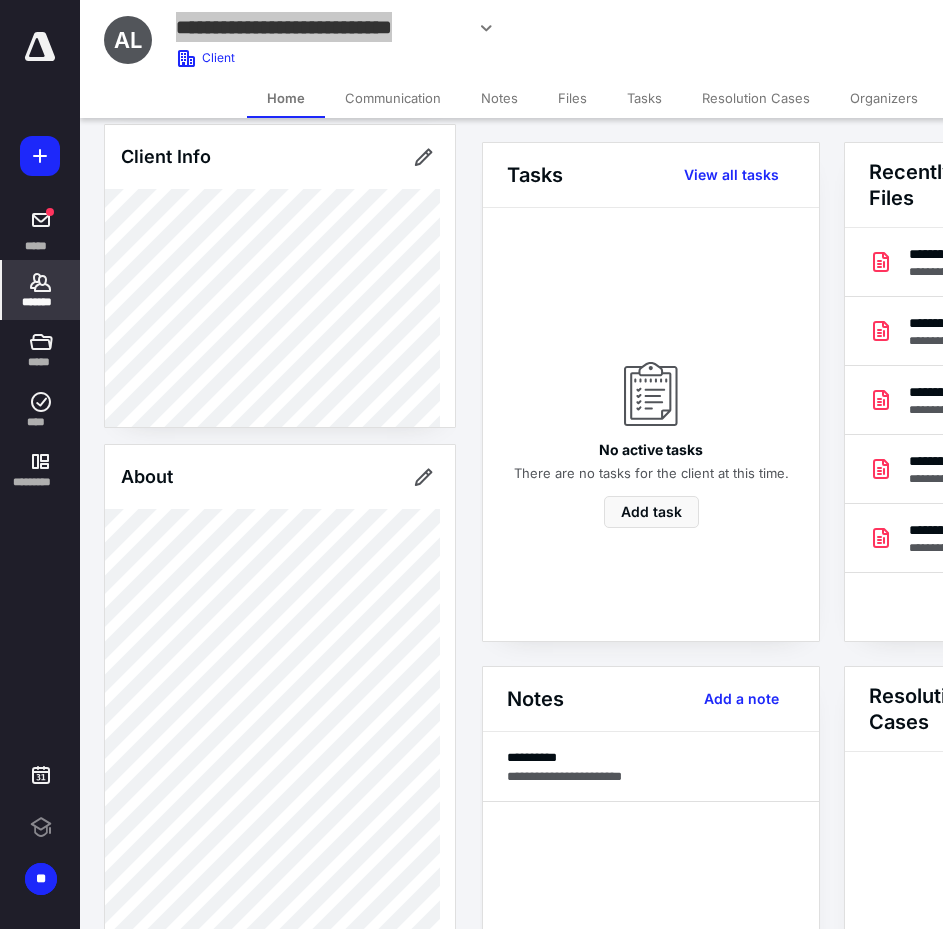scroll, scrollTop: 0, scrollLeft: 0, axis: both 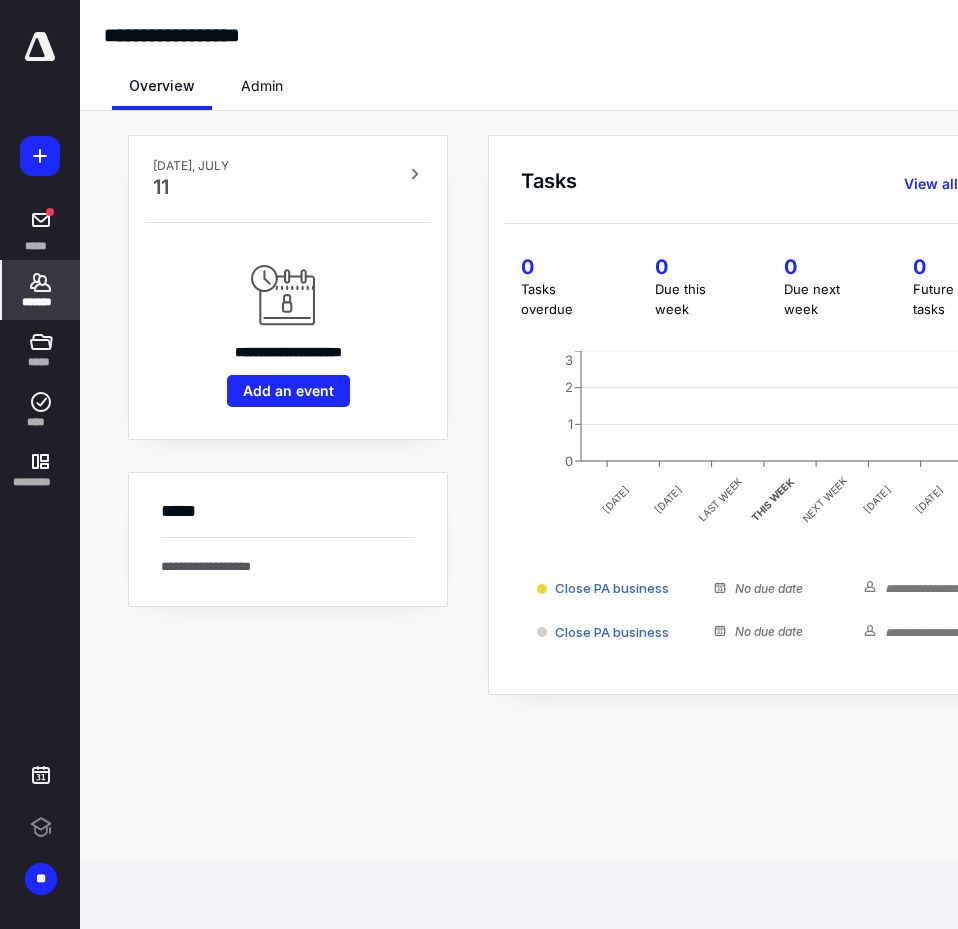 click 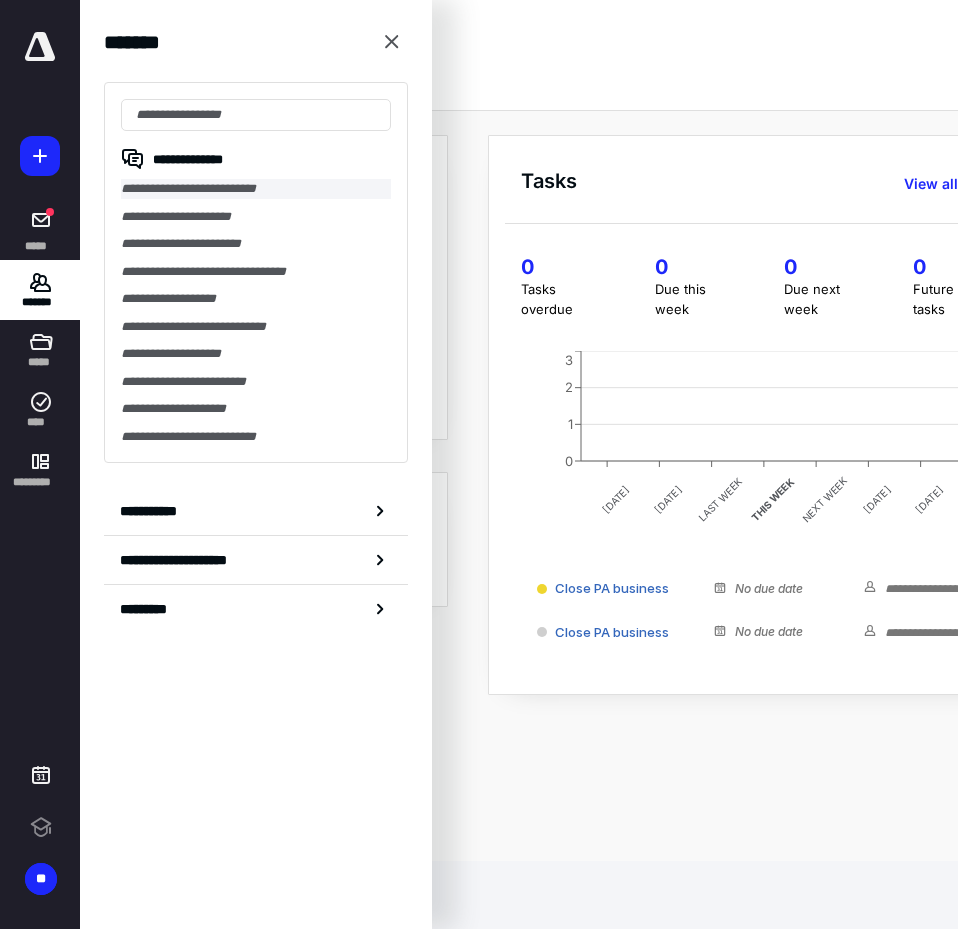 click on "**********" at bounding box center (256, 189) 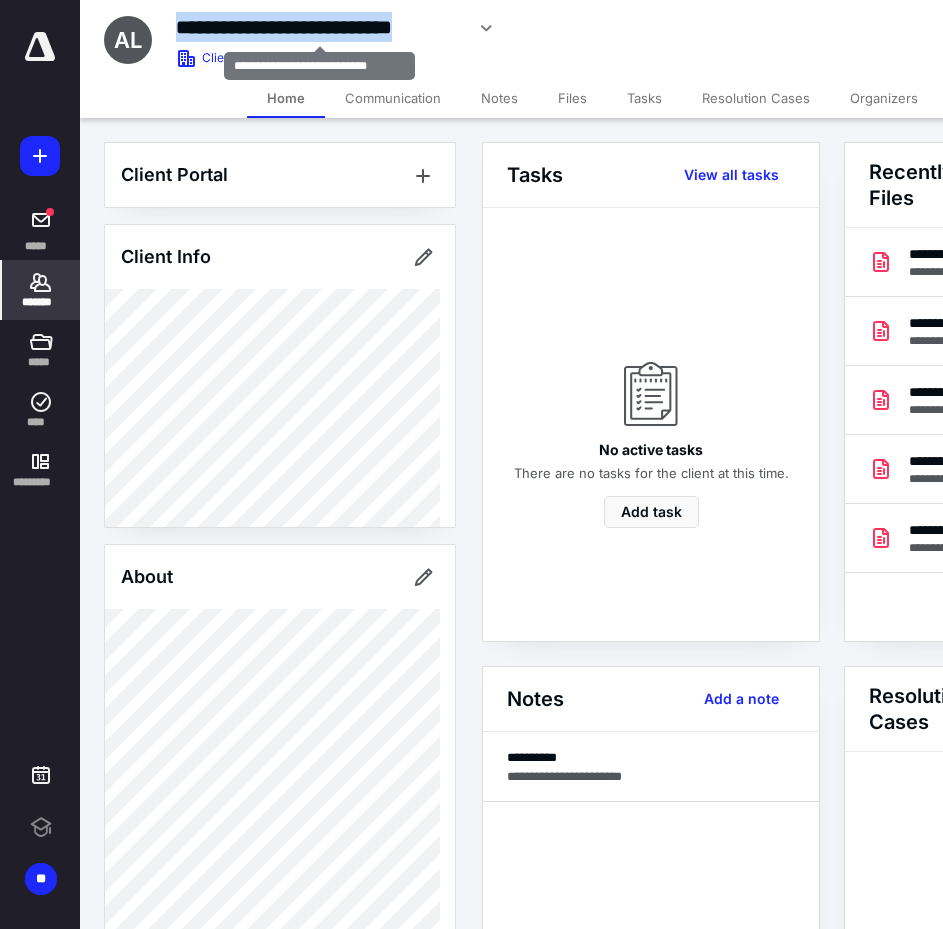 drag, startPoint x: 459, startPoint y: 28, endPoint x: 182, endPoint y: 22, distance: 277.06497 